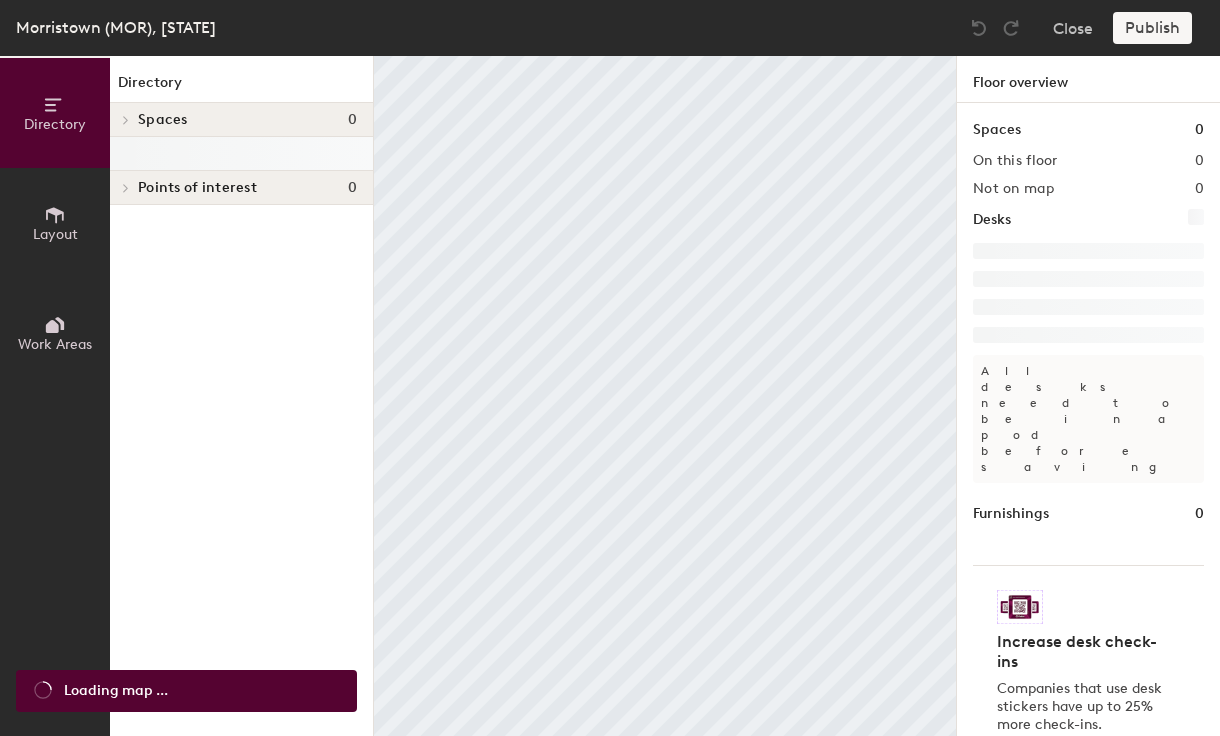 scroll, scrollTop: 0, scrollLeft: 0, axis: both 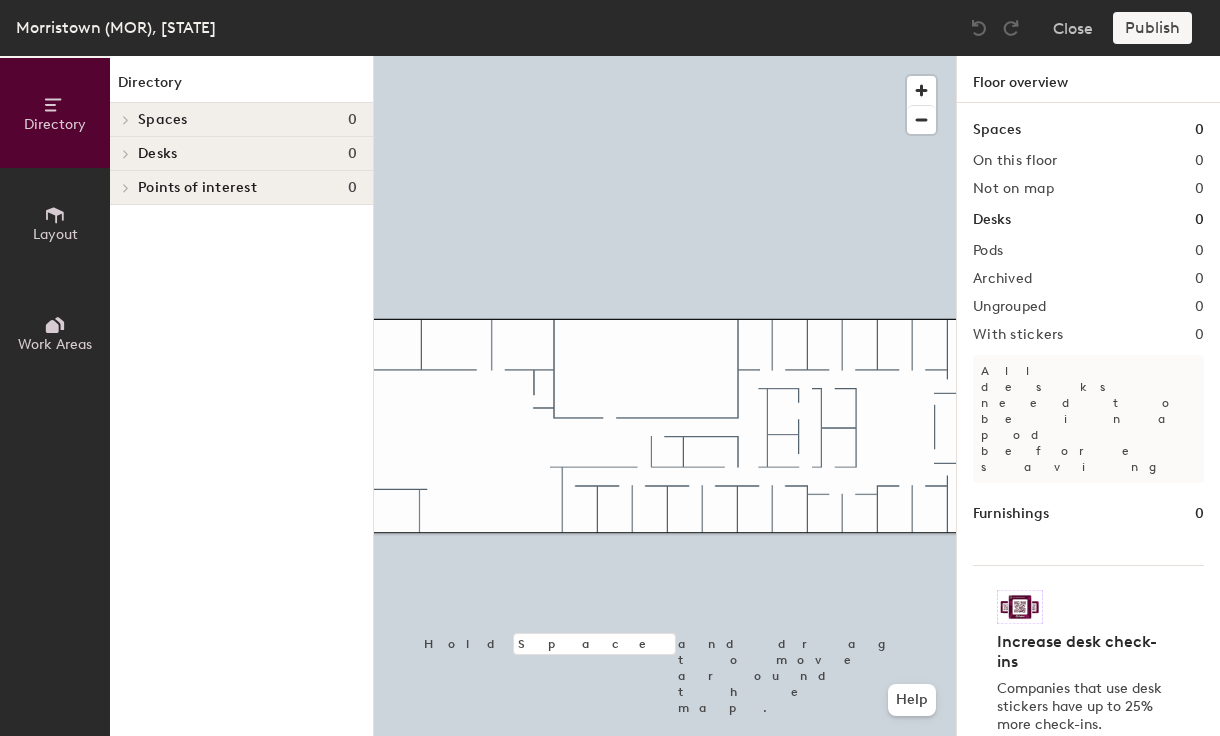 click on "Layout" 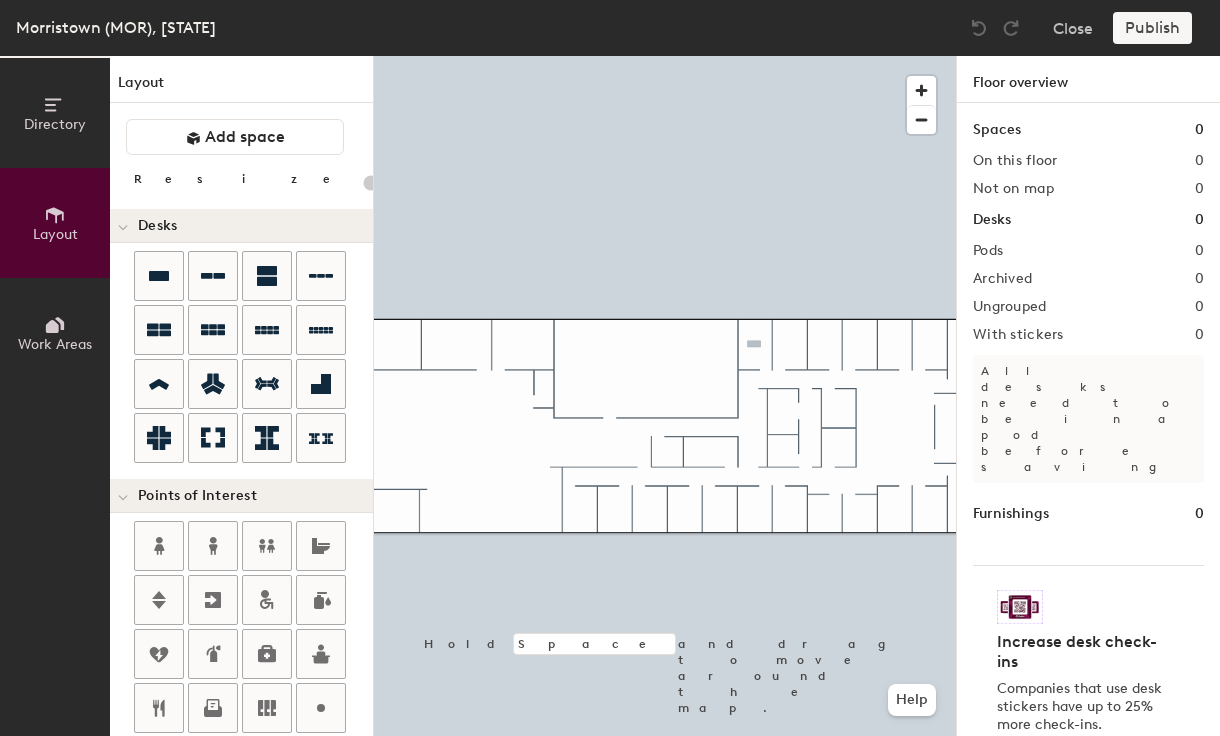 click on "Directory Layout Work Areas Layout   Add space Resize Desks Points of Interest Furnishings Seating Tables Booths Hold Space and drag to move around the map. Help Floor overview Spaces 0 On this floor 0 Not on map 0 Desks 0 Pods 0 Archived 0 Ungrouped 0 With stickers 0 All desks need to be in a pod before saving Furnishings 0 Increase desk check-ins Companies that use desk stickers have up to 25% more check-ins. Get your stickers" 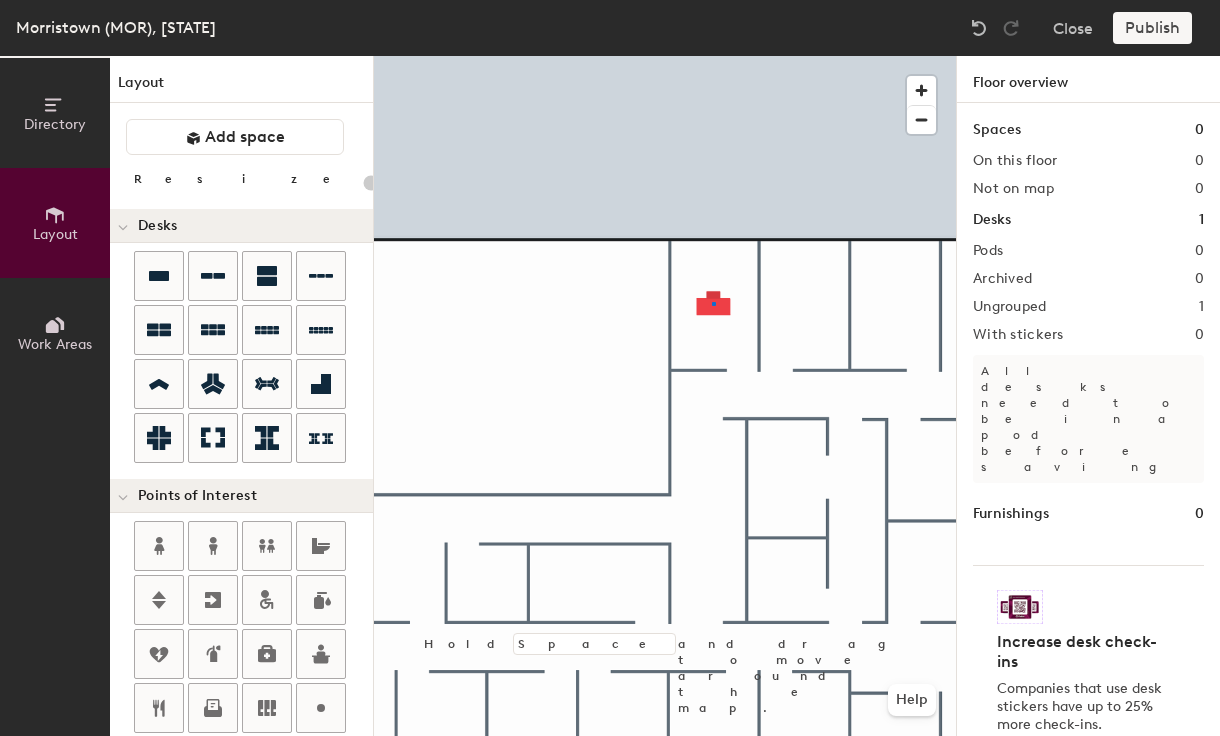 drag, startPoint x: 154, startPoint y: 277, endPoint x: 659, endPoint y: 25, distance: 564.3837 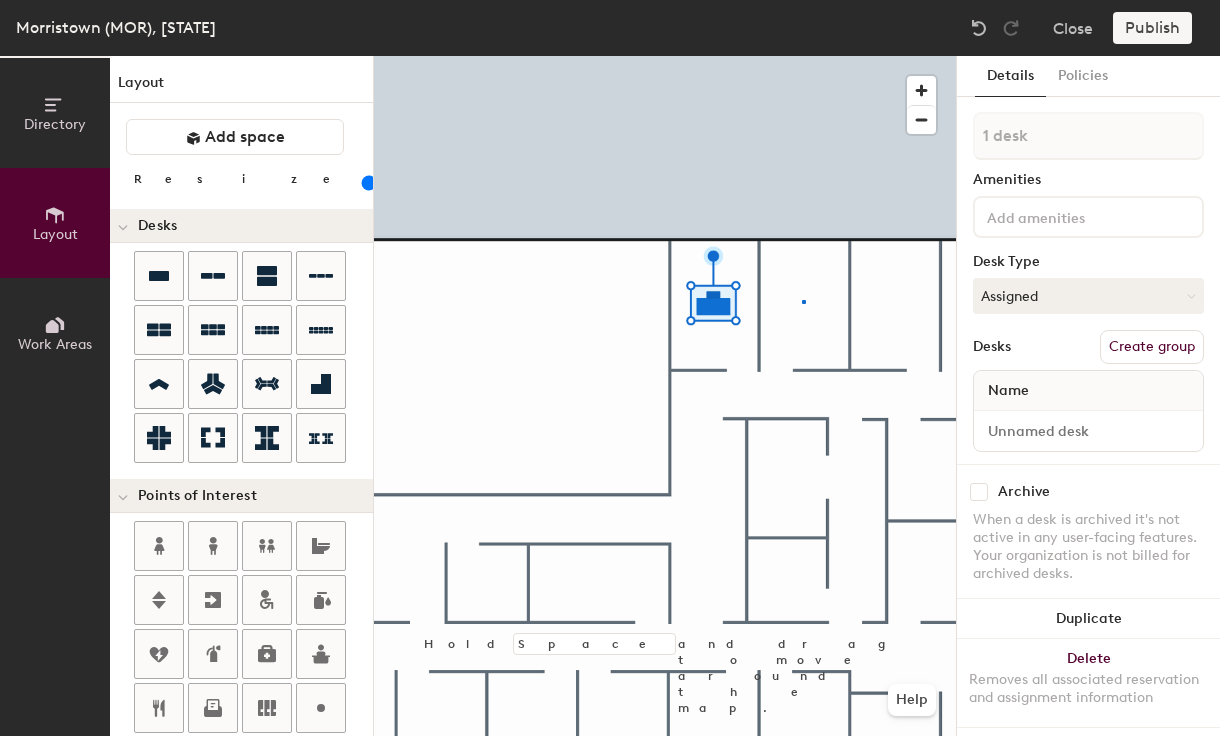 click 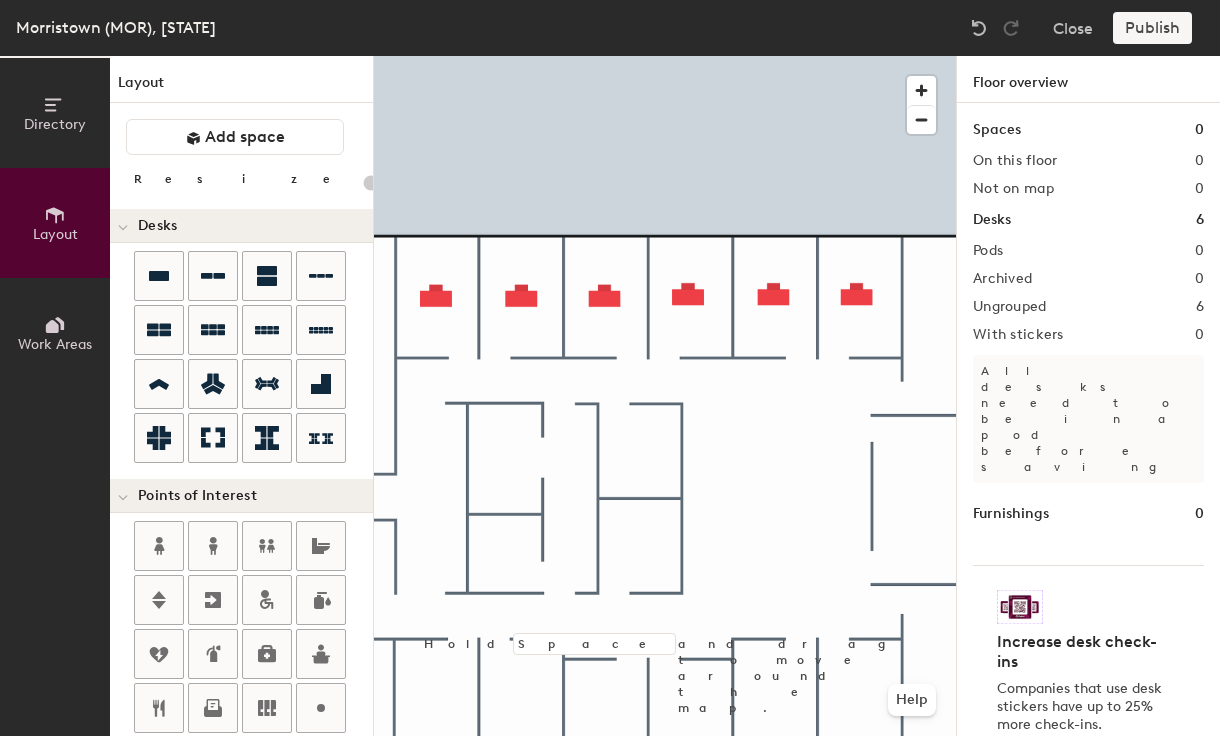 click on "Directory Layout Work Areas Layout   Add space Resize Desks Points of Interest Furnishings Seating Tables Booths Hold Space and drag to move around the map. Help Floor overview Spaces 0 On this floor 0 Not on map 0 Desks 6 Pods 0 Archived 0 Ungrouped 6 With stickers 0 All desks need to be in a pod before saving Furnishings 0 Increase desk check-ins Companies that use desk stickers have up to 25% more check-ins. Get your stickers" 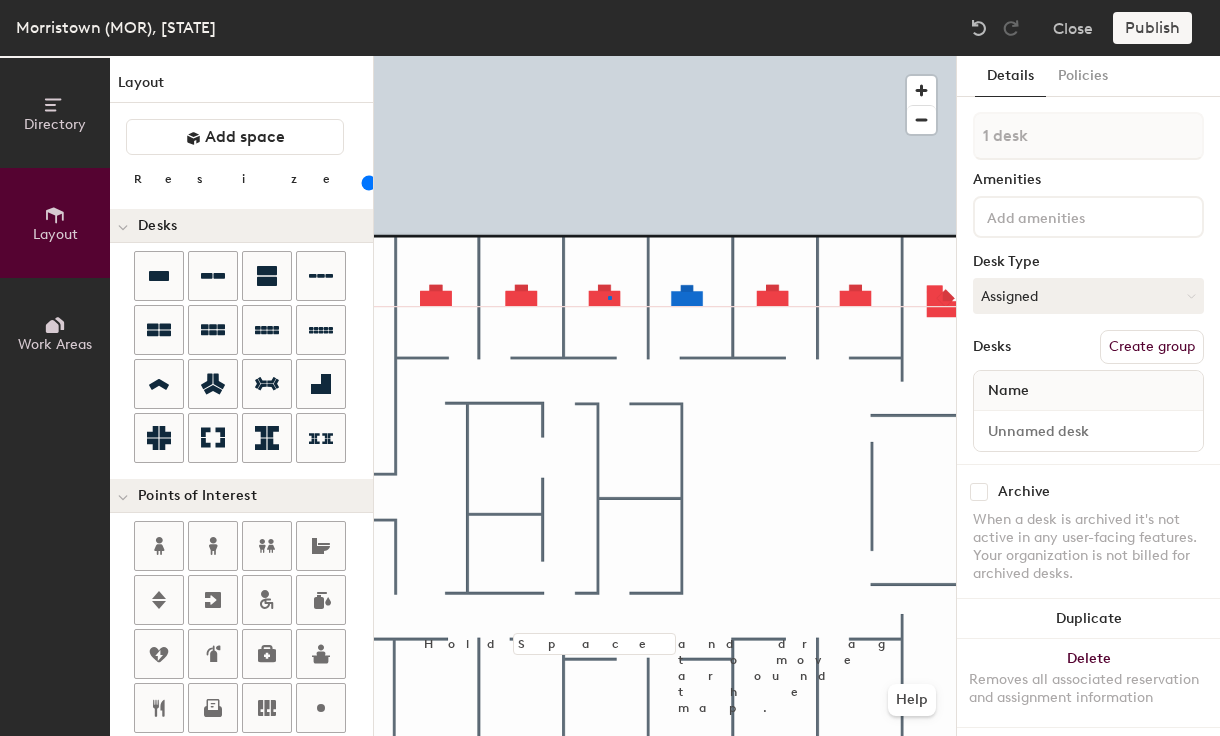 click 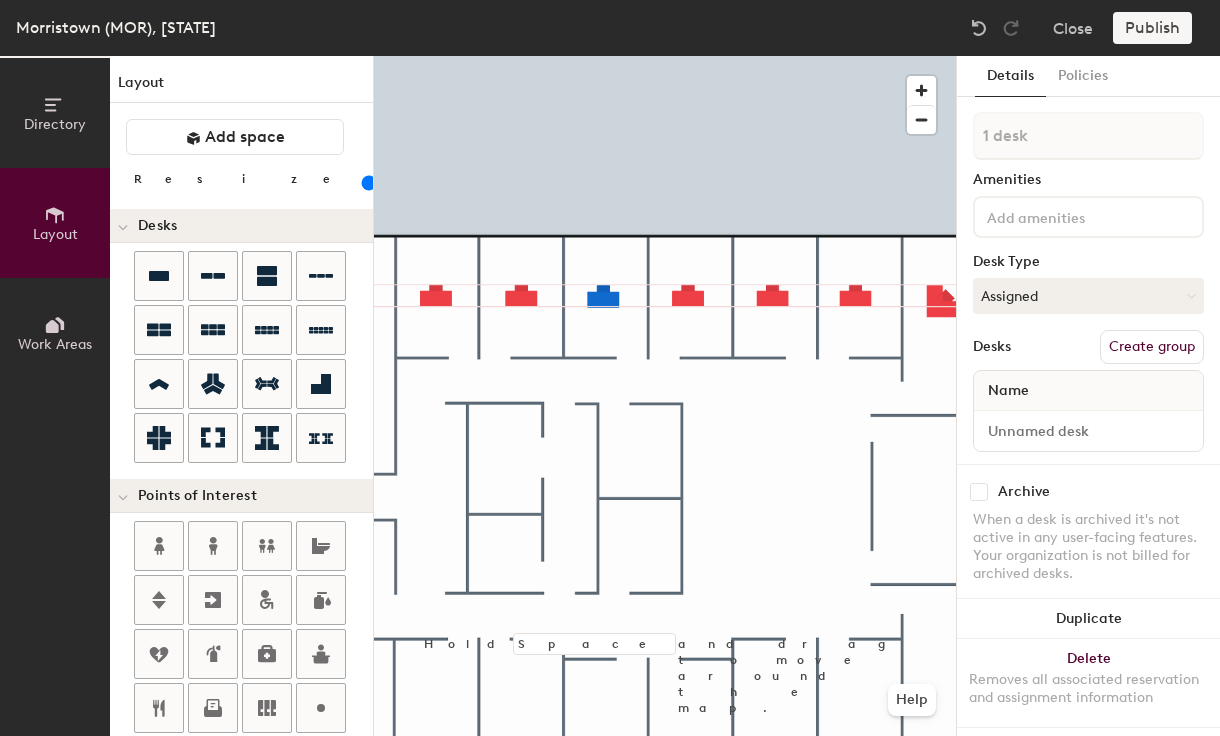 click 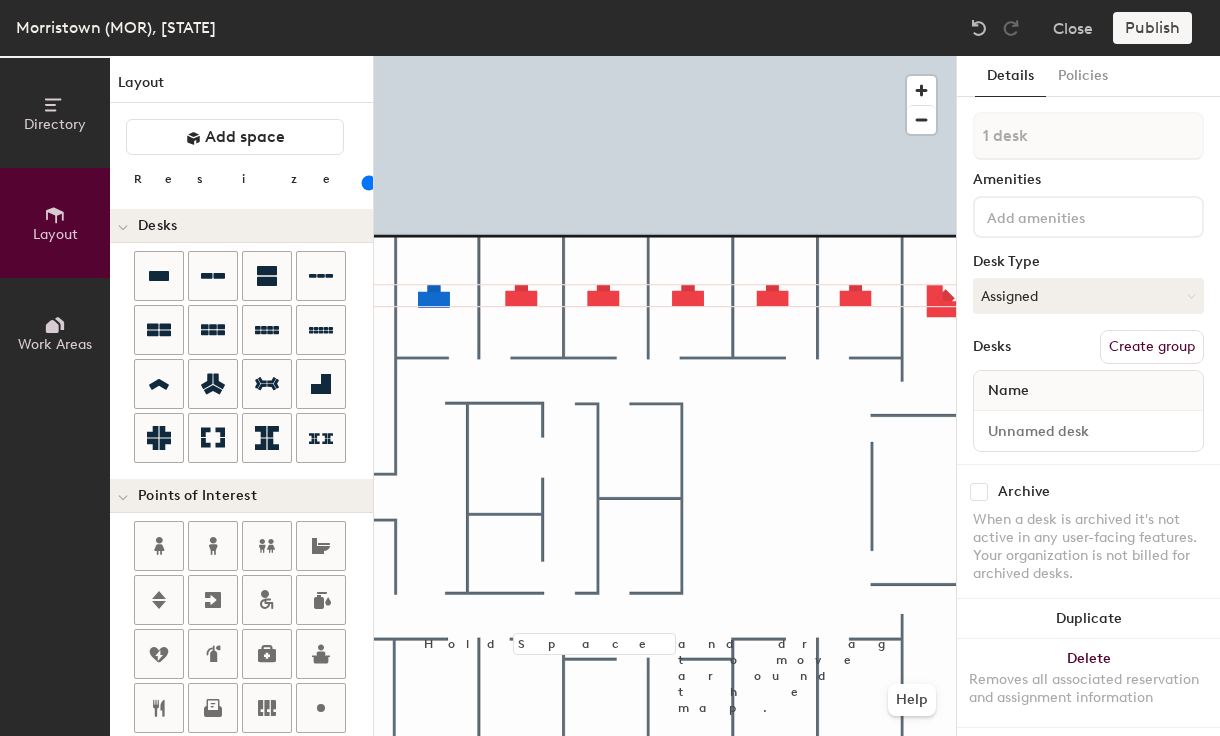 click 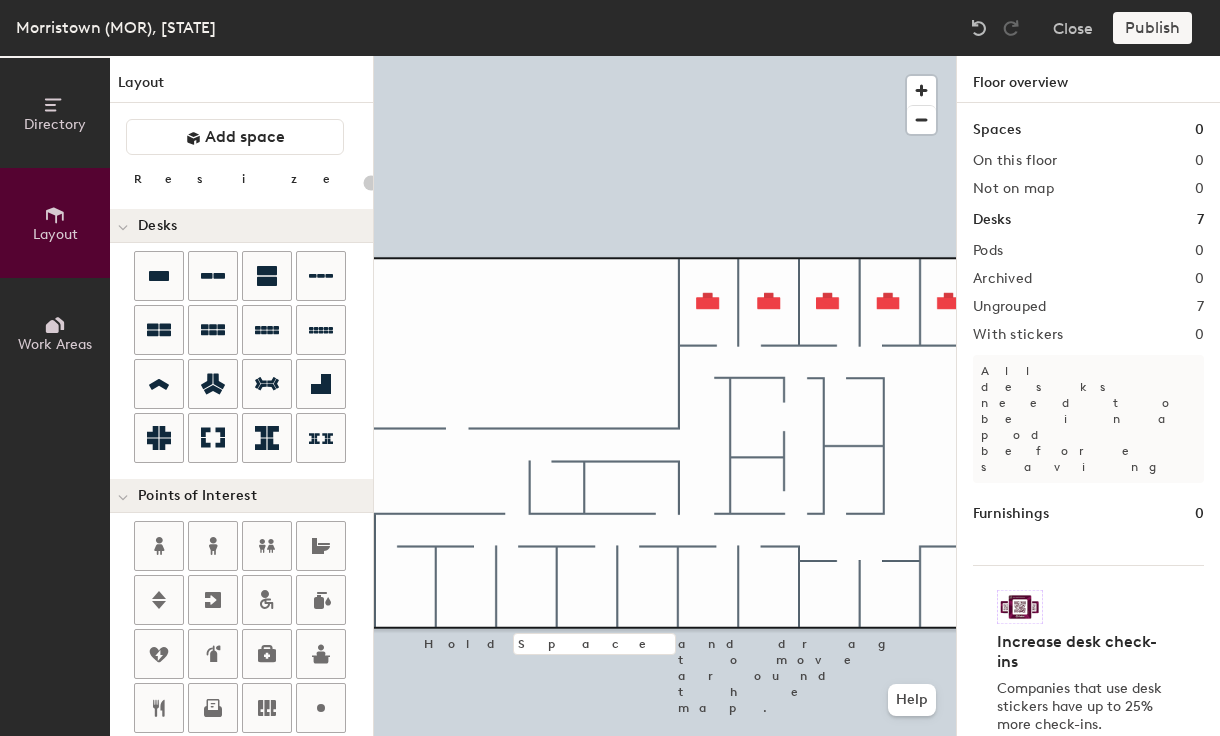 click 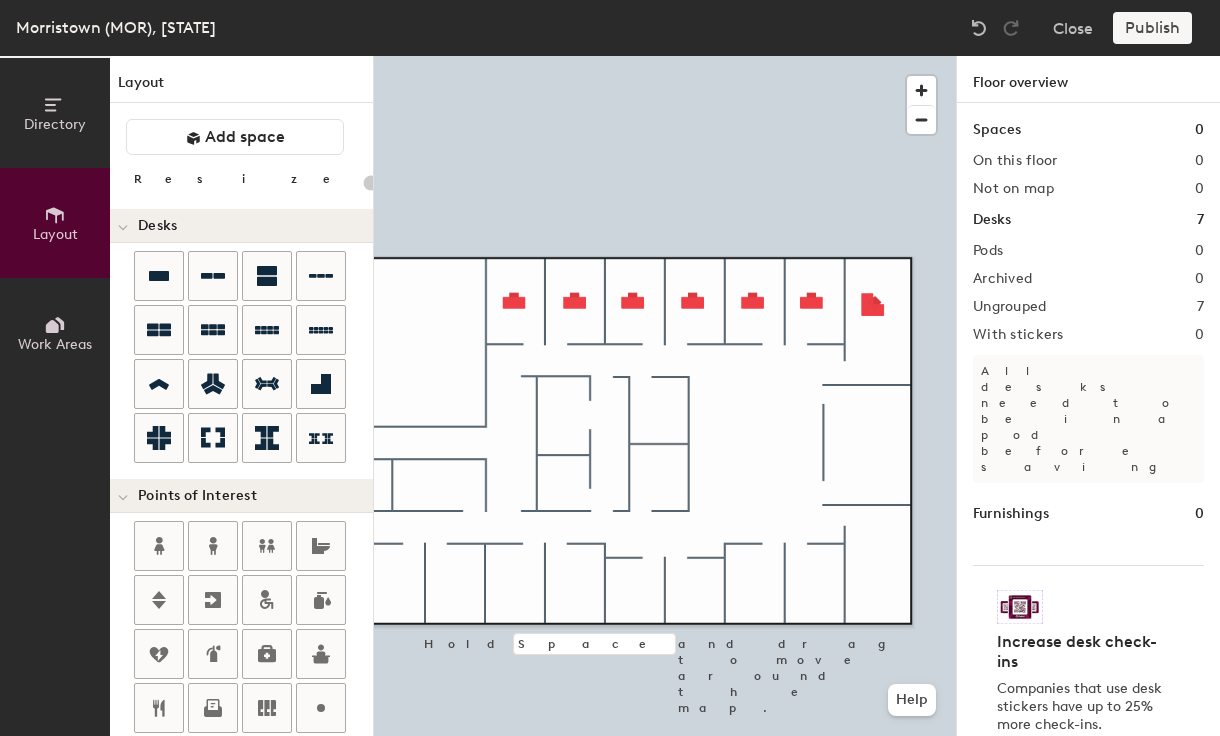 type on "100" 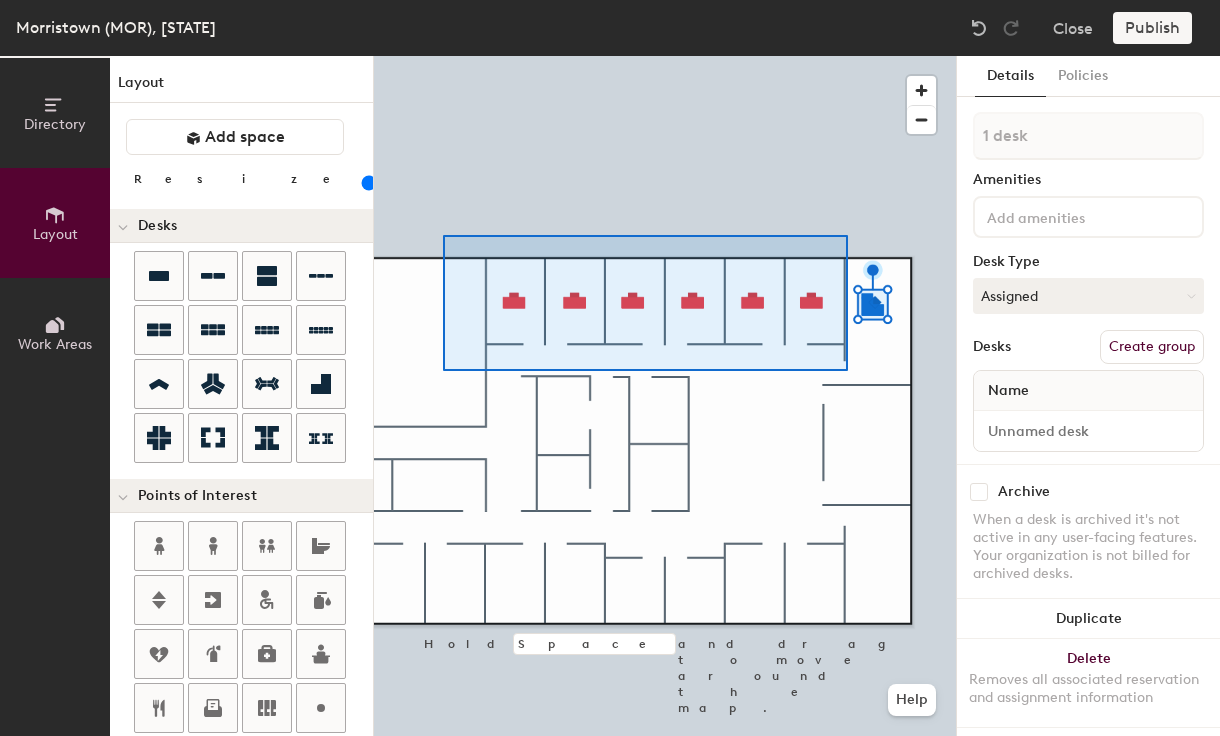 type on "6 desks" 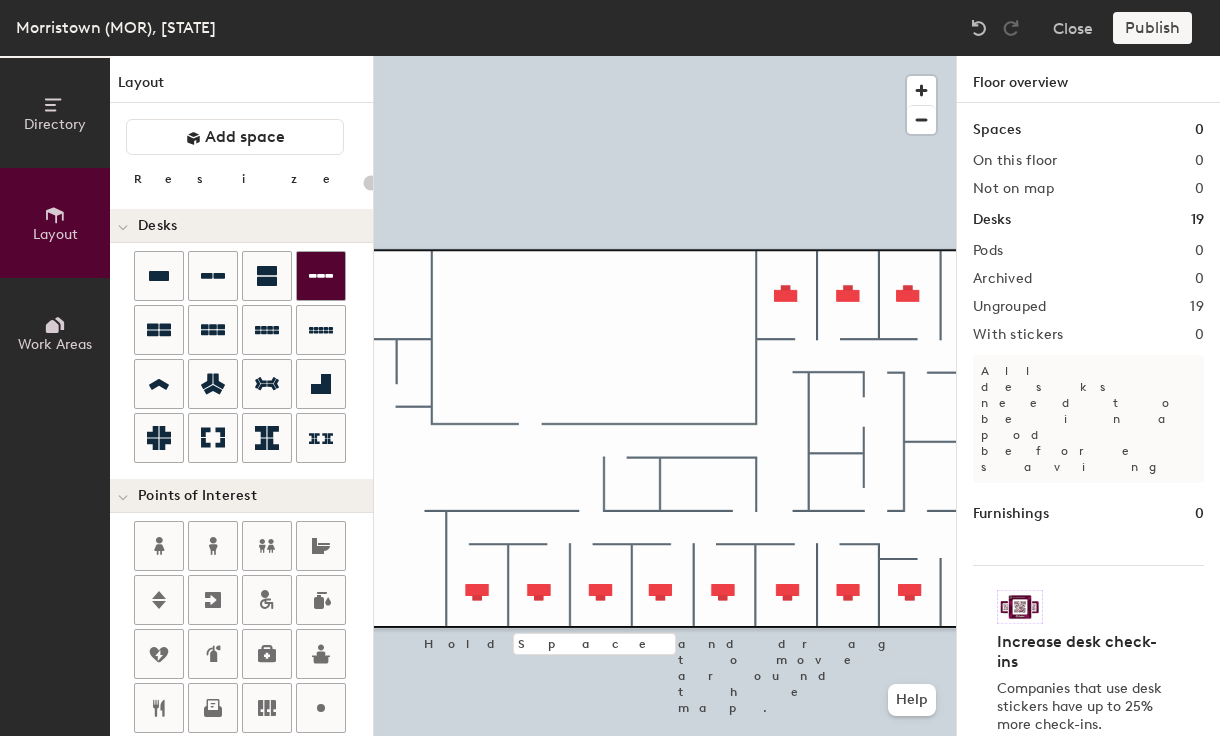 click on "Directory Layout Work Areas Layout   Add space Resize Desks Points of Interest Furnishings Seating Tables Booths Hold Space and drag to move around the map. Help Floor overview Spaces 0 On this floor 0 Not on map 0 Desks 19 Pods 0 Archived 0 Ungrouped 19 With stickers 0 All desks need to be in a pod before saving Furnishings 0 Increase desk check-ins Companies that use desk stickers have up to 25% more check-ins. Get your stickers" 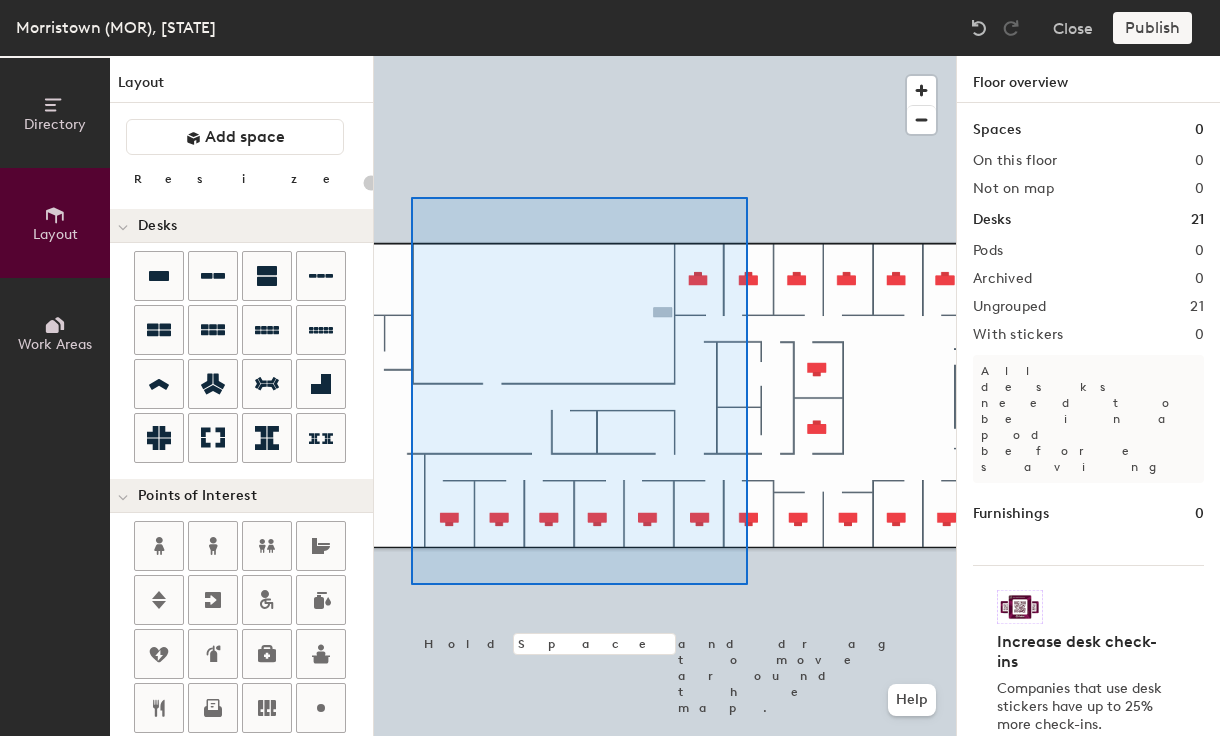 type on "100" 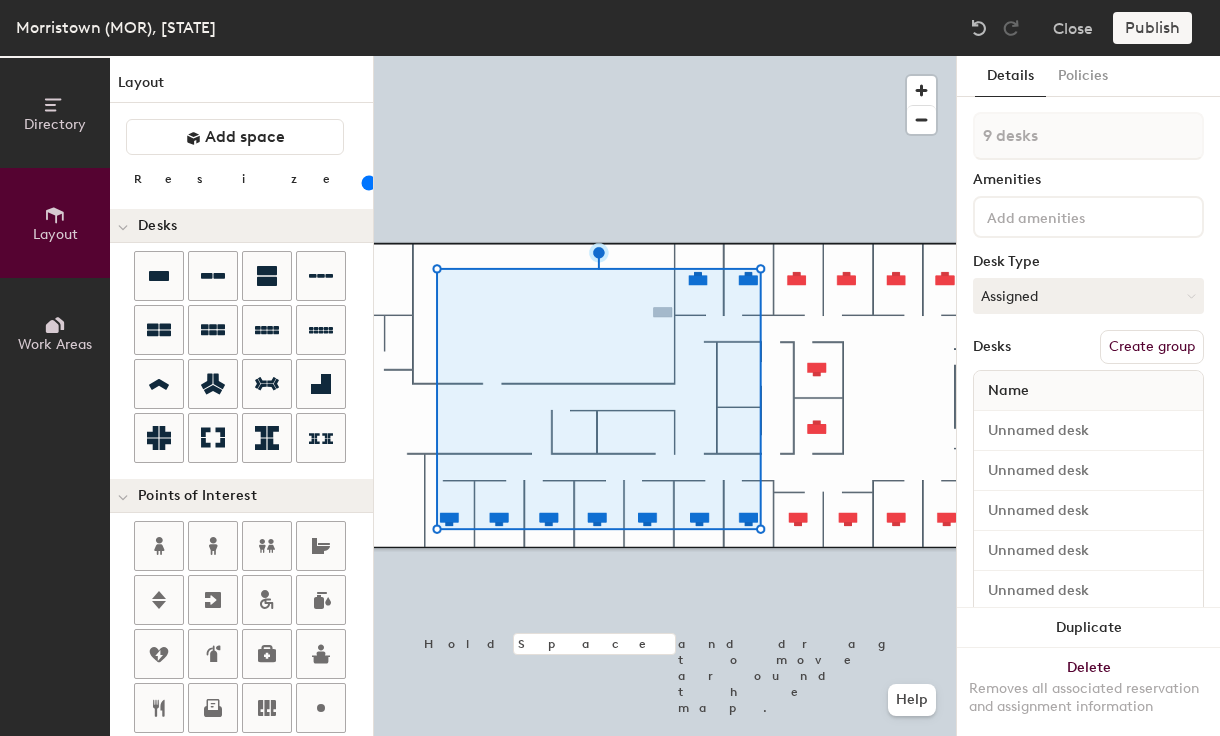 drag, startPoint x: 150, startPoint y: 275, endPoint x: 974, endPoint y: 455, distance: 843.4311 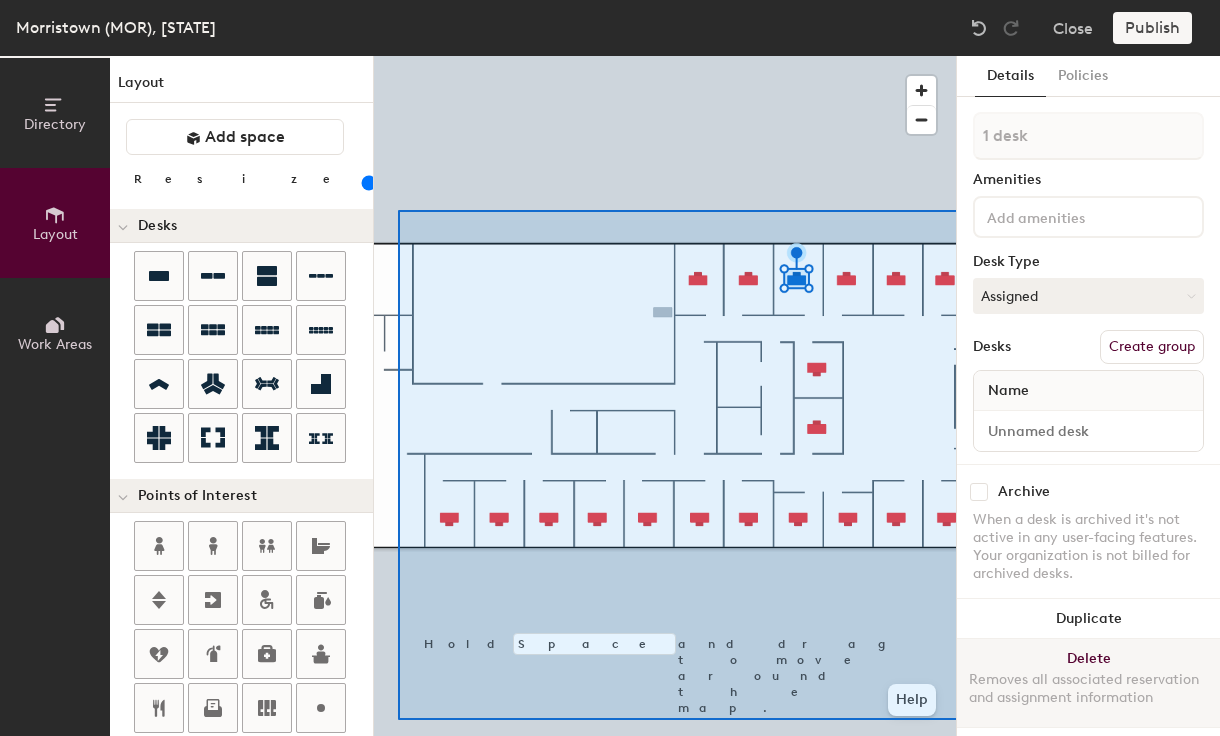 click on "Directory Layout Work Areas Layout   Add space Resize Desks Points of Interest Furnishings Seating Tables Booths Hold Space and drag to move around the map. Help Details Policies 1 desk Amenities Desk Type Assigned Desks Create group Name Archive When a desk is archived it's not active in any user-facing features. Your organization is not billed for archived desks. Duplicate Delete Removes all associated reservation and assignment information" 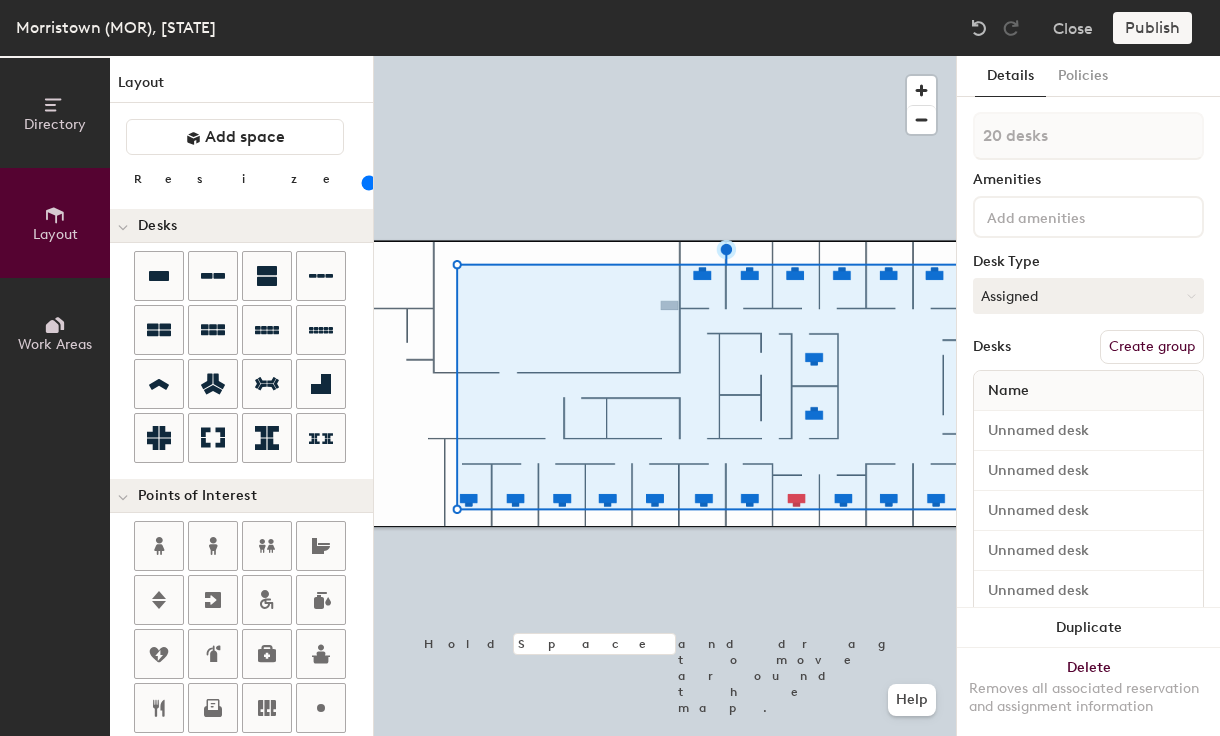 type on "19 desks" 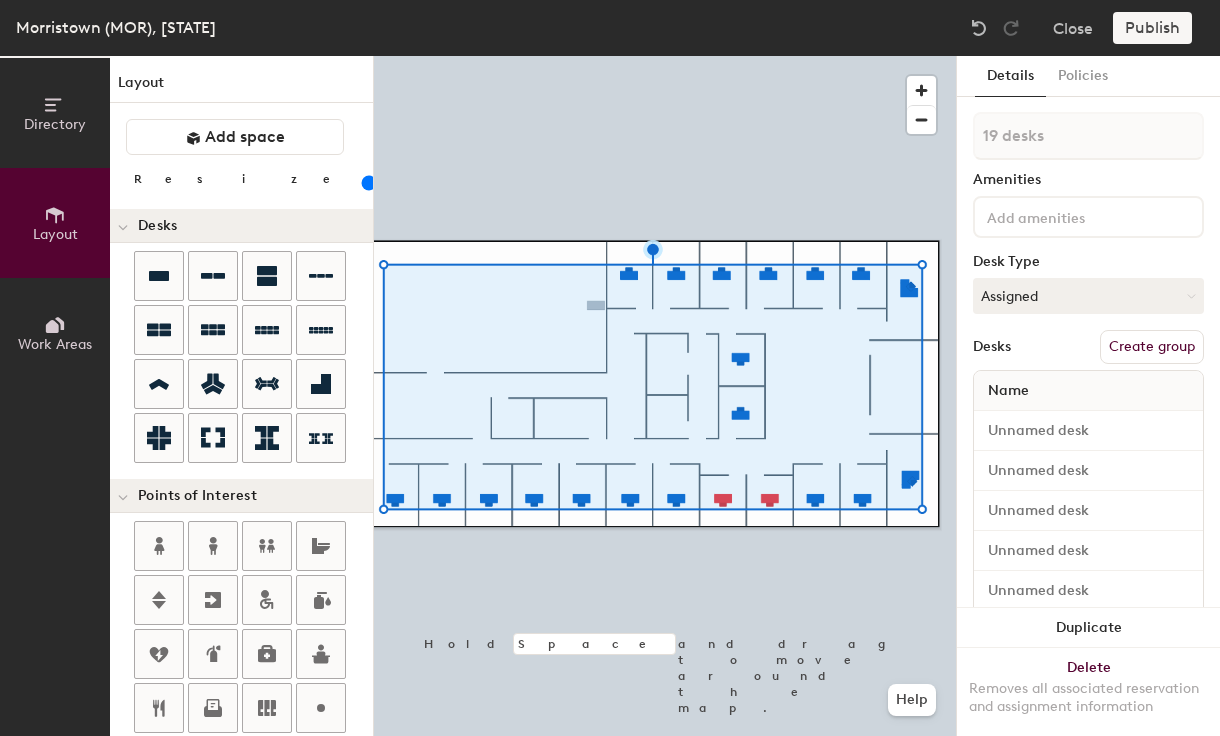 click on "Create group" 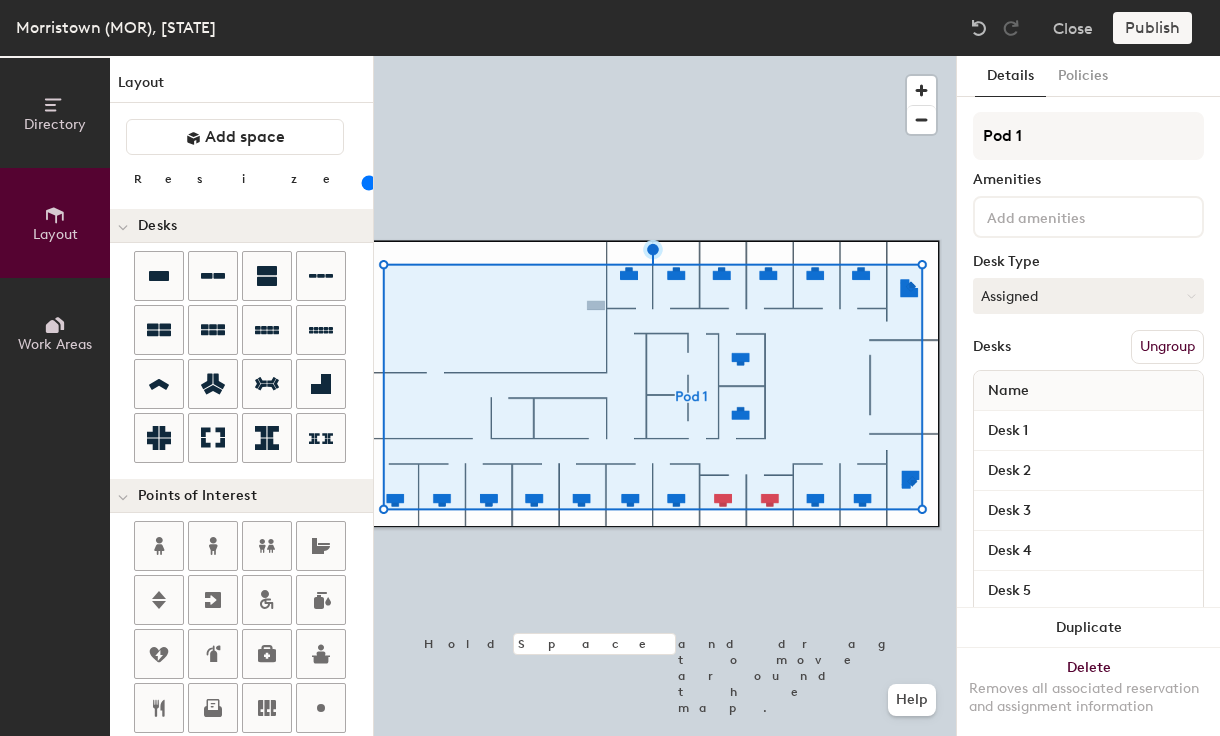 click on "Directory Layout Work Areas Layout   Add space Resize Desks Points of Interest Furnishings Seating Tables Booths Hold Space and drag to move around the map. Help Details Policies Pod 1 Amenities Desk Type Assigned Desks Ungroup Name Desk 1 Desk 2 Desk 3 Desk 4 Desk 5 Desk 6 Desk 7 Desk 8 Desk 9 Desk 10 Desk 11 Desk 12 Desk 13 Desk 14 Desk 15 Desk 16 Desk 17 Desk 18 Desk 19 Duplicate Delete Removes all associated reservation and assignment information" 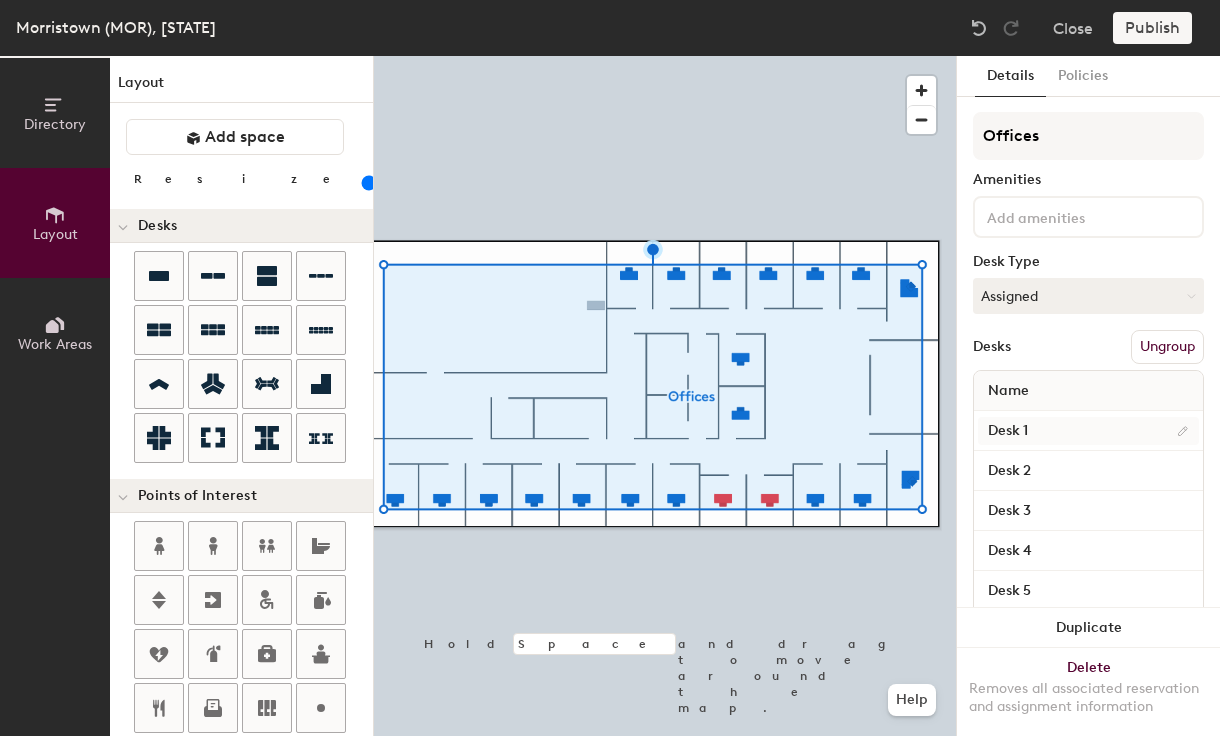 type on "Offices" 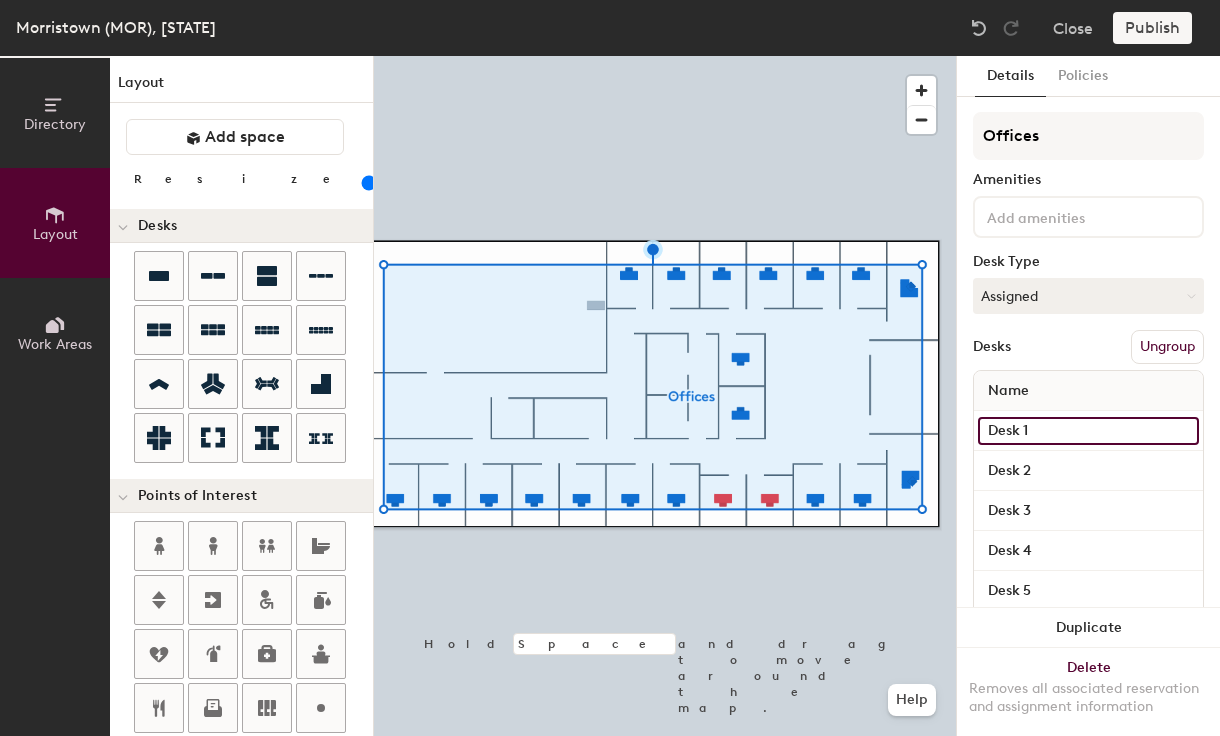 click on "Desk 1" 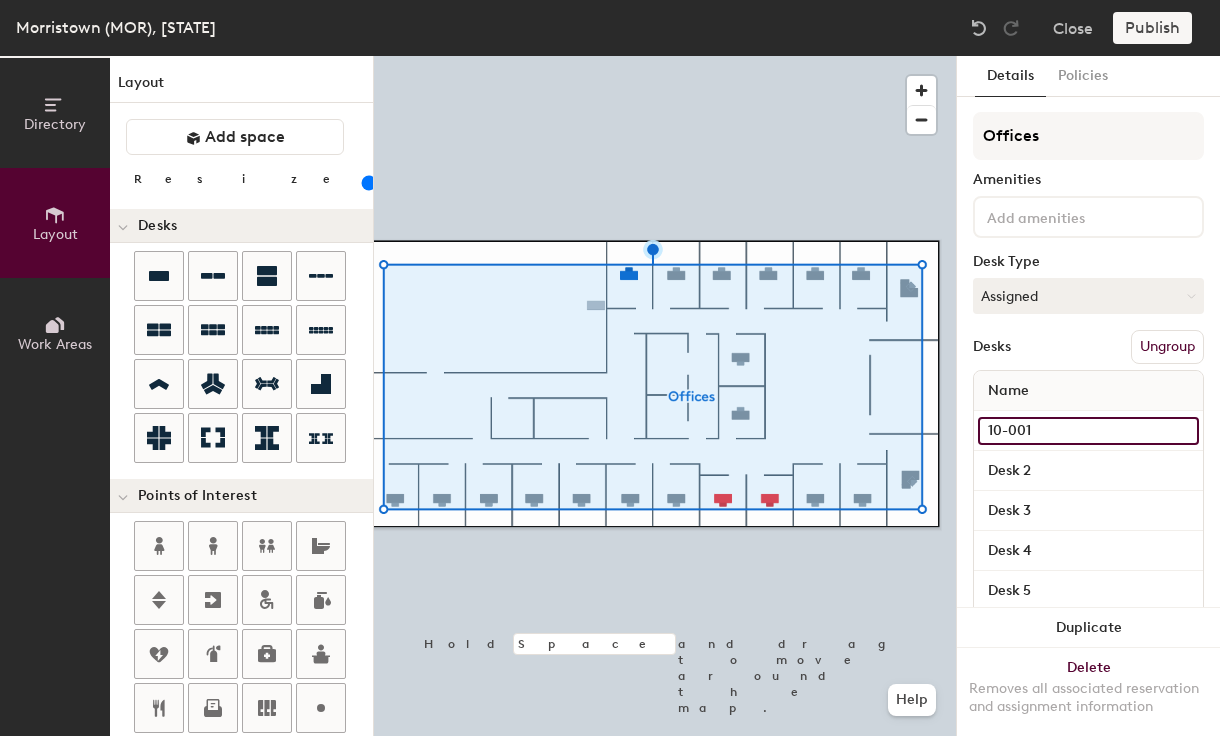 type on "10-001" 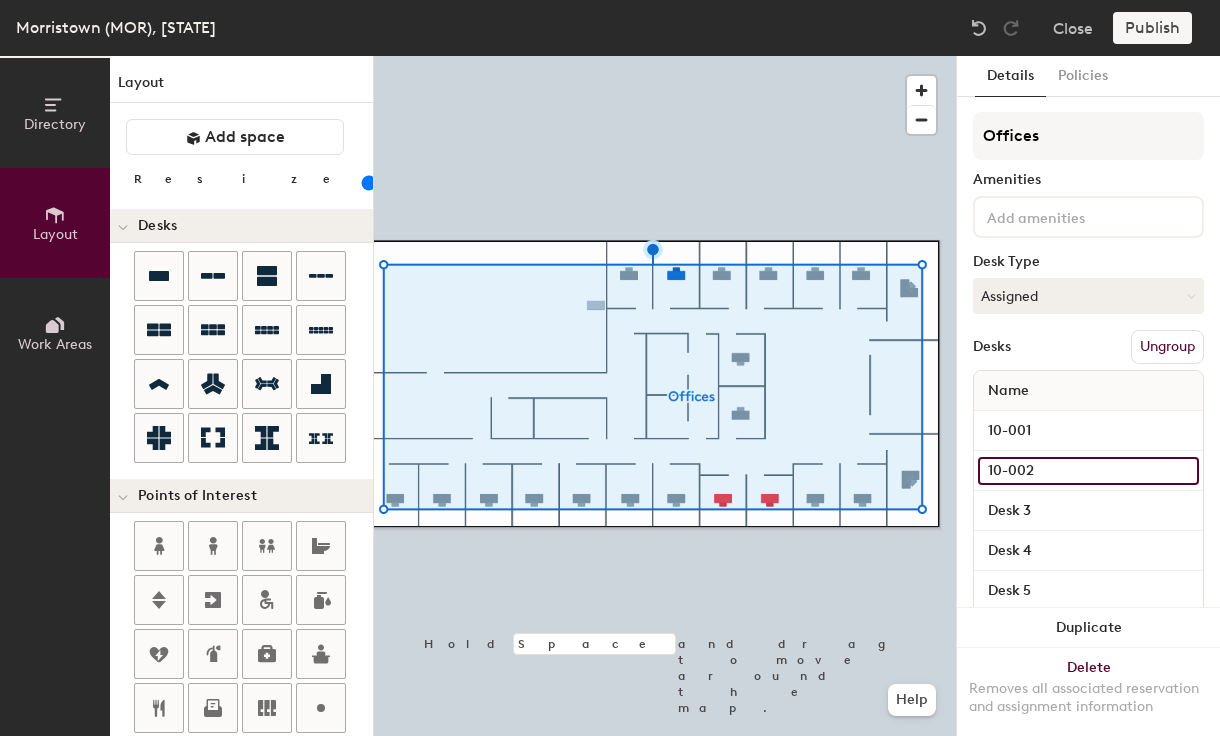 type on "10-002" 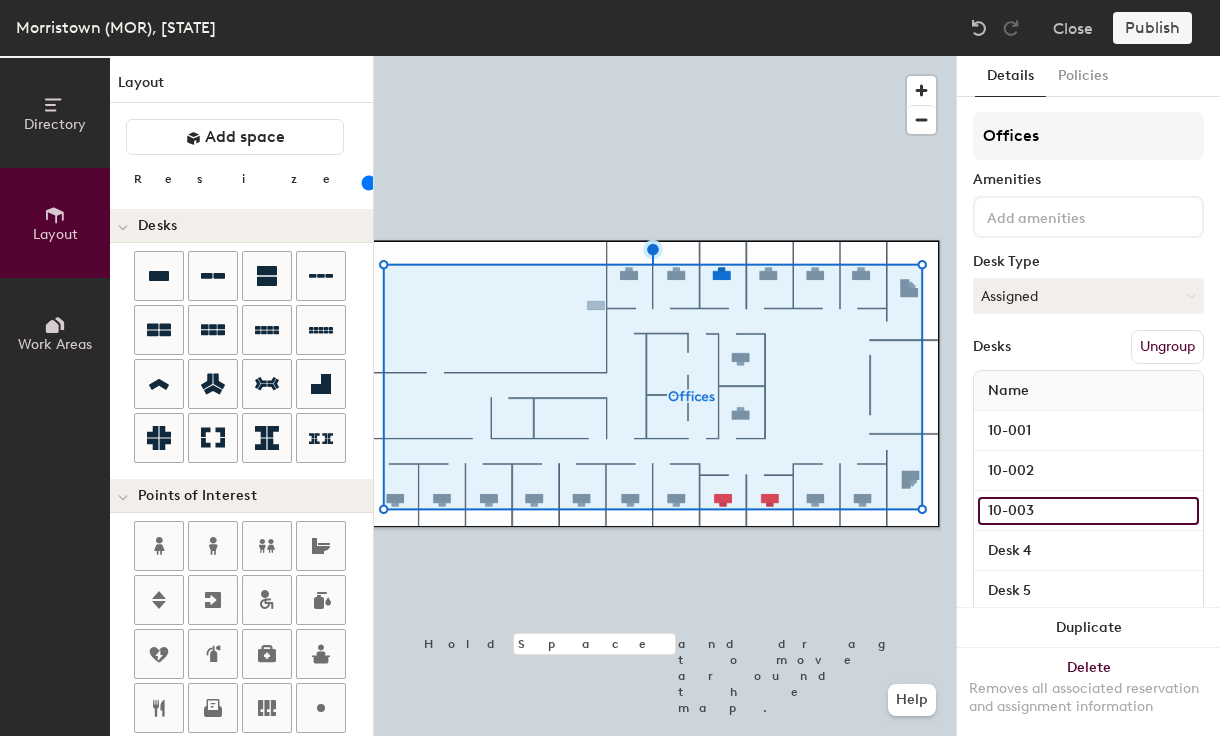 type on "10-003" 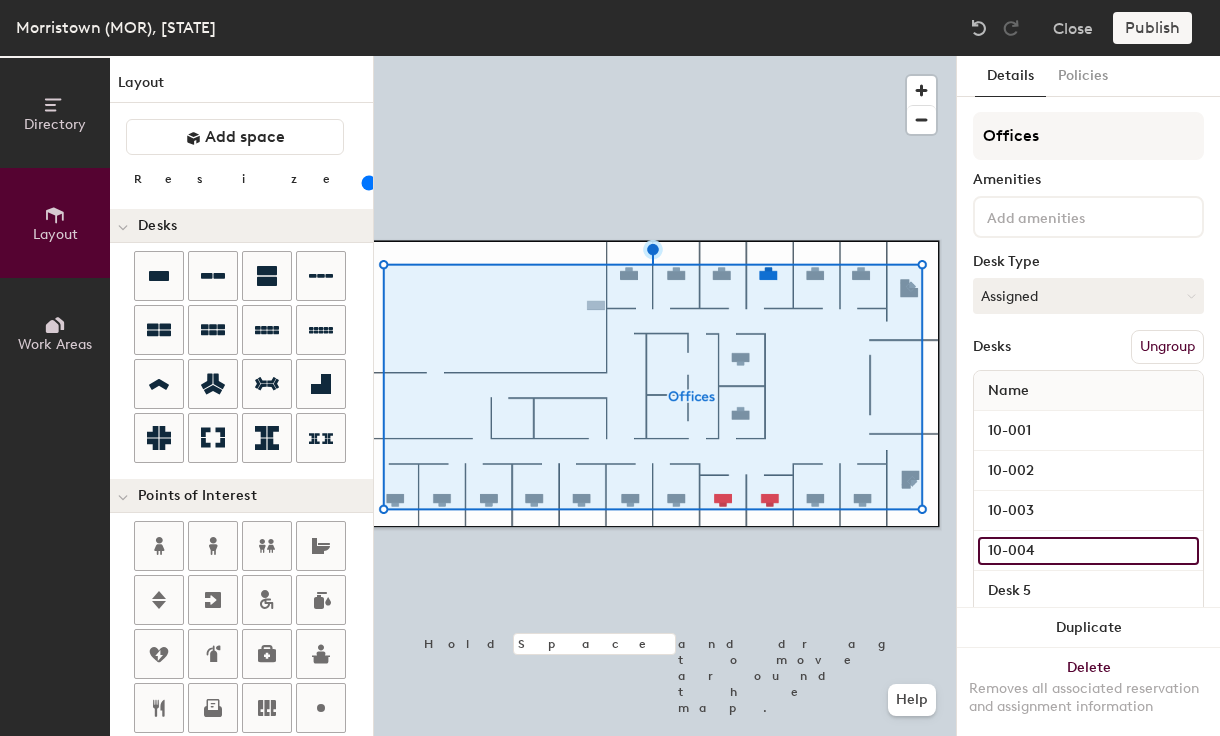 type on "10-004" 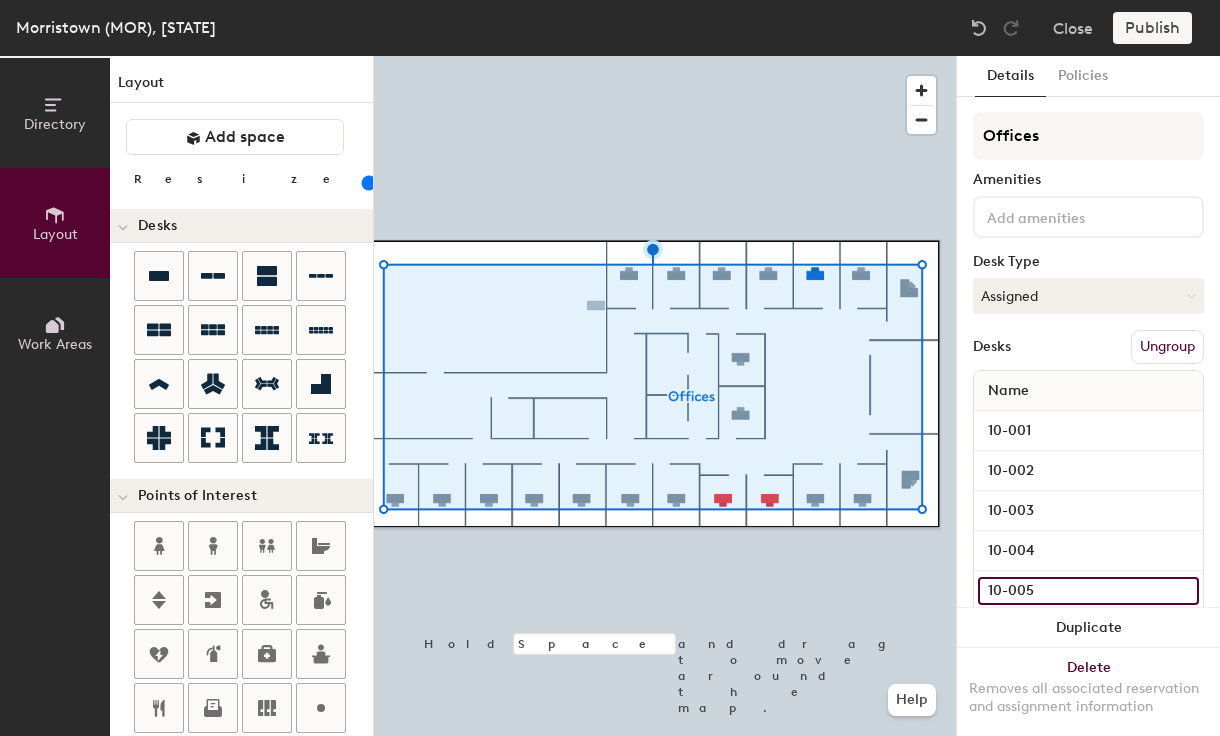 type on "10-005" 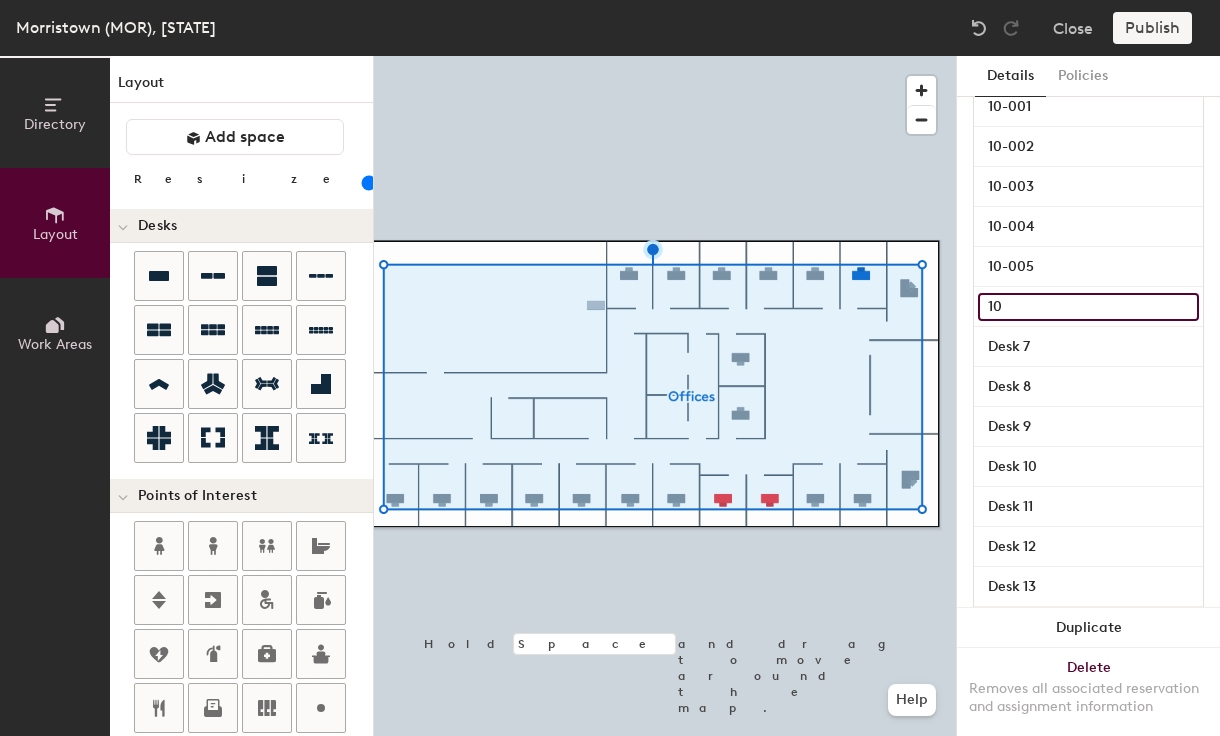 scroll, scrollTop: 318, scrollLeft: 0, axis: vertical 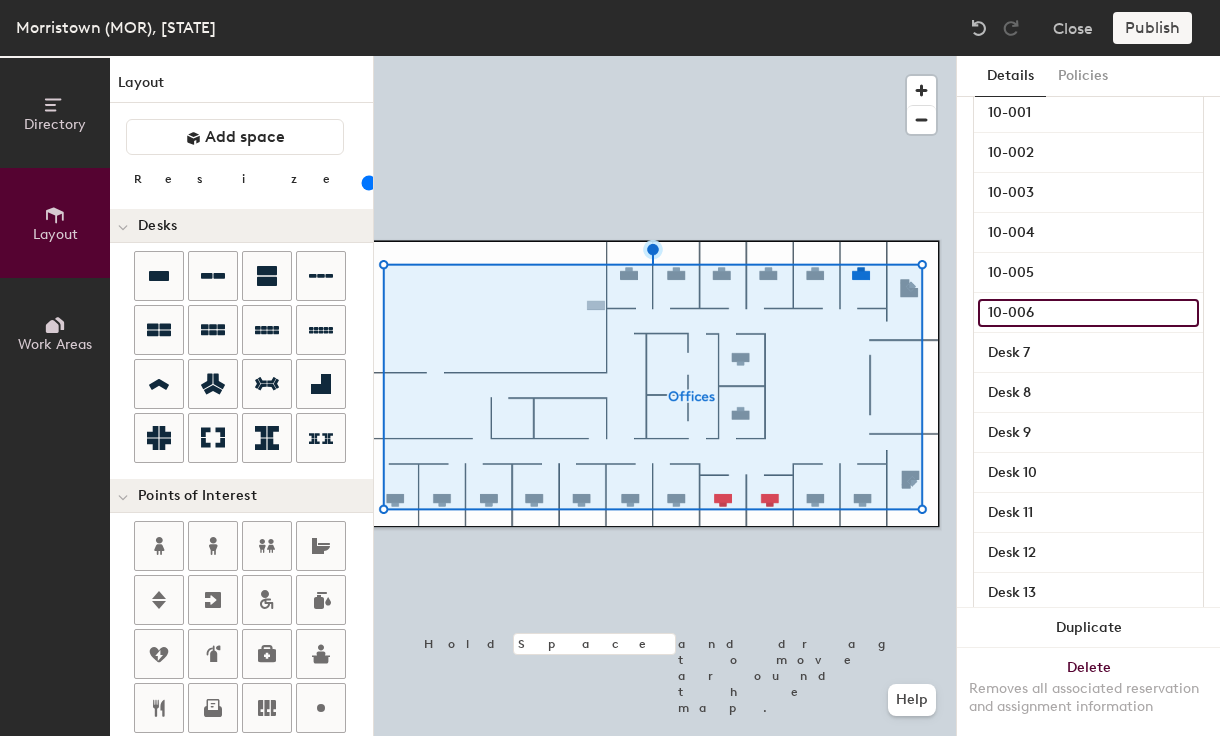 type on "10-006" 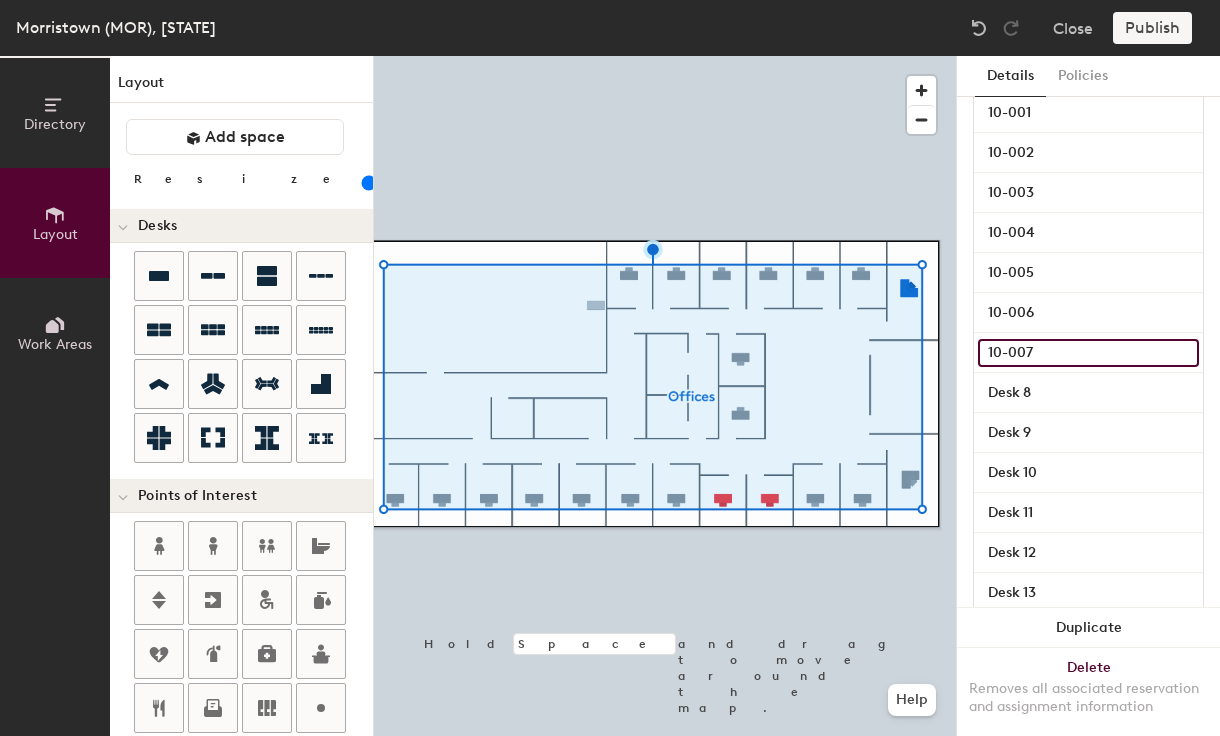 type on "10-007" 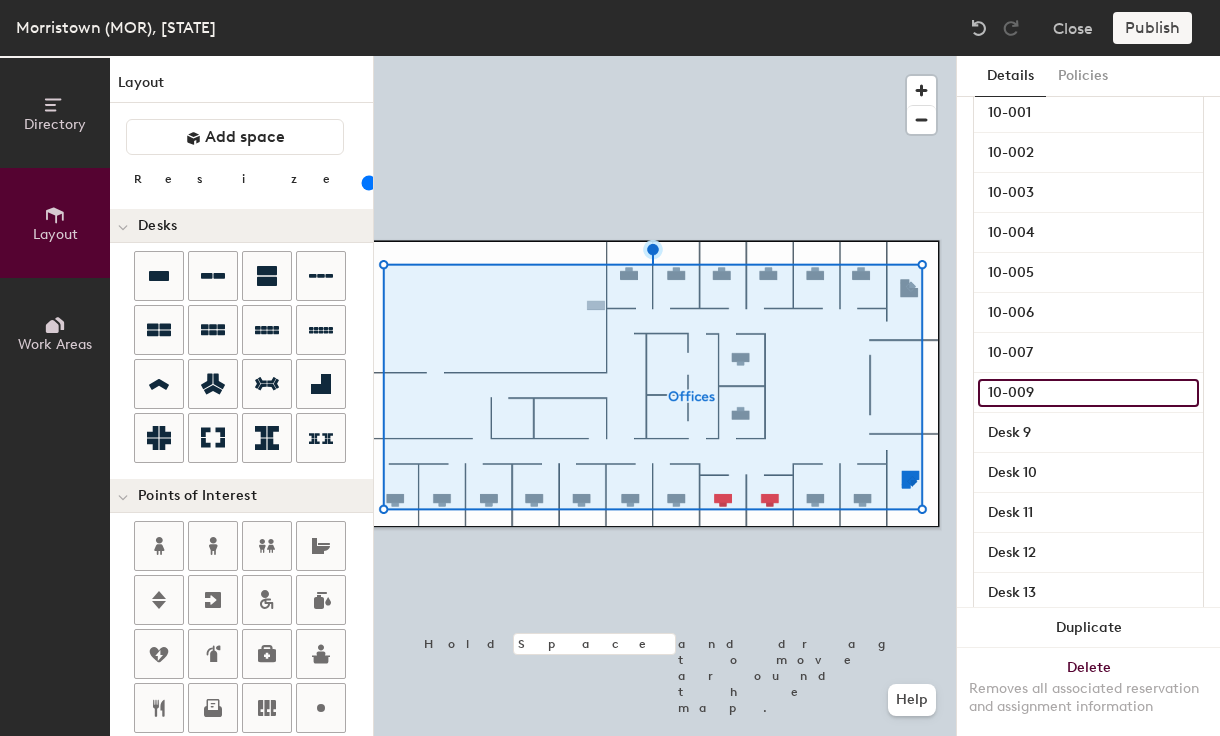type on "10-009" 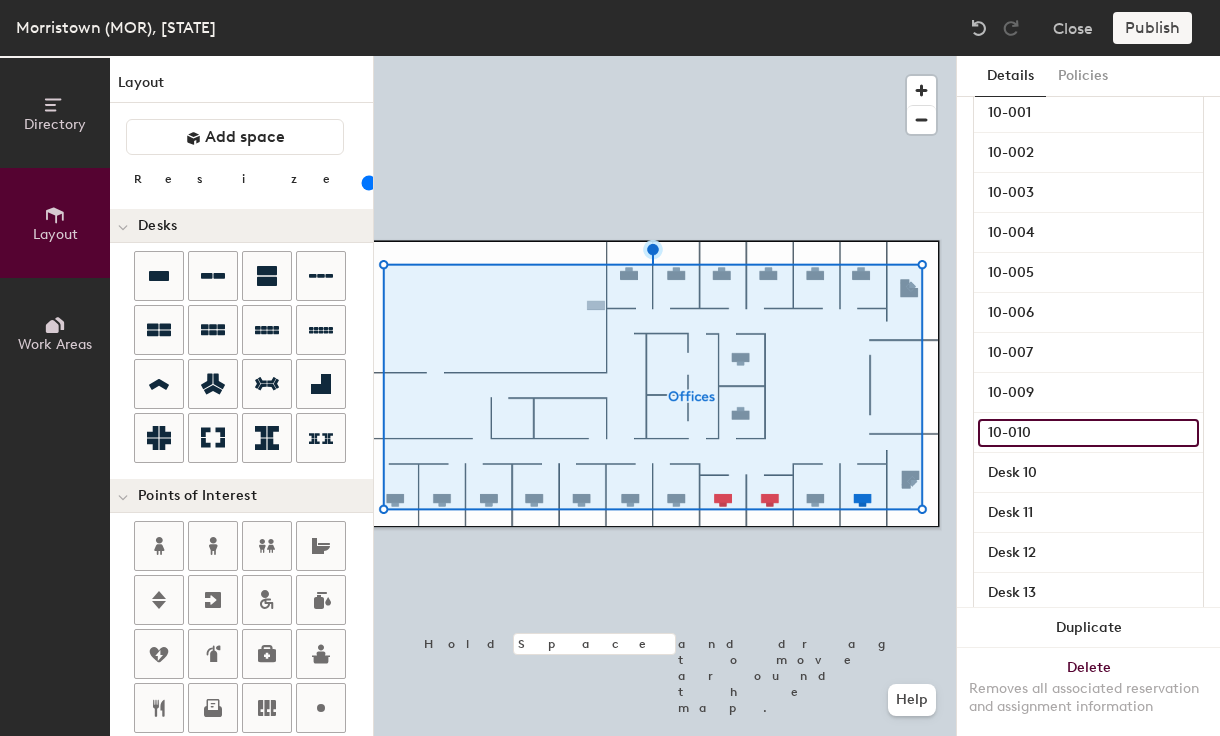 type on "10-010" 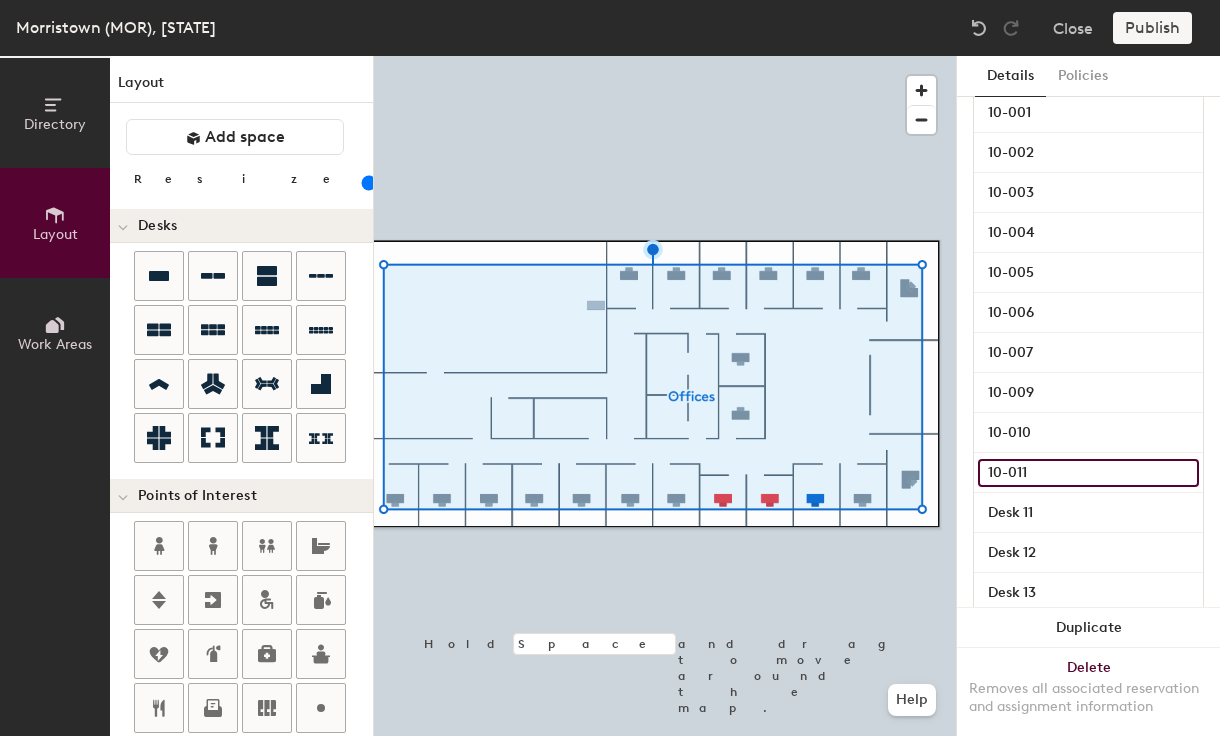 type on "10-011" 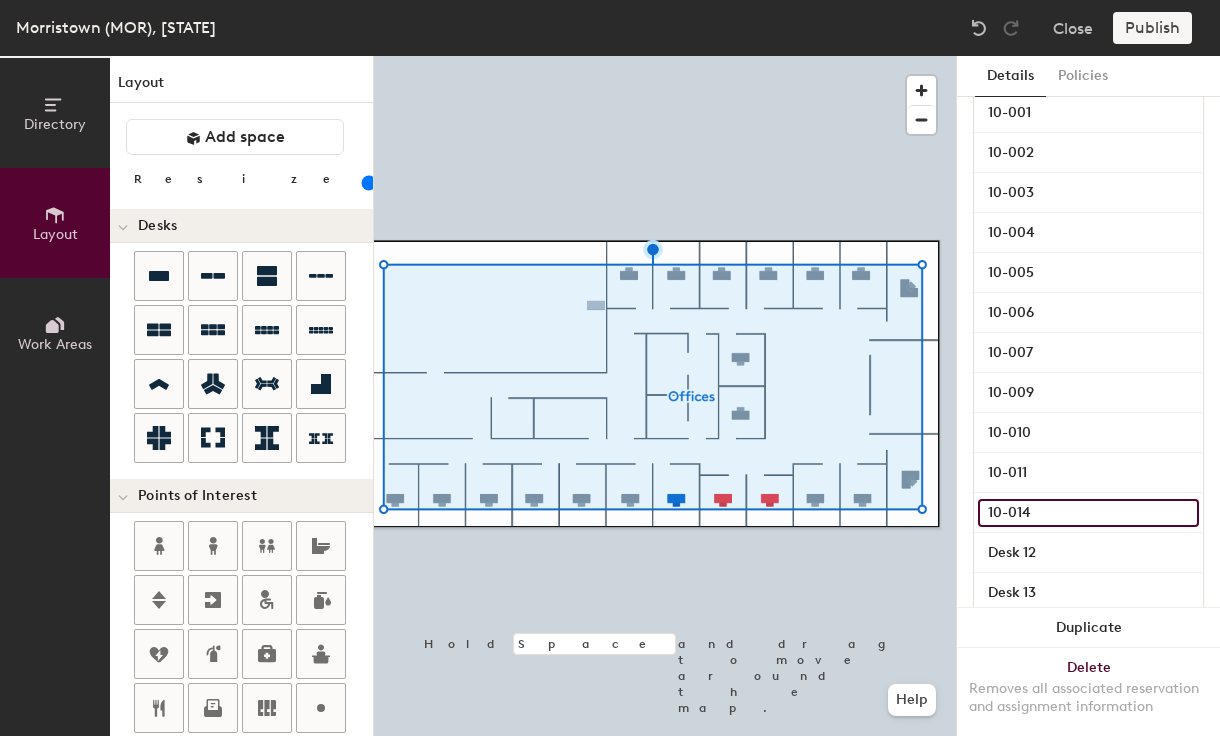 type on "10-014" 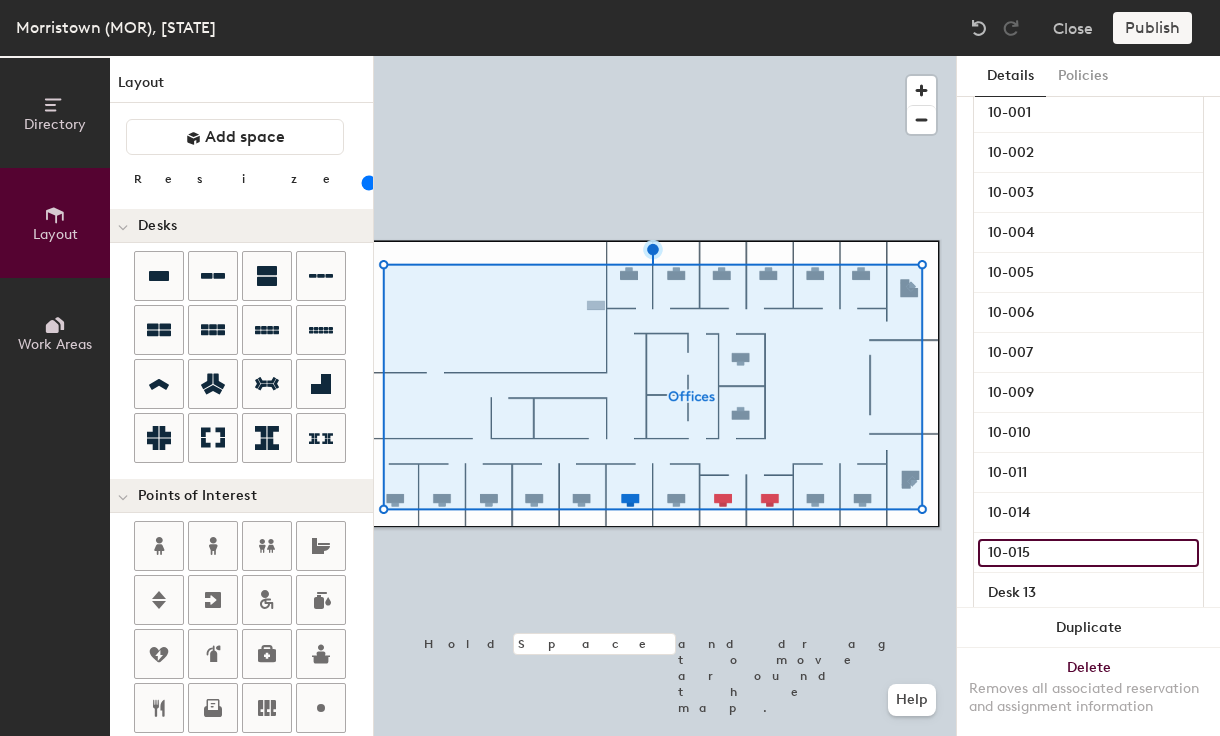 type on "10-015" 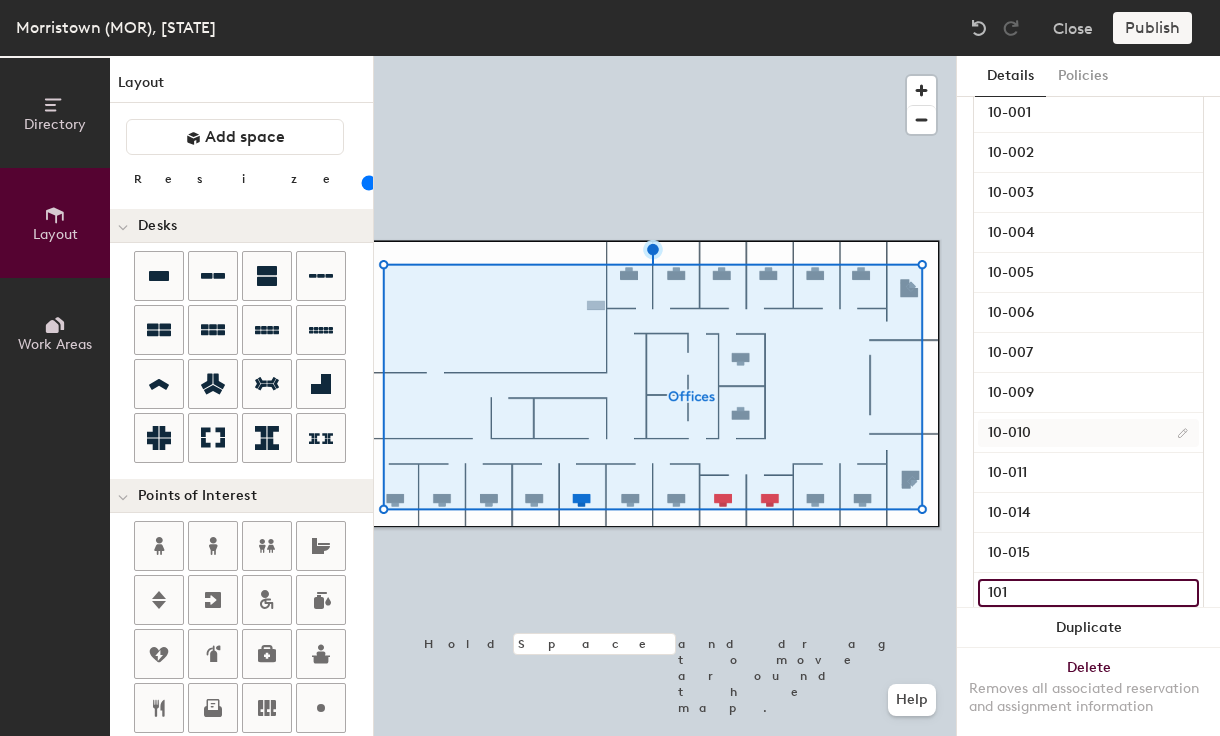 scroll, scrollTop: 606, scrollLeft: 0, axis: vertical 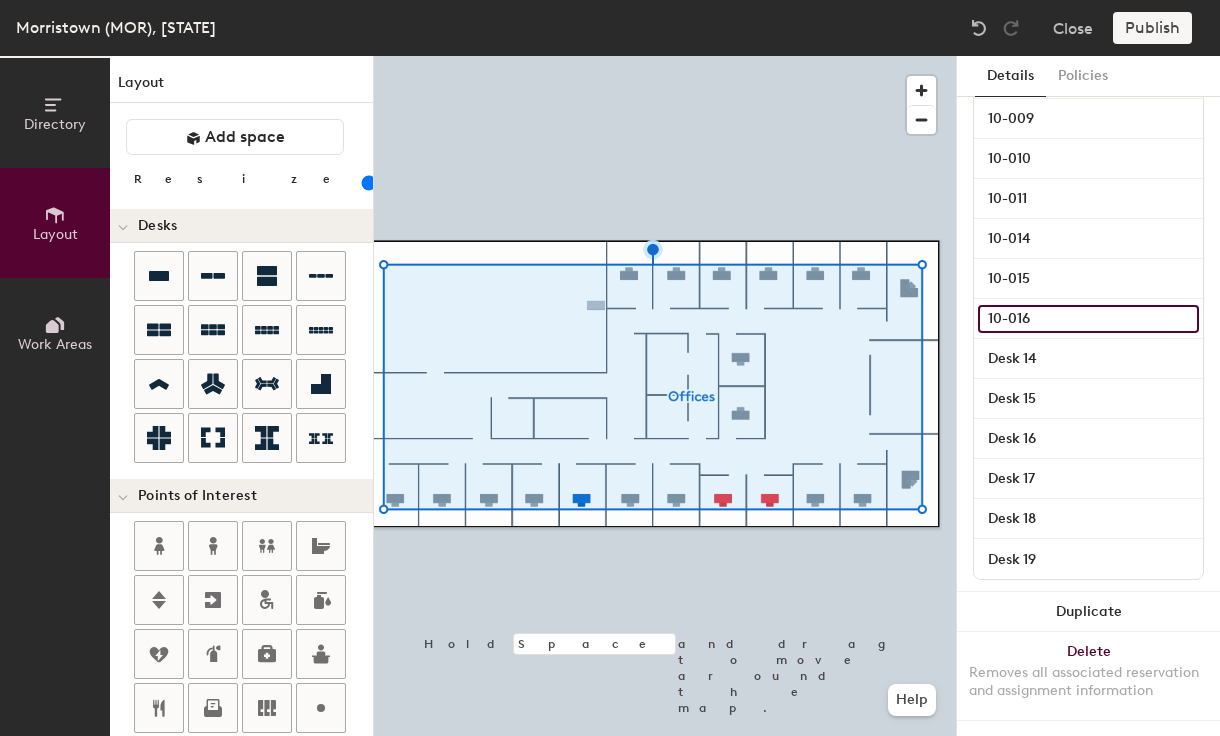 type on "10-016" 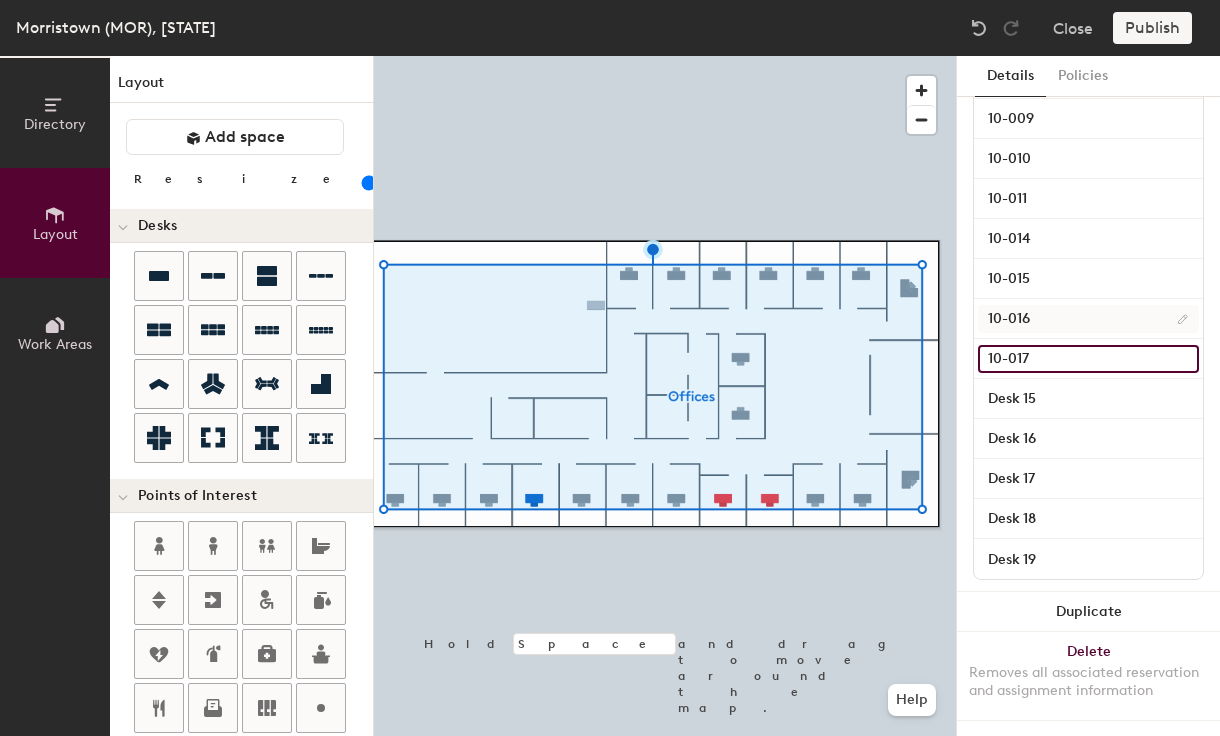 type on "10-017" 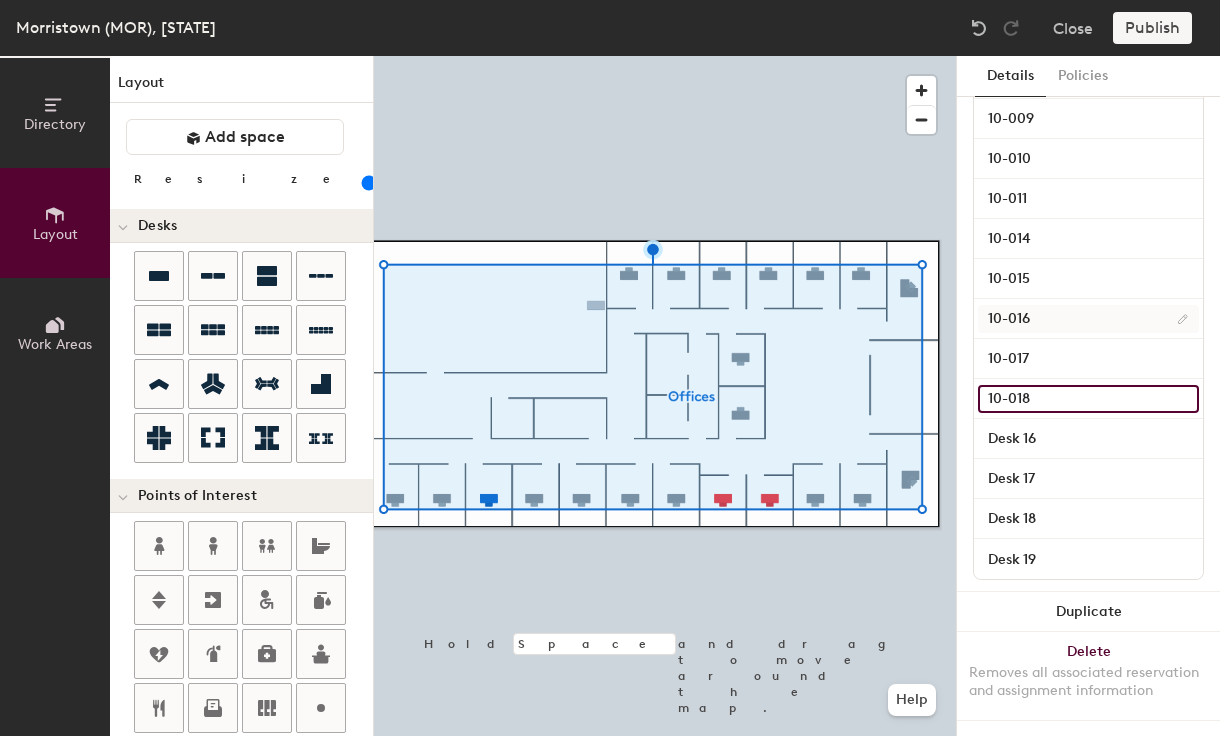 type on "10-018" 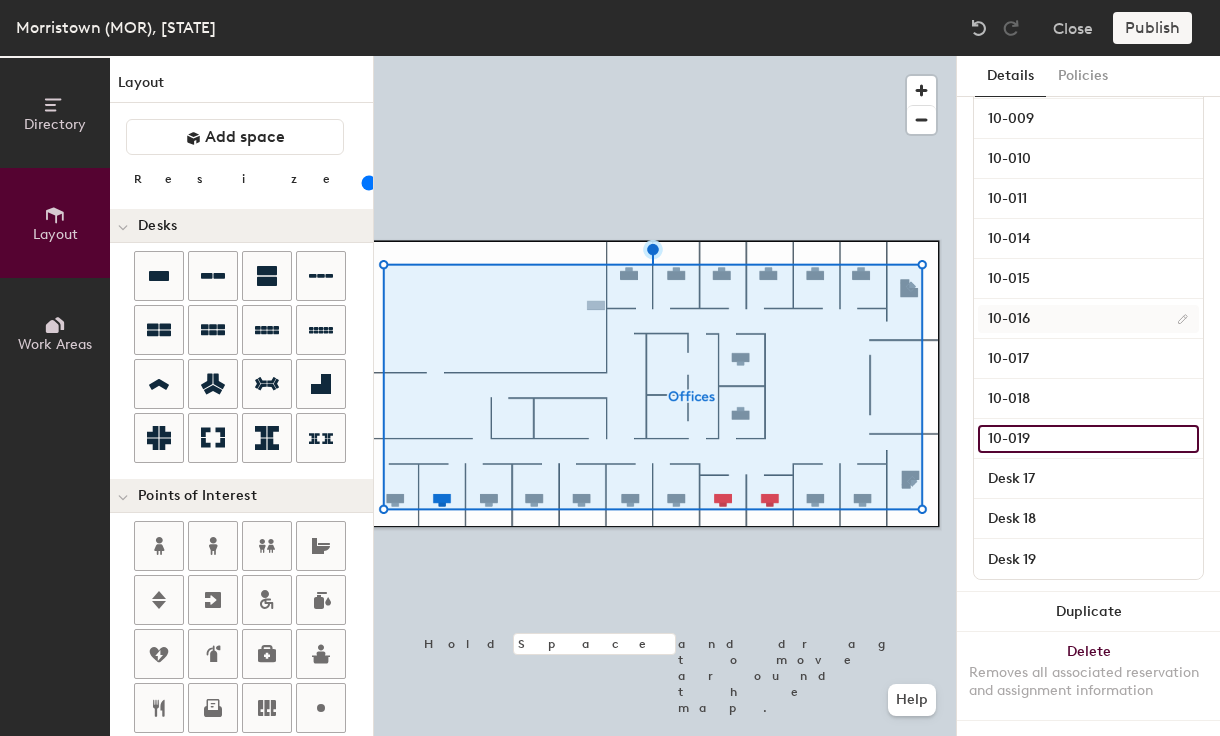 type on "10-019" 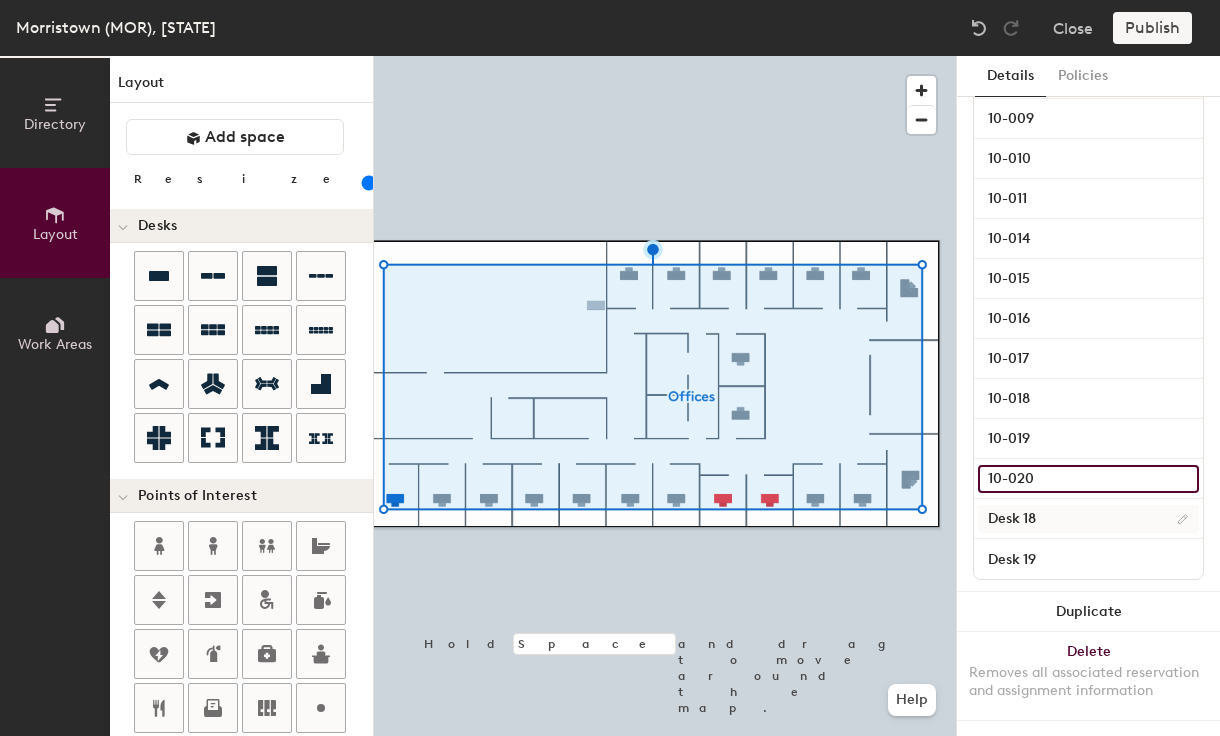 type on "10-020" 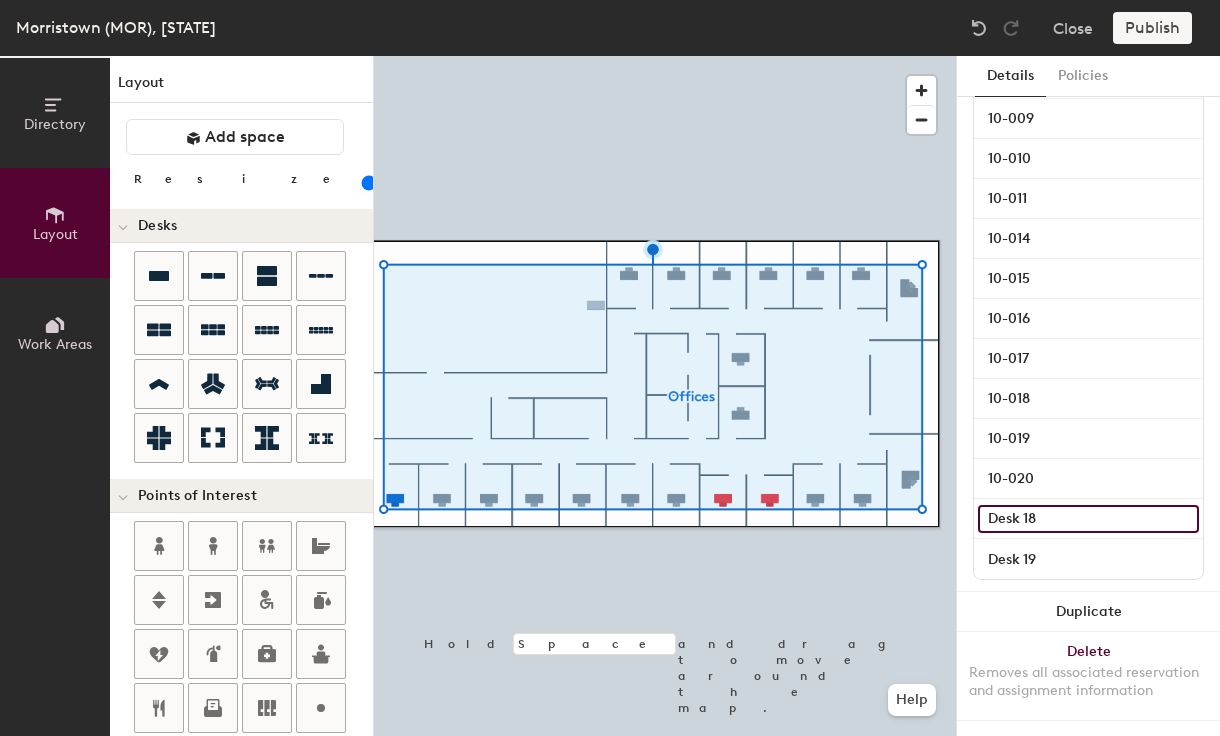 click on "Desk 18" 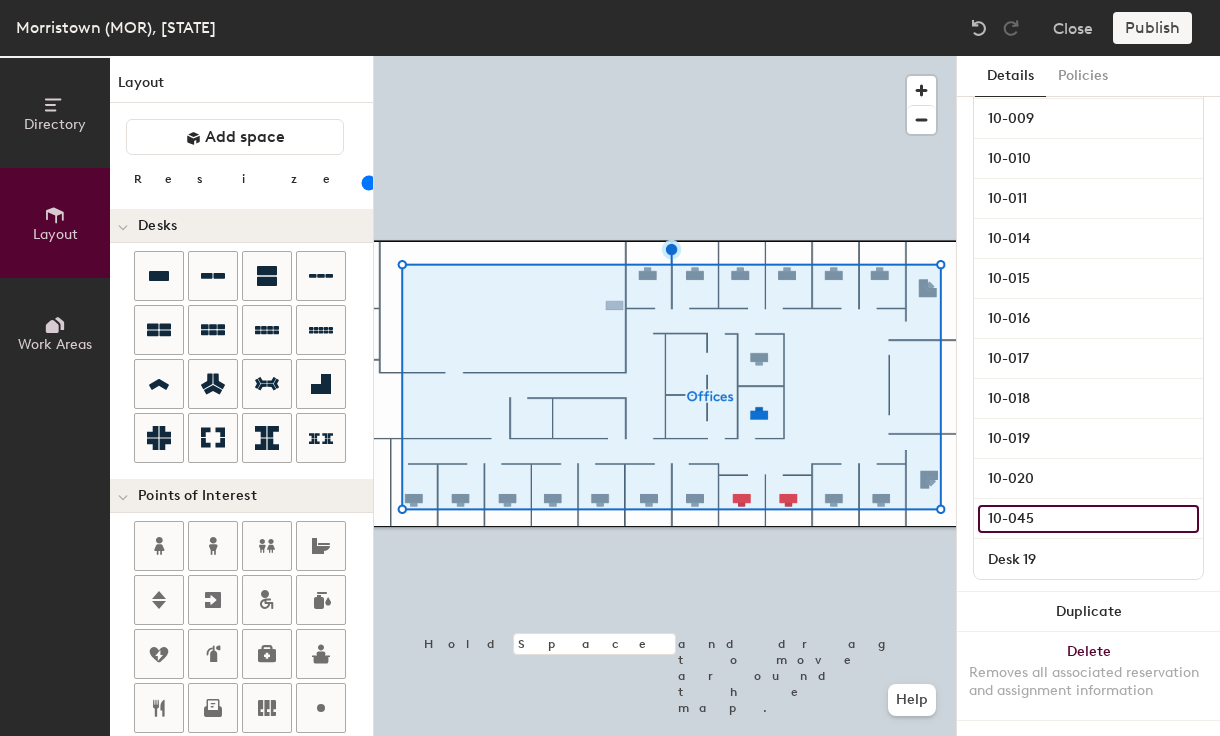 type on "10-045" 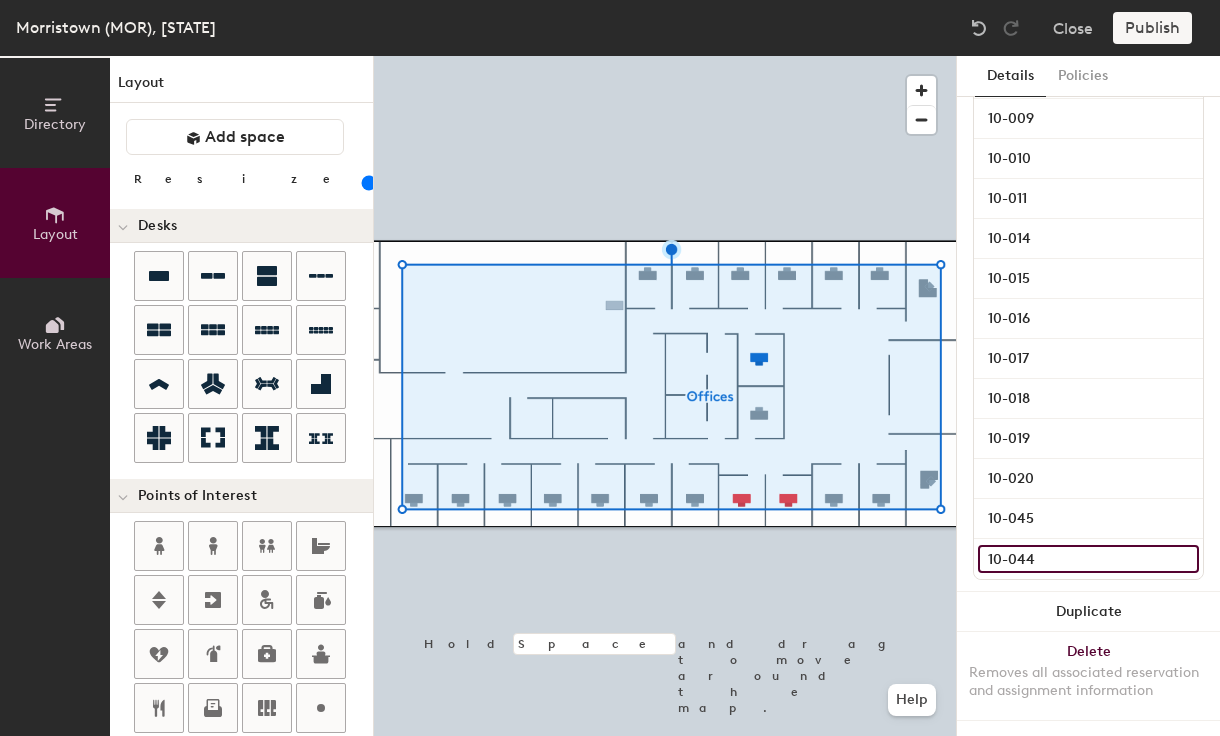 type on "10-044" 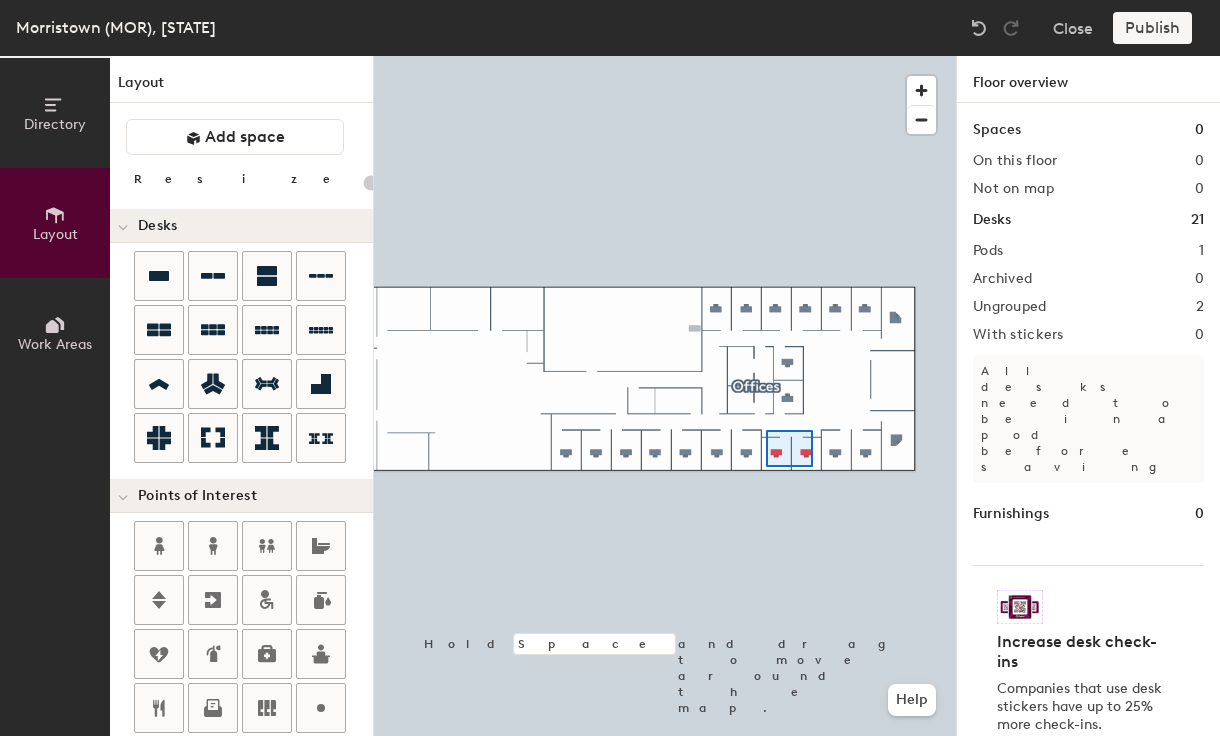 type on "100" 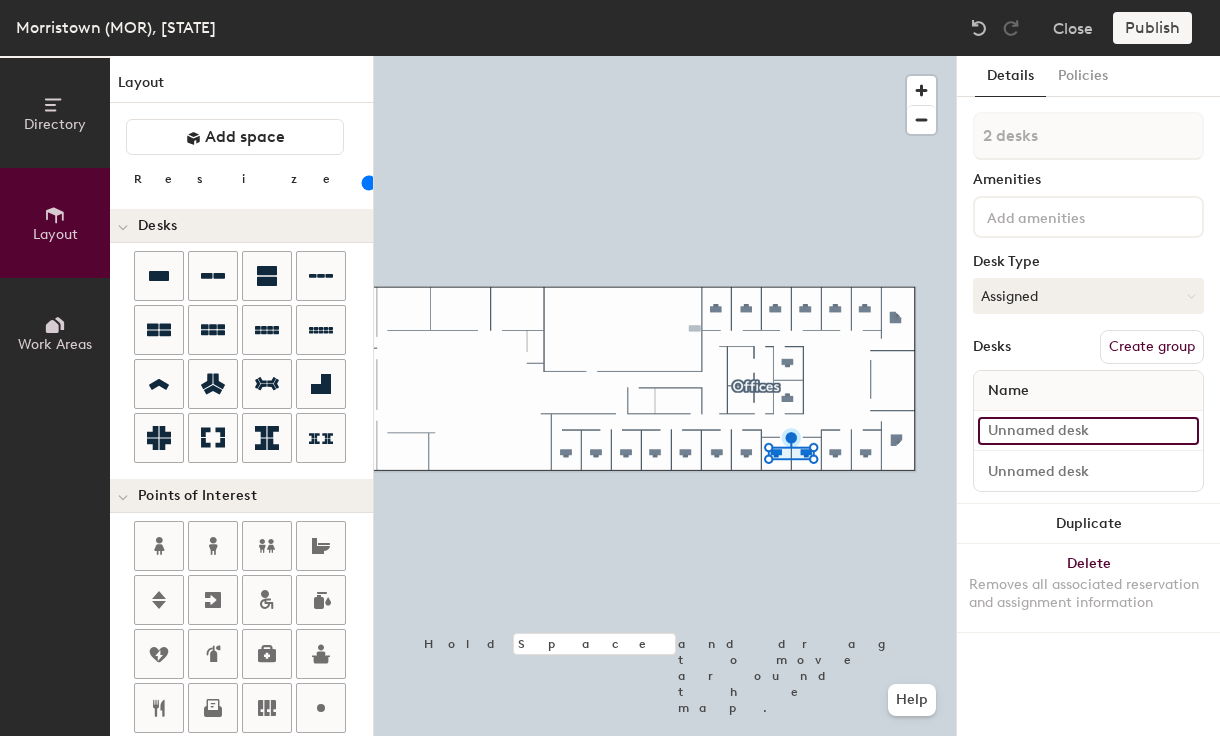 click 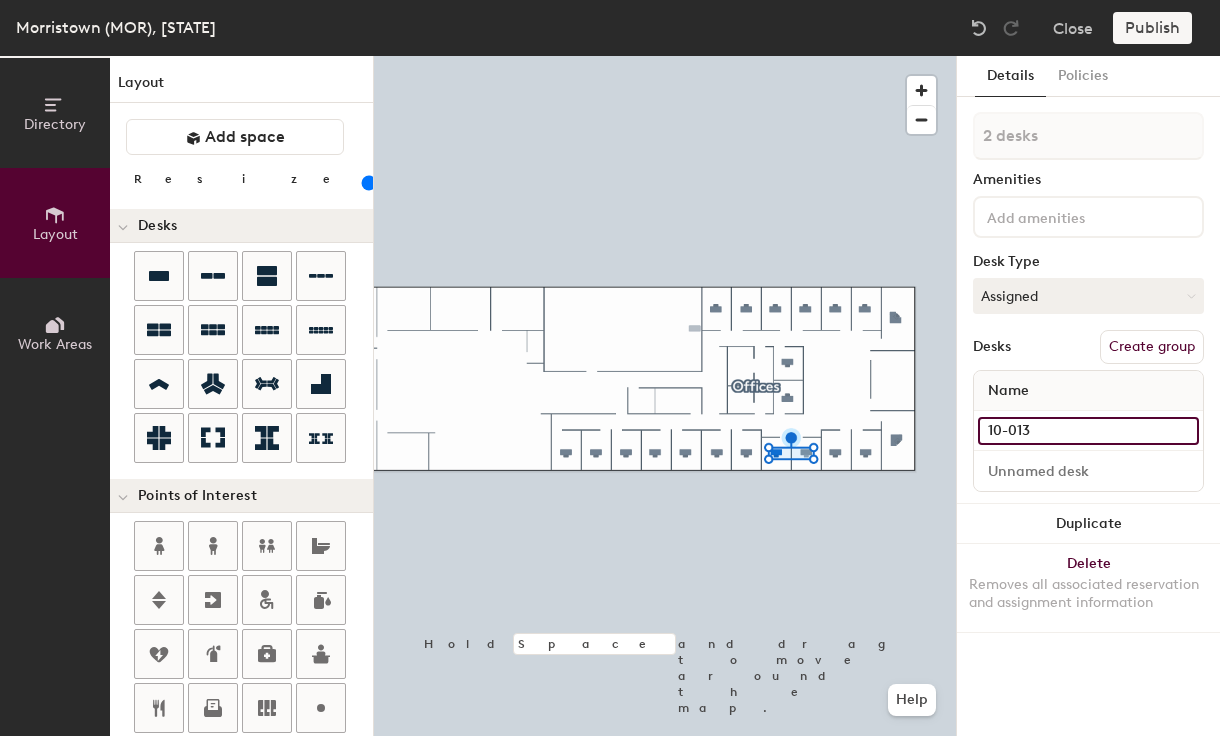 type on "10-013" 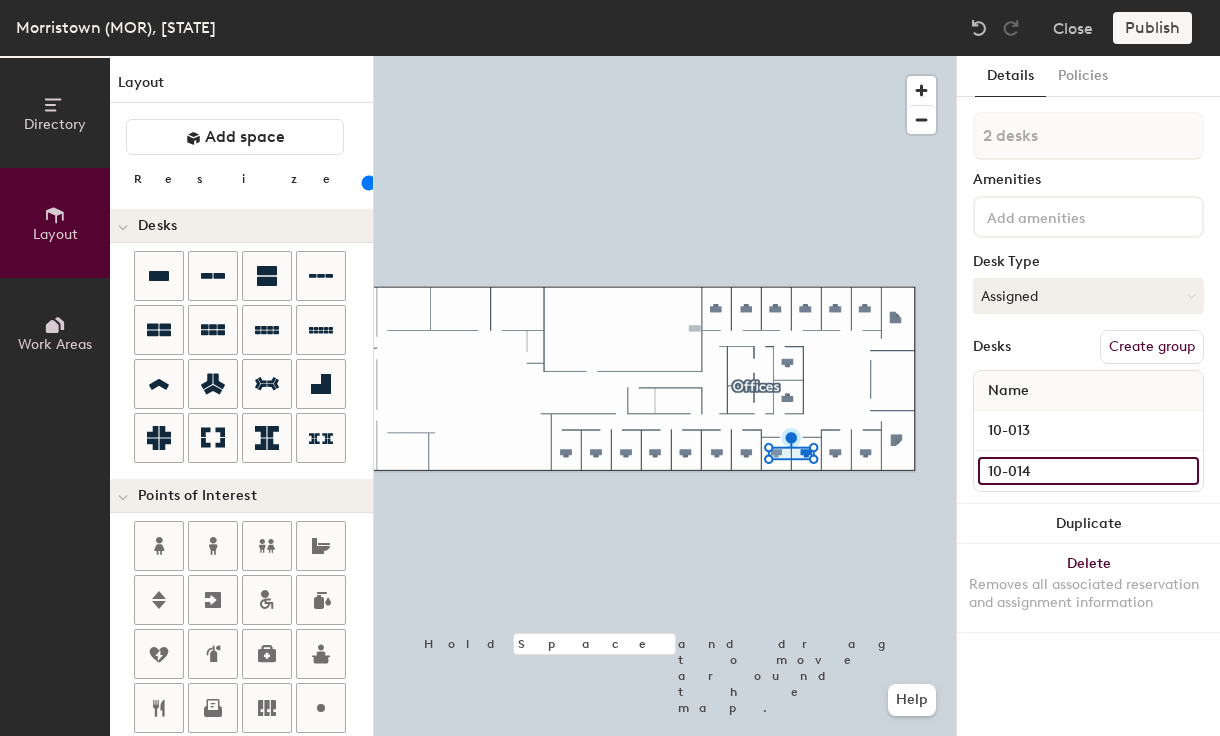 type on "10-014" 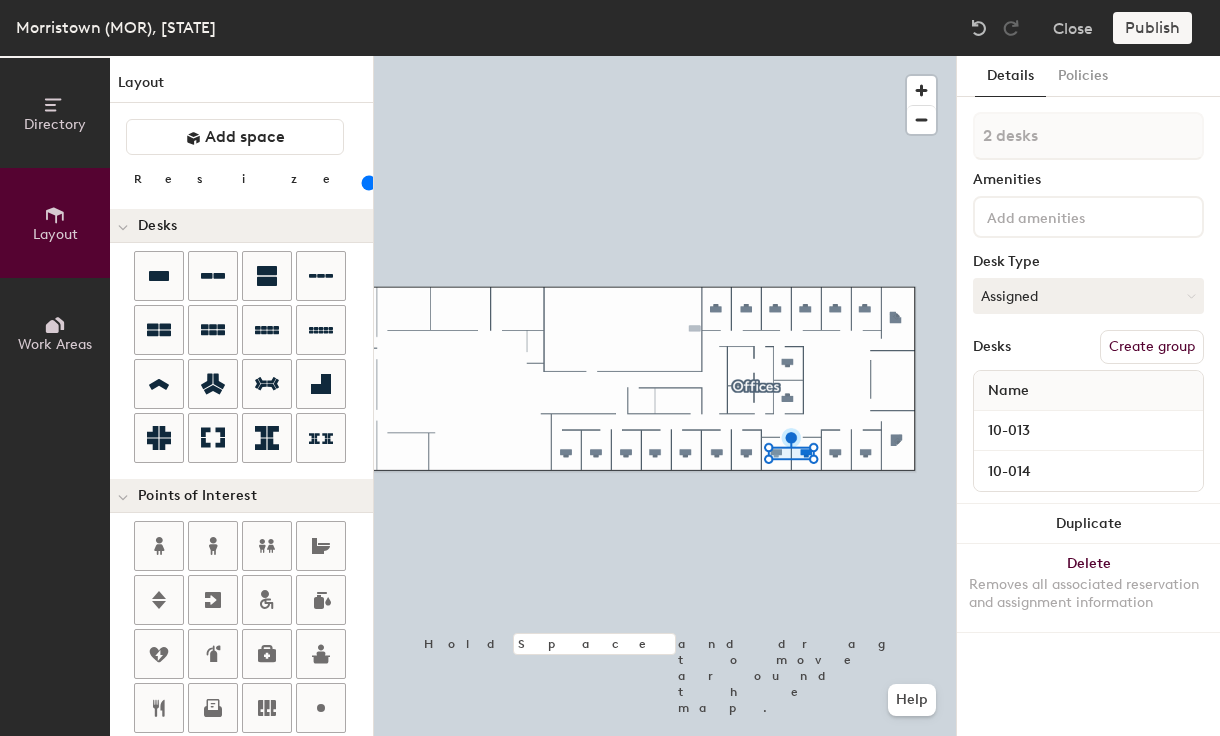 click on "Create group" 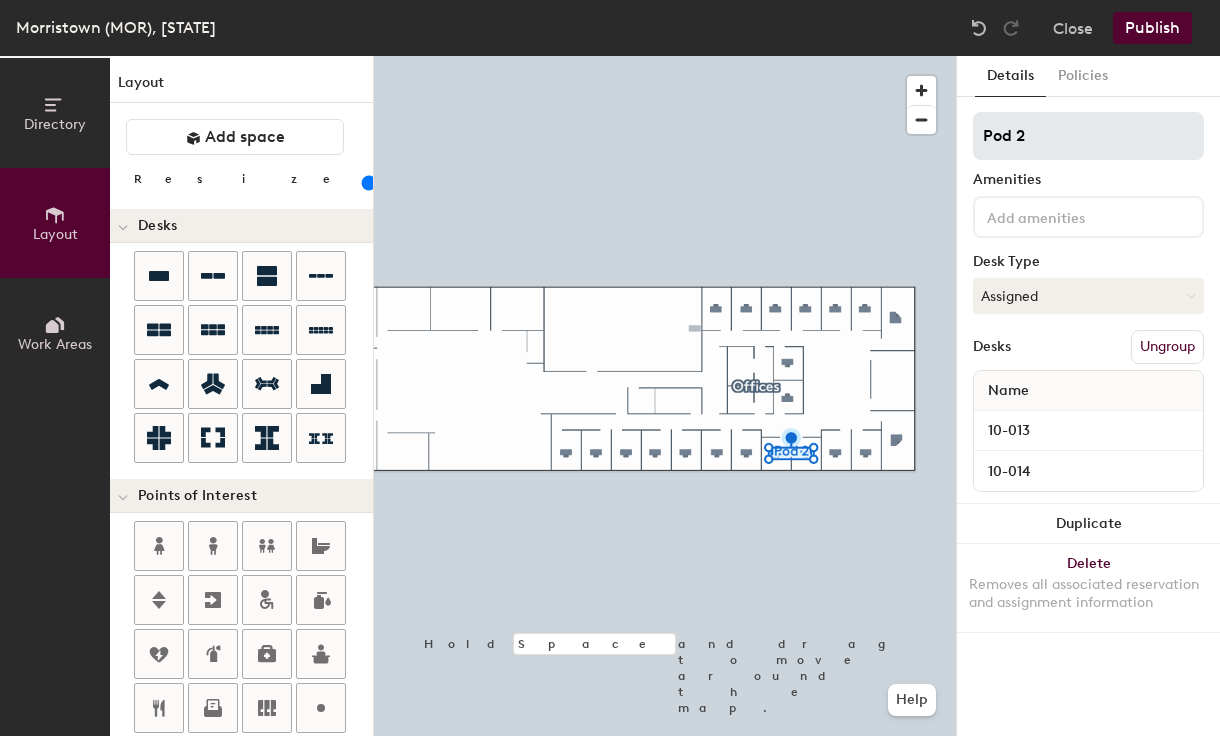 click on "Directory Layout Work Areas Layout   Add space Resize Desks Points of Interest Furnishings Seating Tables Booths Hold Space and drag to move around the map. Help Details Policies Pod 2 Amenities Desk Type Assigned Desks Ungroup Name 10-013 10-014 Duplicate Delete Removes all associated reservation and assignment information" 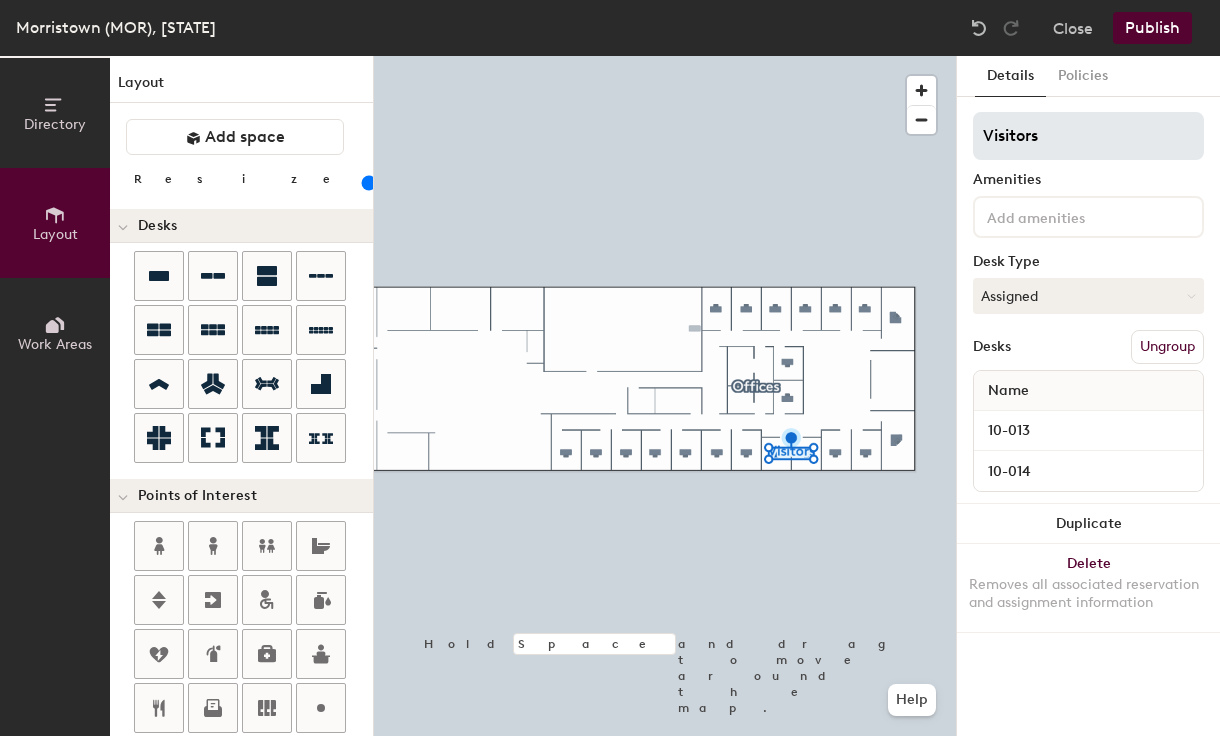 type on "Visitors" 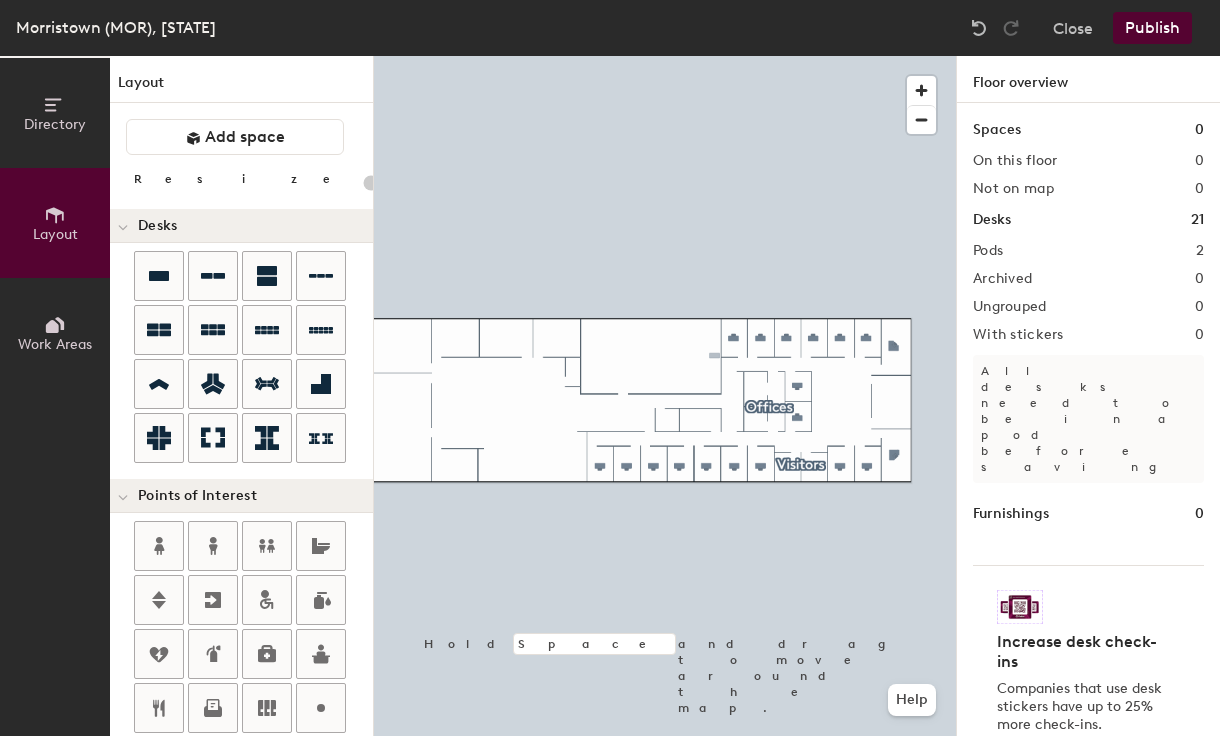 click on "Directory Layout Work Areas Layout   Add space Resize Desks Points of Interest Furnishings Seating Tables Booths Hold Space and drag to move around the map. Help Floor overview Spaces 0 On this floor 0 Not on map 0 Desks 21 Pods 2 Archived 0 Ungrouped 0 With stickers 0 All desks need to be in a pod before saving Furnishings 0 Increase desk check-ins Companies that use desk stickers have up to 25% more check-ins. Get your stickers" 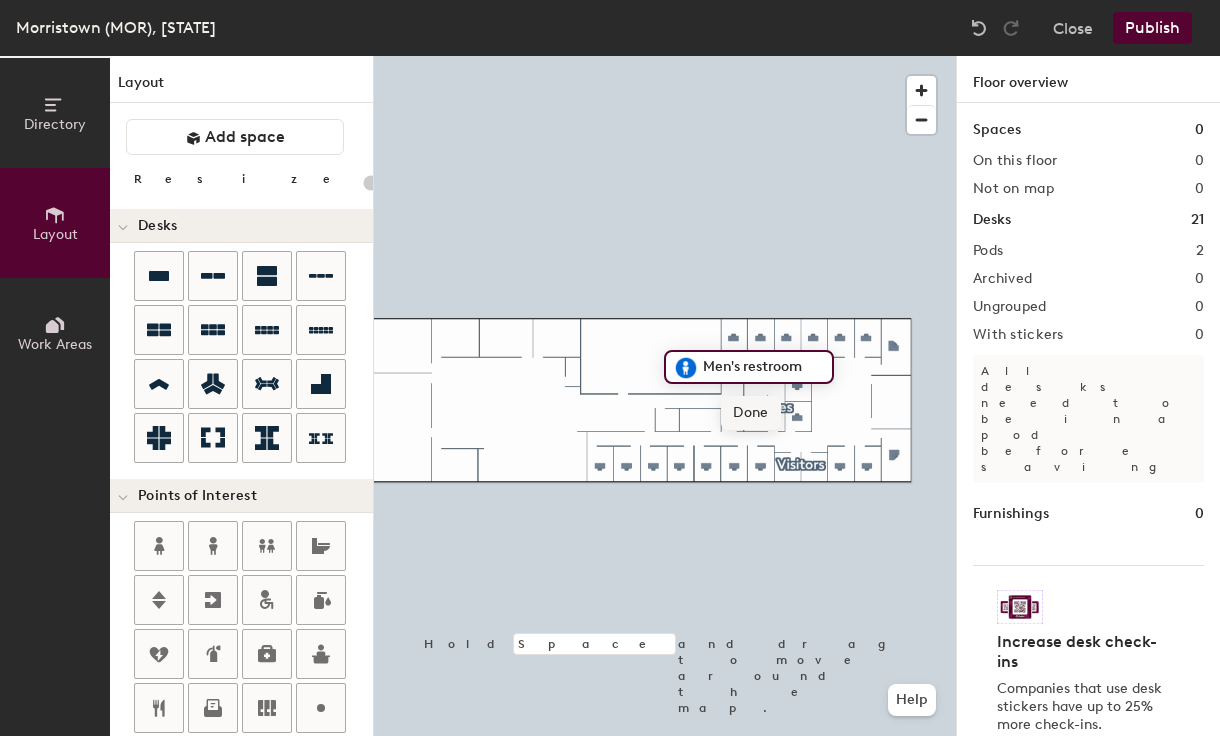 click on "Directory Layout Work Areas Layout   Add space Resize Desks Points of Interest Furnishings Seating Tables Booths Men's restroom Done Hold Space and drag to move around the map. Help Floor overview Spaces 0 On this floor 0 Not on map 0 Desks 21 Pods 2 Archived 0 Ungrouped 0 With stickers 0 All desks need to be in a pod before saving Furnishings 0 Increase desk check-ins Companies that use desk stickers have up to 25% more check-ins. Get your stickers" 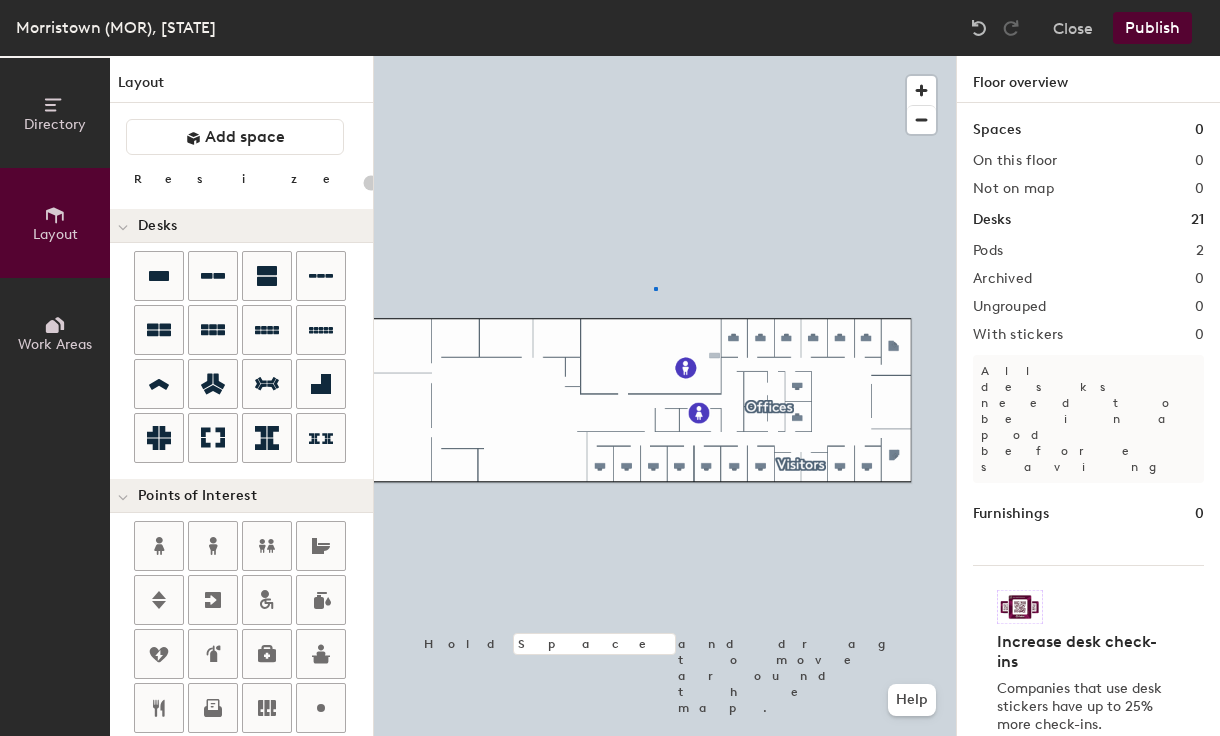 click 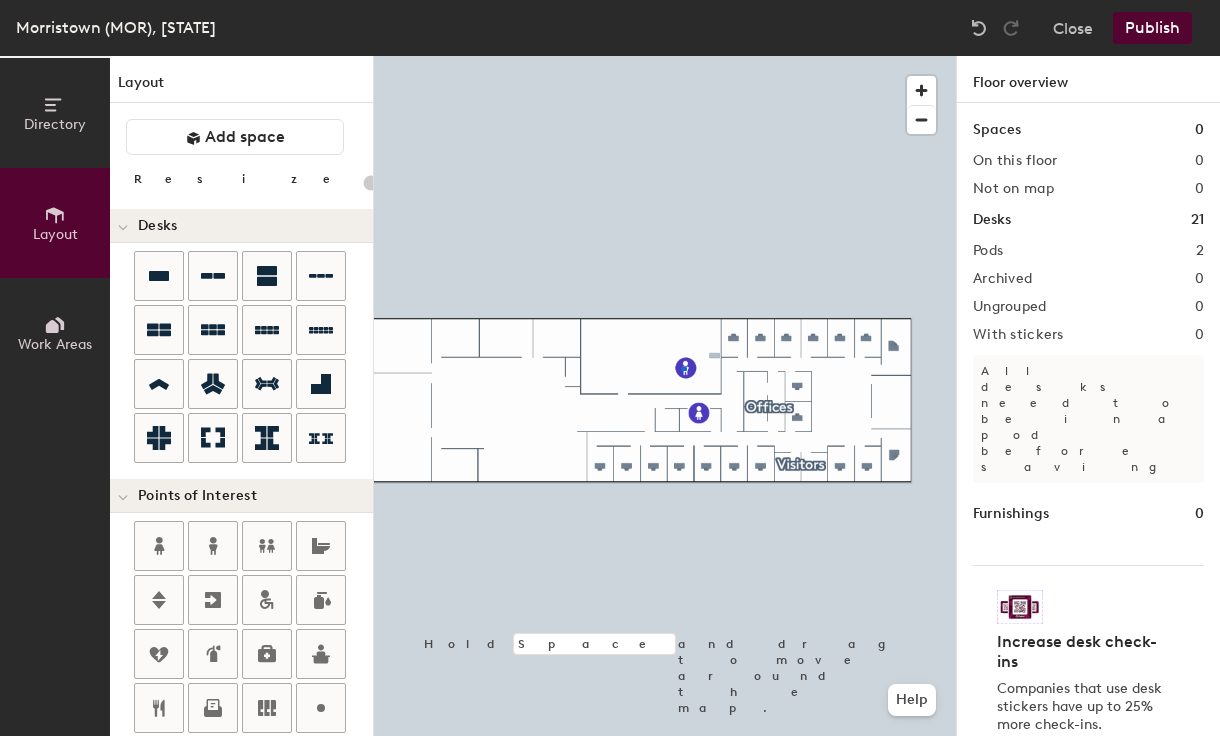click 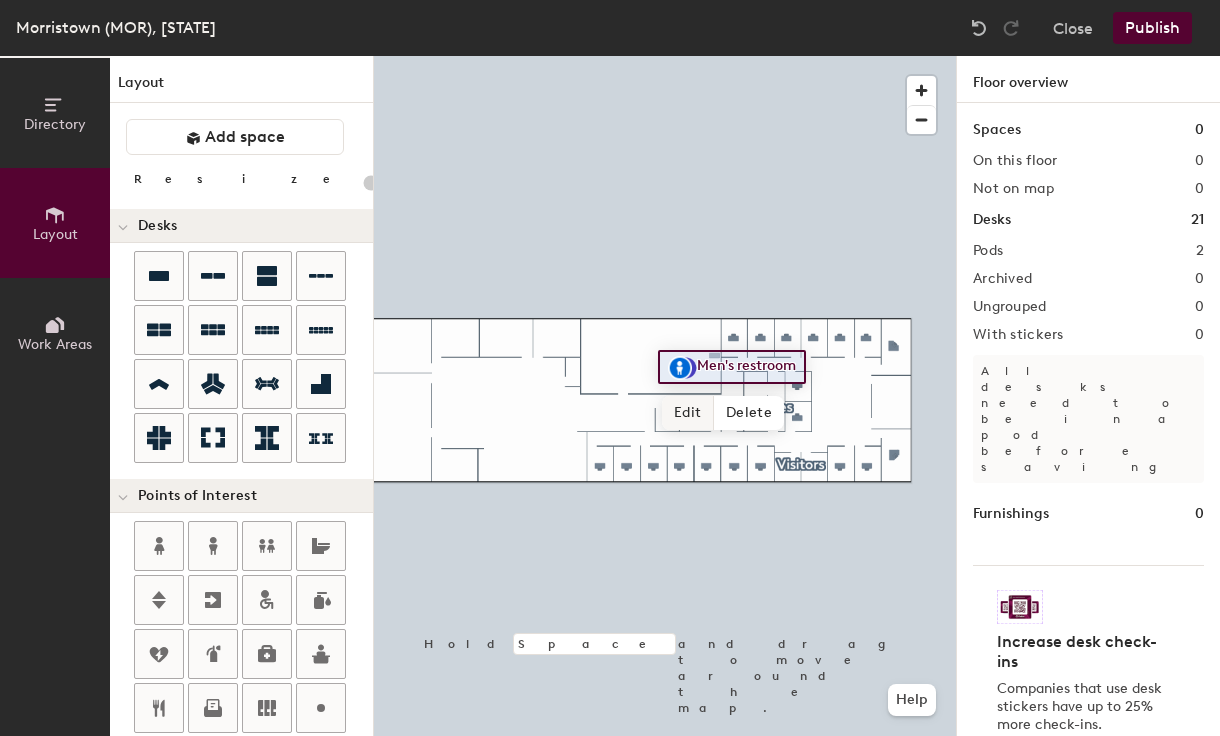 click on "Edit" 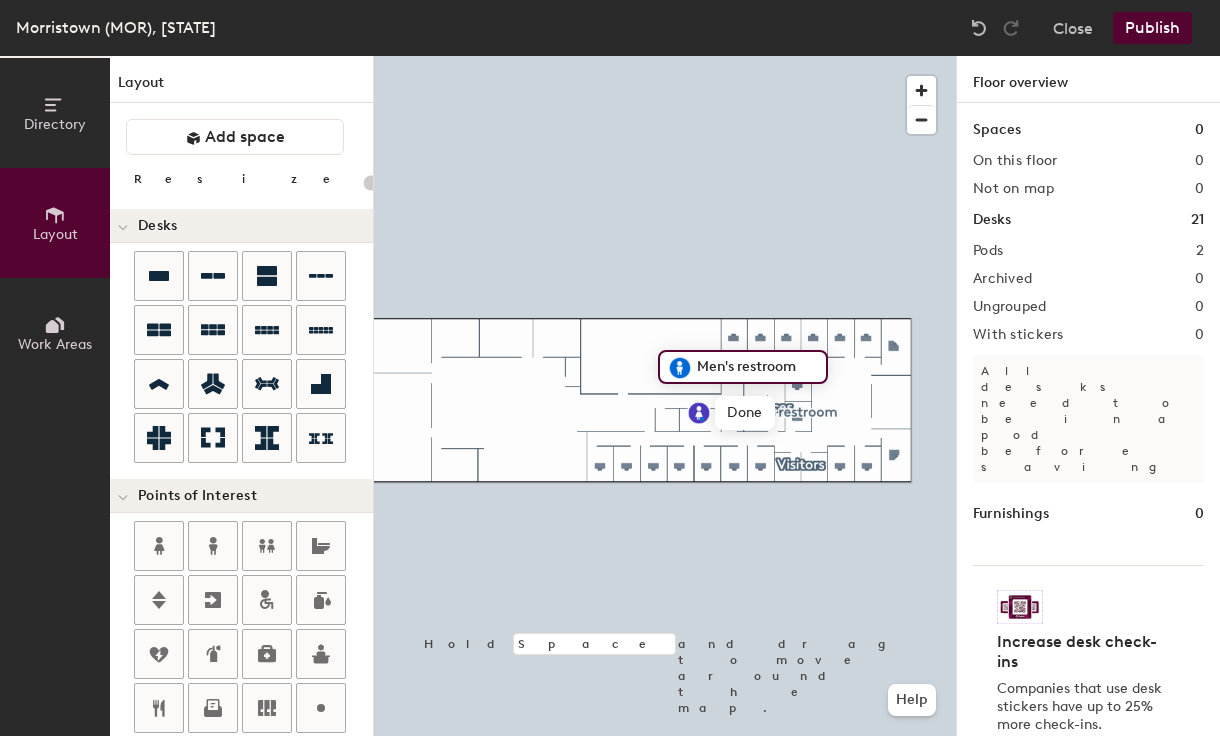 click 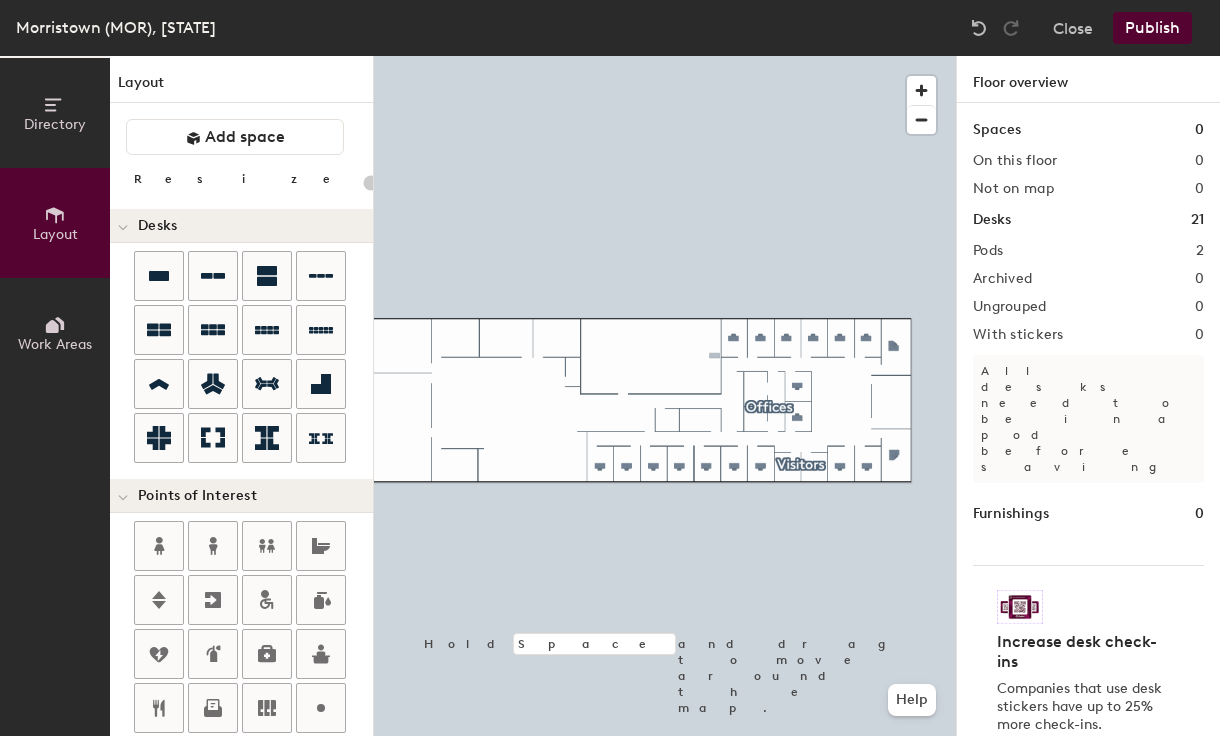 click on "Directory Layout Work Areas Layout   Add space Resize Desks Points of Interest Furnishings Seating Tables Booths Hold Space and drag to move around the map. Help Floor overview Spaces 0 On this floor 0 Not on map 0 Desks 21 Pods 2 Archived 0 Ungrouped 0 With stickers 0 All desks need to be in a pod before saving Furnishings 0 Increase desk check-ins Companies that use desk stickers have up to 25% more check-ins. Get your stickers" 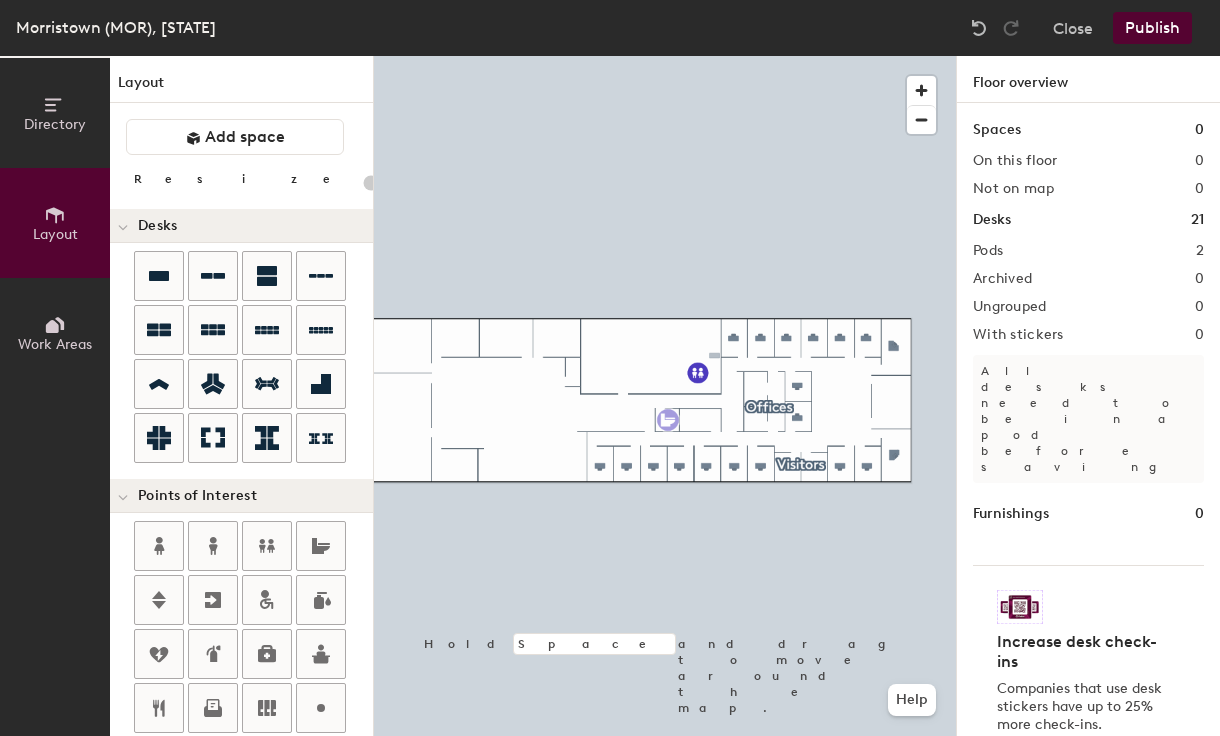 click on "Directory Layout Work Areas Layout   Add space Resize Desks Points of Interest Furnishings Seating Tables Booths Hold Space and drag to move around the map. Help Floor overview Spaces 0 On this floor 0 Not on map 0 Desks 21 Pods 2 Archived 0 Ungrouped 0 With stickers 0 All desks need to be in a pod before saving Furnishings 0 Increase desk check-ins Companies that use desk stickers have up to 25% more check-ins. Get your stickers" 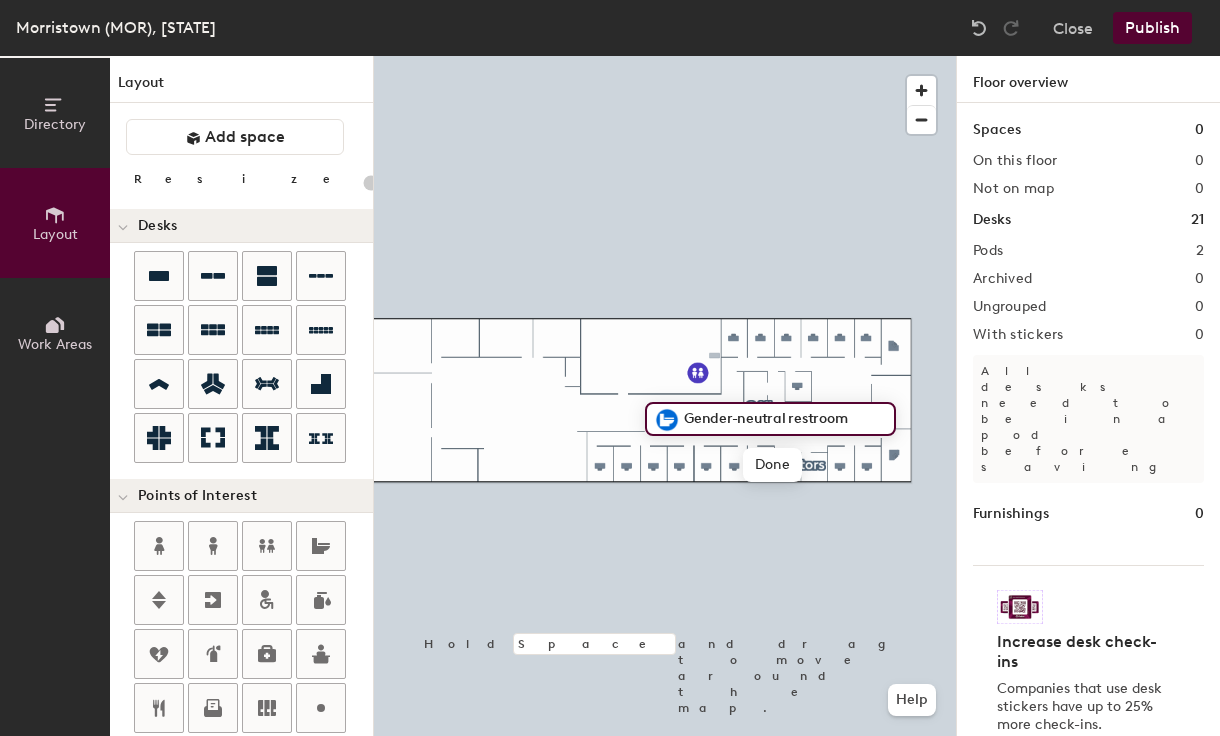 click on "Directory Layout Work Areas Layout   Add space Resize Desks Points of Interest Furnishings Seating Tables Booths Gender-neutral restroom Done Hold Space and drag to move around the map. Help Floor overview Spaces 0 On this floor 0 Not on map 0 Desks 21 Pods 2 Archived 0 Ungrouped 0 With stickers 0 All desks need to be in a pod before saving Furnishings 0 Increase desk check-ins Companies that use desk stickers have up to 25% more check-ins. Get your stickers" 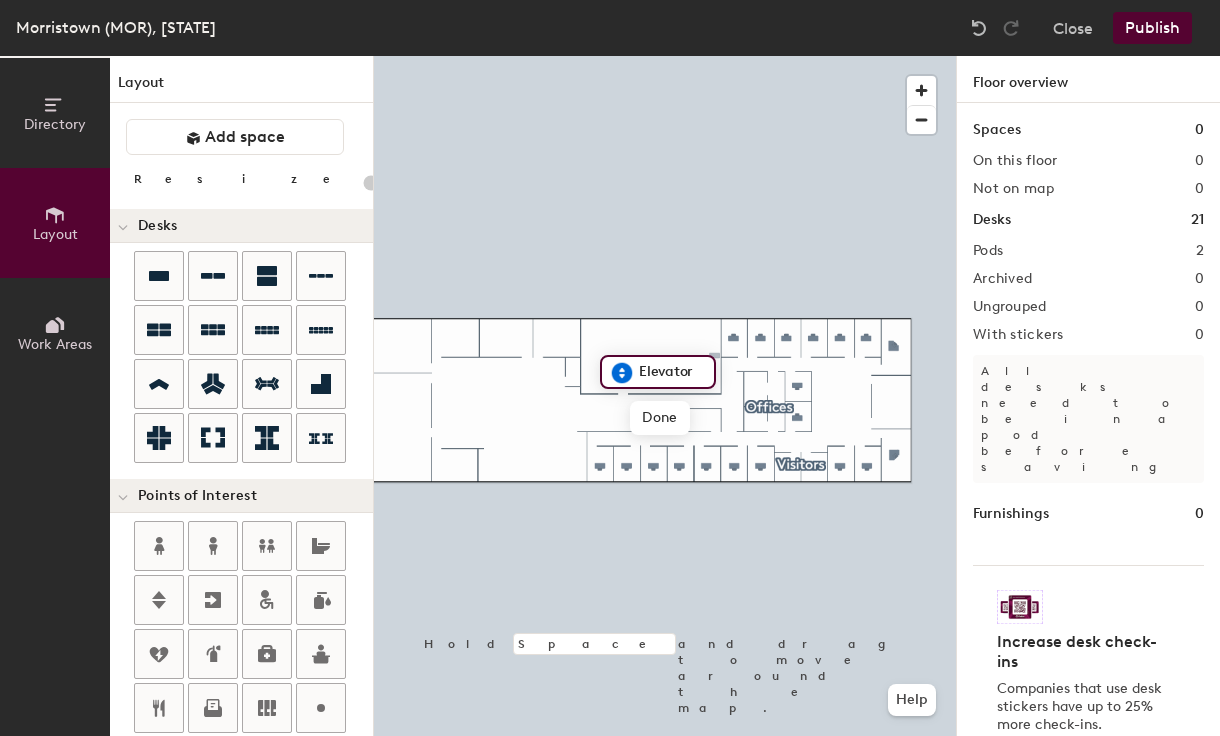 click 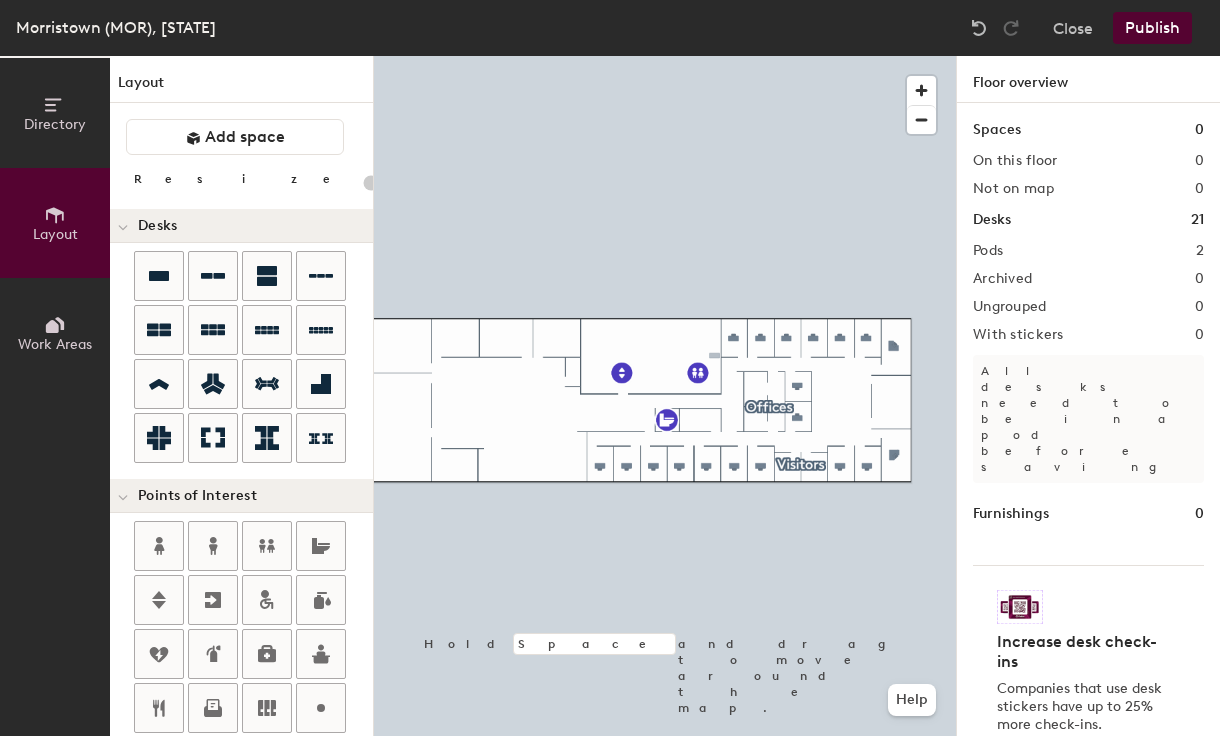 click on "Directory Layout Work Areas Layout   Add space Resize Desks Points of Interest Furnishings Seating Tables Booths Hold Space and drag to move around the map. Help Floor overview Spaces 0 On this floor 0 Not on map 0 Desks 21 Pods 2 Archived 0 Ungrouped 0 With stickers 0 All desks need to be in a pod before saving Furnishings 0 Increase desk check-ins Companies that use desk stickers have up to 25% more check-ins. Get your stickers" 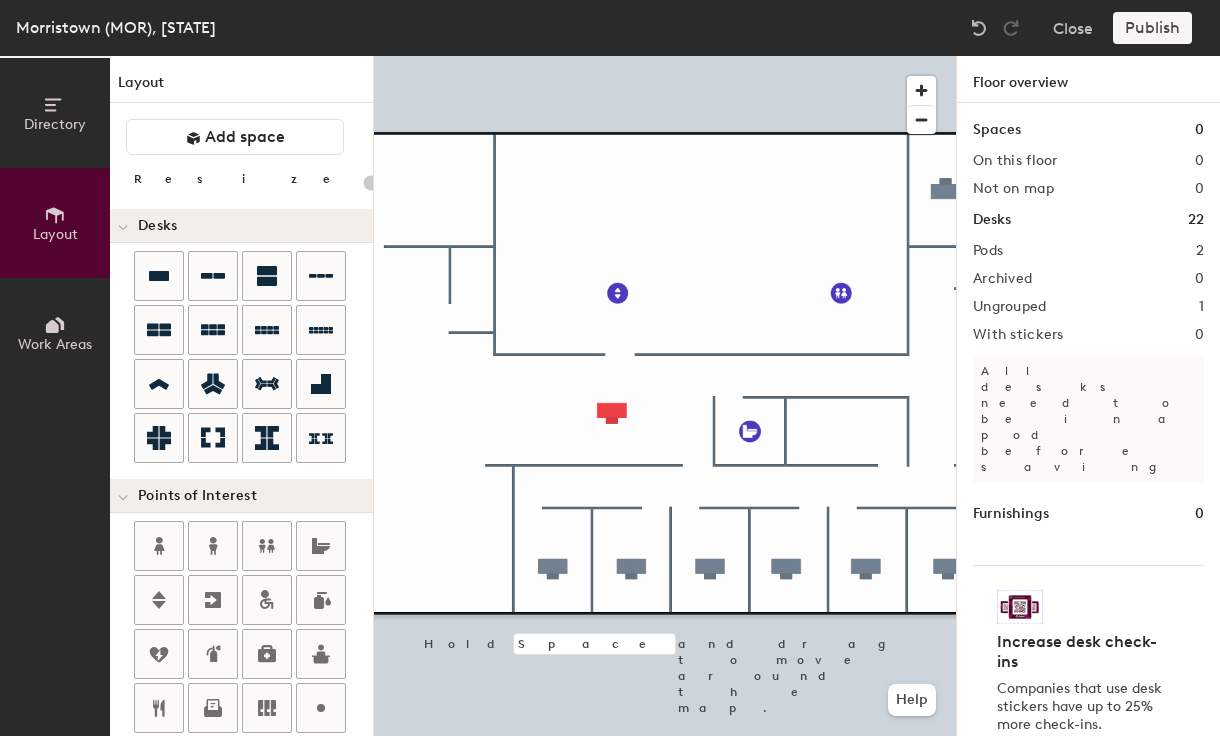 click on "Directory Layout Work Areas Layout   Add space Resize Desks Points of Interest Furnishings Seating Tables Booths Hold Space and drag to move around the map. Help Floor overview Spaces 0 On this floor 0 Not on map 0 Desks 22 Pods 2 Archived 0 Ungrouped 1 With stickers 0 All desks need to be in a pod before saving Furnishings 0 Increase desk check-ins Companies that use desk stickers have up to 25% more check-ins. Get your stickers" 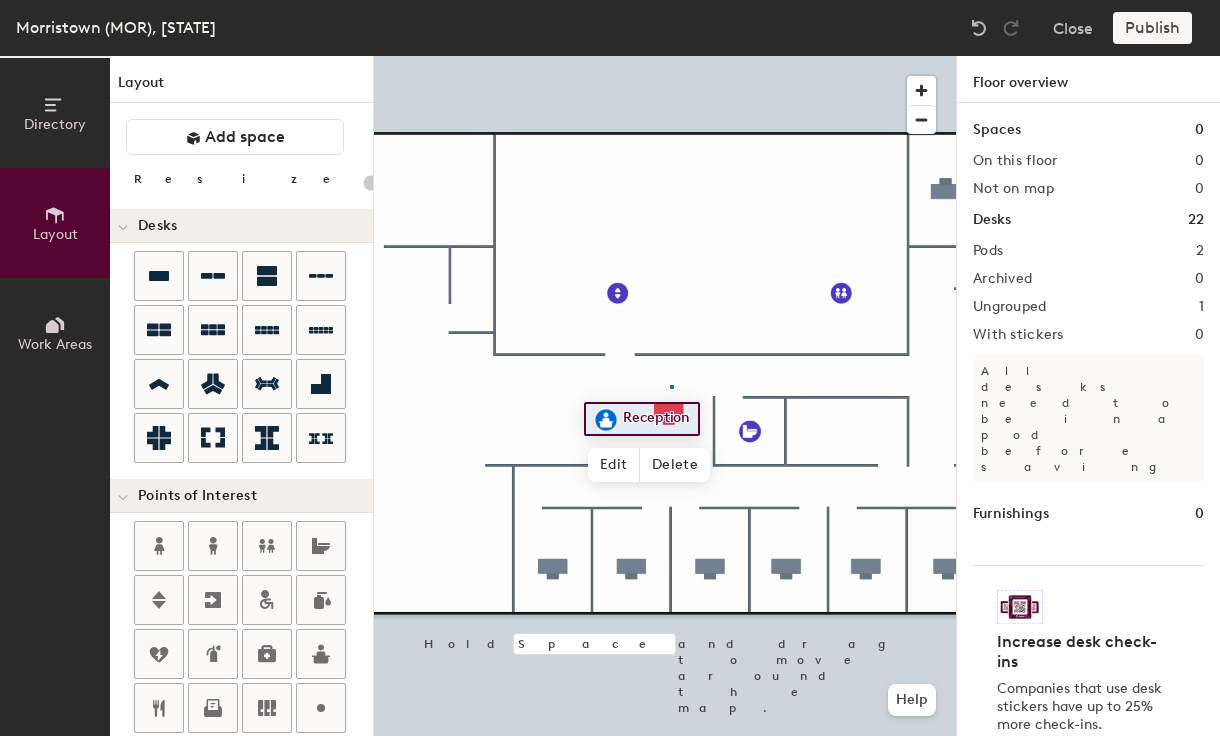 drag, startPoint x: 316, startPoint y: 657, endPoint x: 604, endPoint y: 396, distance: 388.6708 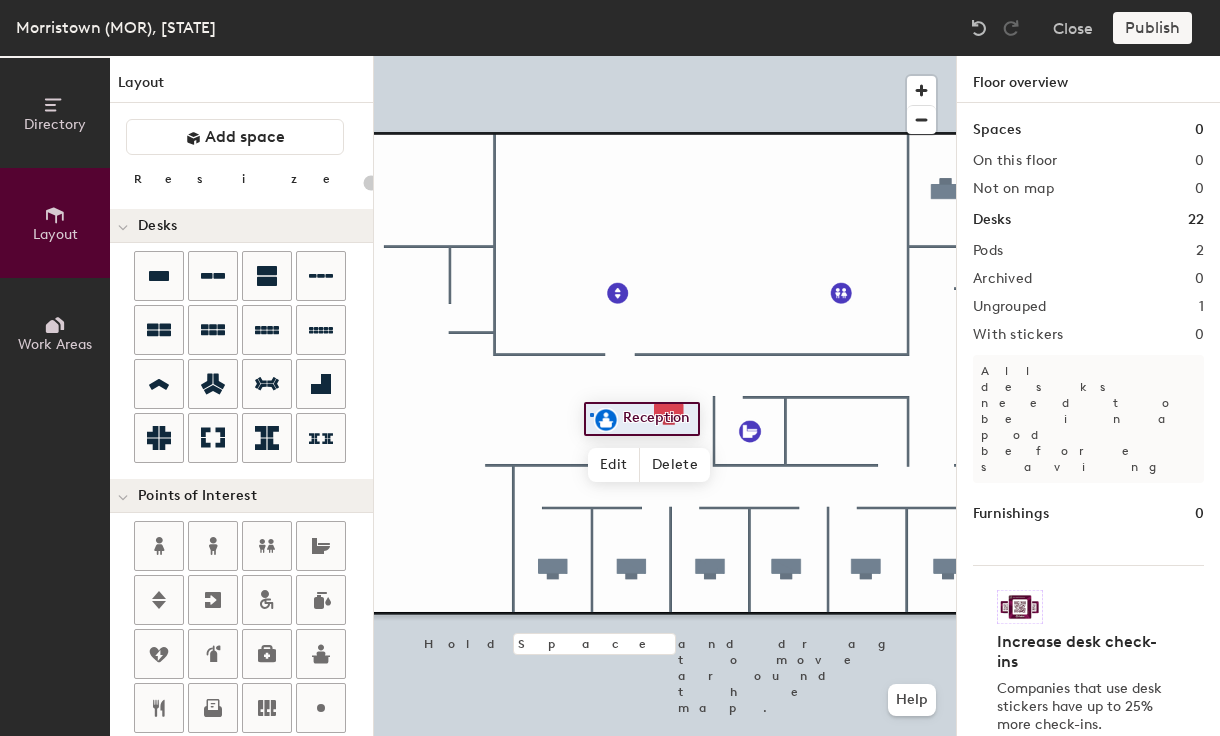 click 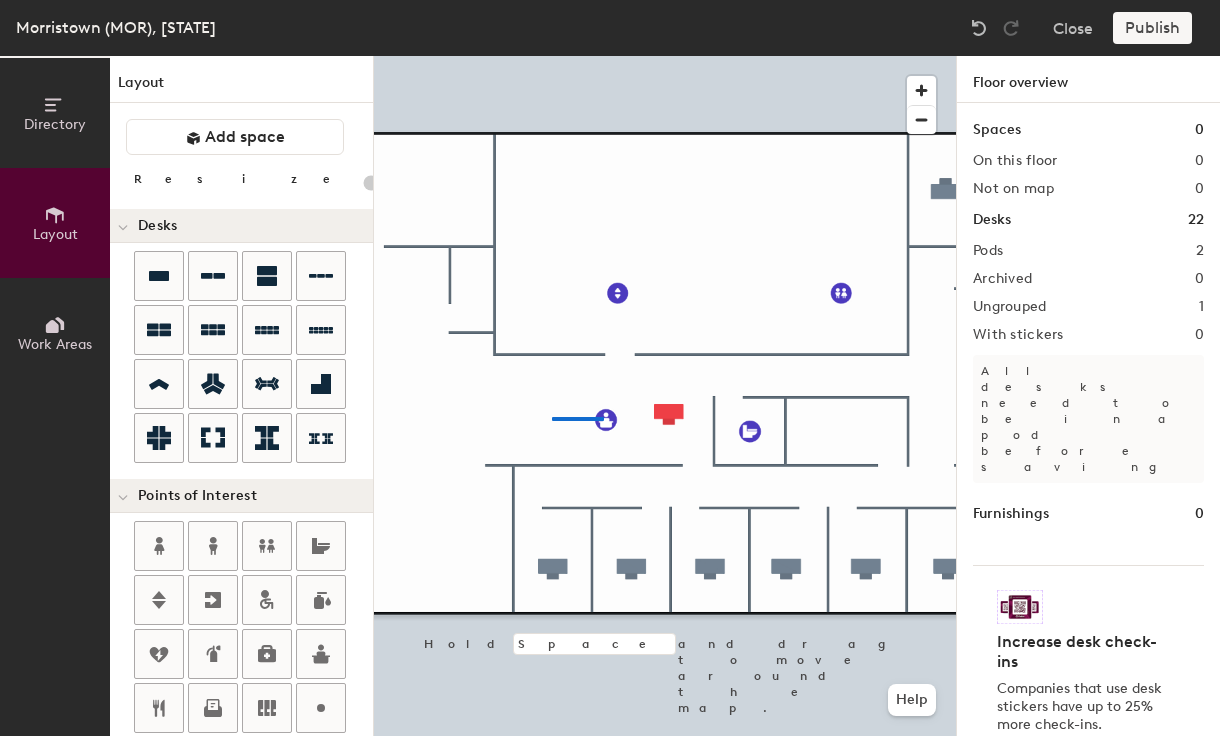 click 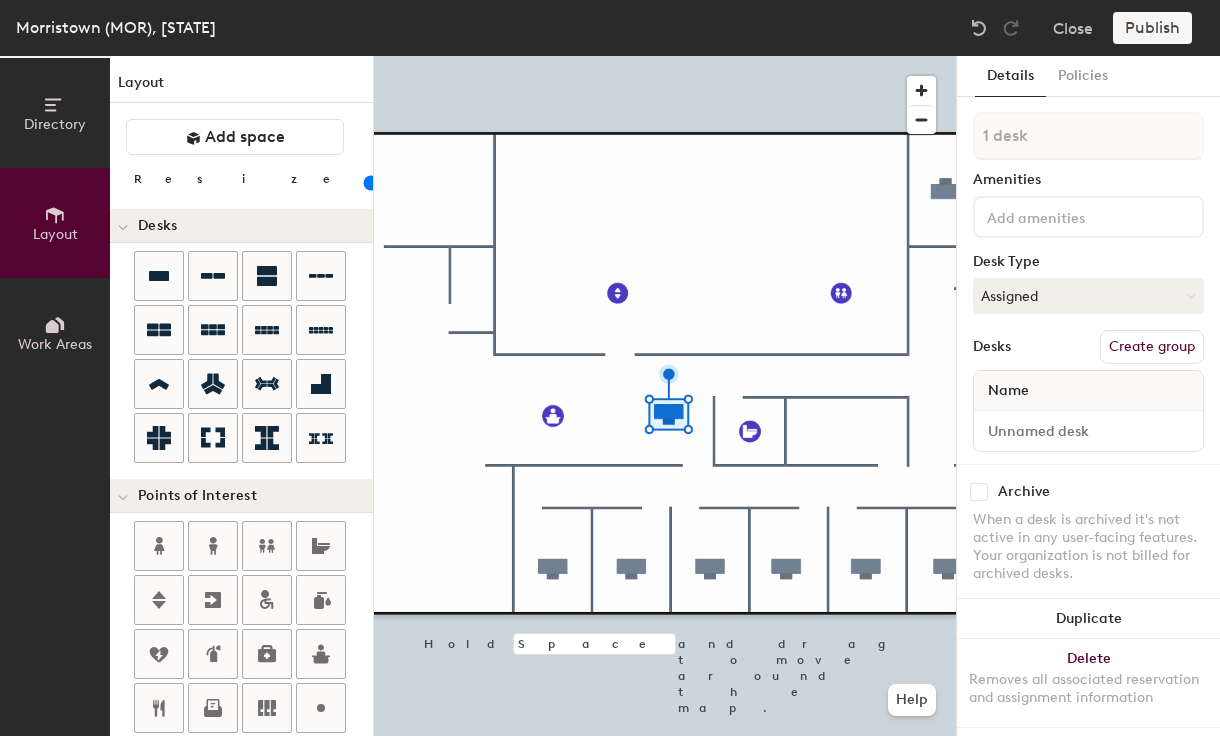 type on "20" 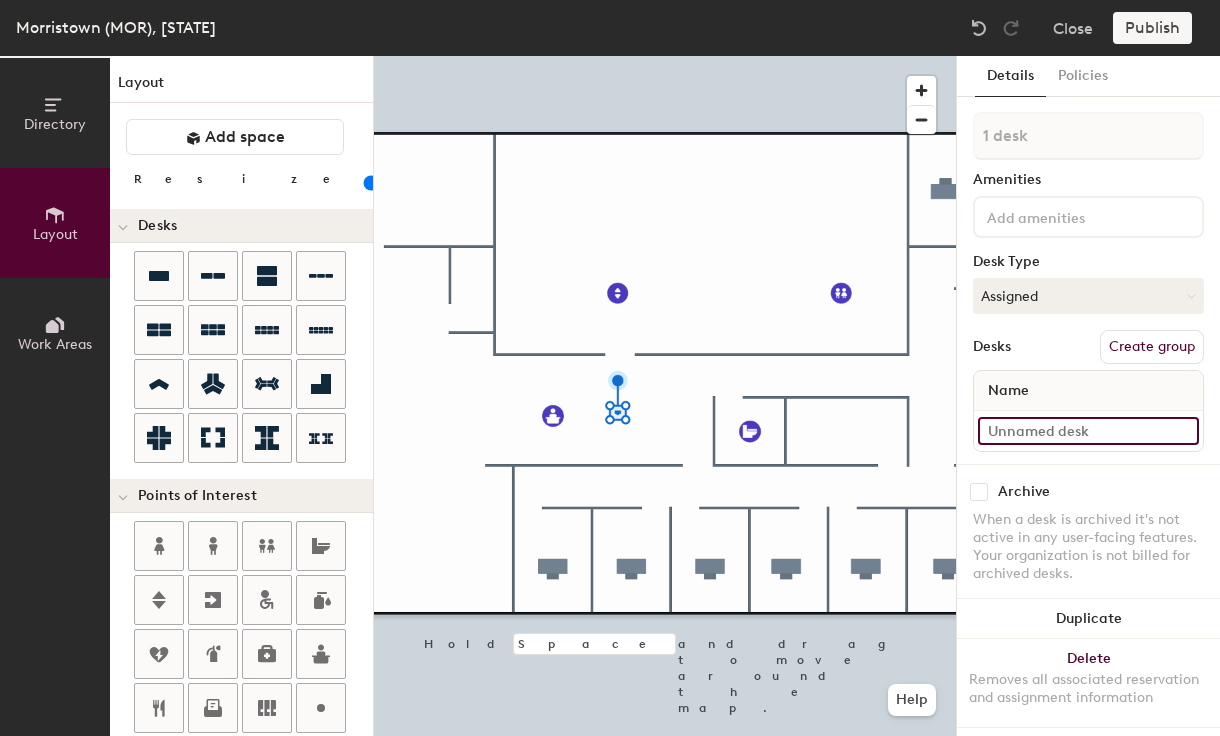 click 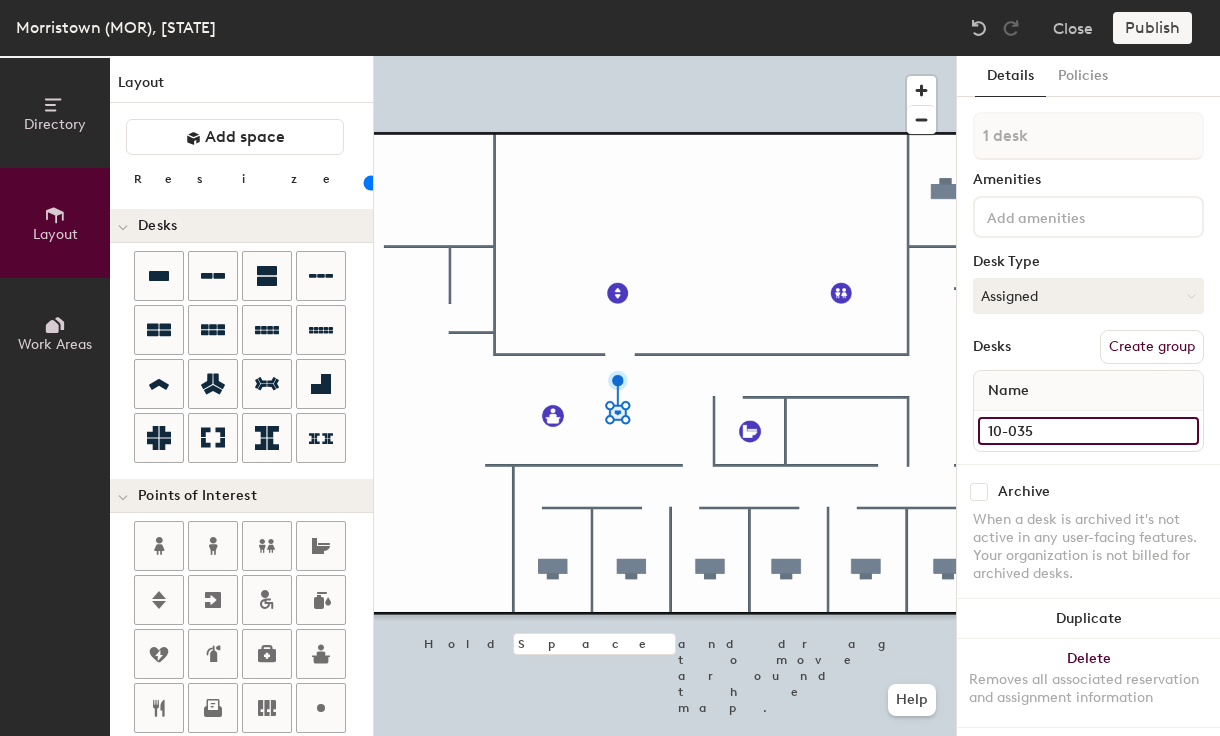 type on "10-035" 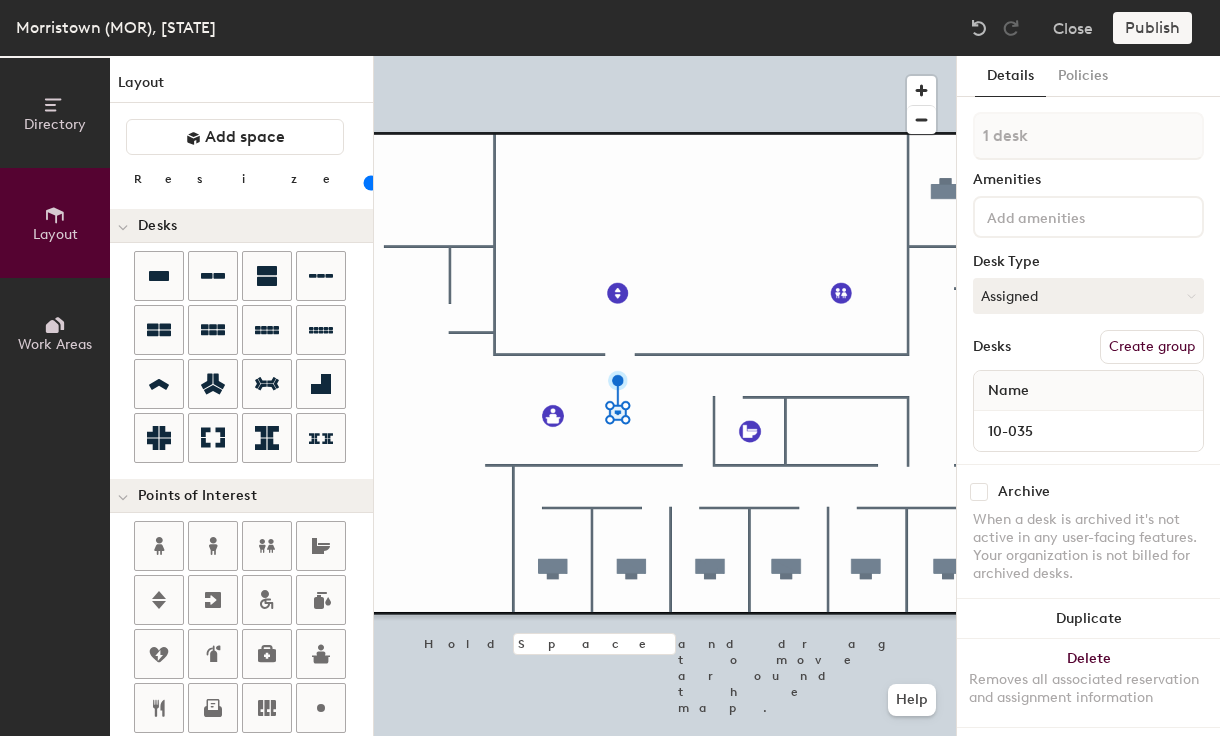 click 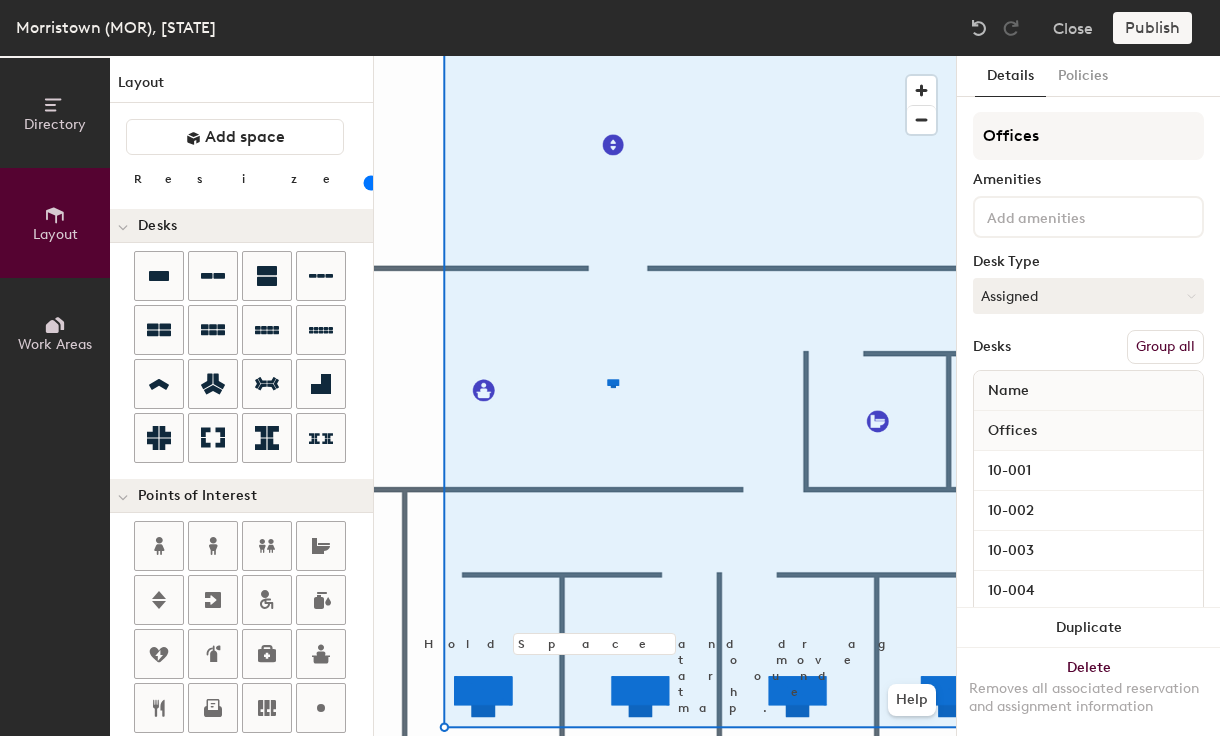 click on "Group all" 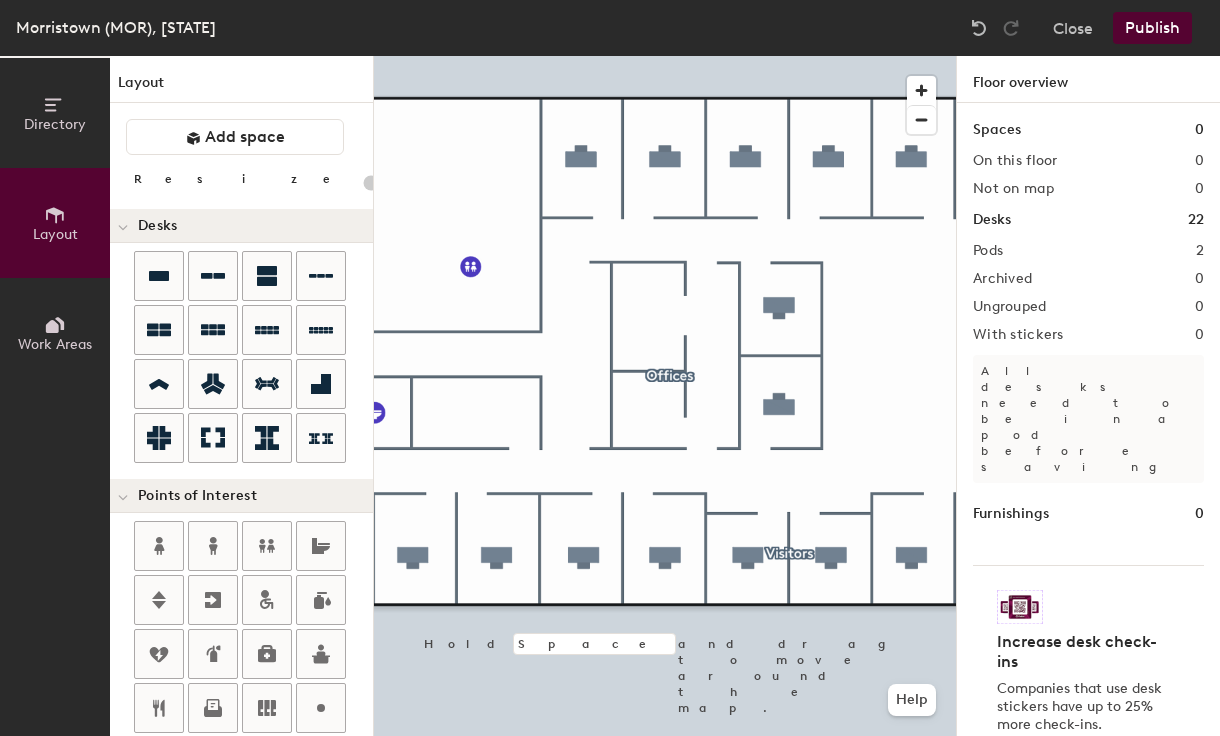click 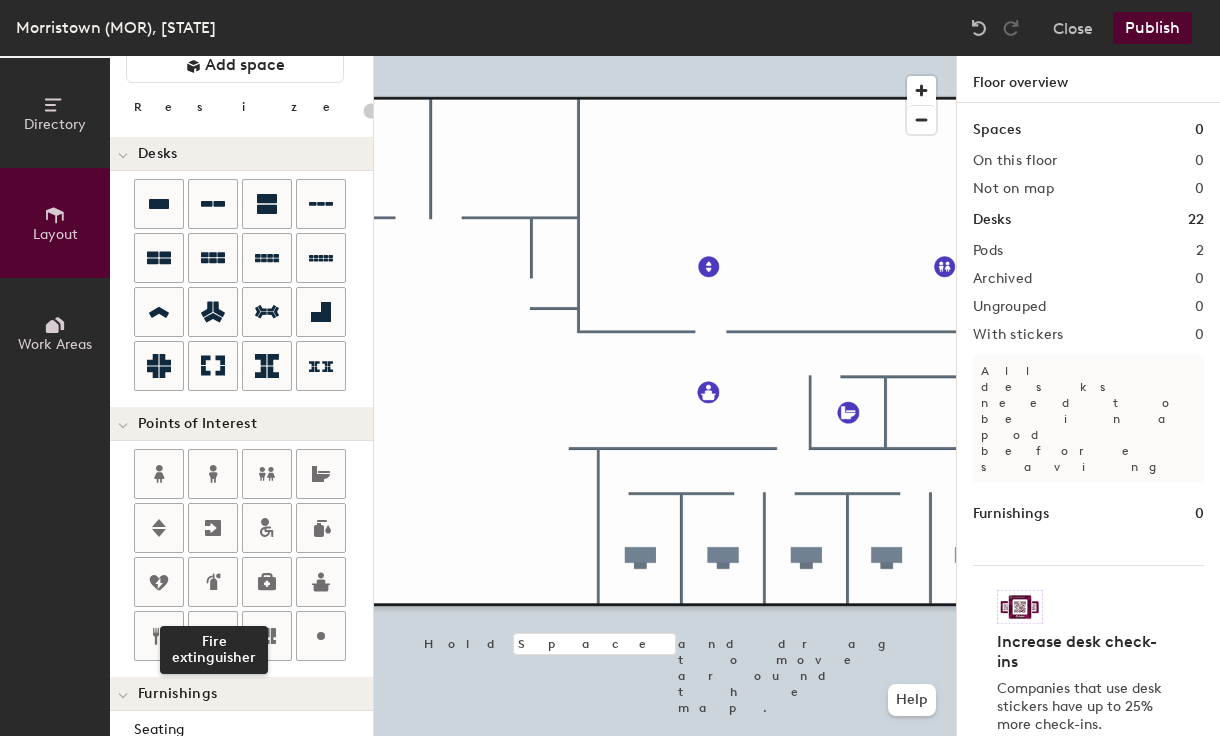 scroll, scrollTop: 73, scrollLeft: 0, axis: vertical 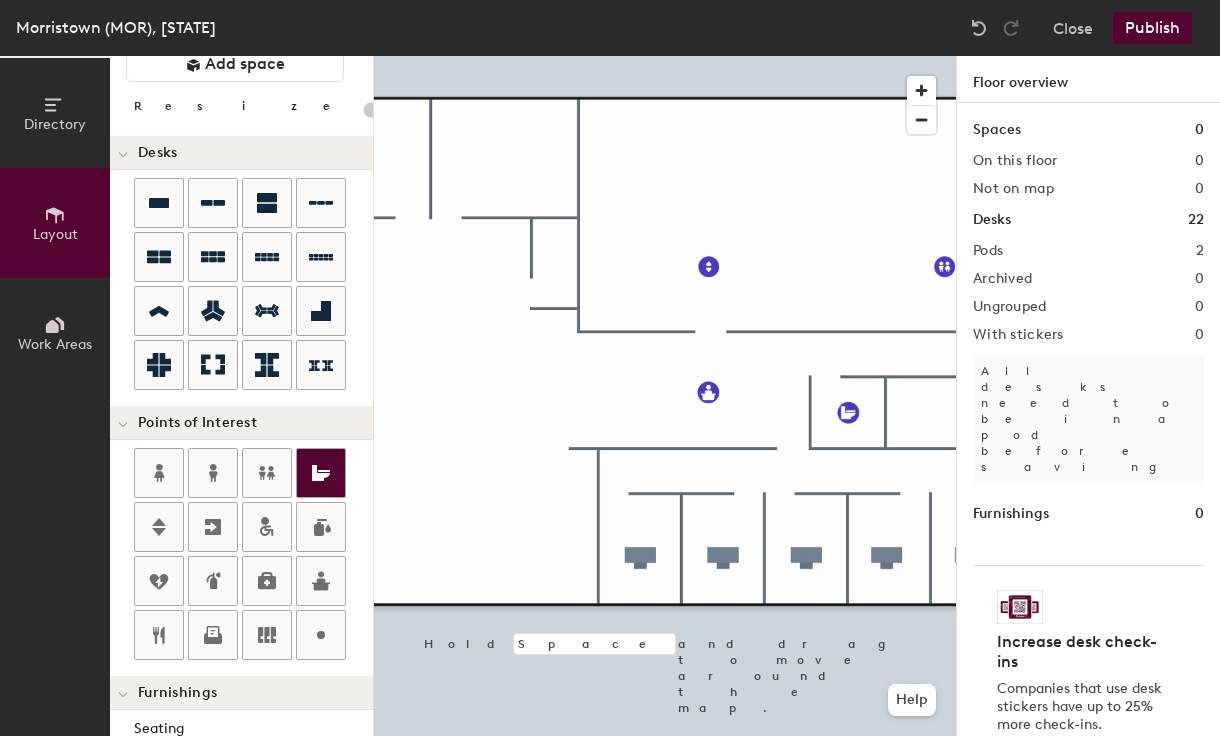 click on "Directory Layout Work Areas Layout   Add space Resize Desks Points of Interest Furnishings Seating Tables Booths Hold Space and drag to move around the map. Help Floor overview Spaces 0 On this floor 0 Not on map 0 Desks 22 Pods 2 Archived 0 Ungrouped 0 With stickers 0 All desks need to be in a pod before saving Furnishings 0 Increase desk check-ins Companies that use desk stickers have up to 25% more check-ins. Get your stickers" 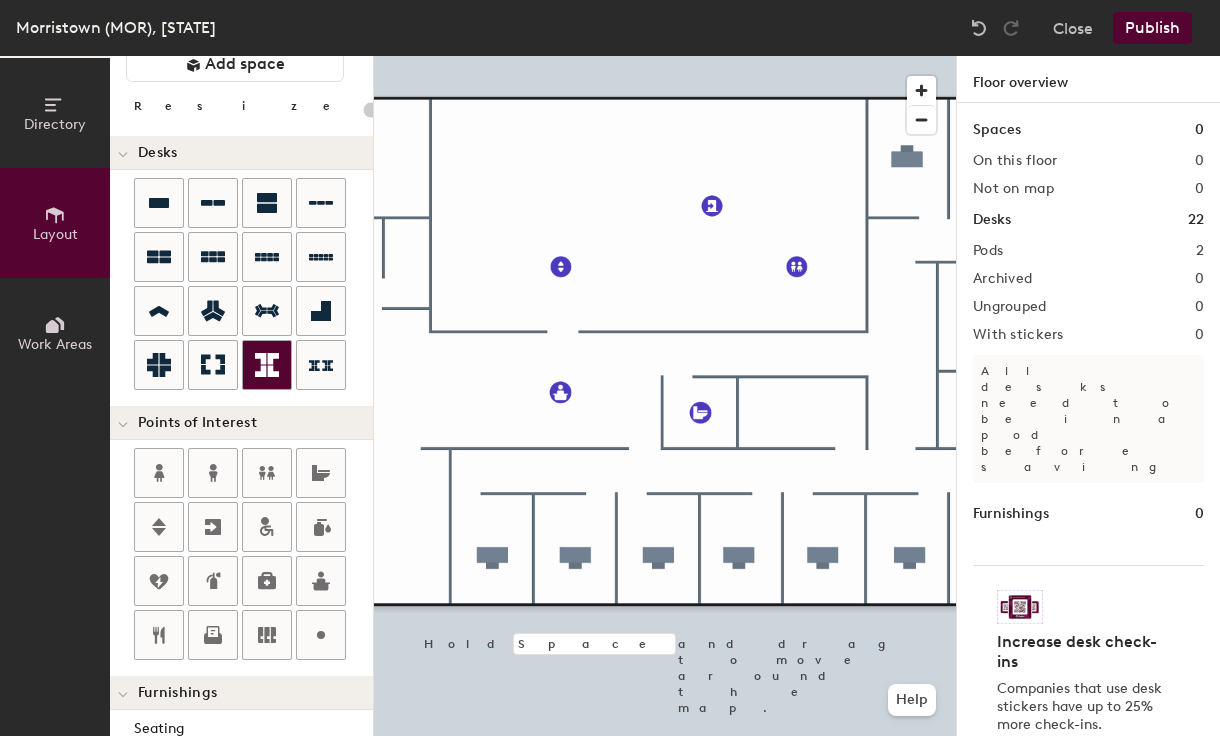 scroll, scrollTop: 75, scrollLeft: 0, axis: vertical 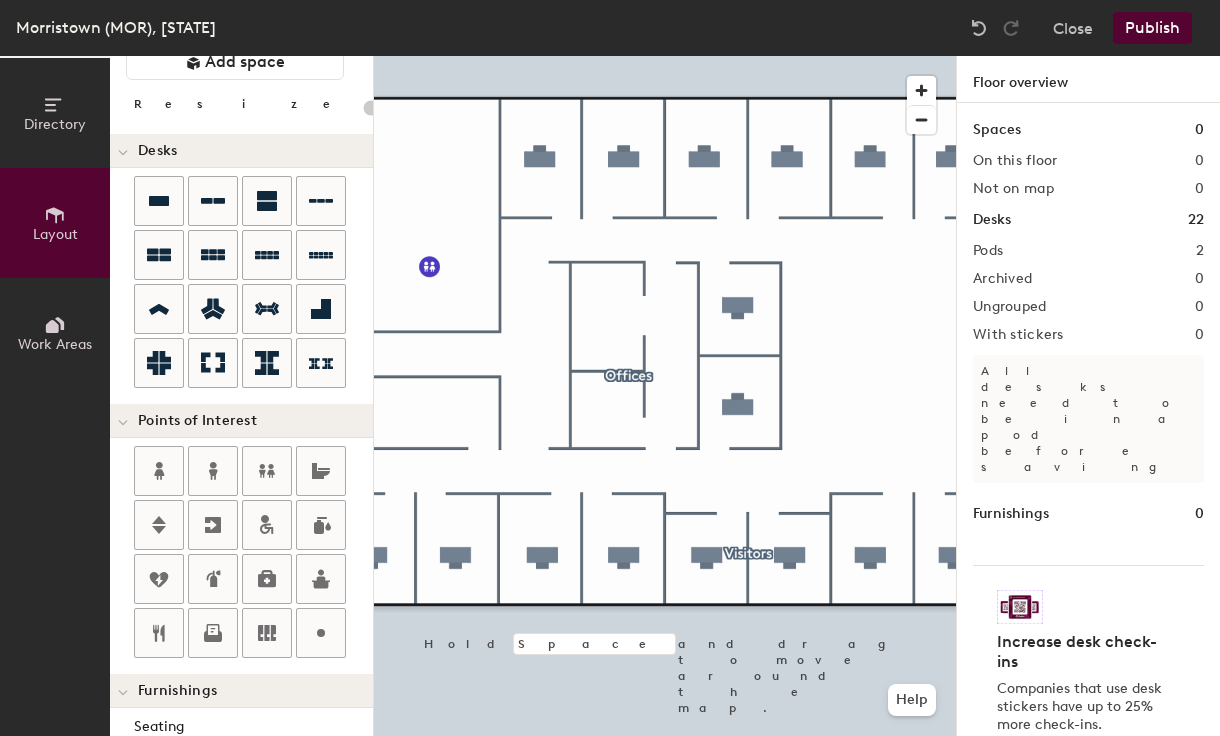 click on "Directory Layout Work Areas Layout   Add space Resize Desks Points of Interest Furnishings Seating Tables Booths Hold Space and drag to move around the map. Help Floor overview Spaces 0 On this floor 0 Not on map 0 Desks 22 Pods 2 Archived 0 Ungrouped 0 With stickers 0 All desks need to be in a pod before saving Furnishings 0 Increase desk check-ins Companies that use desk stickers have up to 25% more check-ins. Get your stickers" 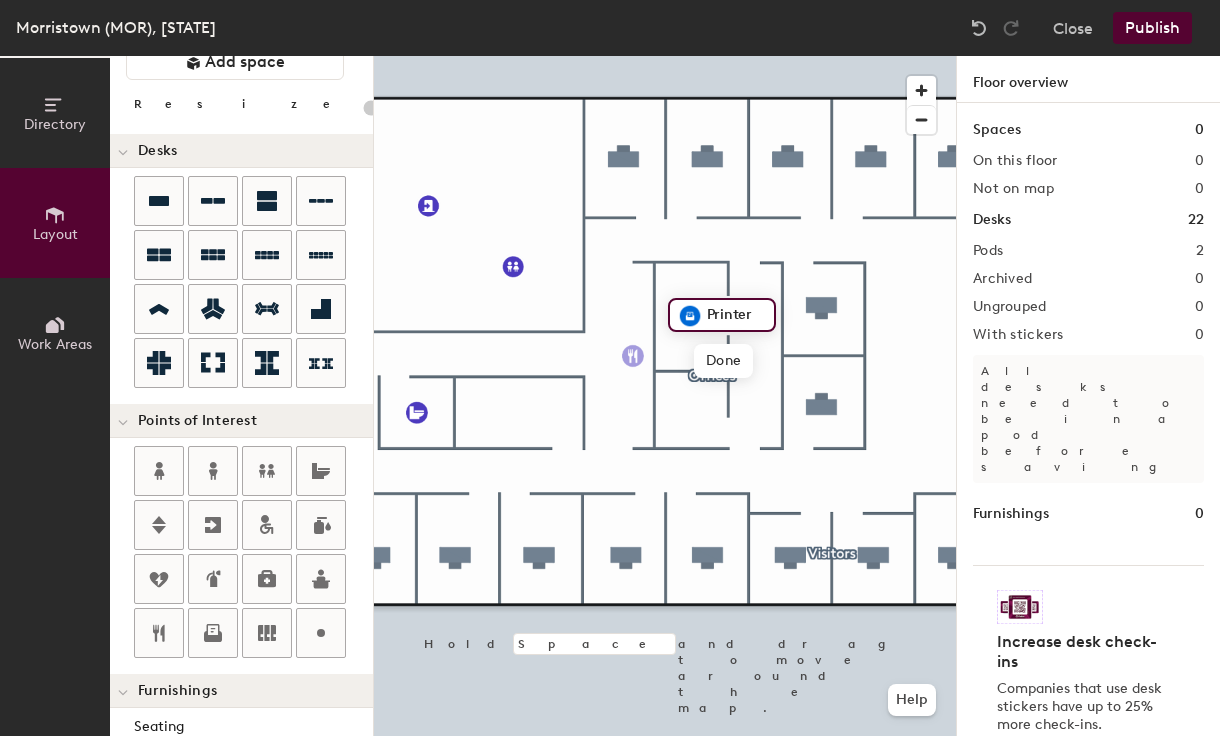 click on "Directory Layout Work Areas Layout   Add space Resize Desks Points of Interest Furnishings Seating Tables Booths Printer Done Hold Space and drag to move around the map. Help Floor overview Spaces 0 On this floor 0 Not on map 0 Desks 22 Pods 2 Archived 0 Ungrouped 0 With stickers 0 All desks need to be in a pod before saving Furnishings 0 Increase desk check-ins Companies that use desk stickers have up to 25% more check-ins. Get your stickers" 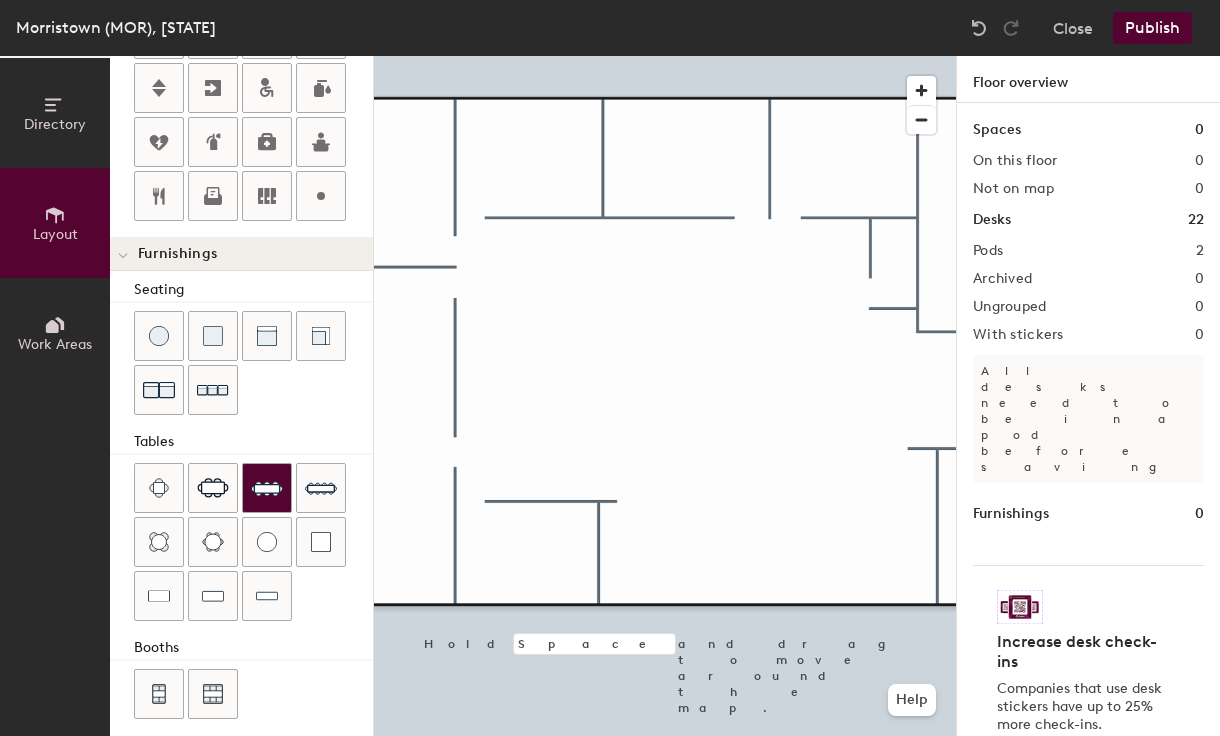scroll, scrollTop: 517, scrollLeft: 0, axis: vertical 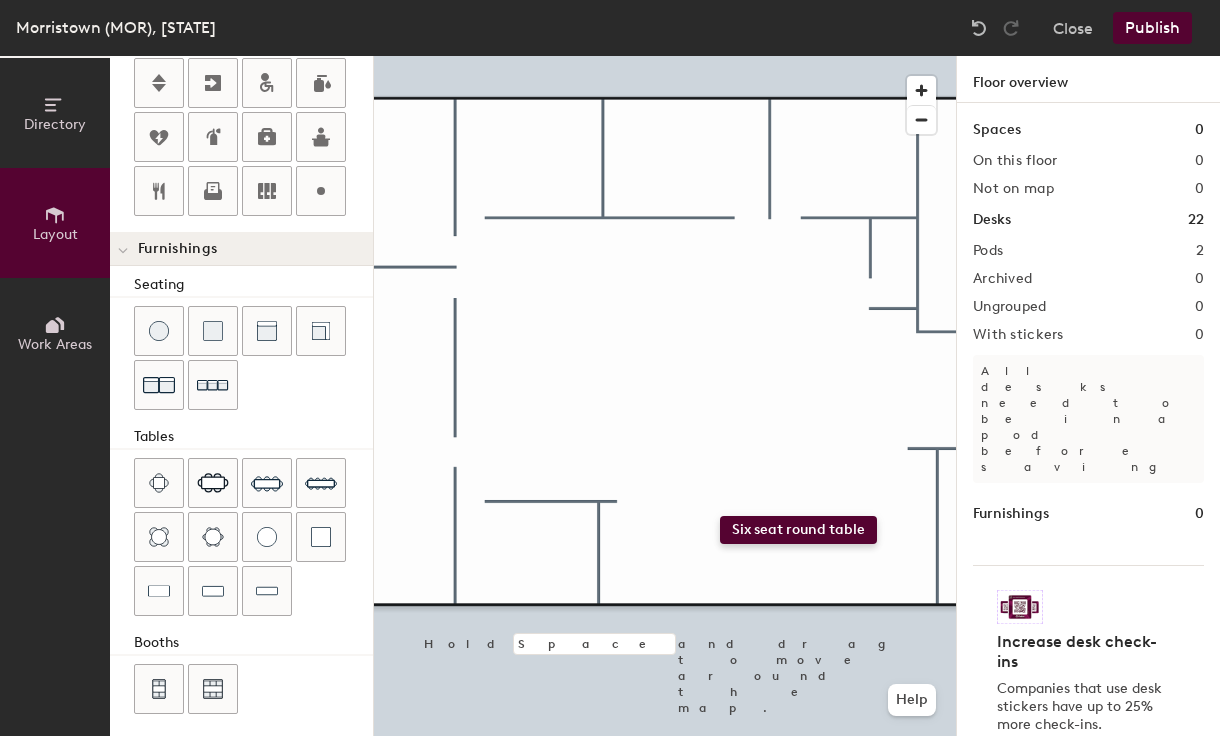click on "Directory Layout Work Areas Layout   Add space Resize Desks Points of Interest Furnishings Seating Tables Booths Hold Space and drag to move around the map. Help Floor overview Spaces 0 On this floor 0 Not on map 0 Desks 22 Pods 2 Archived 0 Ungrouped 0 With stickers 0 All desks need to be in a pod before saving Furnishings 0 Increase desk check-ins Companies that use desk stickers have up to 25% more check-ins. Get your stickers" 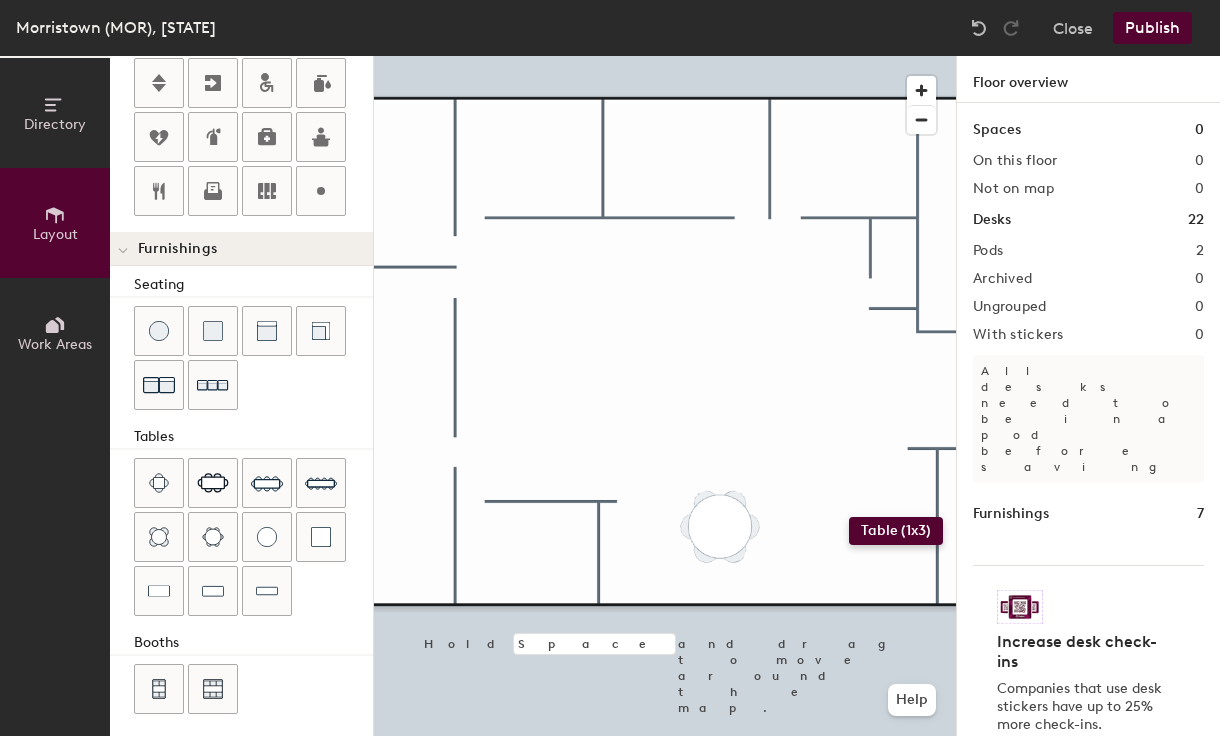 click on "Directory Layout Work Areas Layout   Add space Resize Desks Points of Interest Furnishings Seating Tables Booths Hold Space and drag to move around the map. Help Floor overview Spaces 0 On this floor 0 Not on map 0 Desks 22 Pods 2 Archived 0 Ungrouped 0 With stickers 0 All desks need to be in a pod before saving Furnishings 7 Increase desk check-ins Companies that use desk stickers have up to 25% more check-ins. Get your stickers" 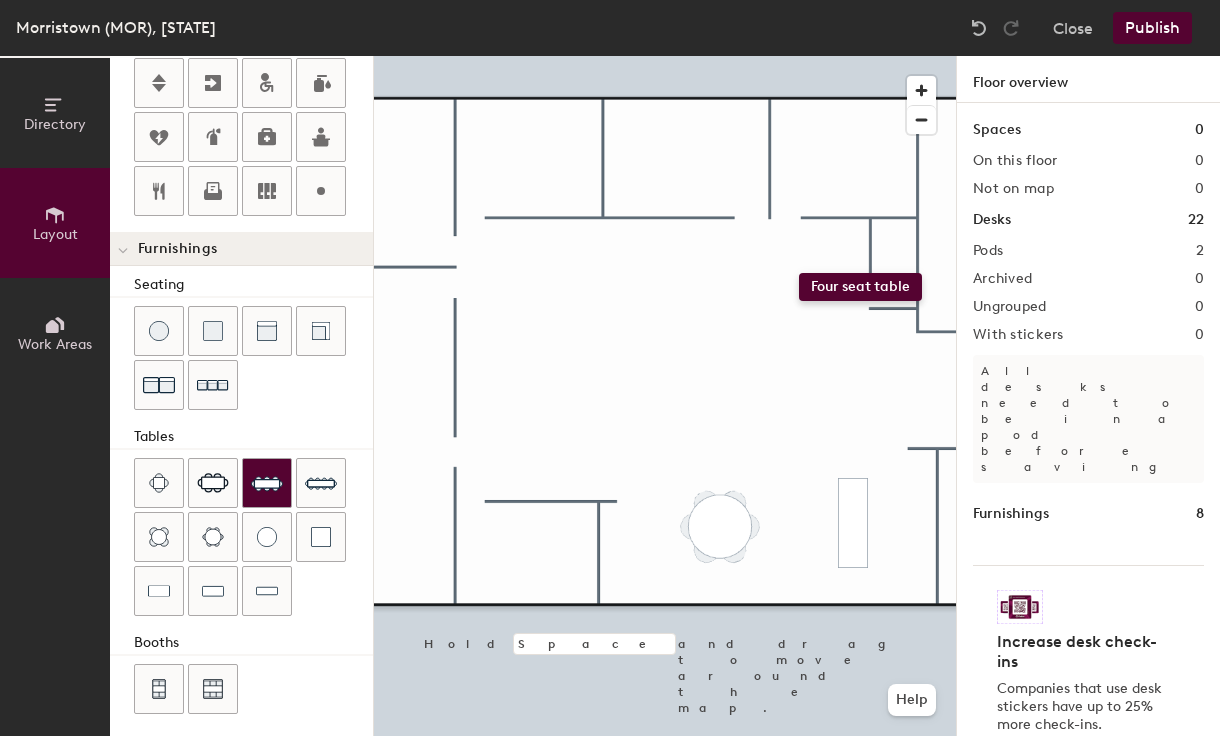 click on "Directory Layout Work Areas Layout   Add space Resize Desks Points of Interest Furnishings Seating Tables Booths Hold Space and drag to move around the map. Help Floor overview Spaces 0 On this floor 0 Not on map 0 Desks 22 Pods 2 Archived 0 Ungrouped 0 With stickers 0 All desks need to be in a pod before saving Furnishings 8 Increase desk check-ins Companies that use desk stickers have up to 25% more check-ins. Get your stickers" 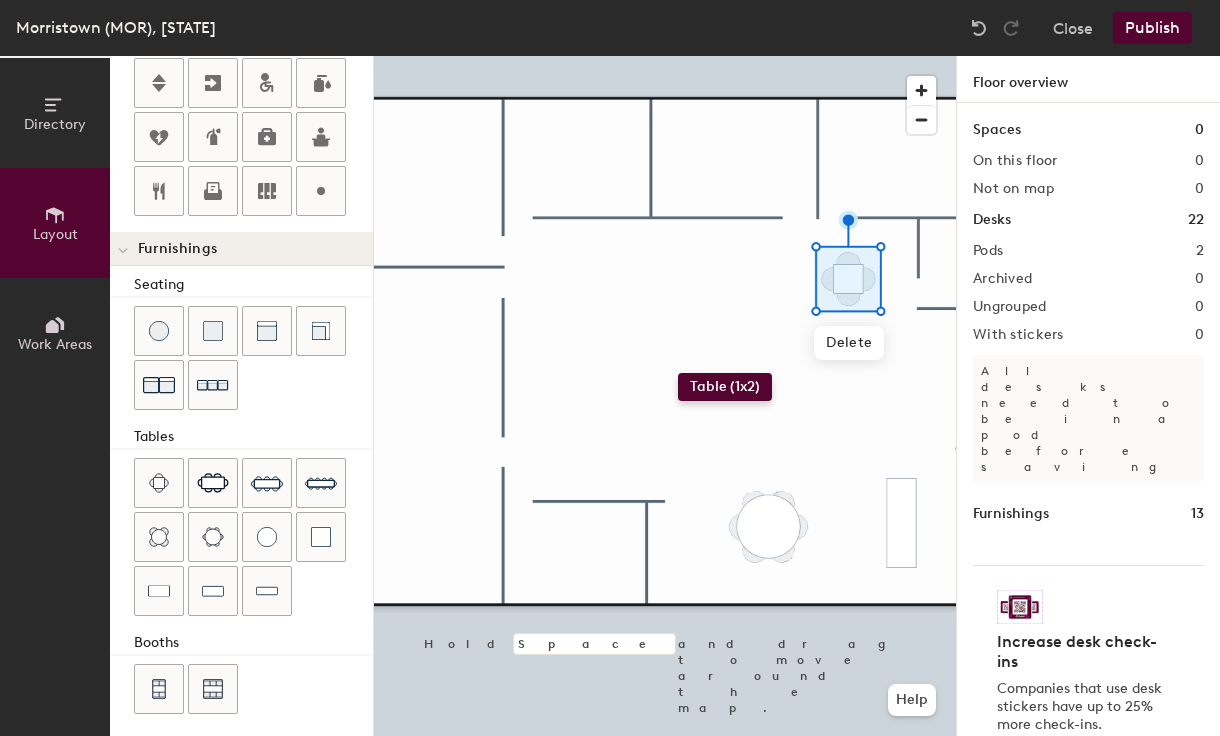 click on "Directory Layout Work Areas Layout   Add space Resize Desks Points of Interest Furnishings Seating Tables Booths Delete Hold Space and drag to move around the map. Help Floor overview Spaces 0 On this floor 0 Not on map 0 Desks 22 Pods 2 Archived 0 Ungrouped 0 With stickers 0 All desks need to be in a pod before saving Furnishings 13 Increase desk check-ins Companies that use desk stickers have up to 25% more check-ins. Get your stickers" 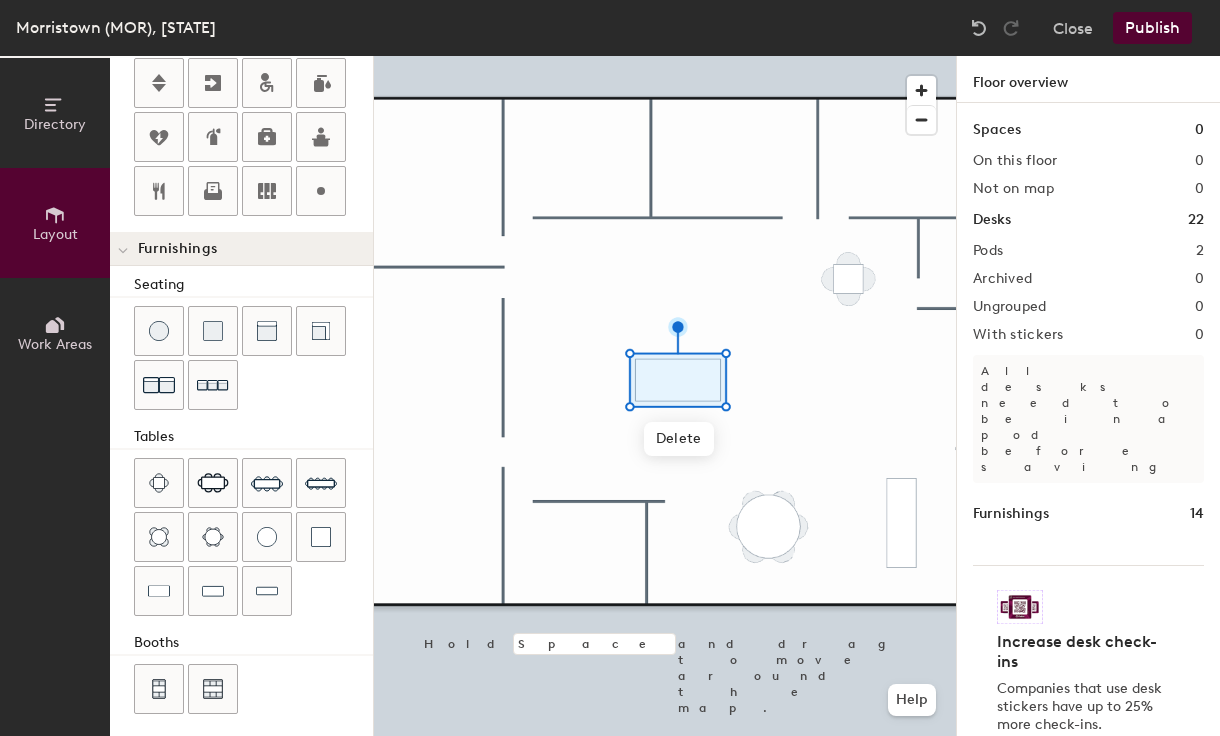 click 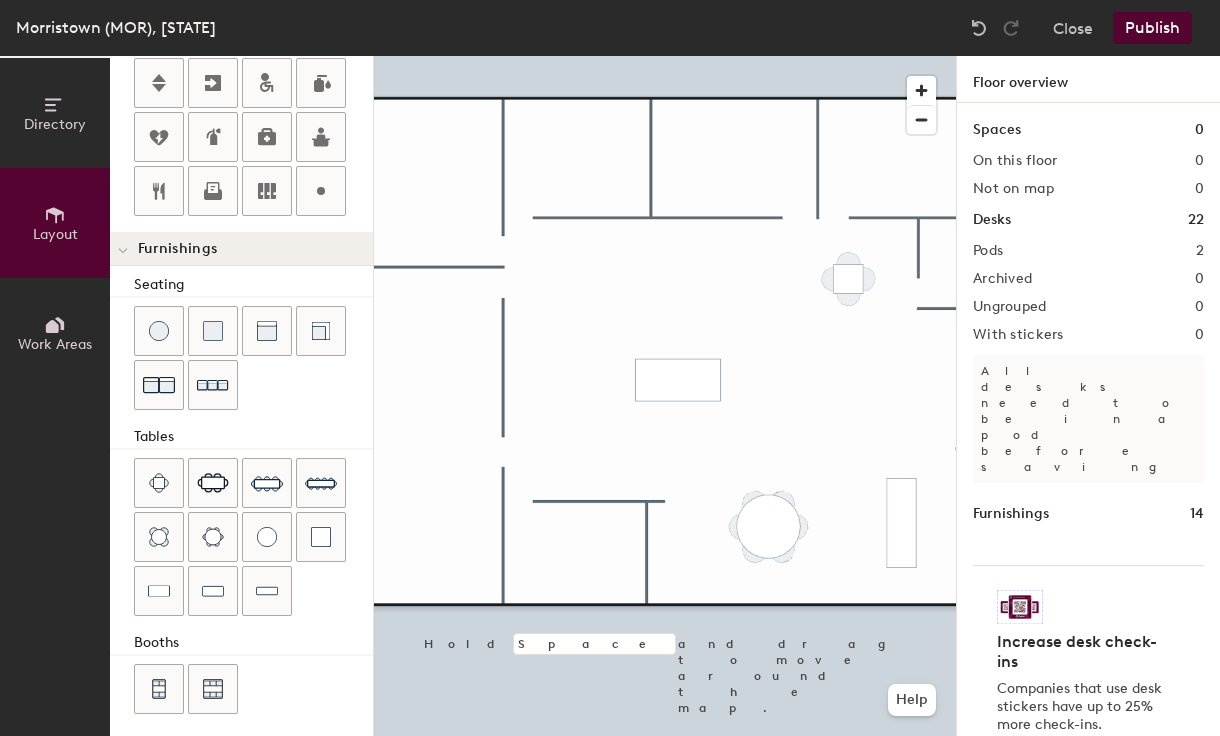 click 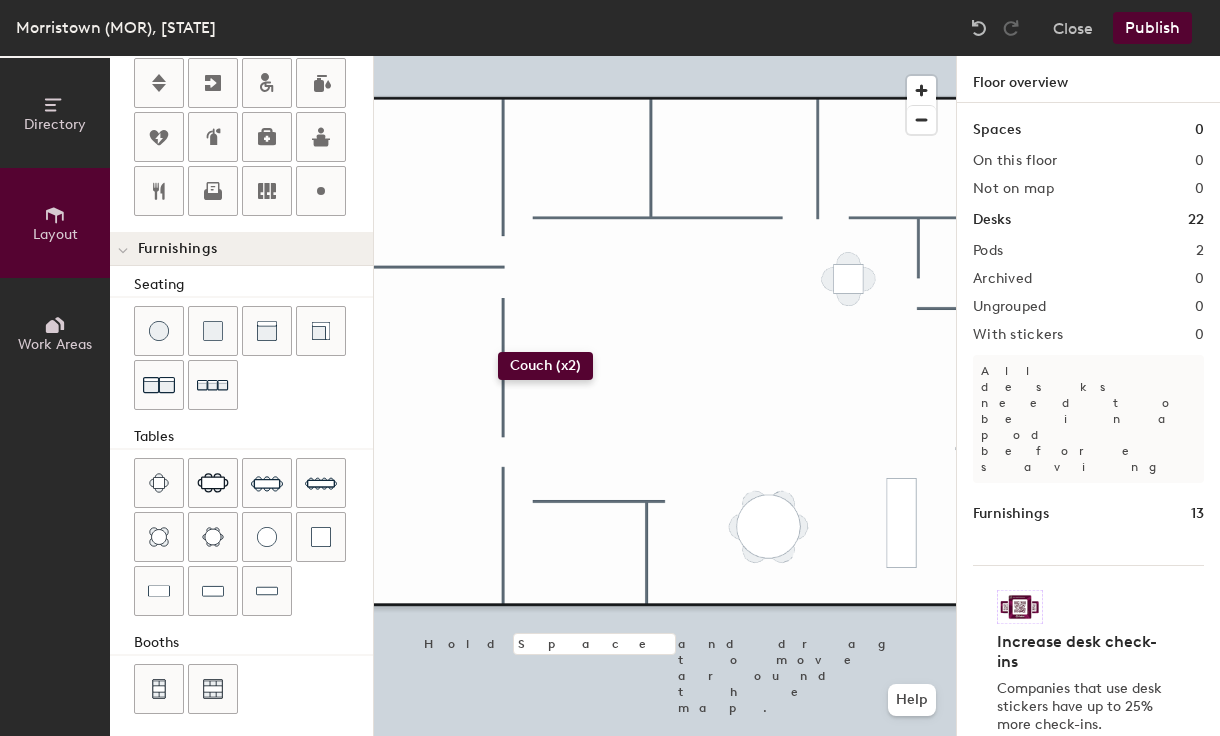click on "Directory Layout Work Areas Layout   Add space Resize Desks Points of Interest Furnishings Seating Tables Booths Hold Space and drag to move around the map. Help Floor overview Spaces 0 On this floor 0 Not on map 0 Desks 22 Pods 2 Archived 0 Ungrouped 0 With stickers 0 All desks need to be in a pod before saving Furnishings 13 Increase desk check-ins Companies that use desk stickers have up to 25% more check-ins. Get your stickers" 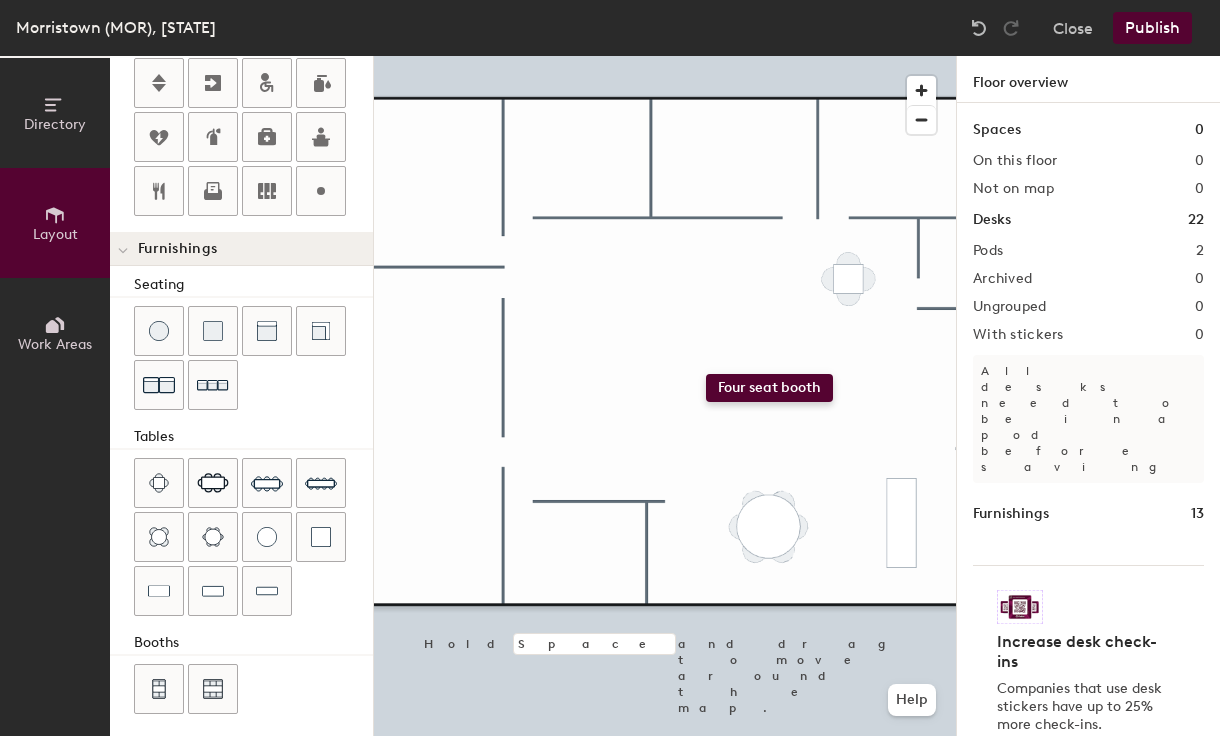 click on "Directory Layout Work Areas Layout   Add space Resize Desks Points of Interest Furnishings Seating Tables Booths Hold Space and drag to move around the map. Help Floor overview Spaces 0 On this floor 0 Not on map 0 Desks 22 Pods 2 Archived 0 Ungrouped 0 With stickers 0 All desks need to be in a pod before saving Furnishings 13 Increase desk check-ins Companies that use desk stickers have up to 25% more check-ins. Get your stickers" 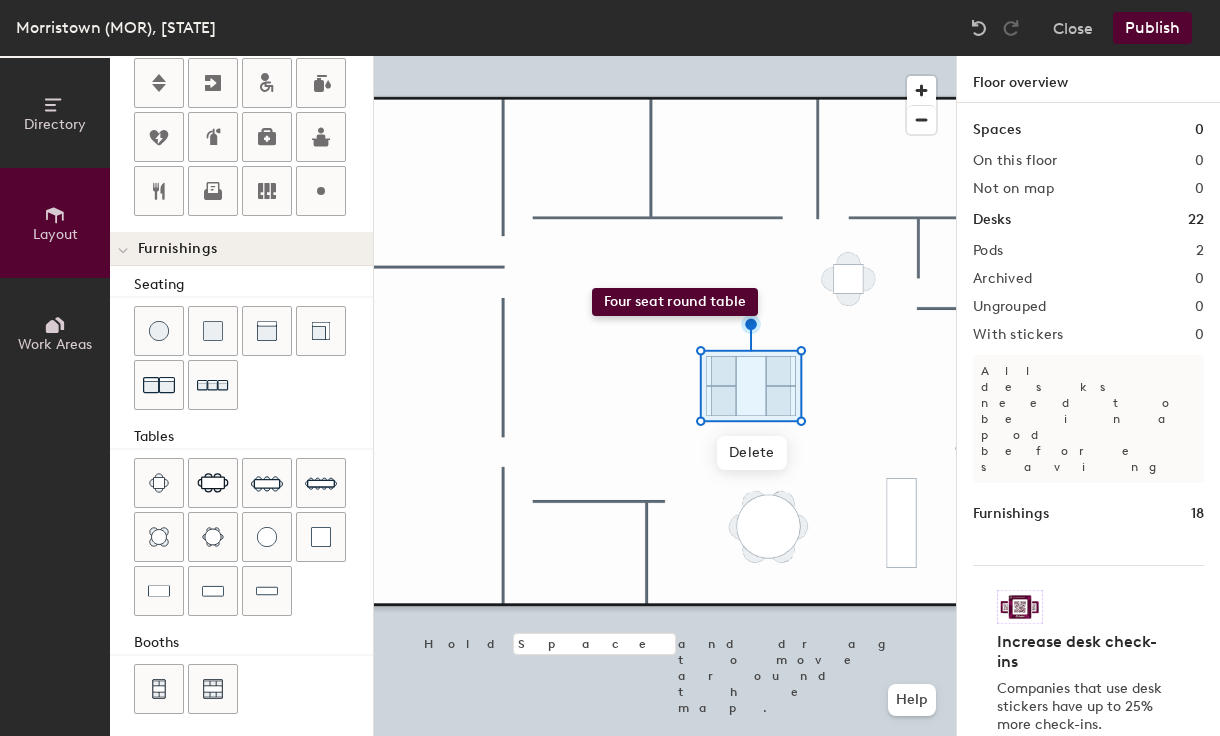 click on "Directory Layout Work Areas Layout   Add space Resize Desks Points of Interest Furnishings Seating Tables Booths Delete Hold Space and drag to move around the map. Help Floor overview Spaces 0 On this floor 0 Not on map 0 Desks 22 Pods 2 Archived 0 Ungrouped 0 With stickers 0 All desks need to be in a pod before saving Furnishings 18 Increase desk check-ins Companies that use desk stickers have up to 25% more check-ins. Get your stickers" 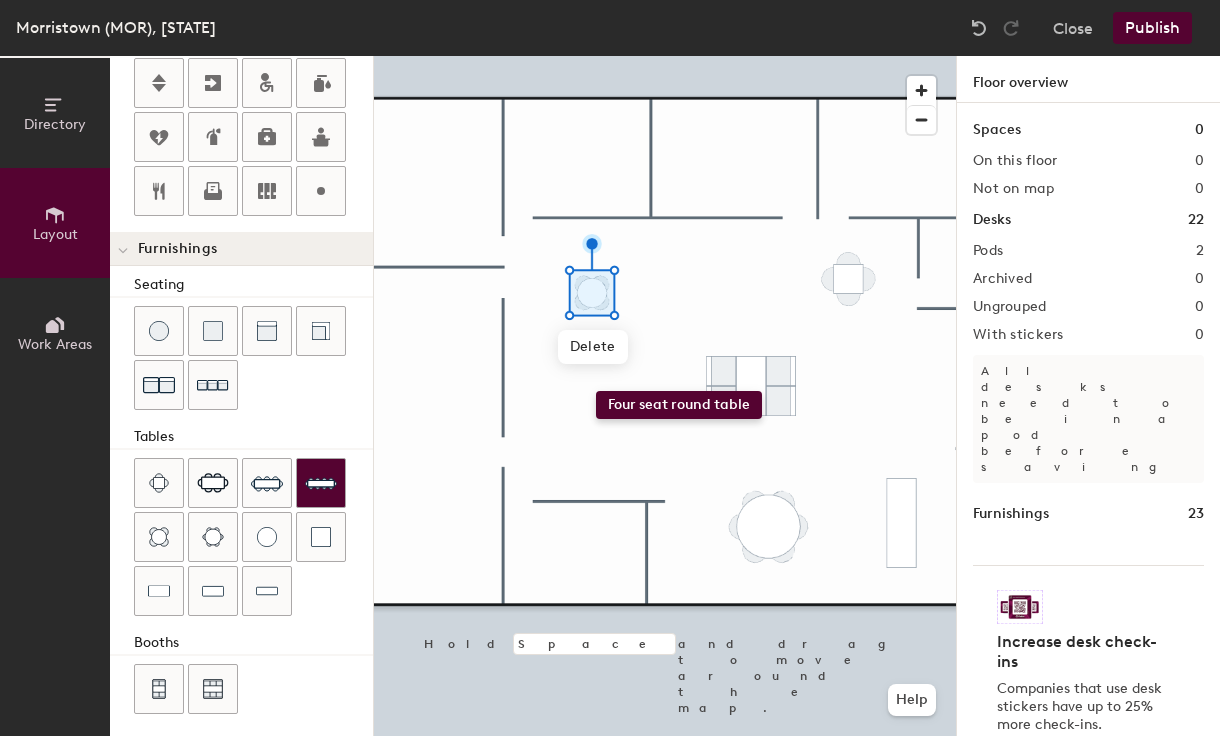 click on "Directory Layout Work Areas Layout   Add space Resize Desks Points of Interest Furnishings Seating Tables Booths Delete Hold Space and drag to move around the map. Help Floor overview Spaces 0 On this floor 0 Not on map 0 Desks 22 Pods 2 Archived 0 Ungrouped 0 With stickers 0 All desks need to be in a pod before saving Furnishings 23 Increase desk check-ins Companies that use desk stickers have up to 25% more check-ins. Get your stickers" 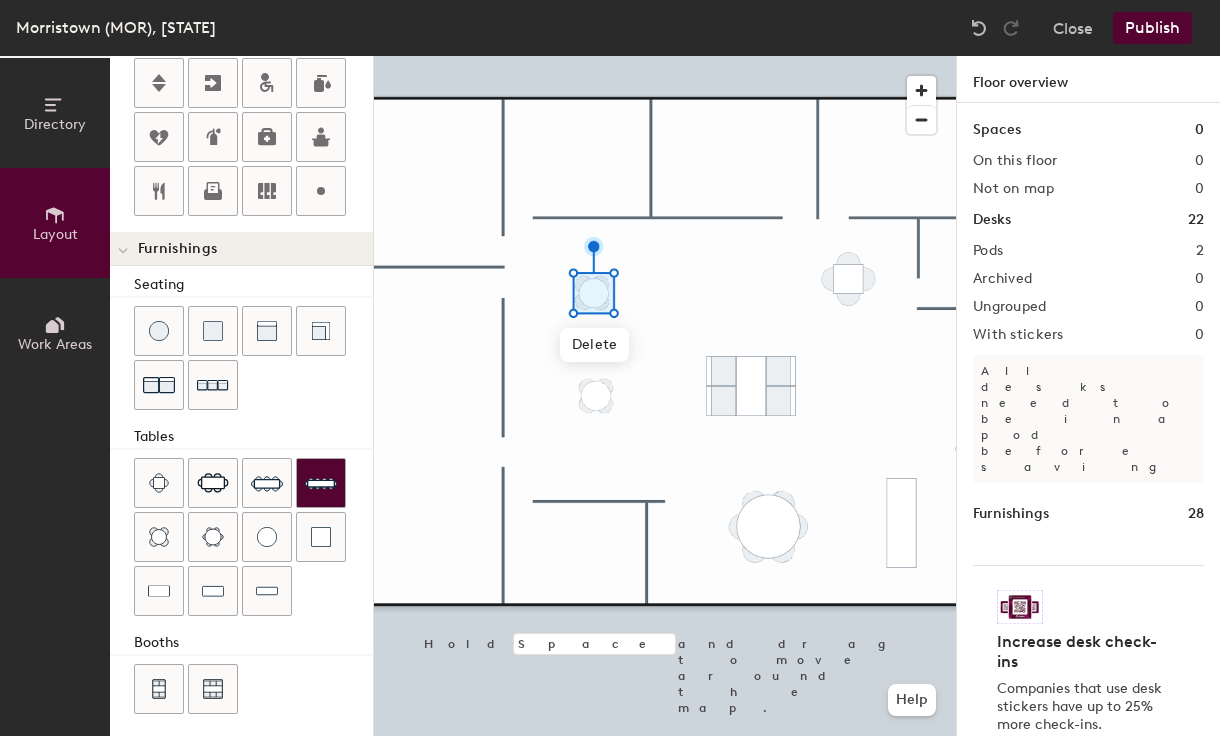 click 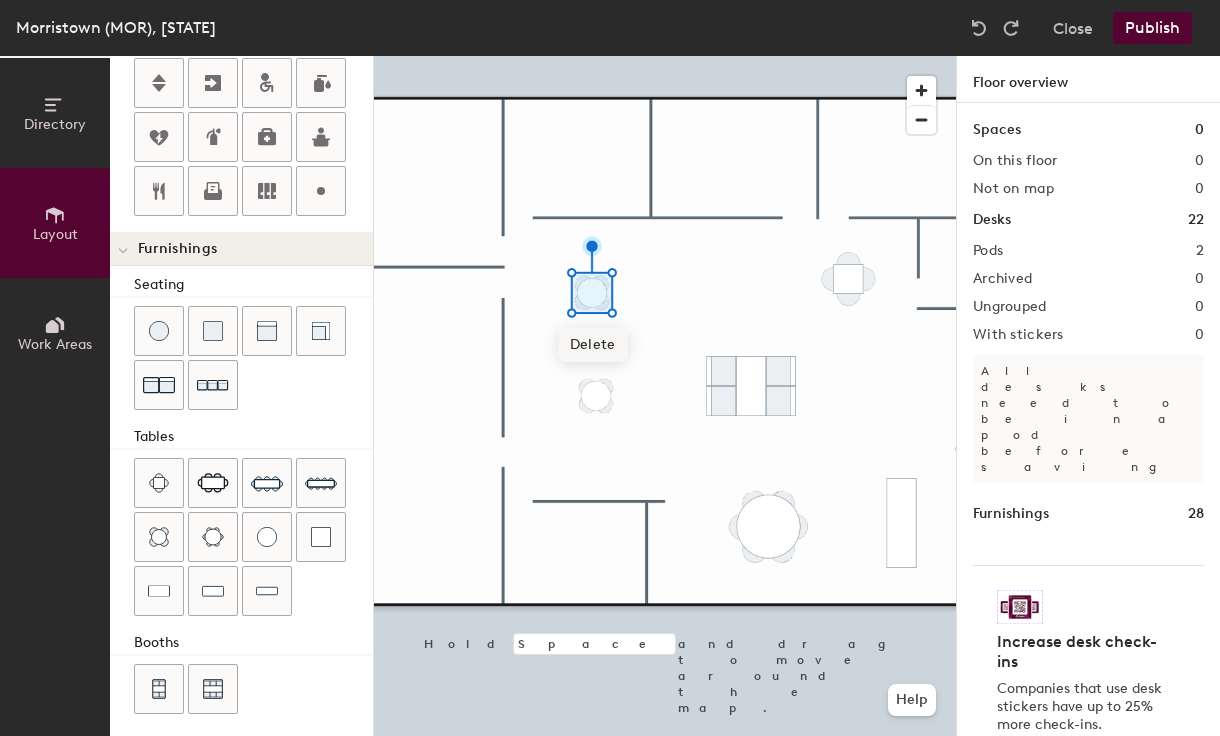 click on "Delete" 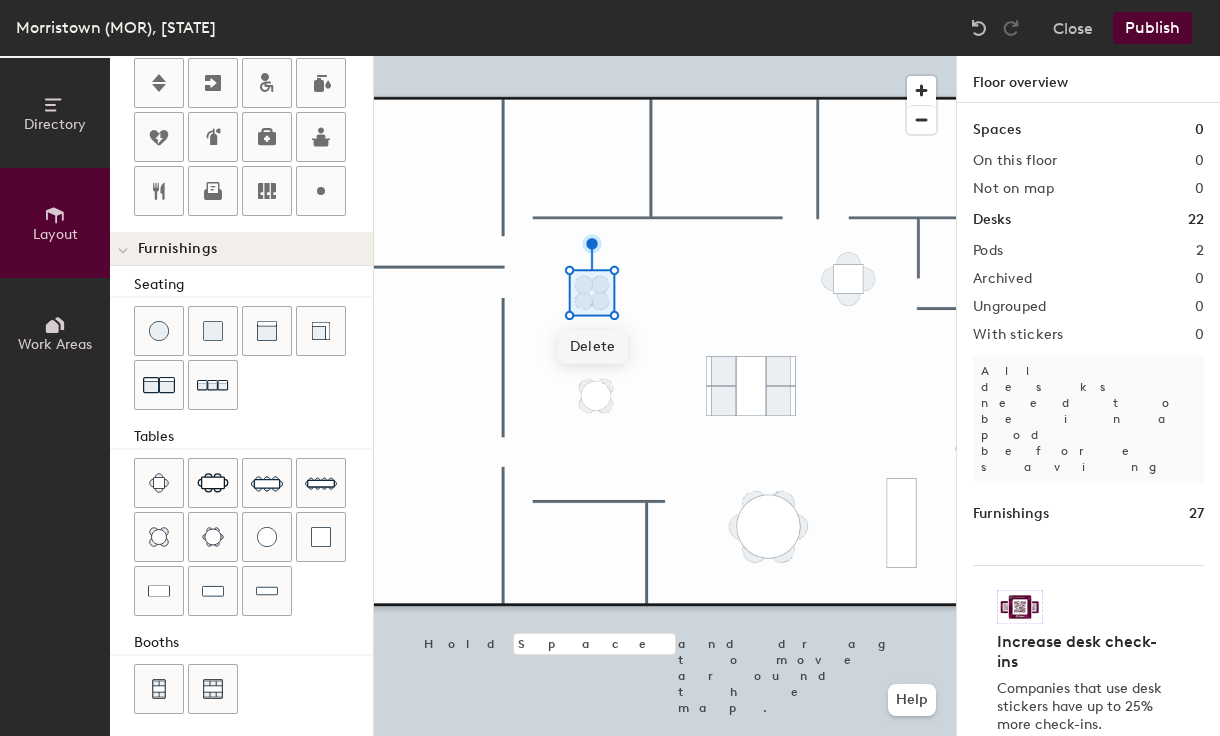 click on "Delete" 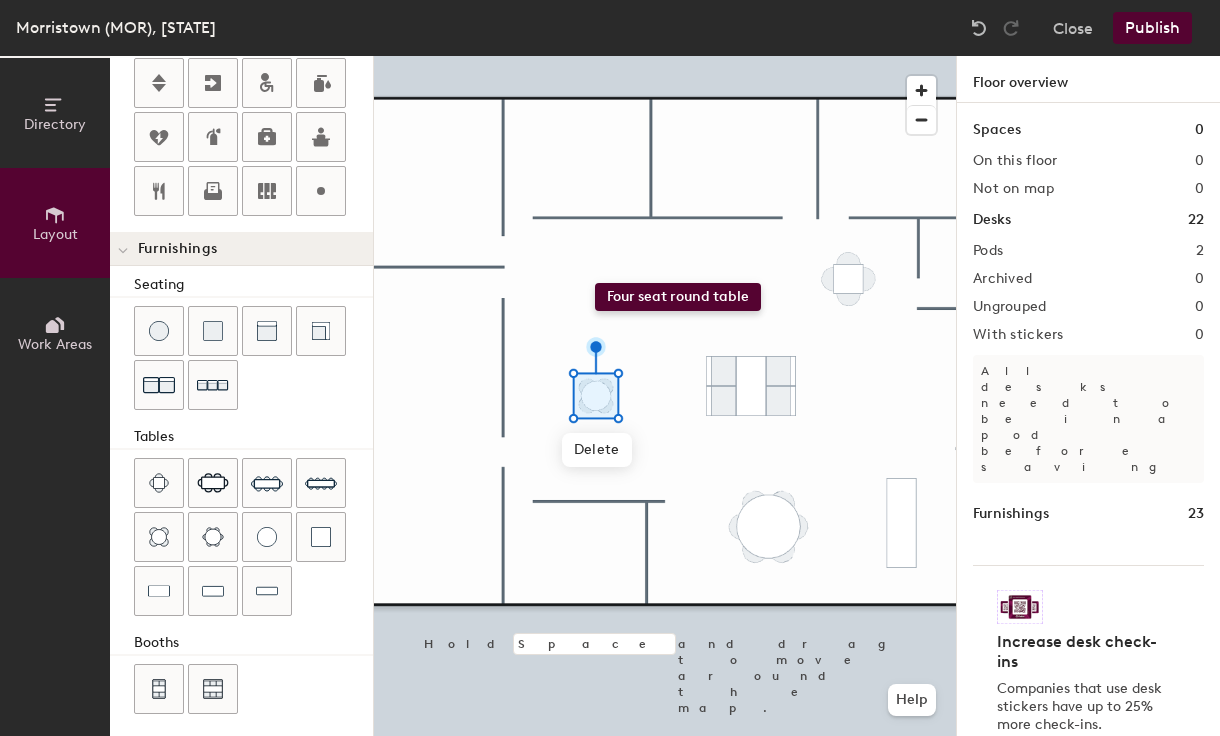 click on "Directory Layout Work Areas Layout   Add space Resize Desks Points of Interest Furnishings Seating Tables Booths Delete Hold Space and drag to move around the map. Help Floor overview Spaces 0 On this floor 0 Not on map 0 Desks 22 Pods 2 Archived 0 Ungrouped 0 With stickers 0 All desks need to be in a pod before saving Furnishings 23 Increase desk check-ins Companies that use desk stickers have up to 25% more check-ins. Get your stickers" 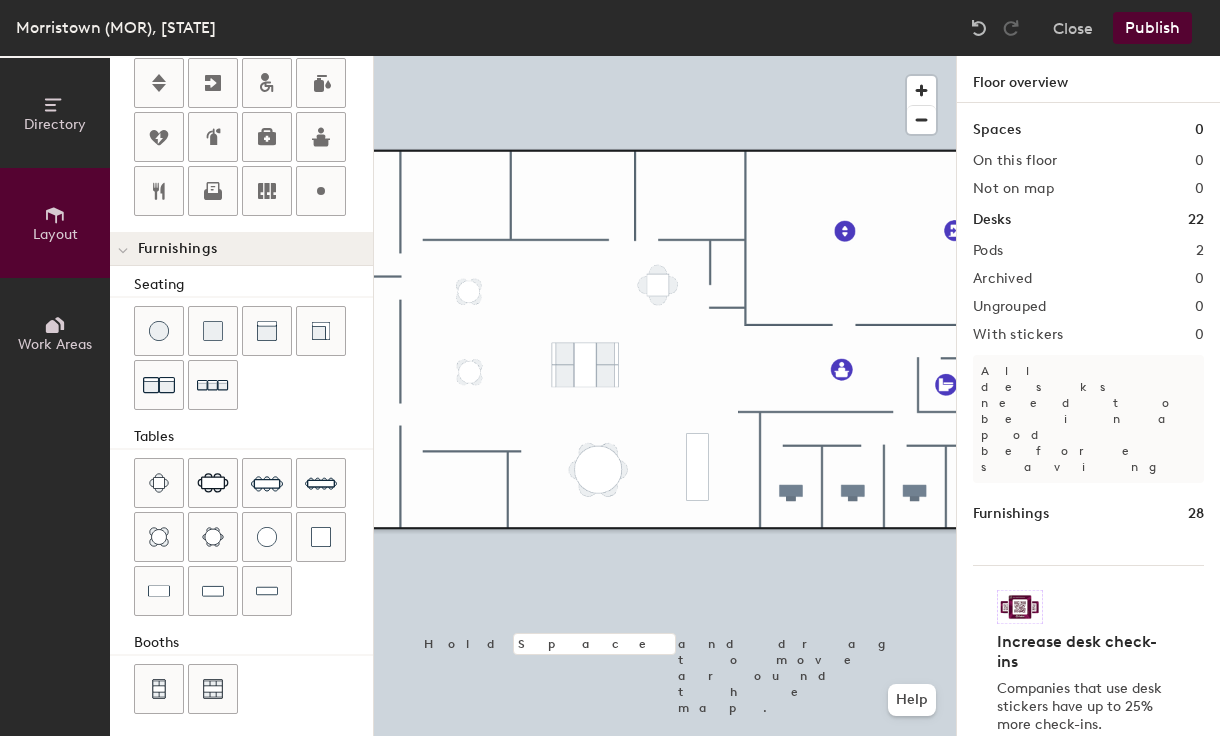 click on "Directory Layout Work Areas Layout   Add space Resize Desks Points of Interest Furnishings Seating Tables Booths Hold Space and drag to move around the map. Help Floor overview Spaces 0 On this floor 0 Not on map 0 Desks 22 Pods 2 Archived 0 Ungrouped 0 With stickers 0 All desks need to be in a pod before saving Furnishings 28 Increase desk check-ins Companies that use desk stickers have up to 25% more check-ins. Get your stickers" 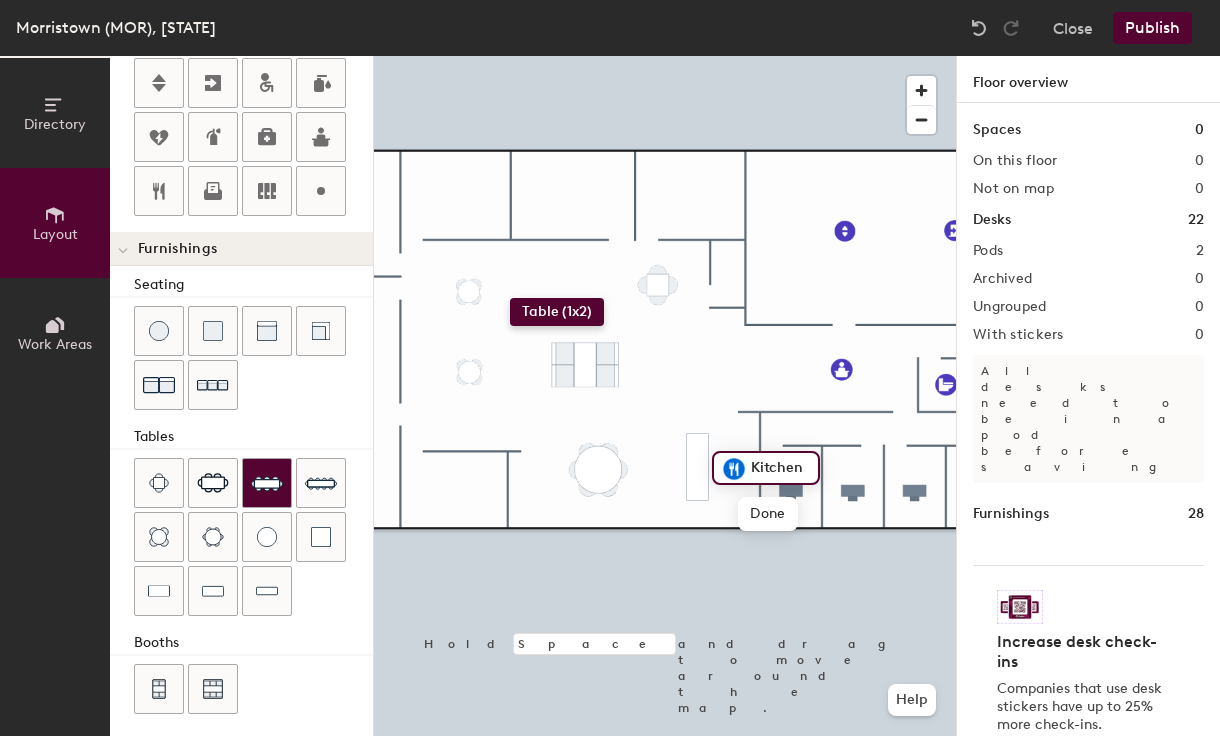 click on "Directory Layout Work Areas Layout   Add space Resize Desks Points of Interest Furnishings Seating Tables Booths Kitchen Done Hold Space and drag to move around the map. Help Floor overview Spaces 0 On this floor 0 Not on map 0 Desks 22 Pods 2 Archived 0 Ungrouped 0 With stickers 0 All desks need to be in a pod before saving Furnishings 28 Increase desk check-ins Companies that use desk stickers have up to 25% more check-ins. Get your stickers" 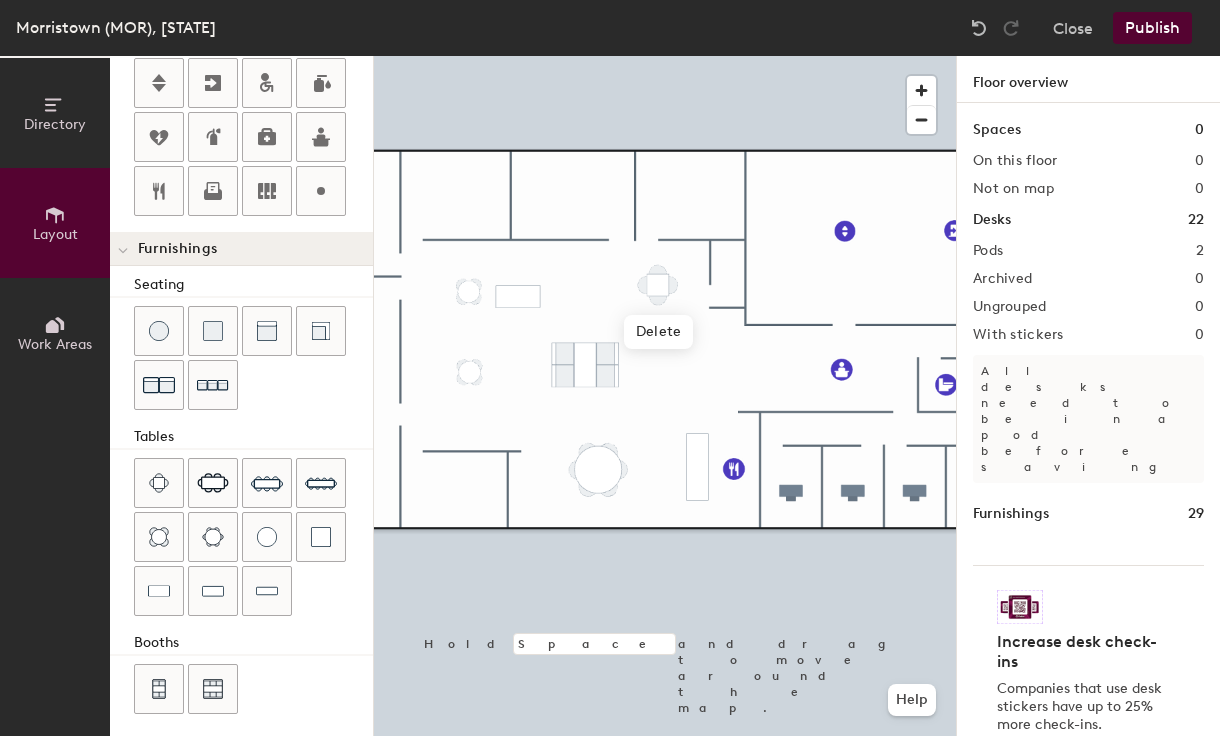 click 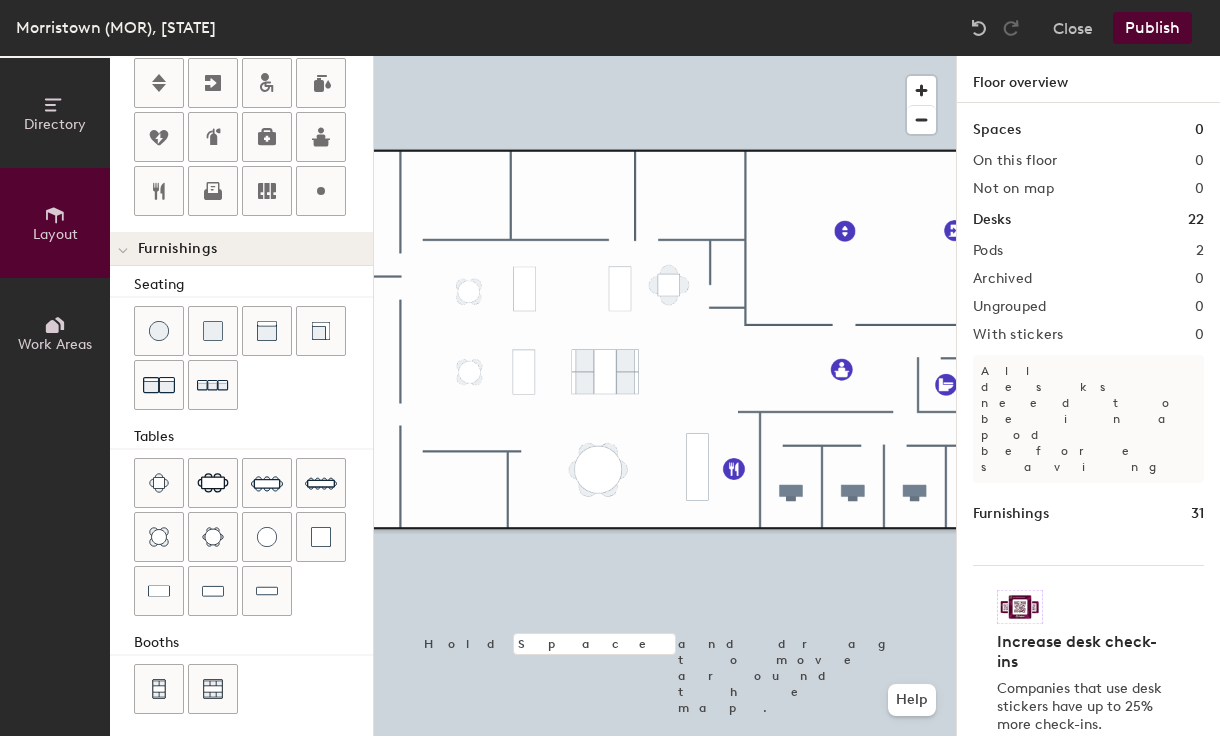 type on "20" 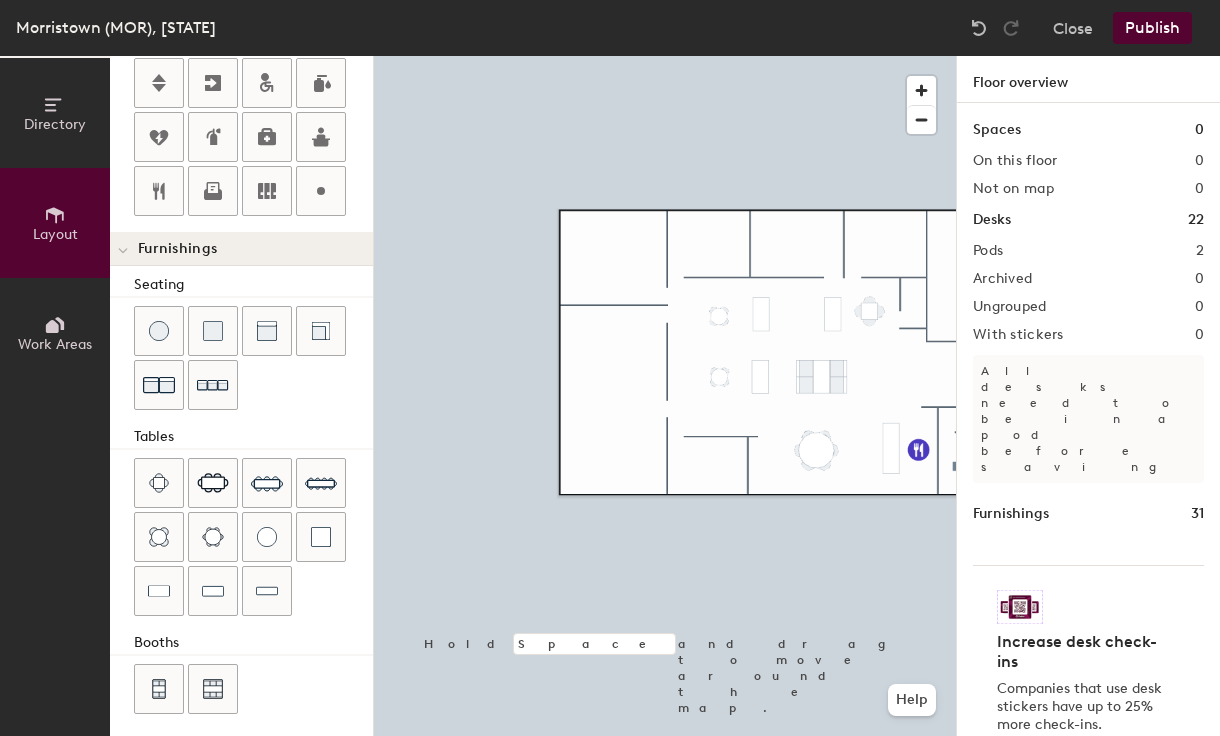 click on "Directory" 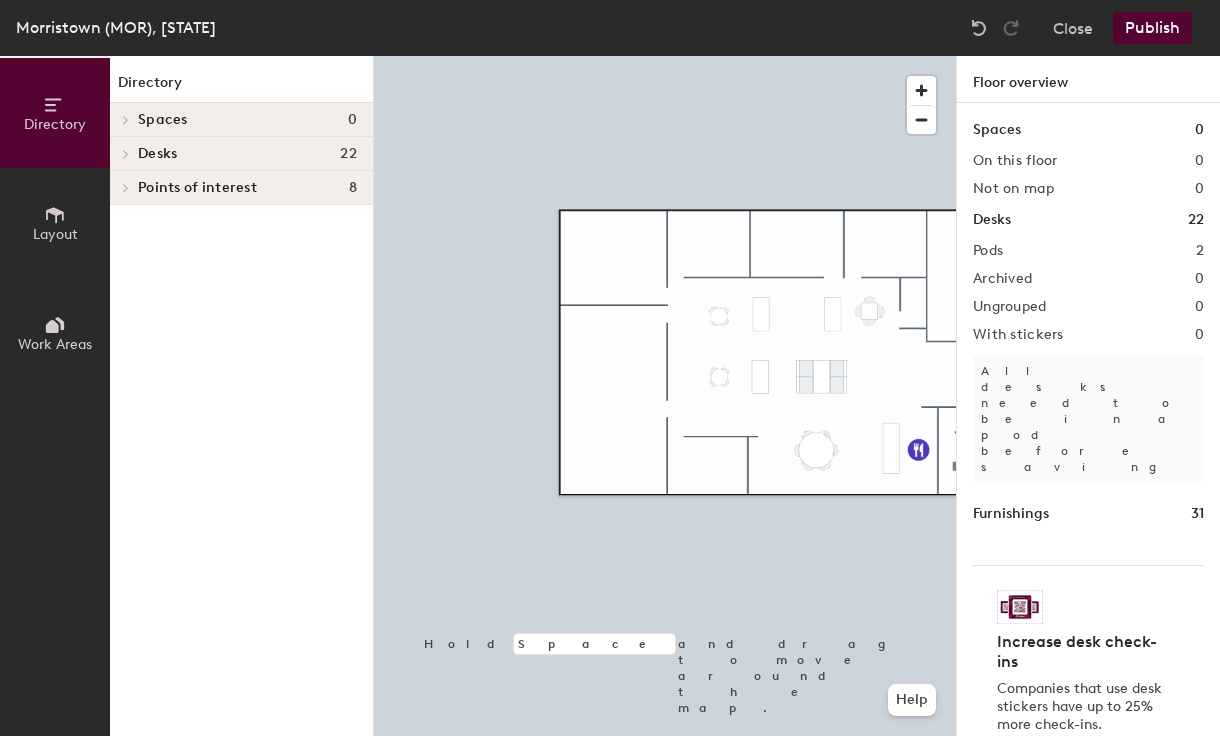 click 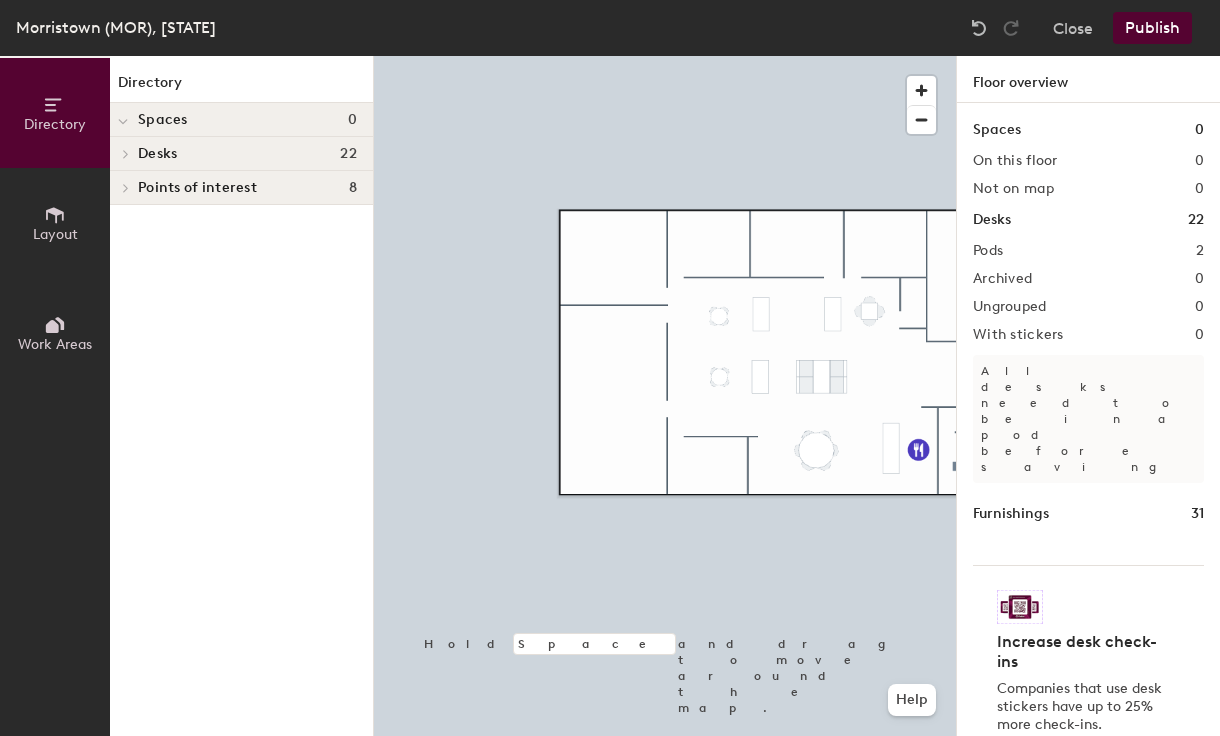 click on "Layout" 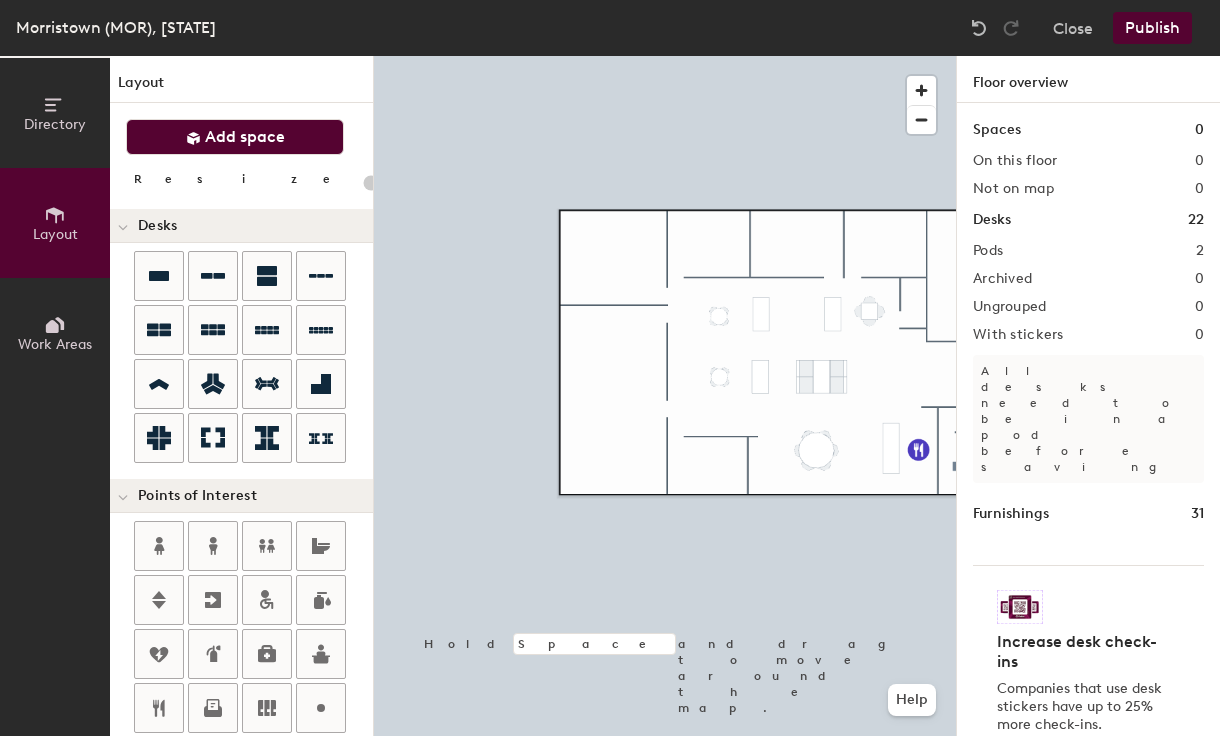 click on "Add space" 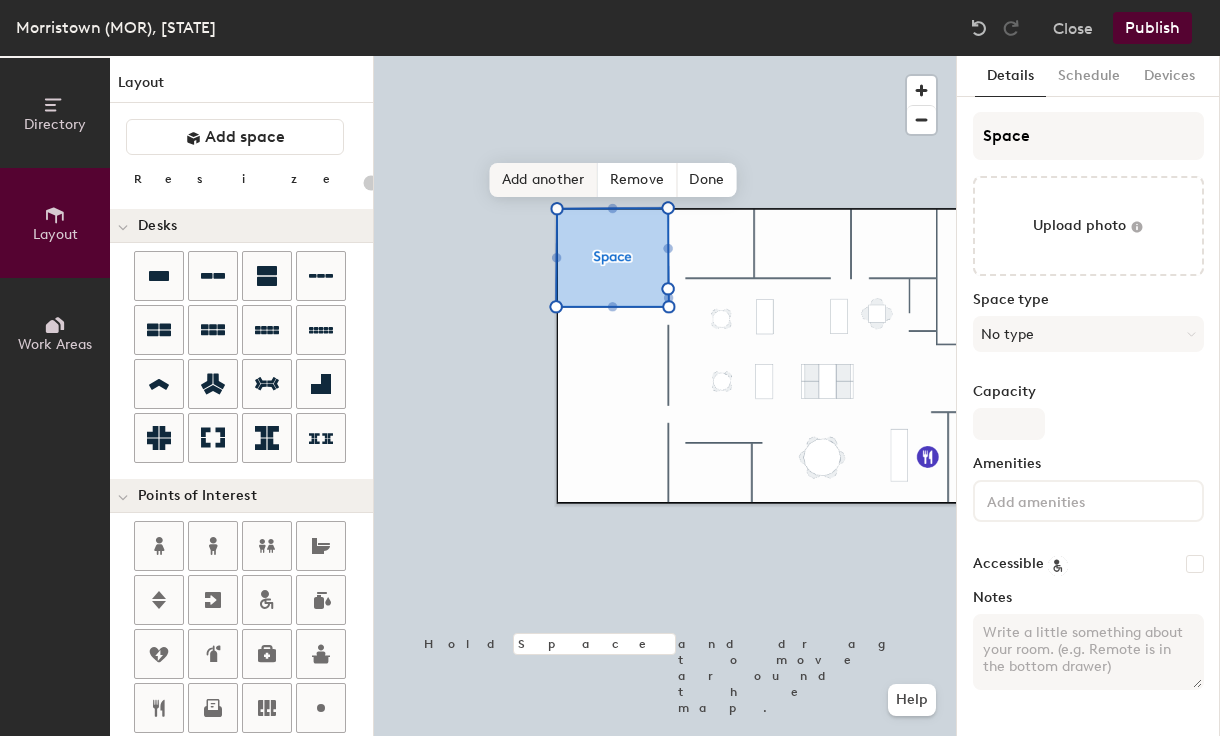 click on "Add another" 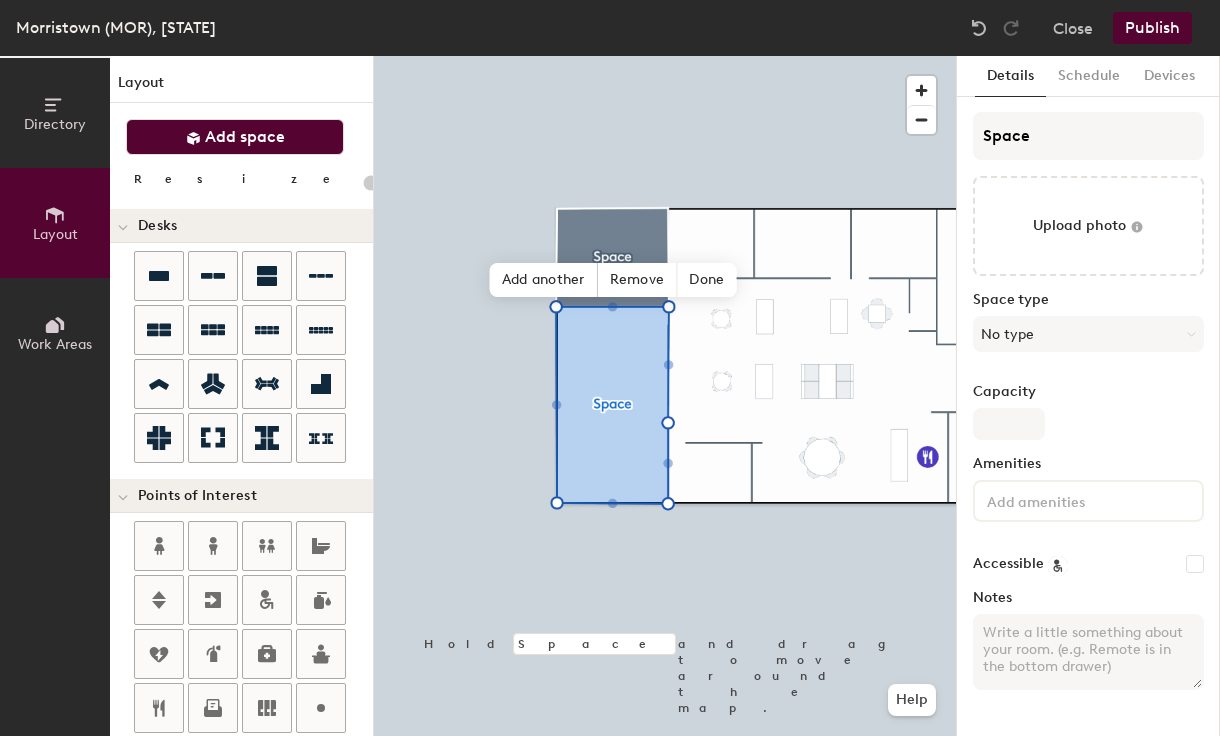 click on "Add space" 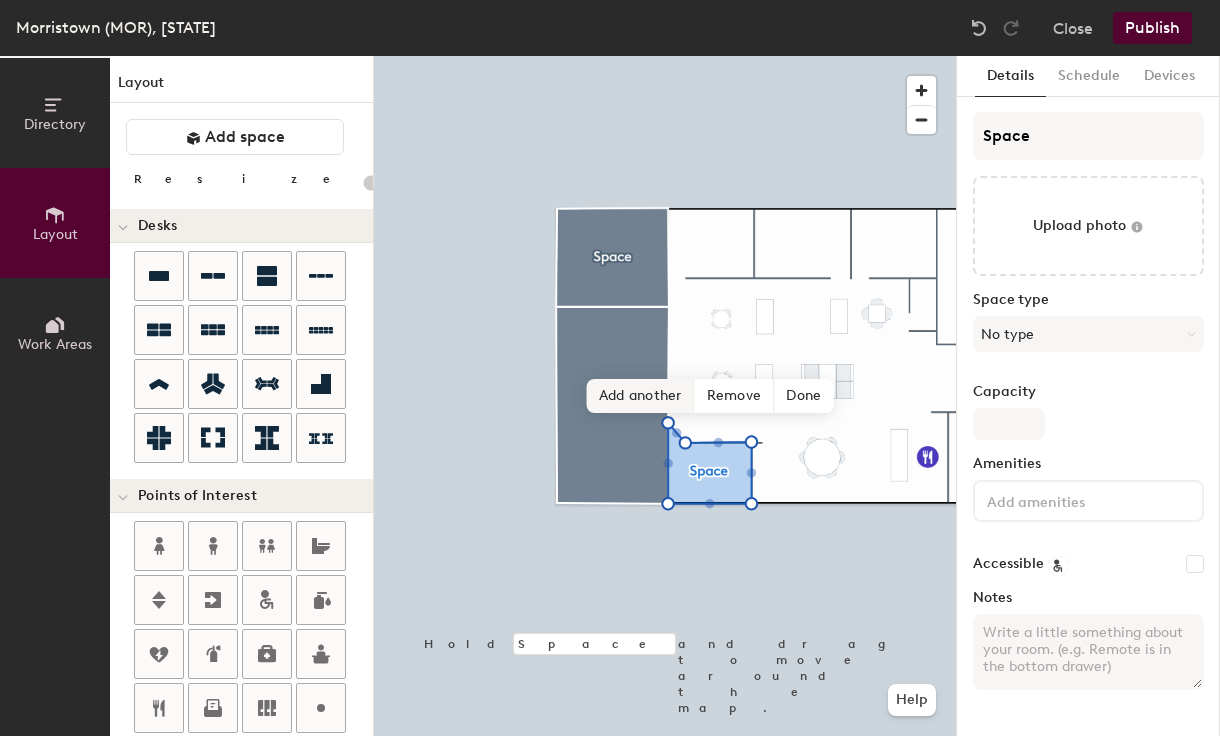 click on "Add another" 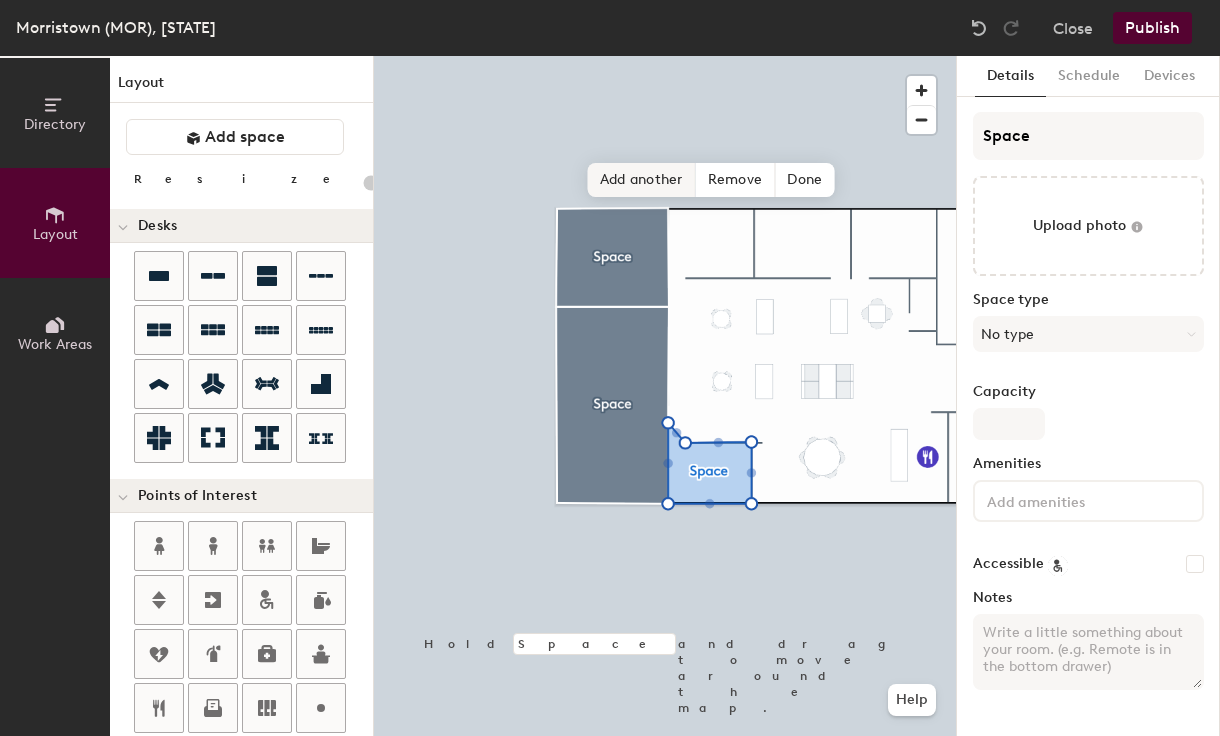 click on "Add another" 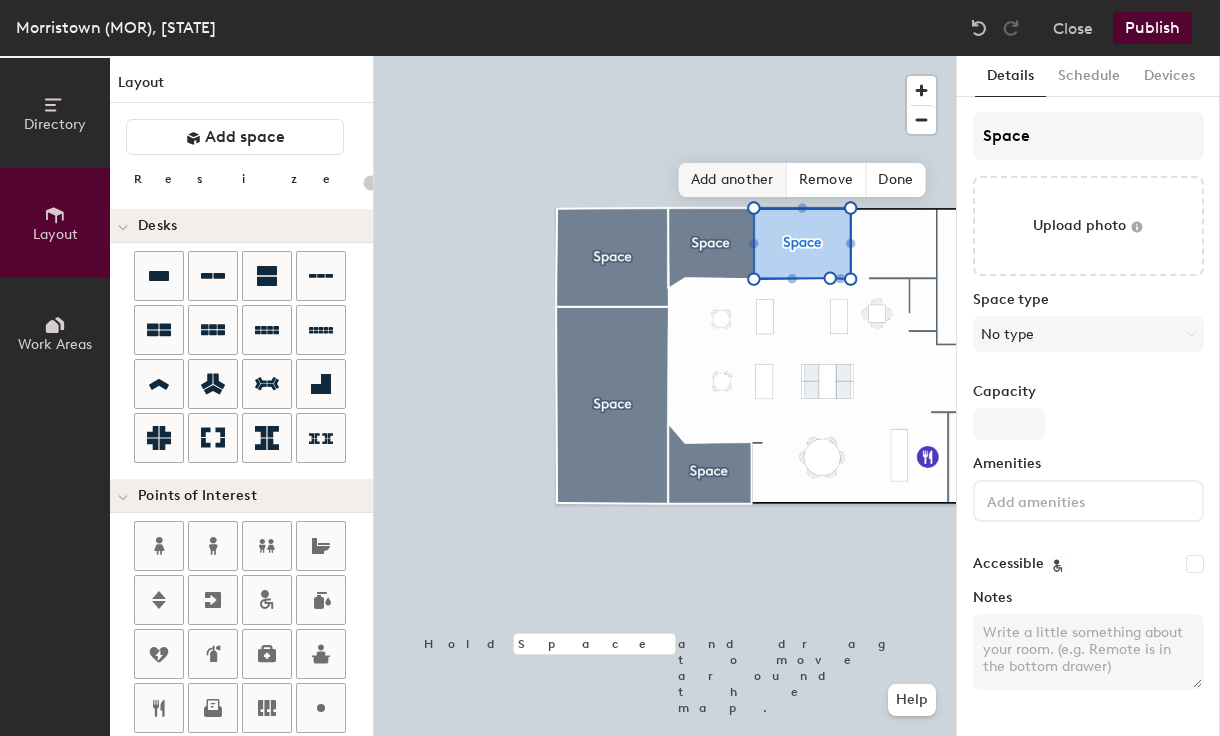 click on "Add another" 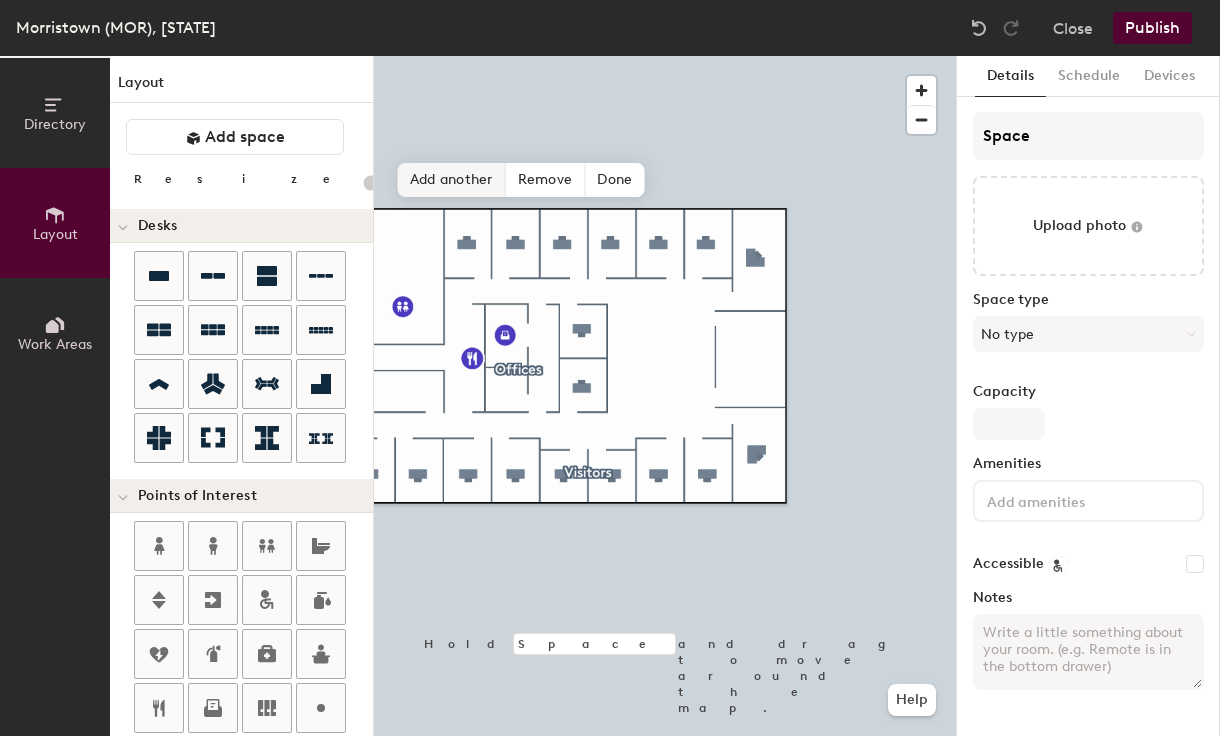 click on "Add another" 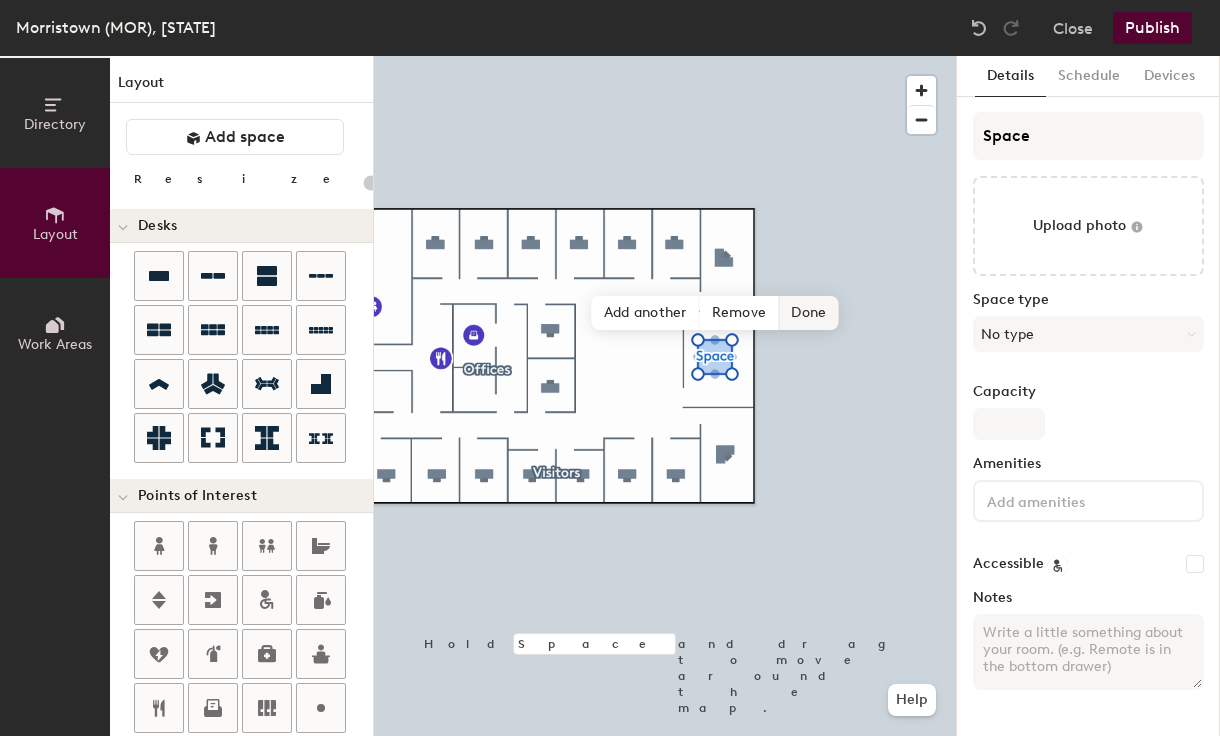click on "Done" 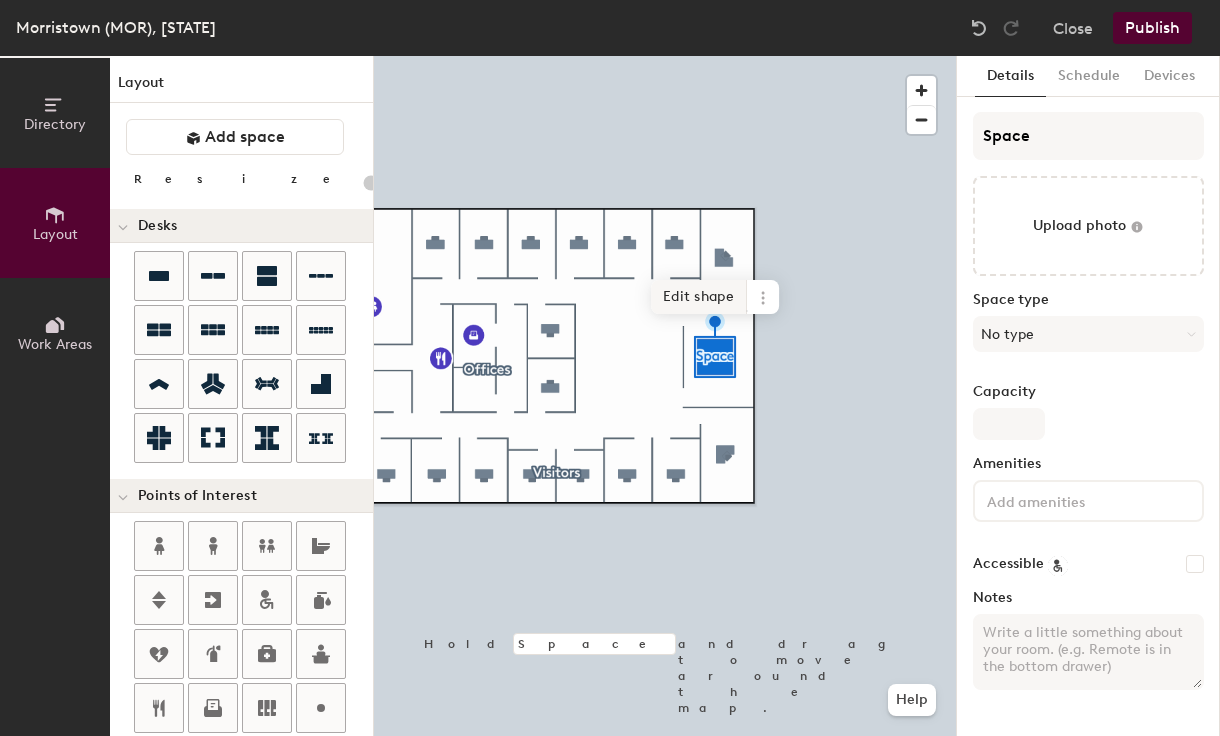 click on "Edit shape" 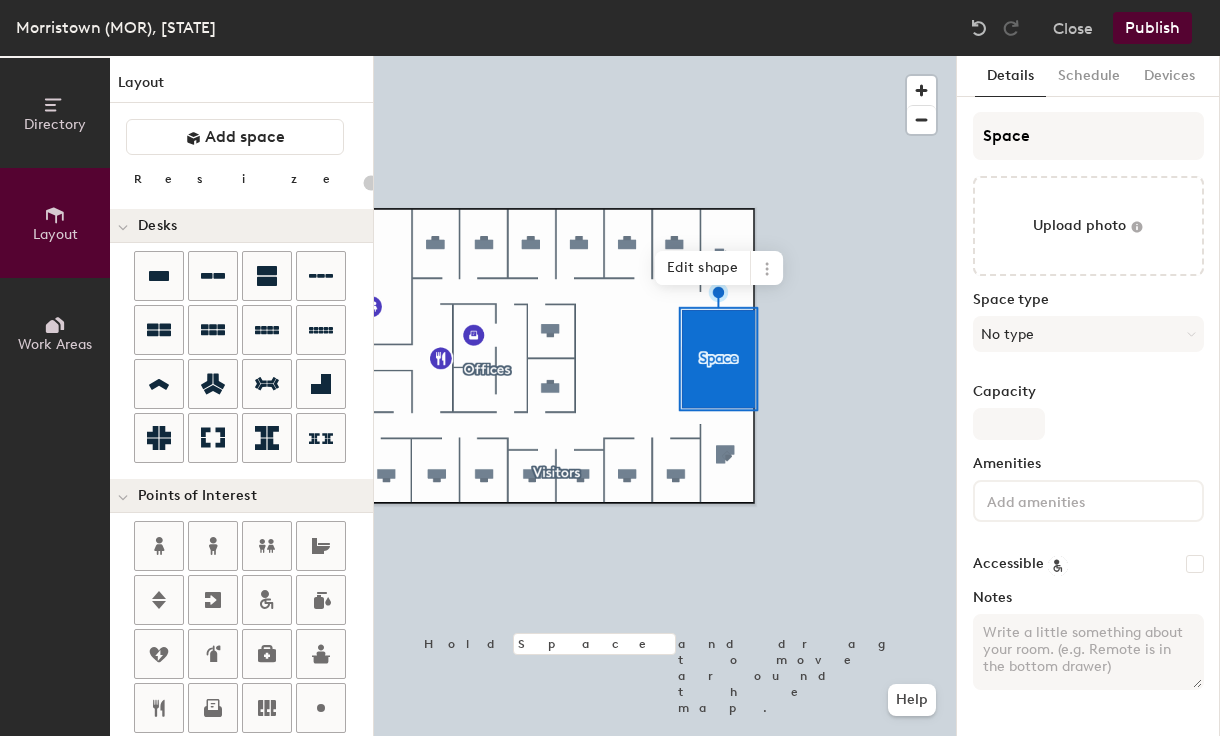 type on "20" 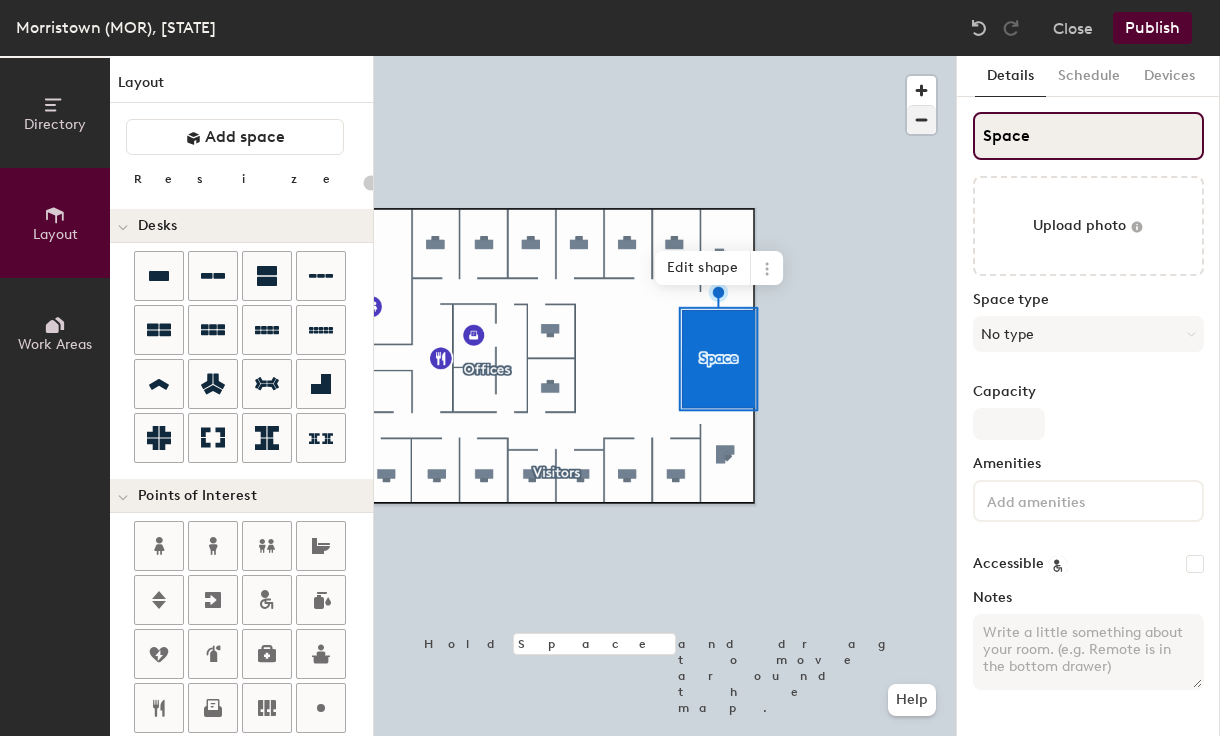 click on "Directory Layout Work Areas Layout   Add space Resize Desks Points of Interest Furnishings Seating Tables Booths Hold Space and drag to move around the map. Help Edit shape Scheduling policies Booking Window Max reservation length Recurring events Restrict booking to working hours Prevent booking from kiosks Restrict booking to administrators Configure room display Background Upload photo General Auto contrast High visibility Hide the logo Custom logo Edit Display hours Screen Brightness 0% 100% Privacy Mask meeting titles Hide meeting attendees Keep meeting organizer visible Scheduling Meeting check-ins Start meetings early End meetings early Extend meetings Impromptu meetings Abandoned meeting protection Admin access Restrict display management Details Schedule Devices Space Upload photo Space type No type Capacity Amenities Accessible Notes" 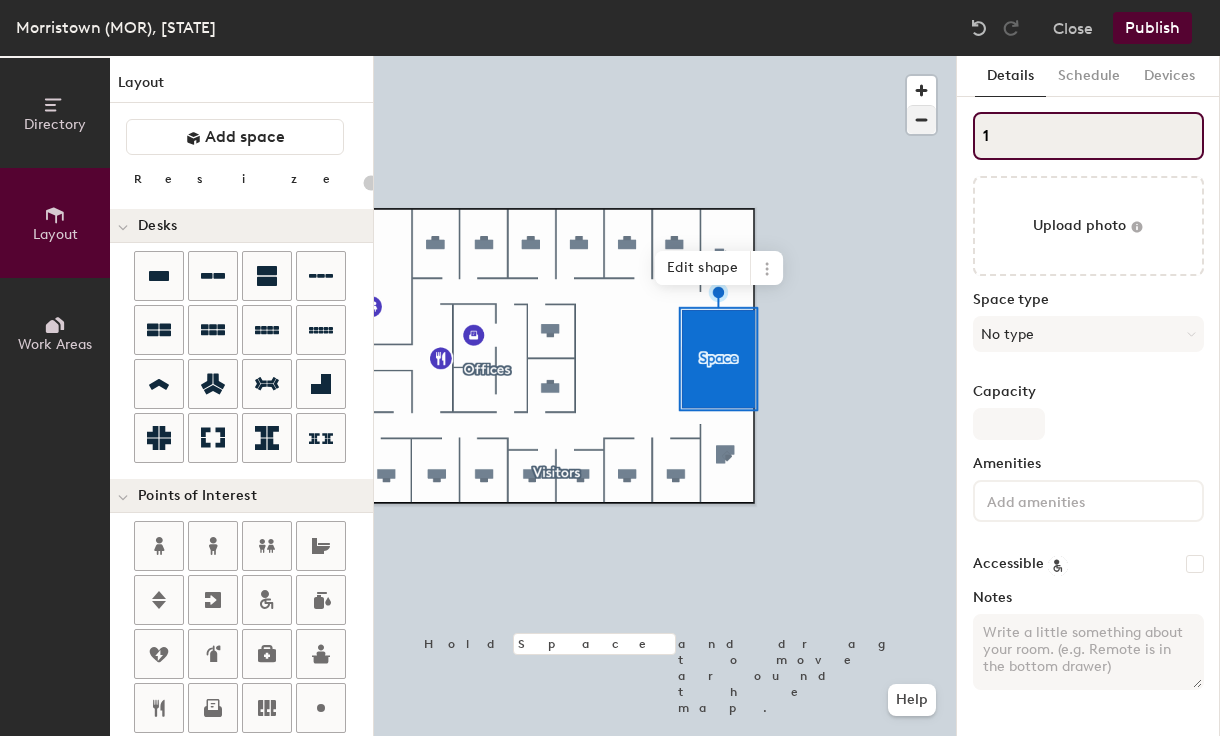type on "20" 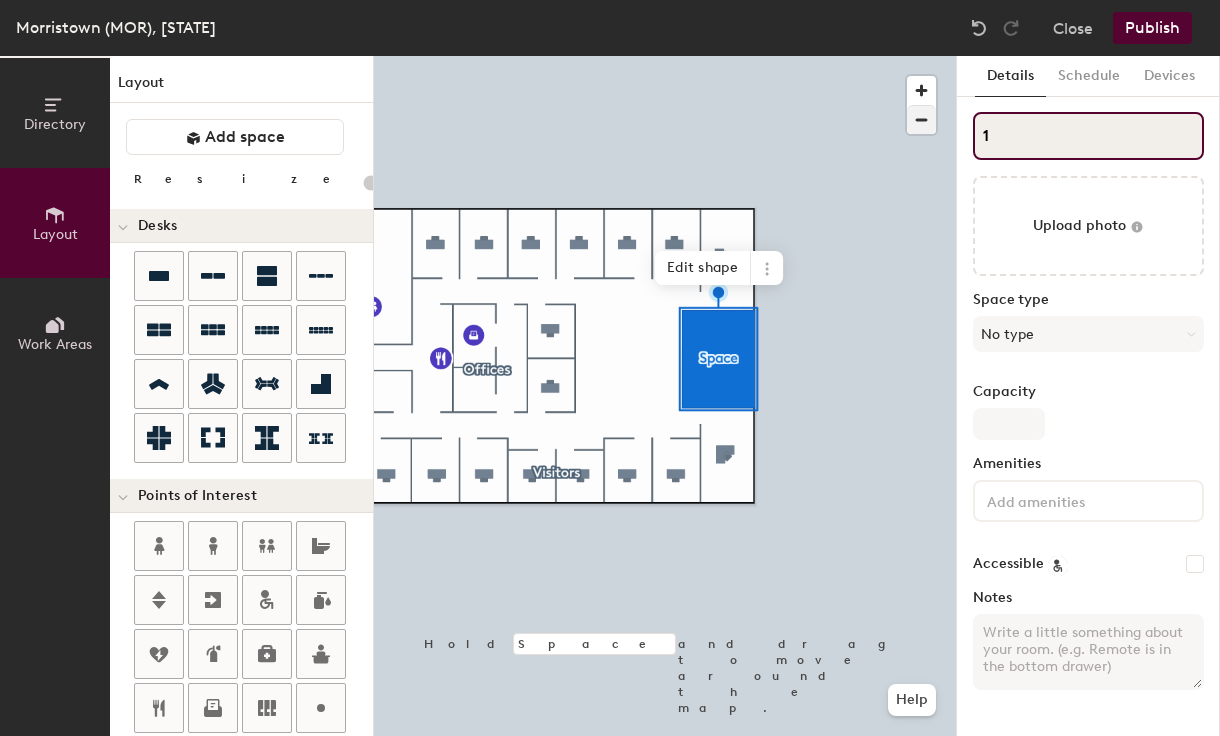 type on "10" 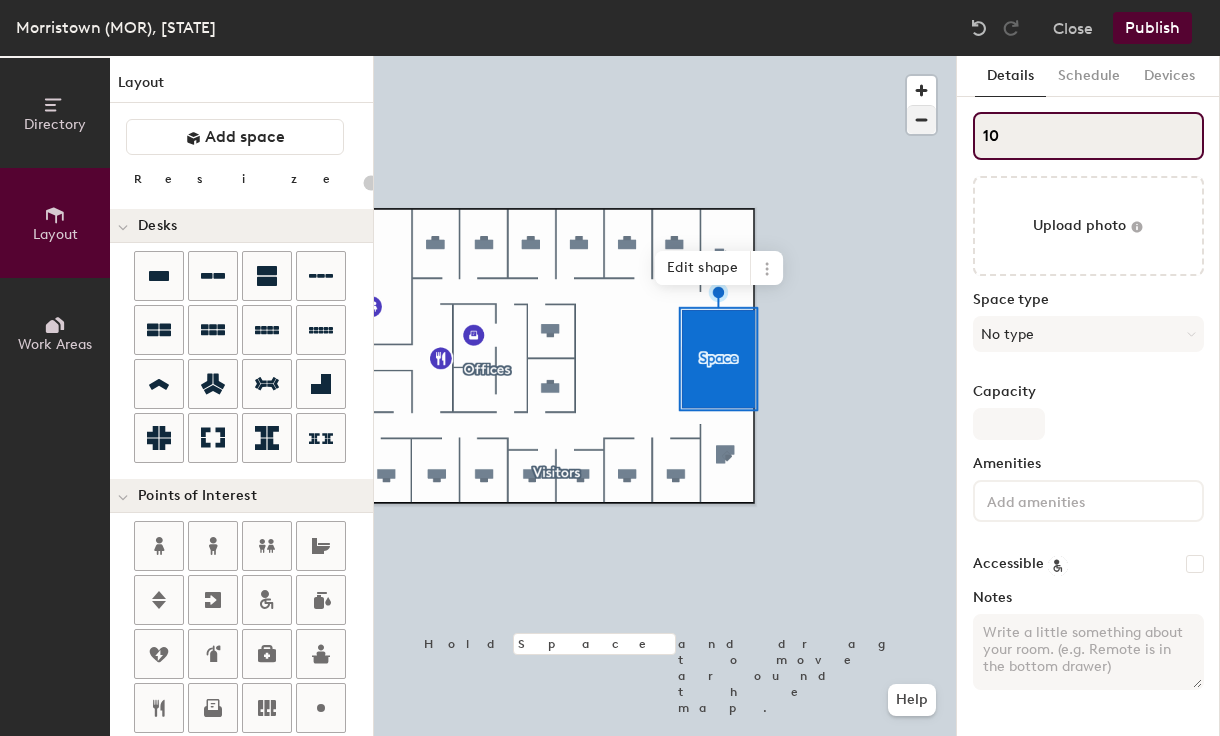 type on "20" 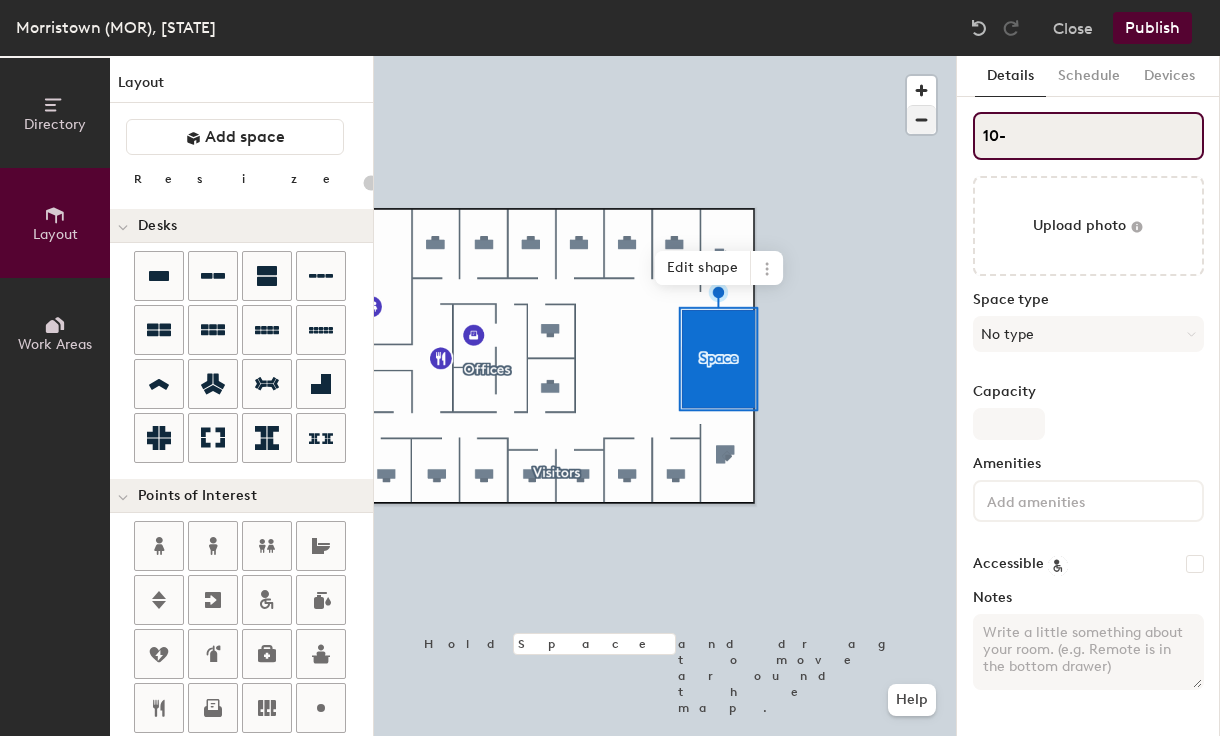 type on "20" 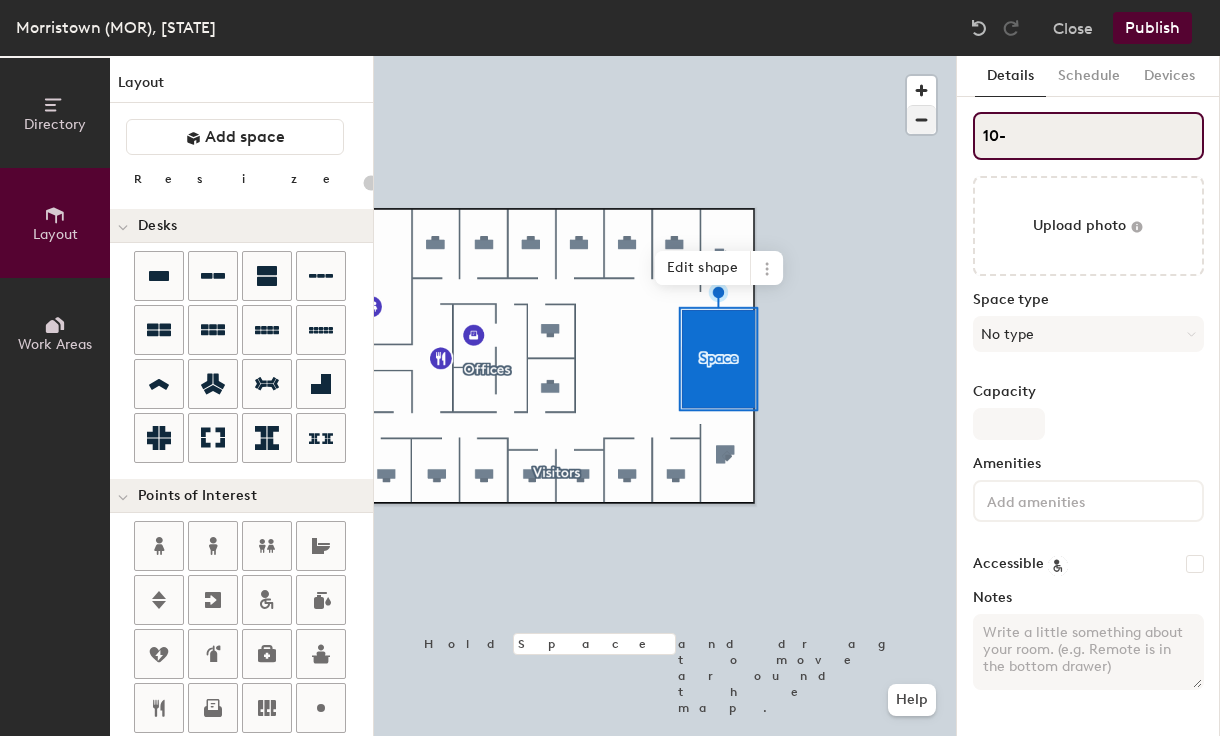 type on "10-0" 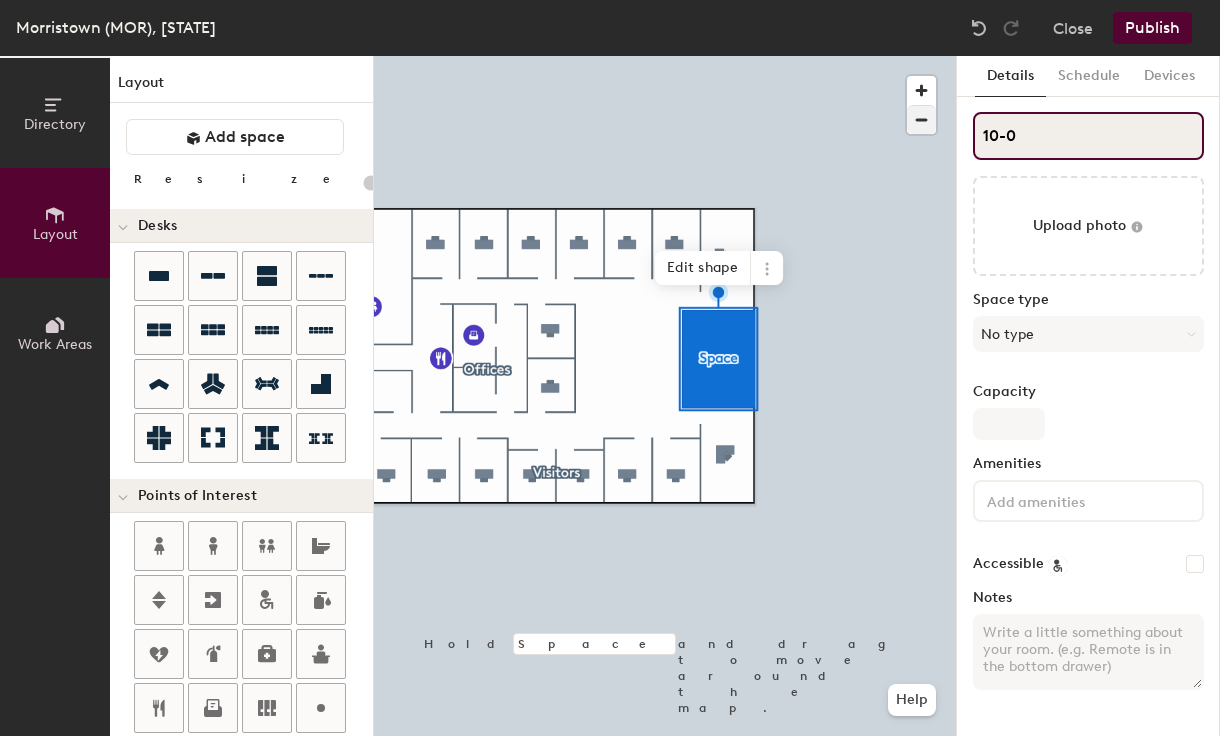 type on "20" 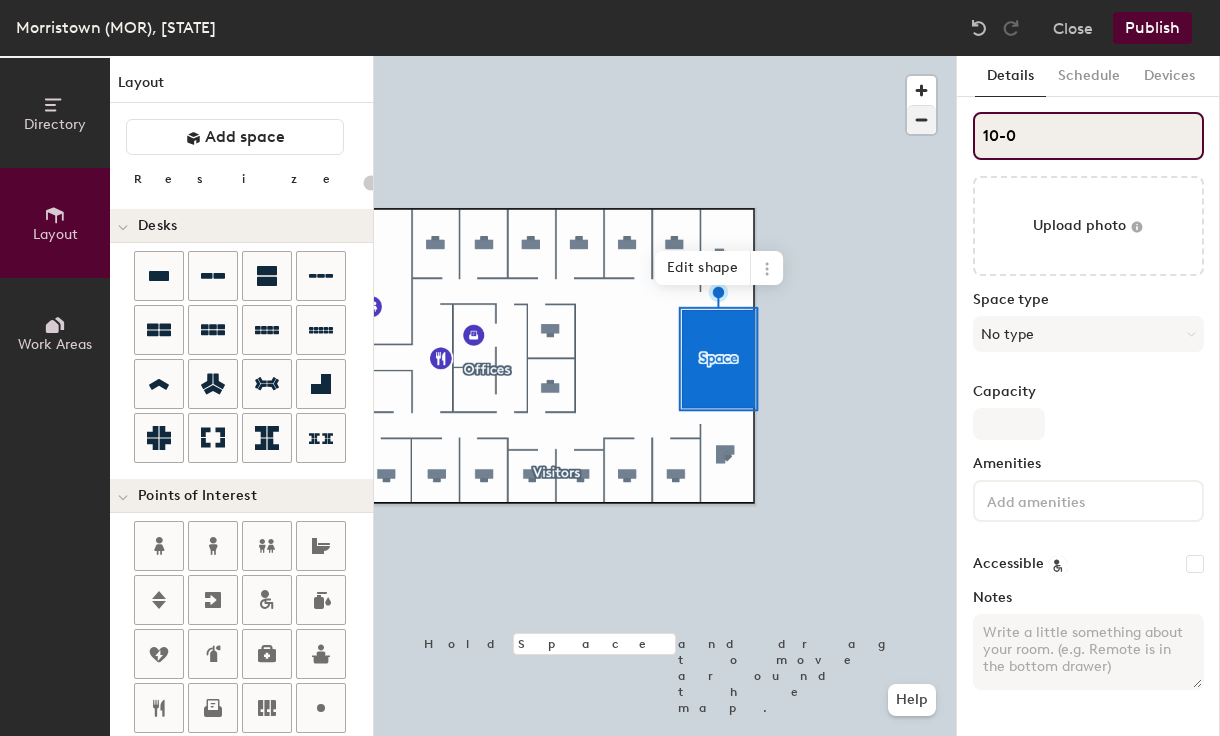 type on "10-00" 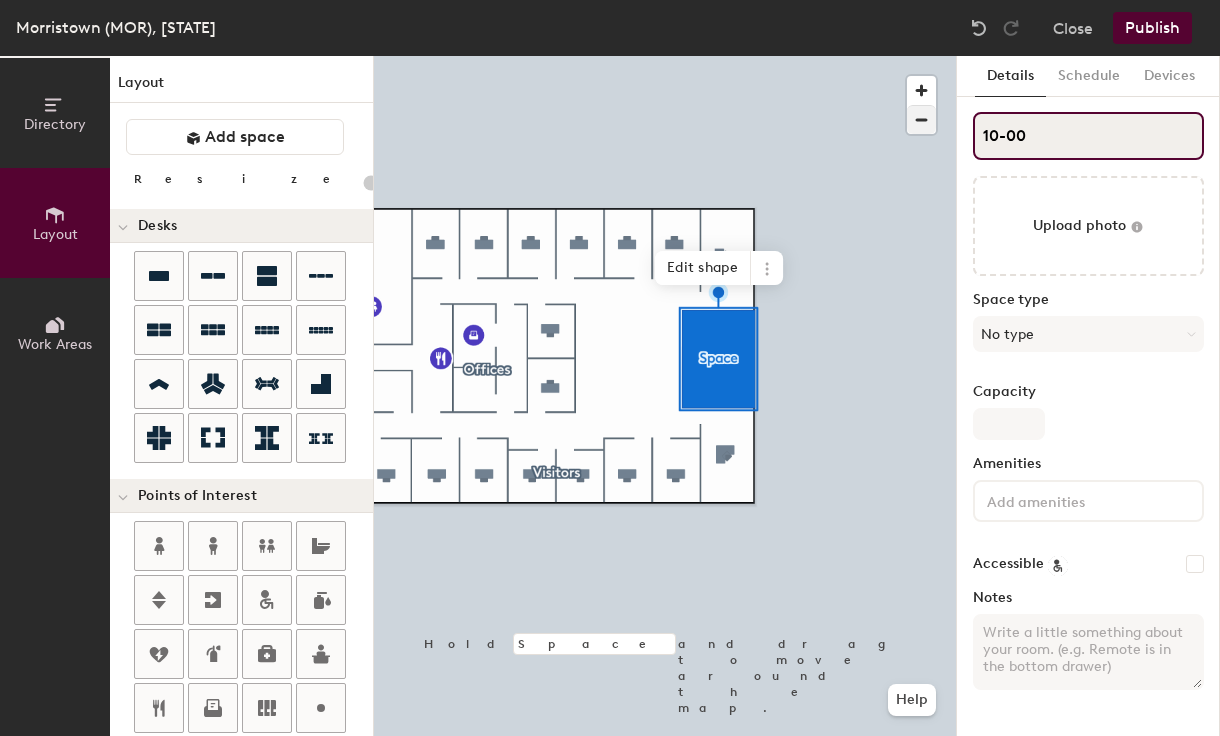 type on "20" 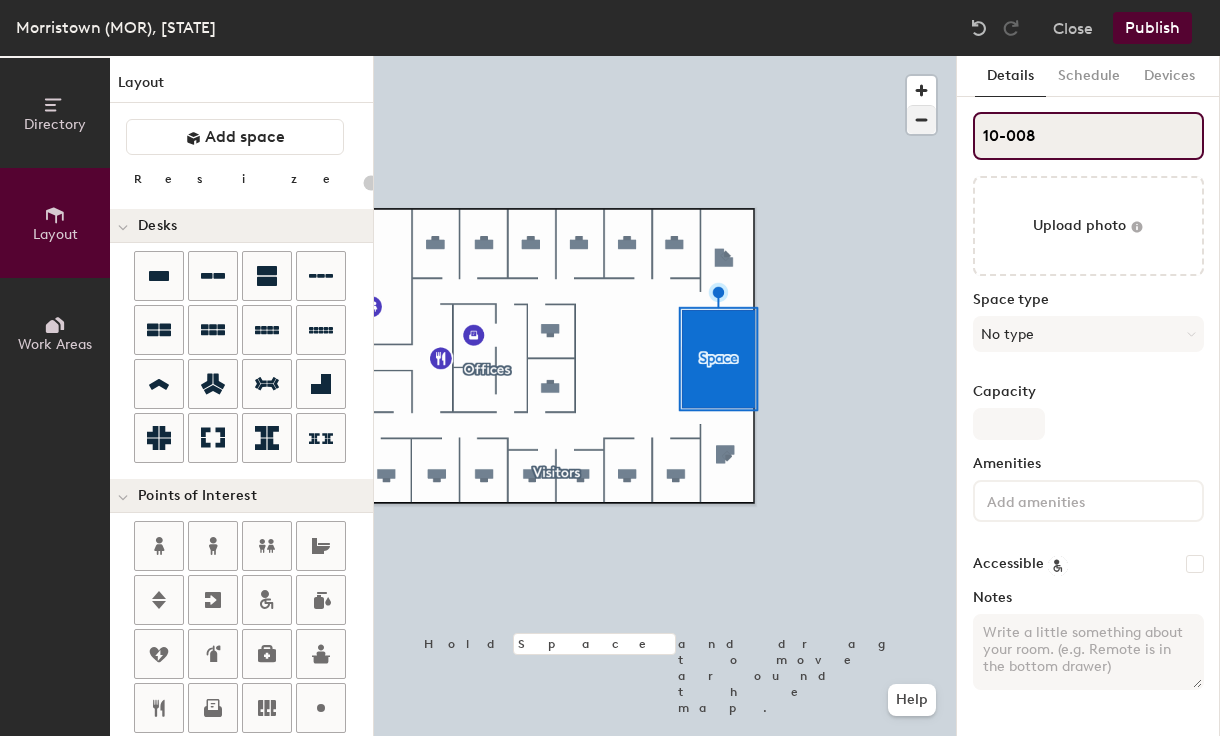 type on "20" 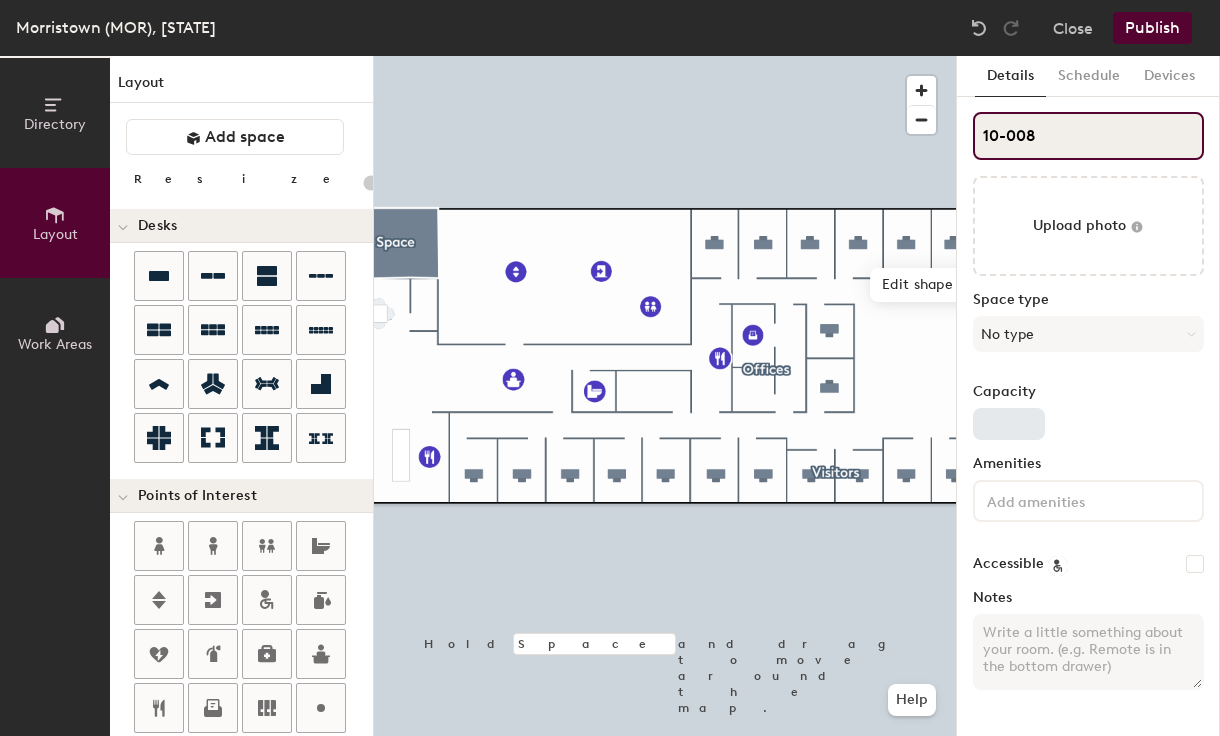 type on "10-008" 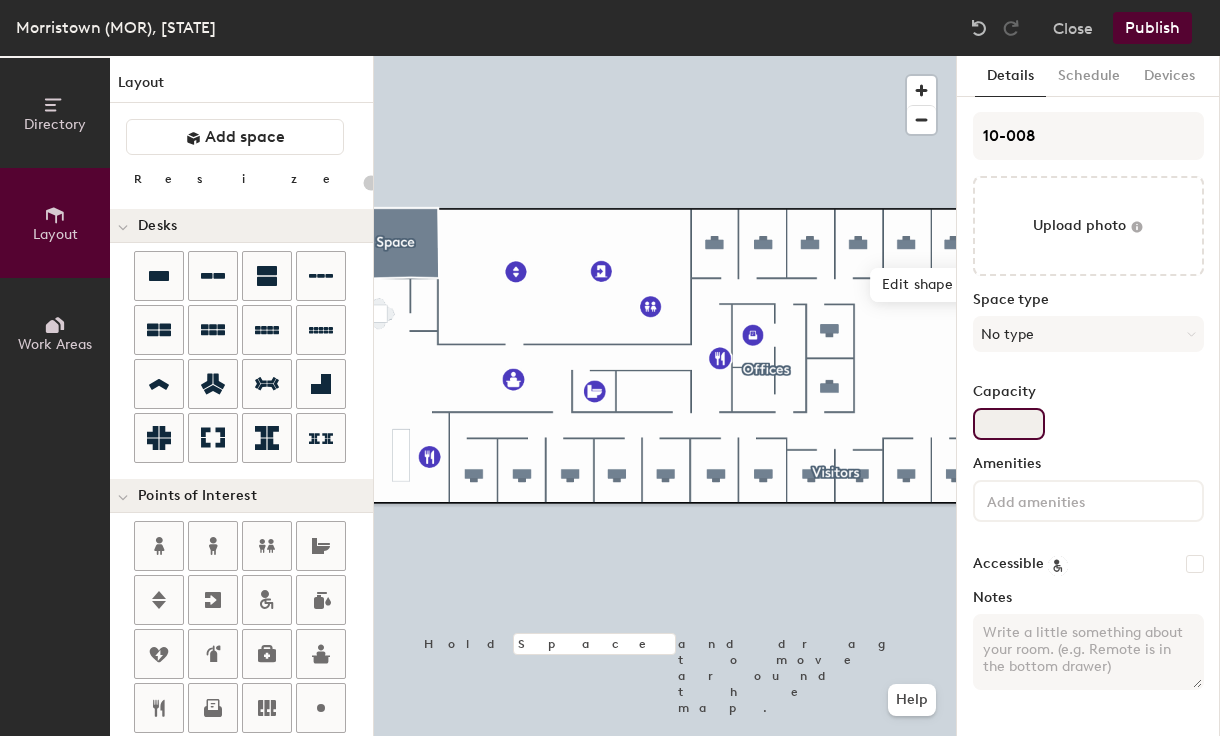 click on "Capacity" at bounding box center (1009, 424) 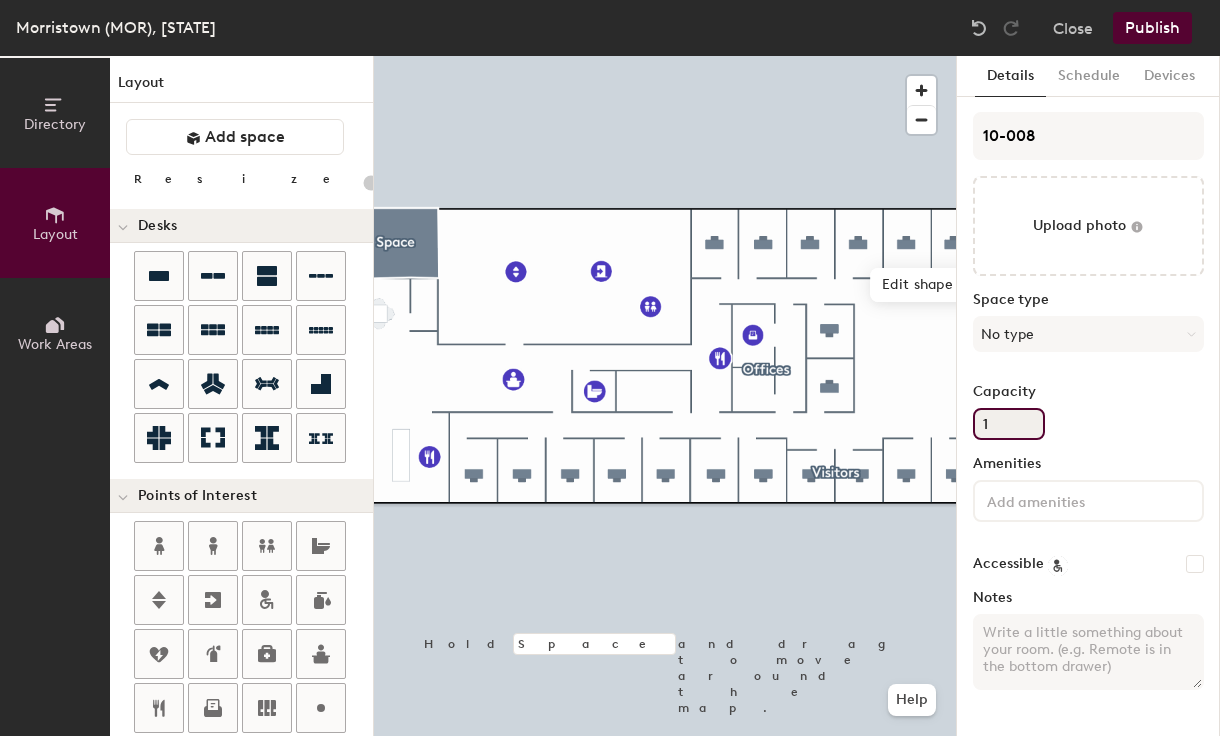 type on "20" 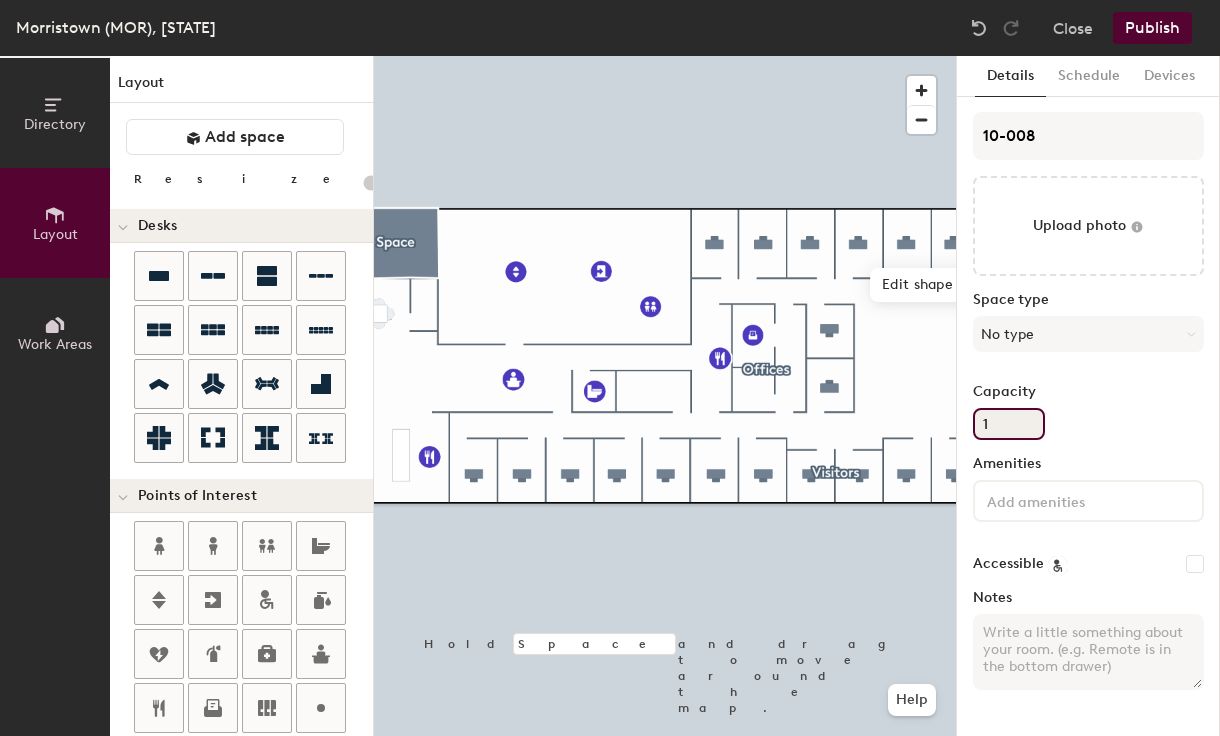 type on "19" 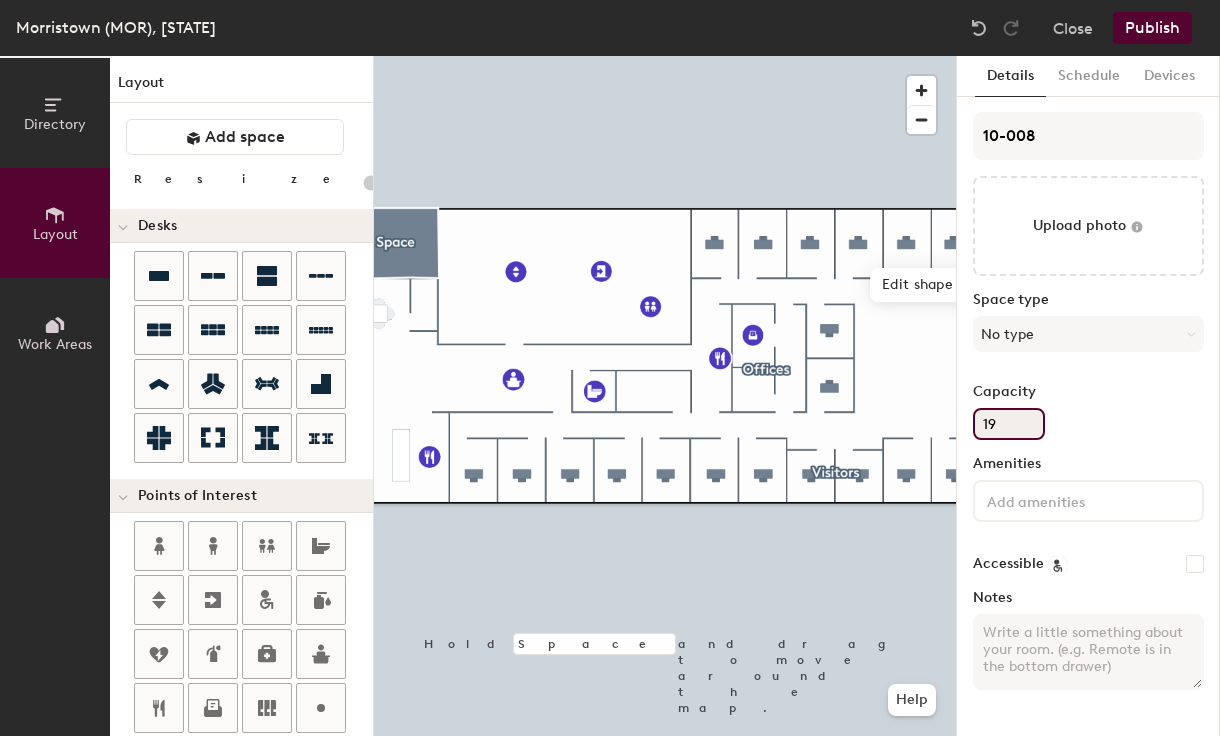 type on "20" 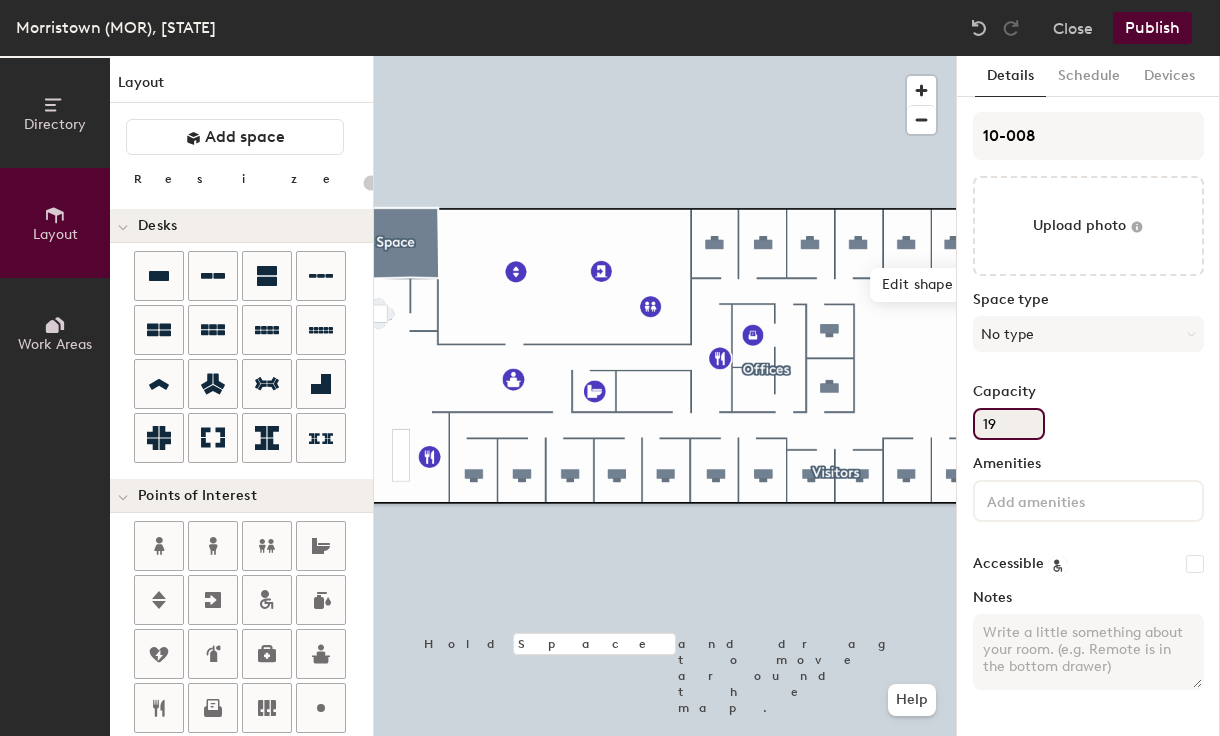 type on "1" 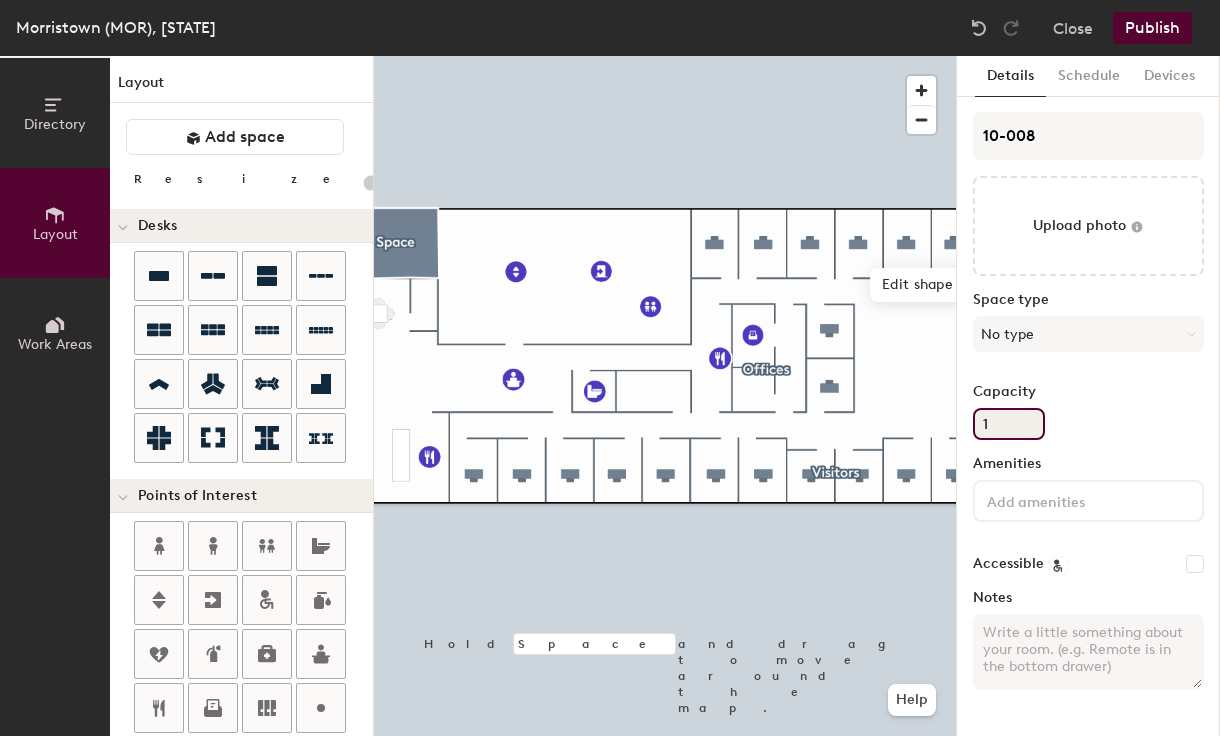 type on "20" 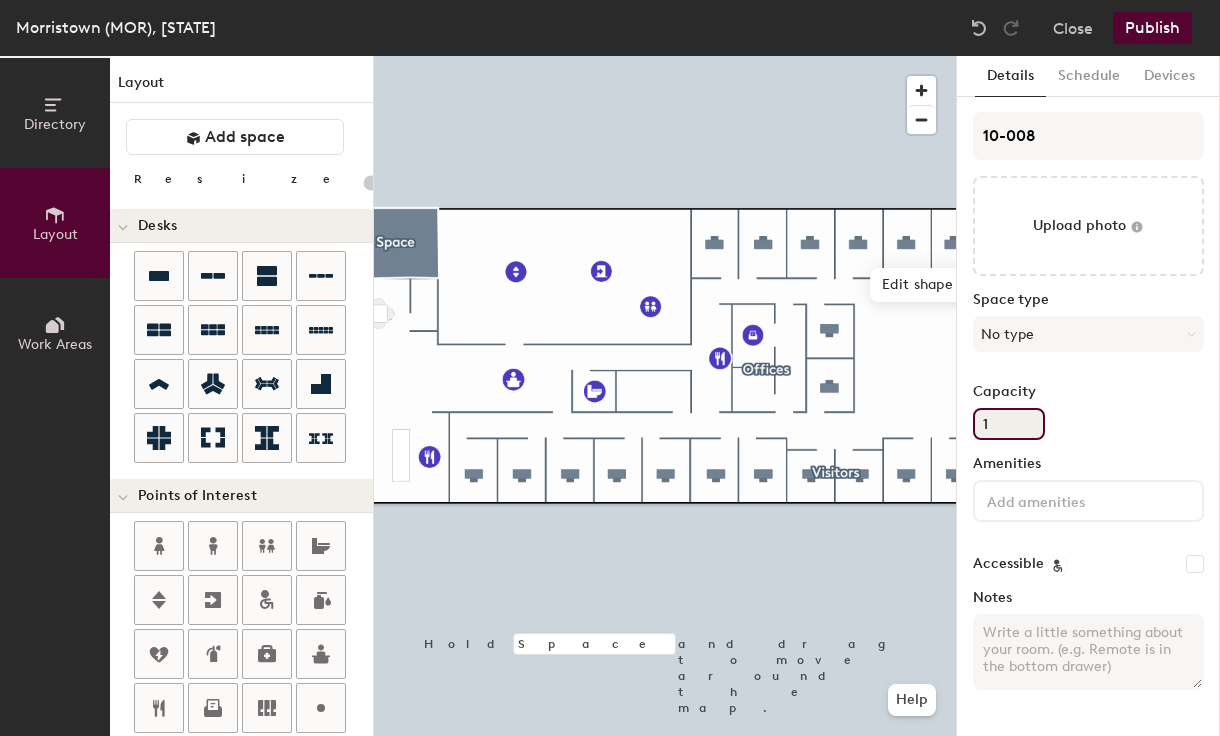 type on "10" 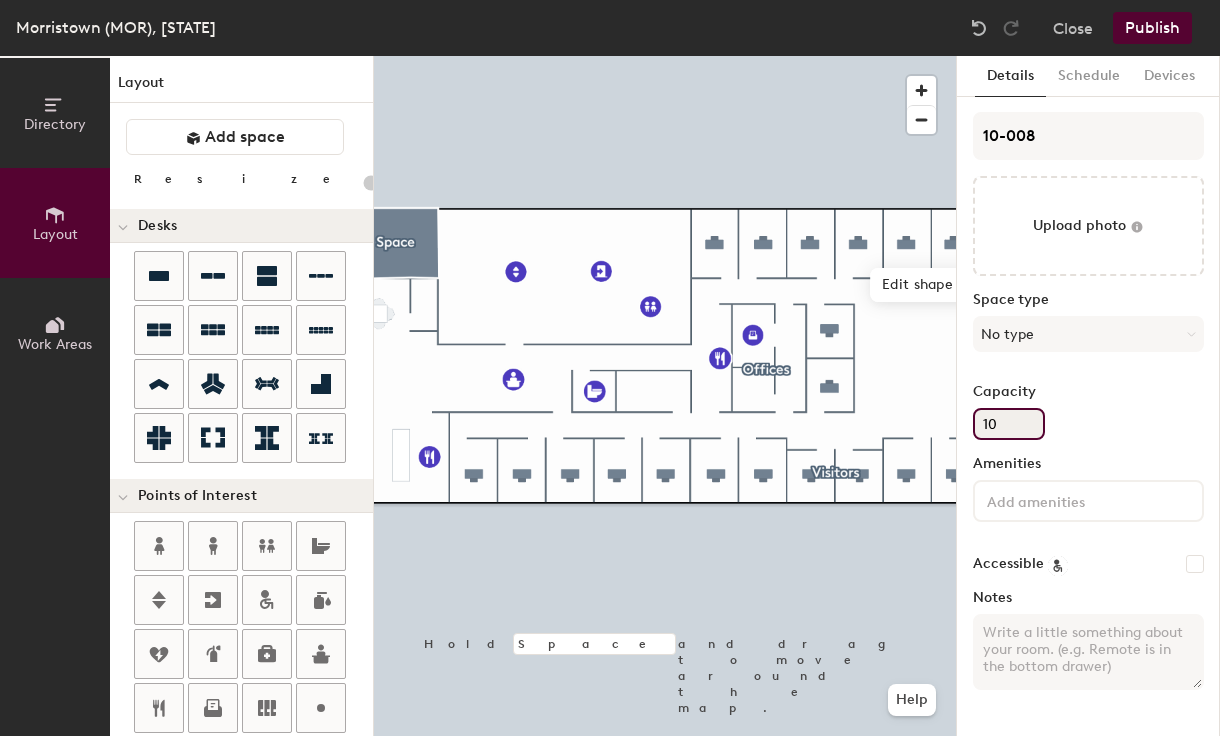 type on "20" 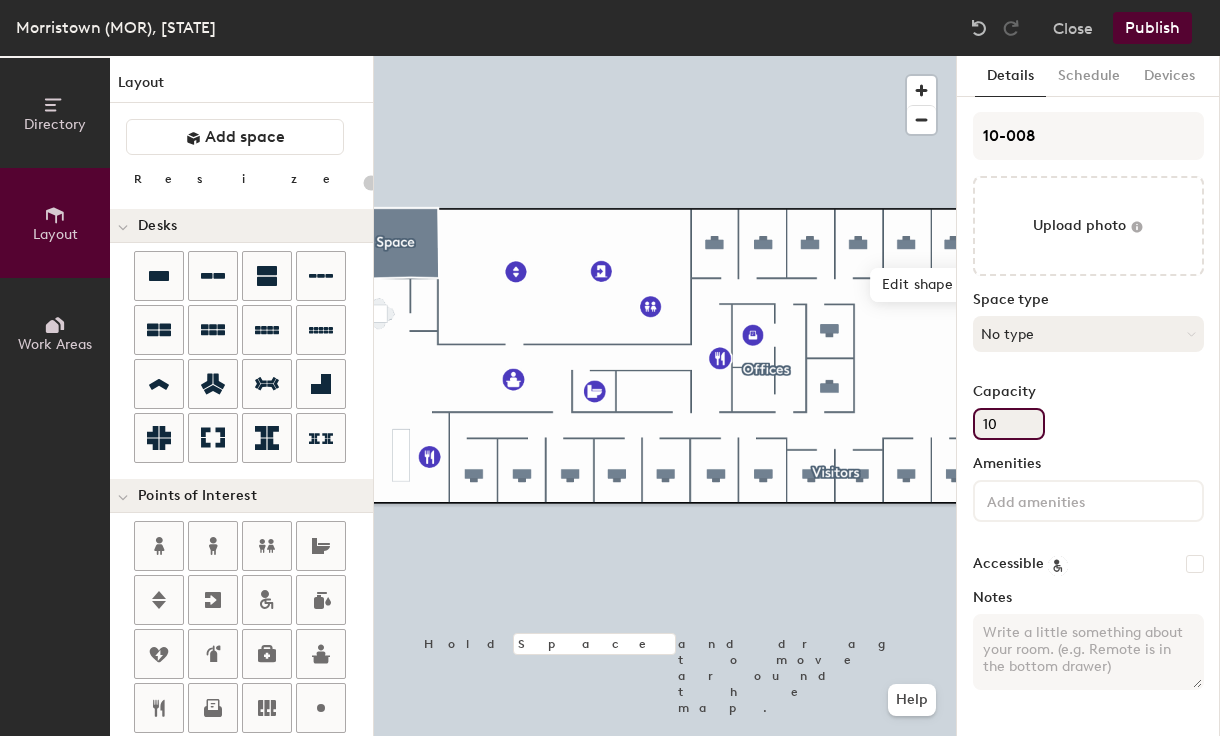 type on "10" 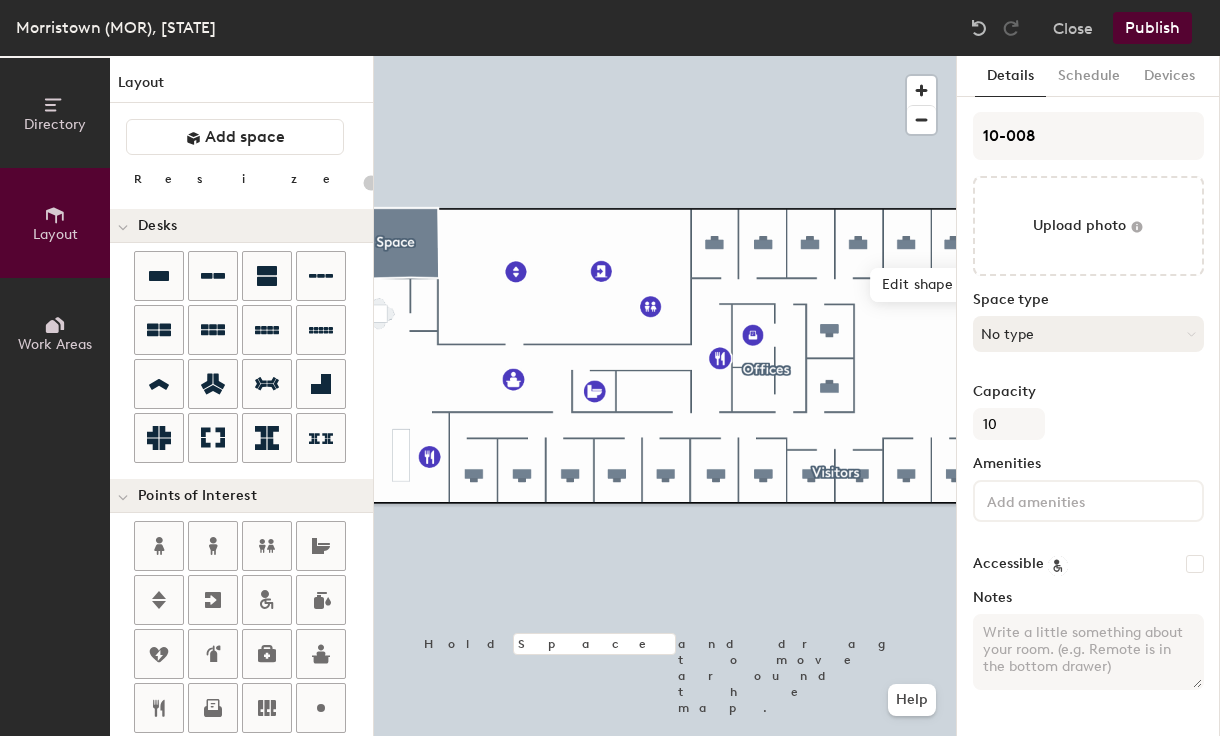 click on "No type" at bounding box center (1088, 334) 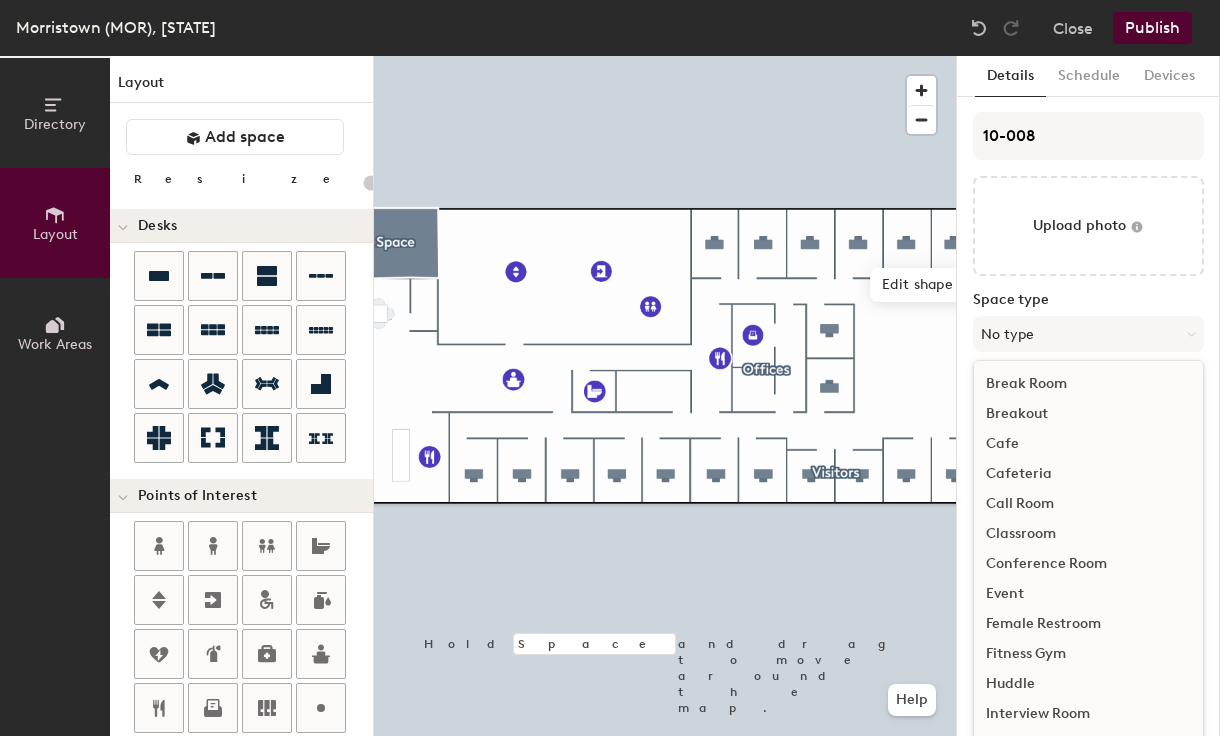 click on "Conference Room" at bounding box center (1088, 564) 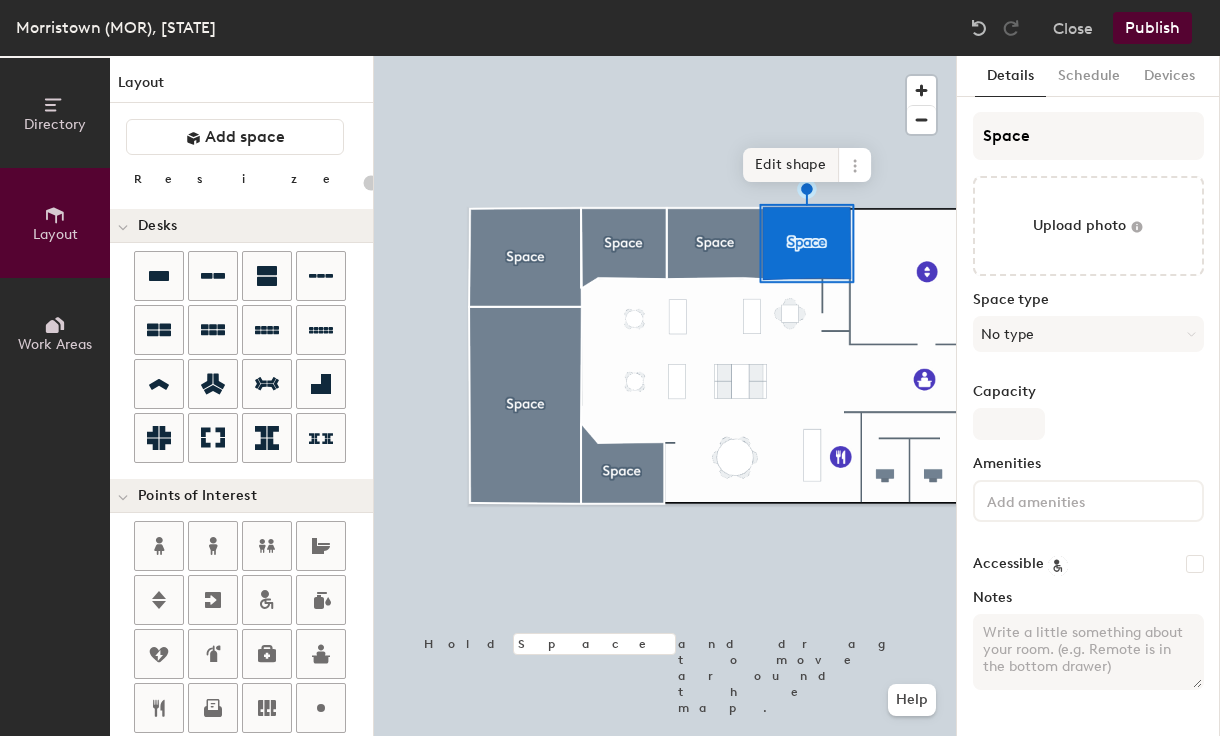 click on "Edit shape" 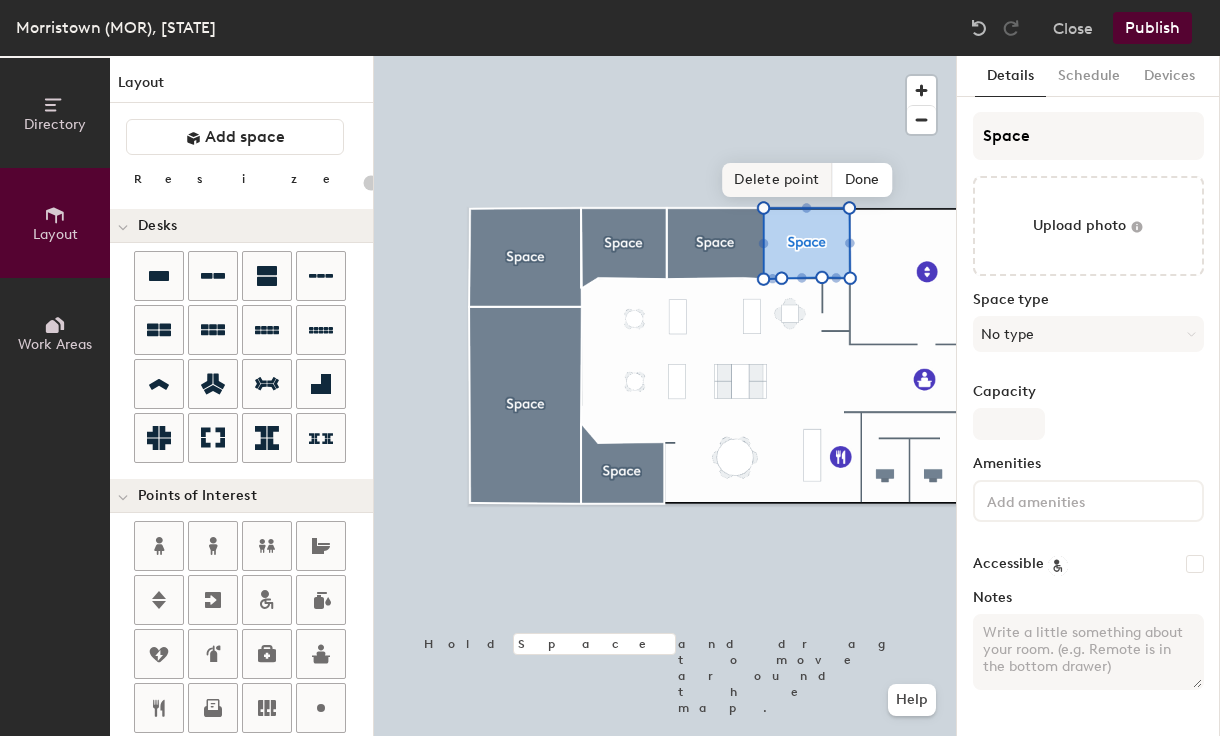 click on "Delete point" 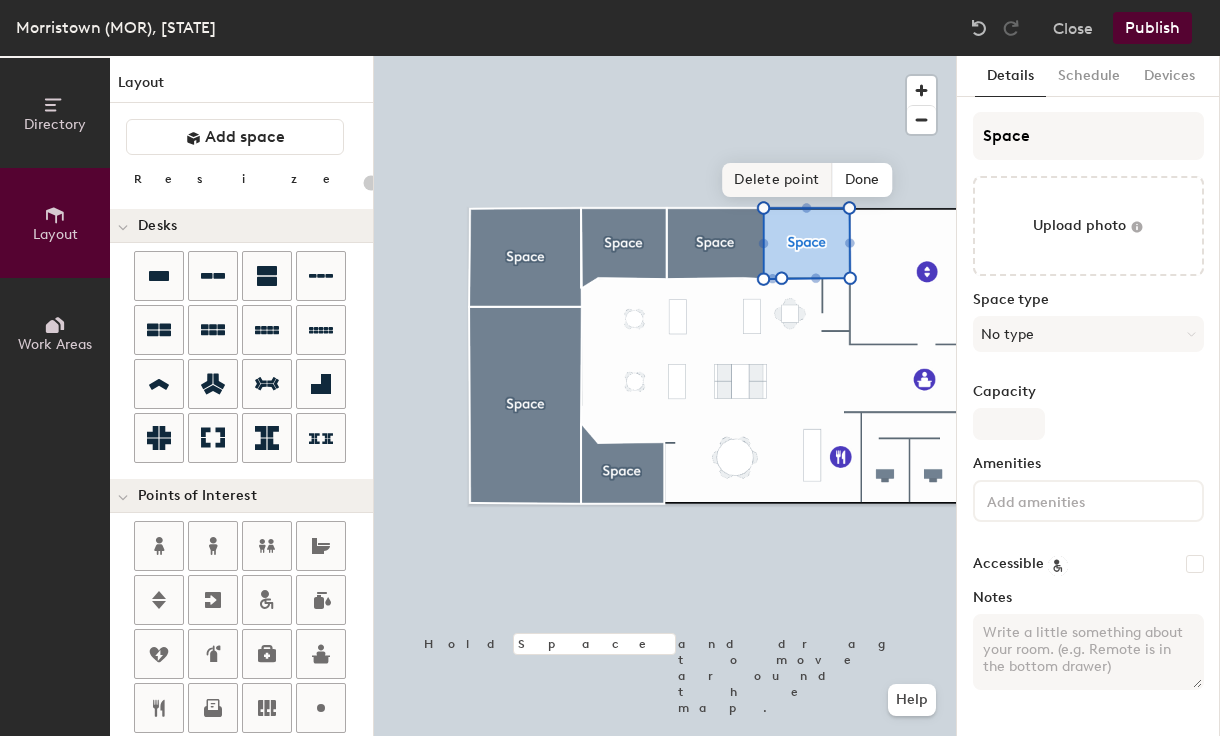 click on "Delete point" 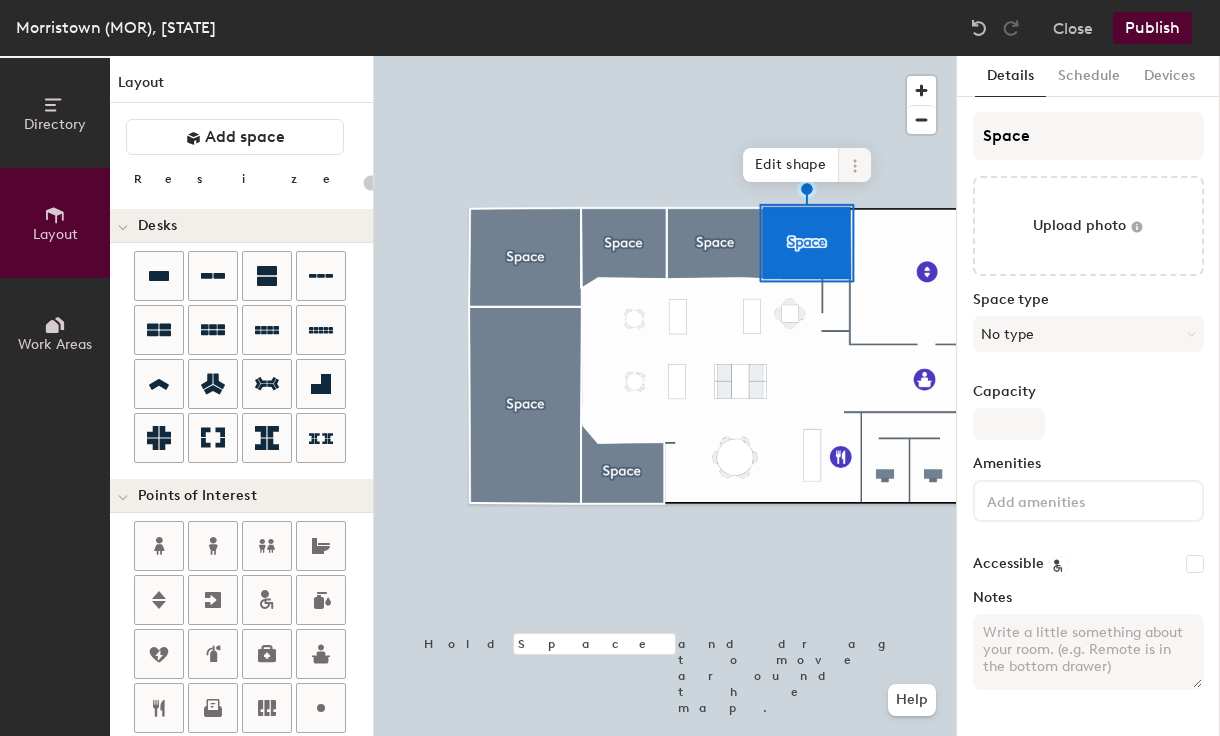 type on "20" 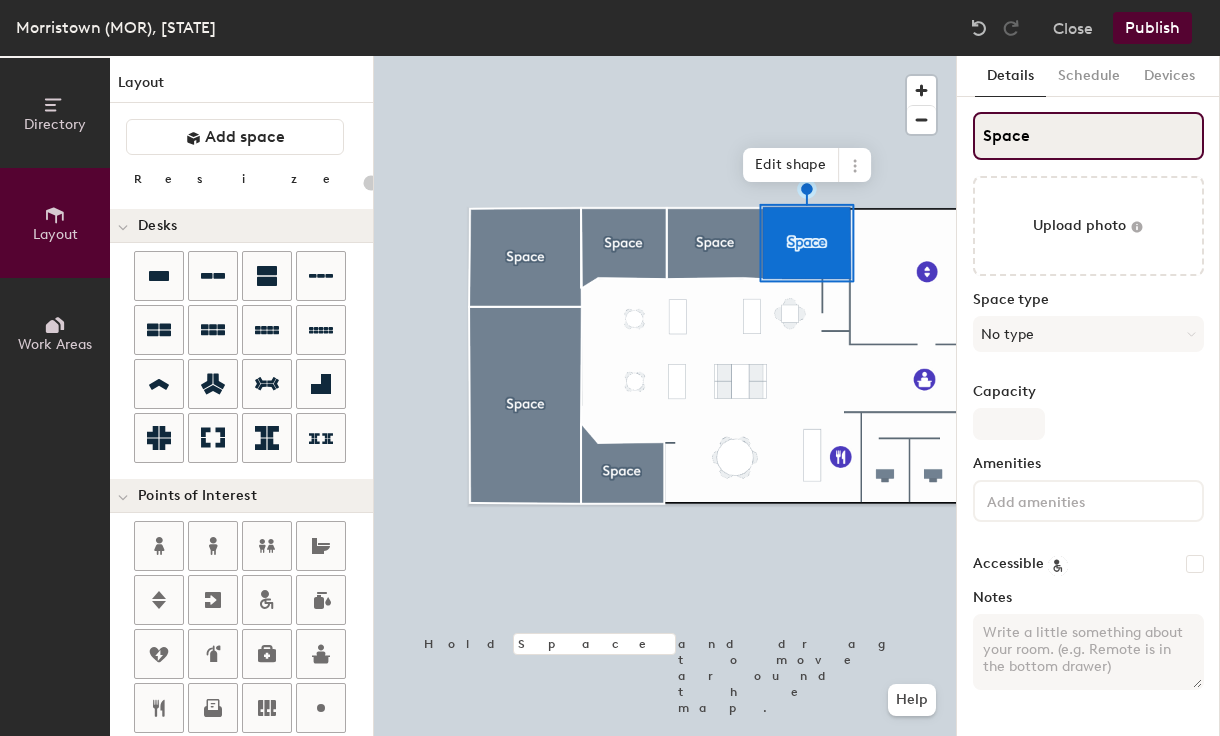 click on "Space" 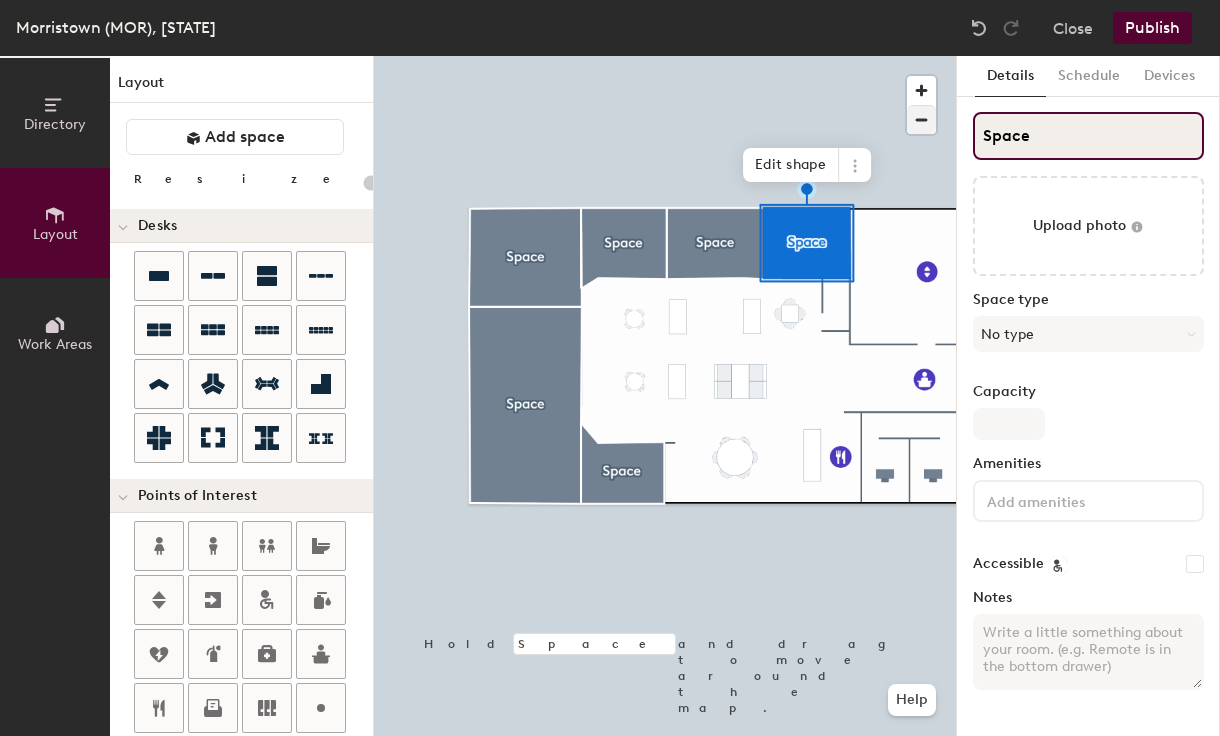 click on "Directory Layout Work Areas Layout   Add space Resize Desks Points of Interest Furnishings Seating Tables Booths Hold Space and drag to move around the map. Help Edit shape Scheduling policies Booking Window Max reservation length Recurring events Restrict booking to working hours Prevent booking from kiosks Restrict booking to administrators Configure room display Background Upload photo General Auto contrast High visibility Hide the logo Custom logo Edit Display hours Screen Brightness 0% 100% Privacy Mask meeting titles Hide meeting attendees Keep meeting organizer visible Scheduling Meeting check-ins Start meetings early End meetings early Extend meetings Impromptu meetings Abandoned meeting protection Admin access Restrict display management Details Schedule Devices Space Upload photo Space type No type Capacity Amenities Accessible Notes" 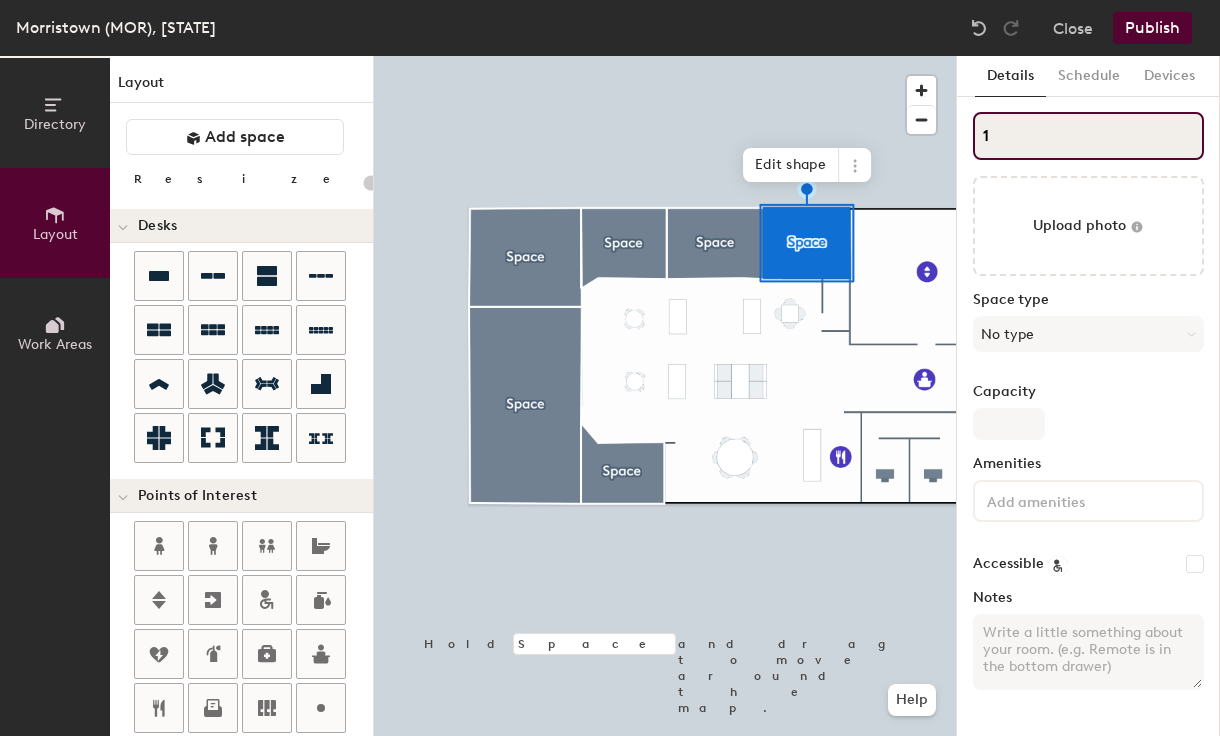 type on "10" 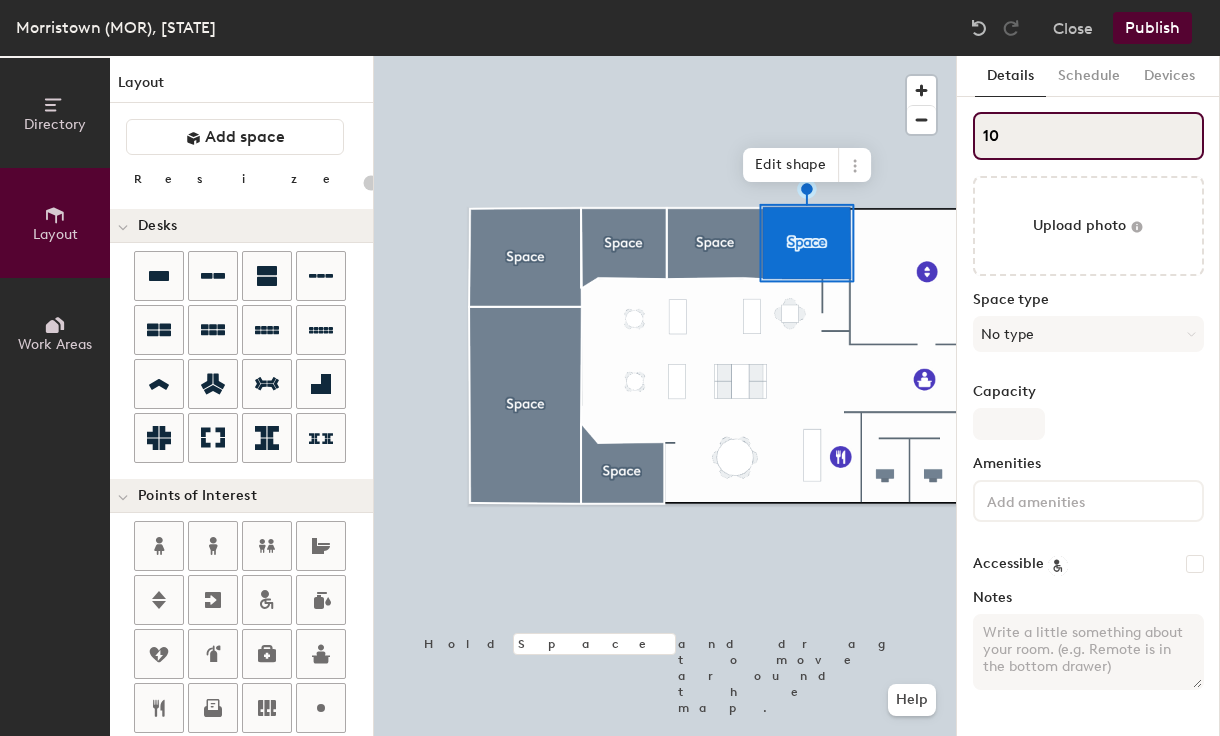 type on "20" 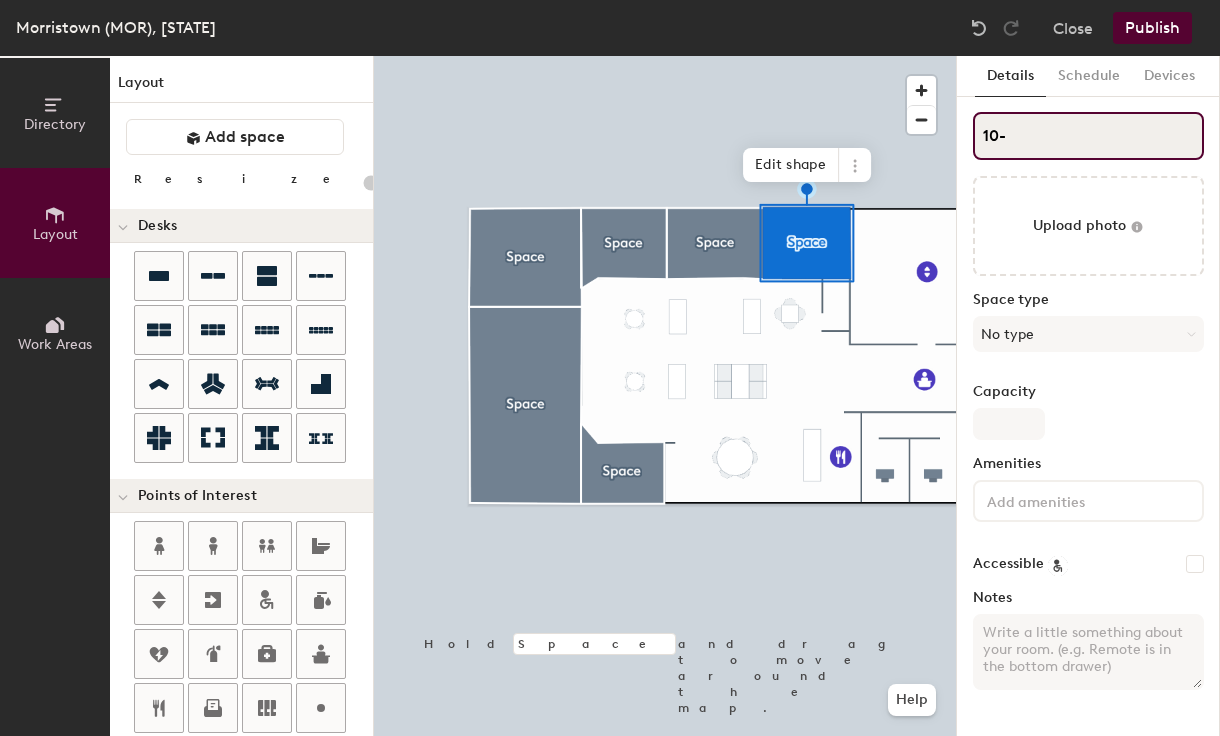 type on "20" 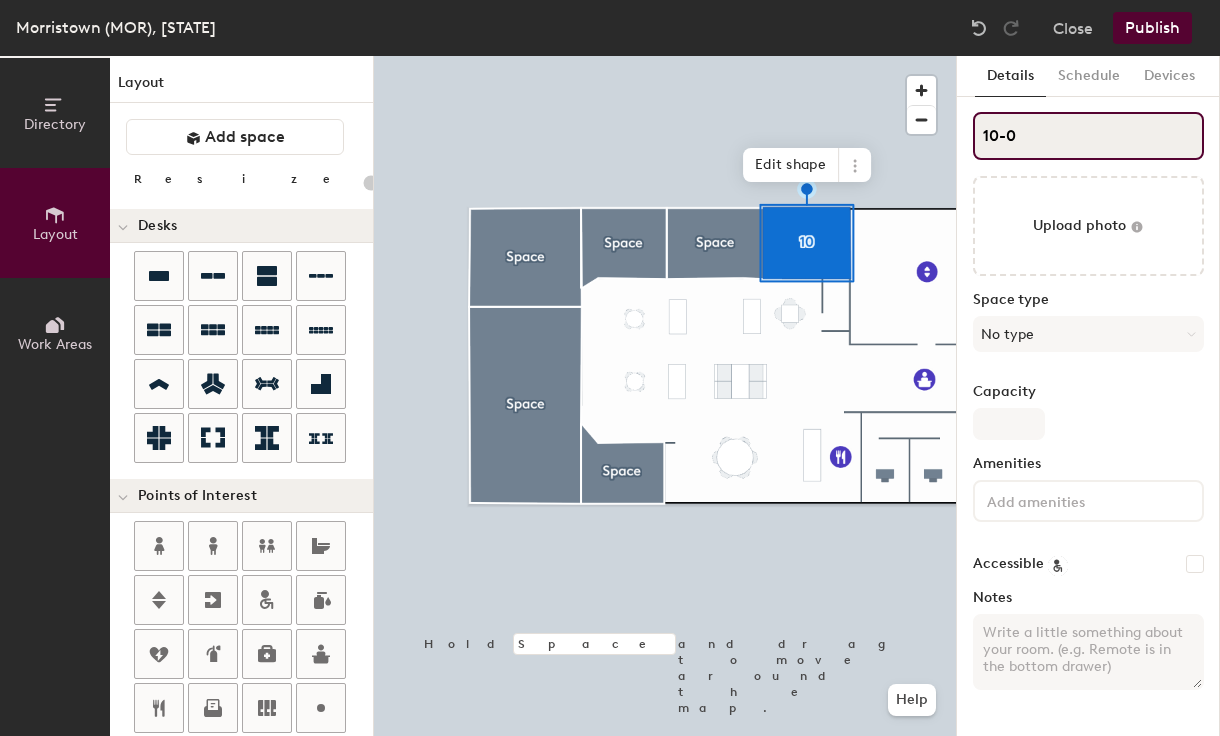 type on "20" 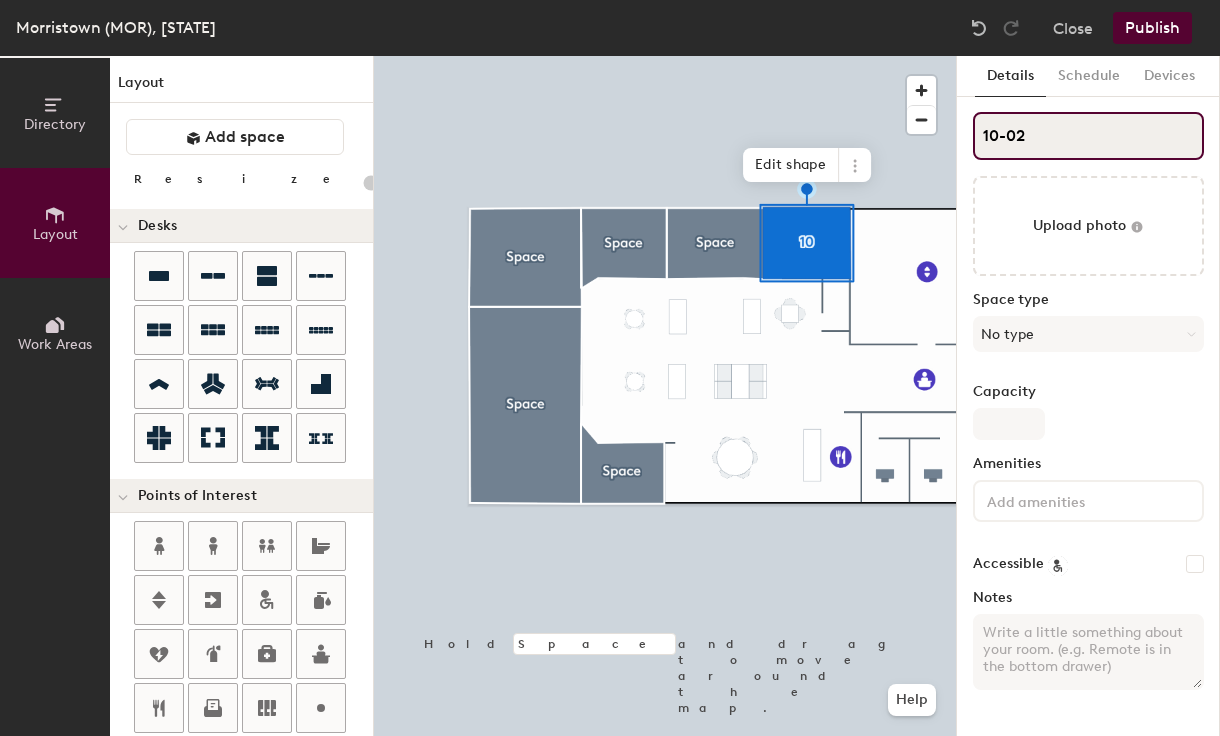 type on "10-027" 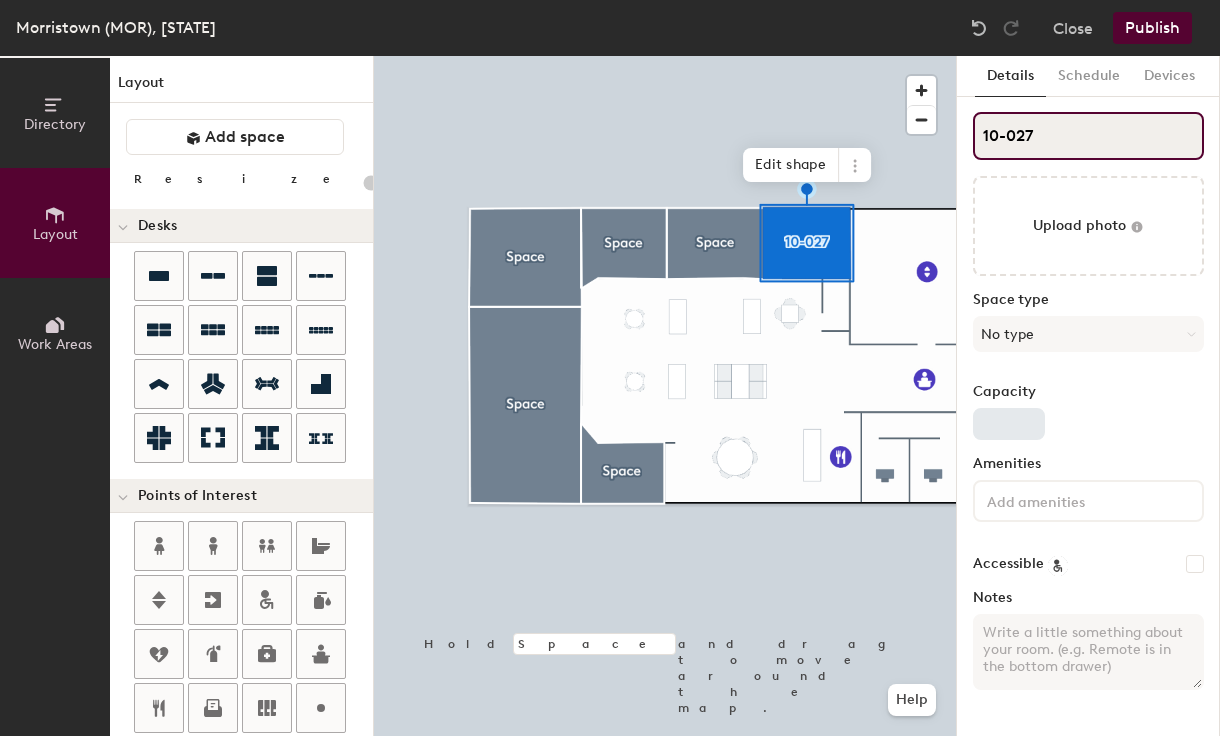 type on "20" 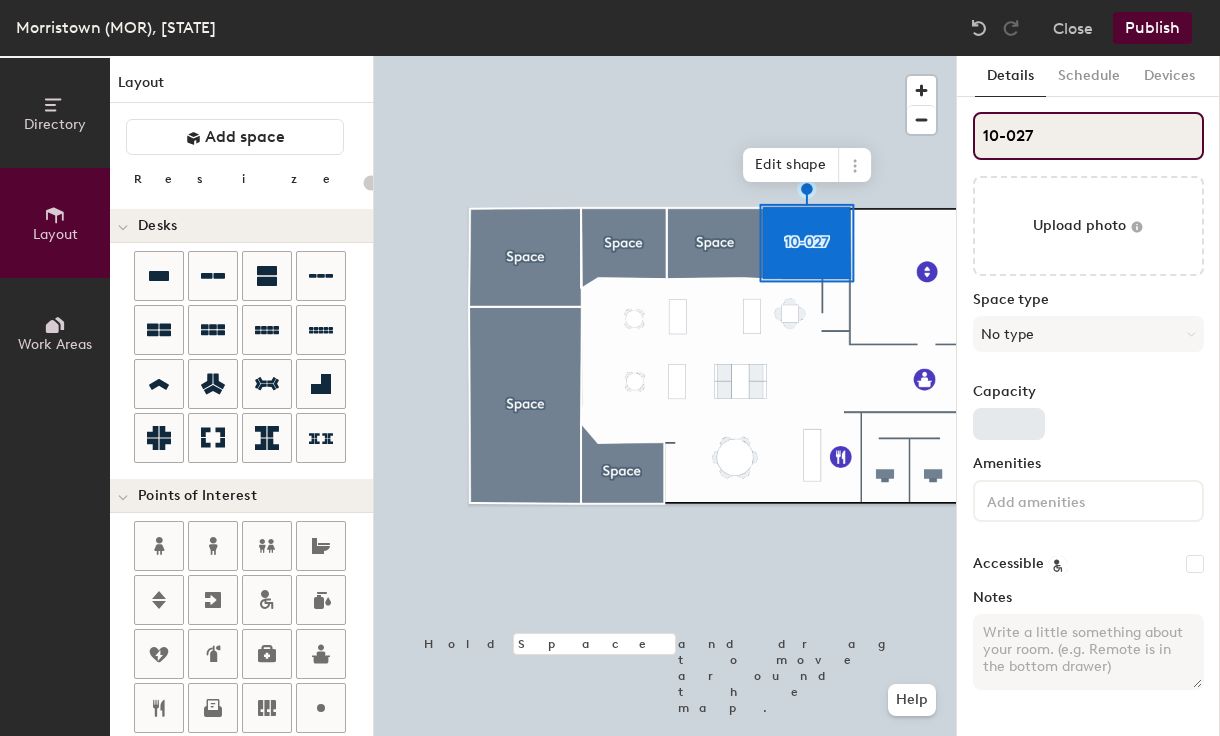 type on "10-027" 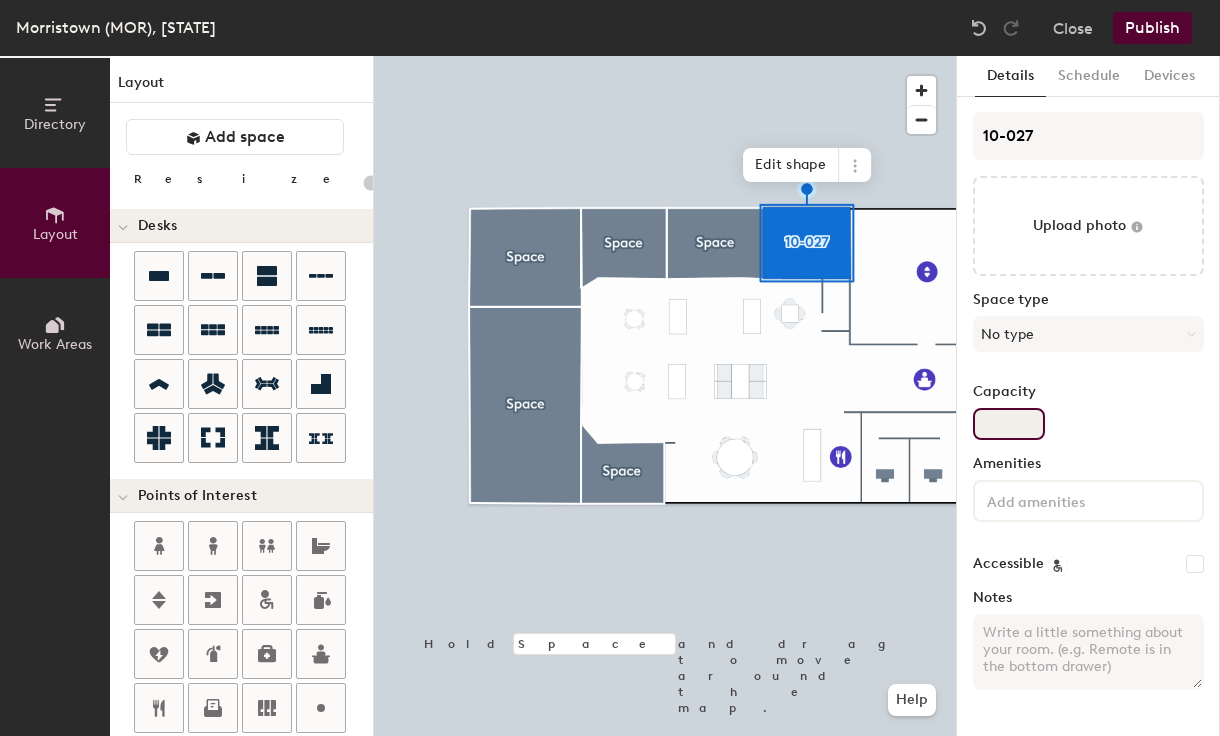 click on "Capacity" at bounding box center (1009, 424) 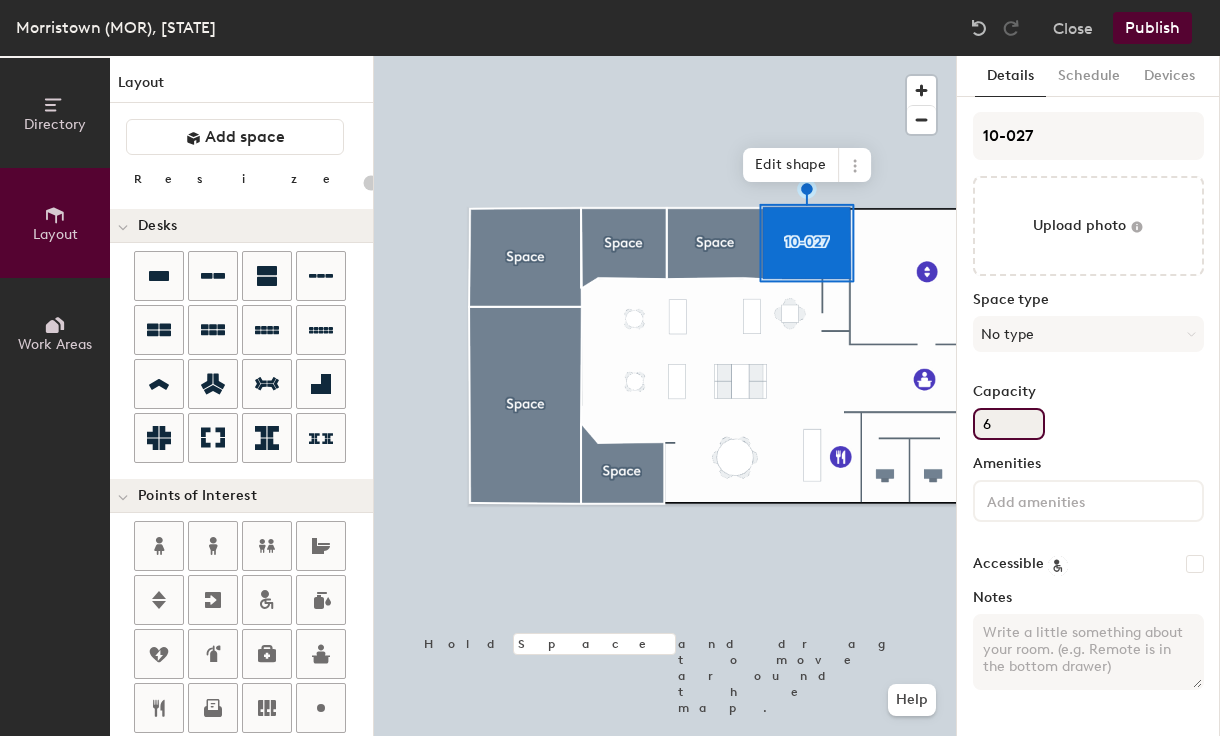 type on "20" 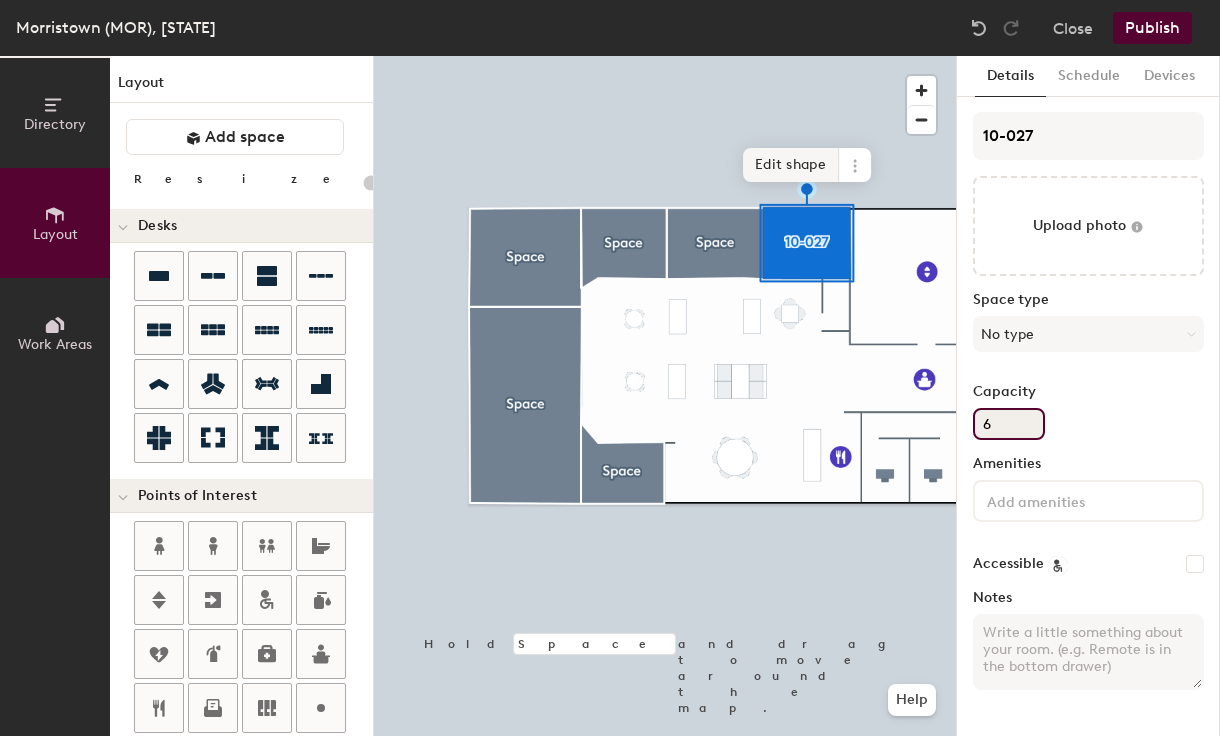 type on "6" 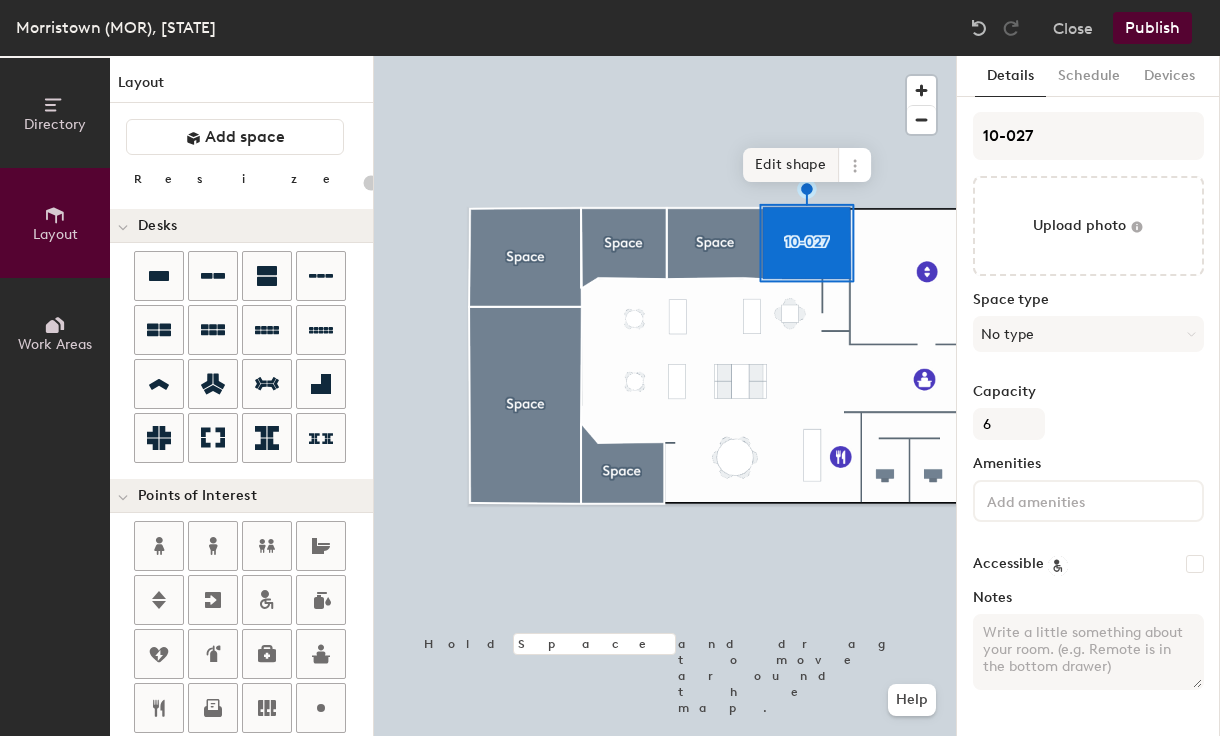 click 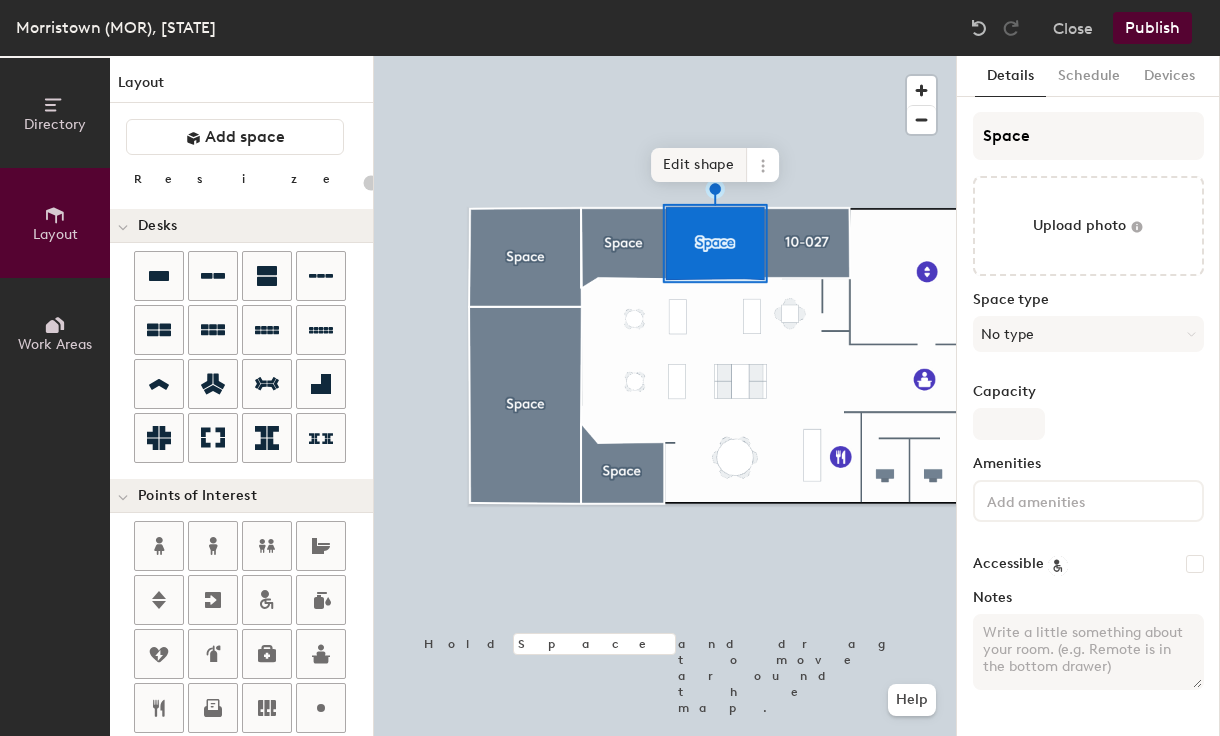 click on "Edit shape" 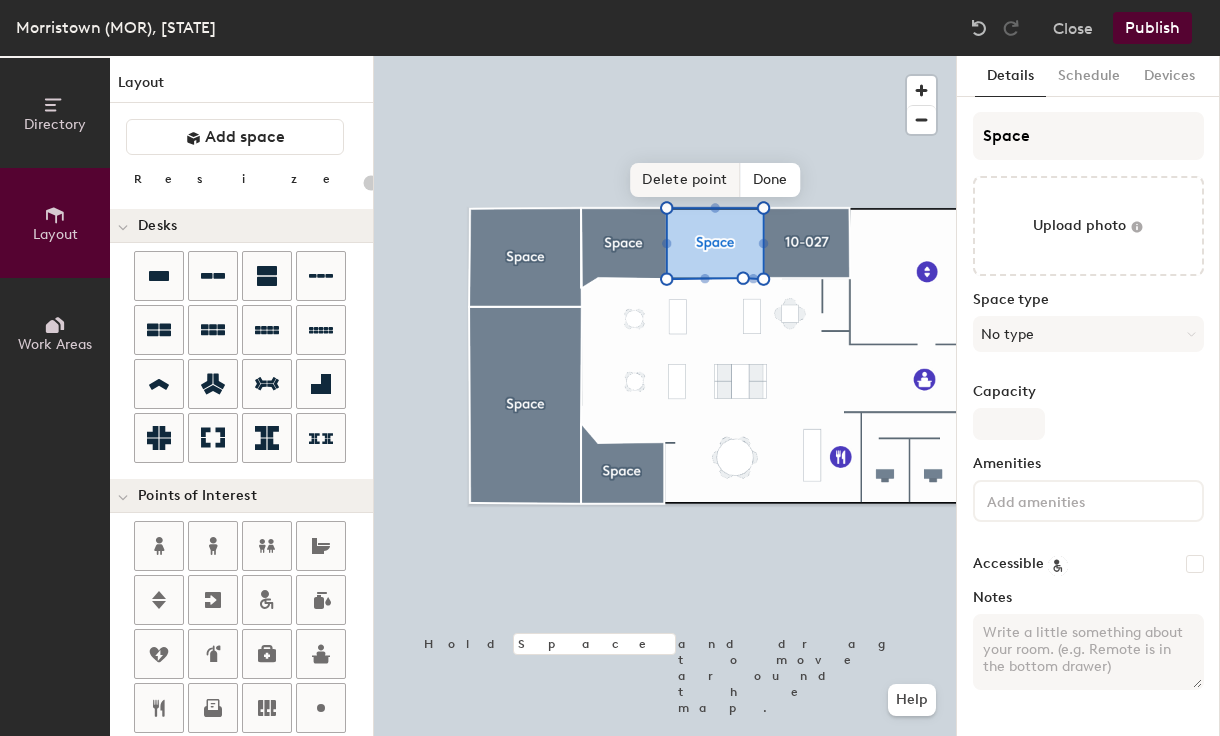 click on "Delete point" 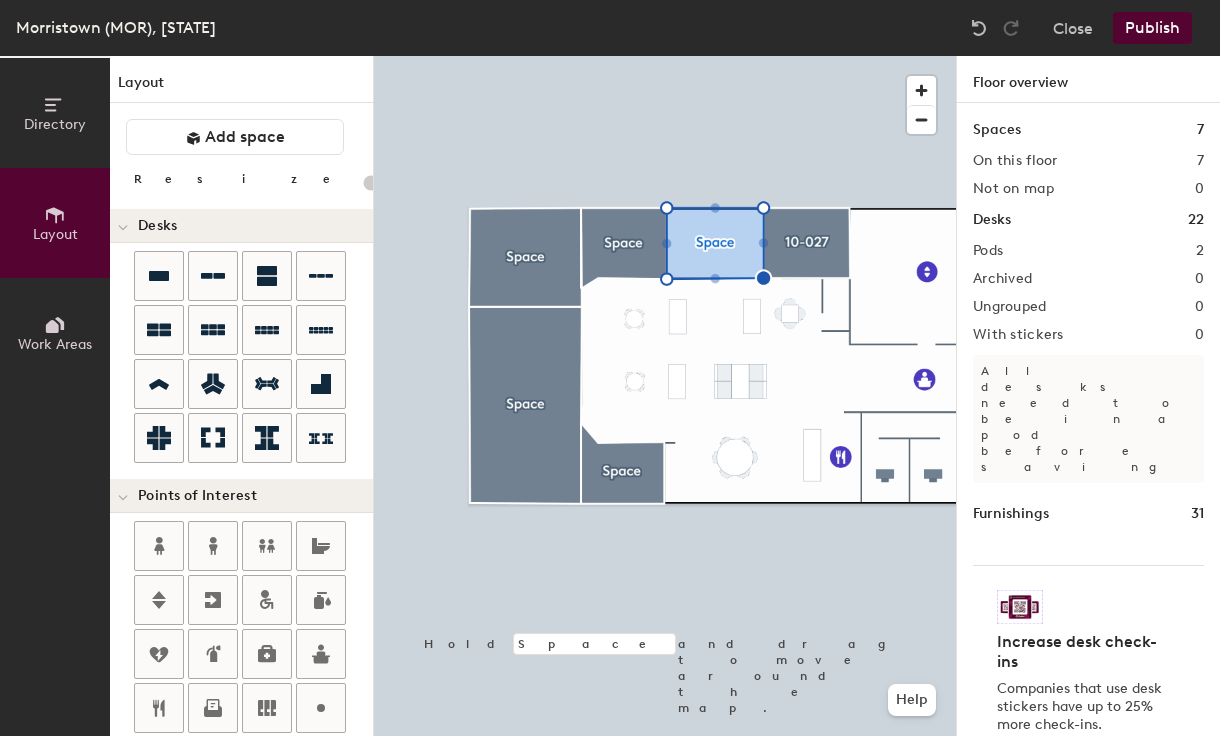 type on "20" 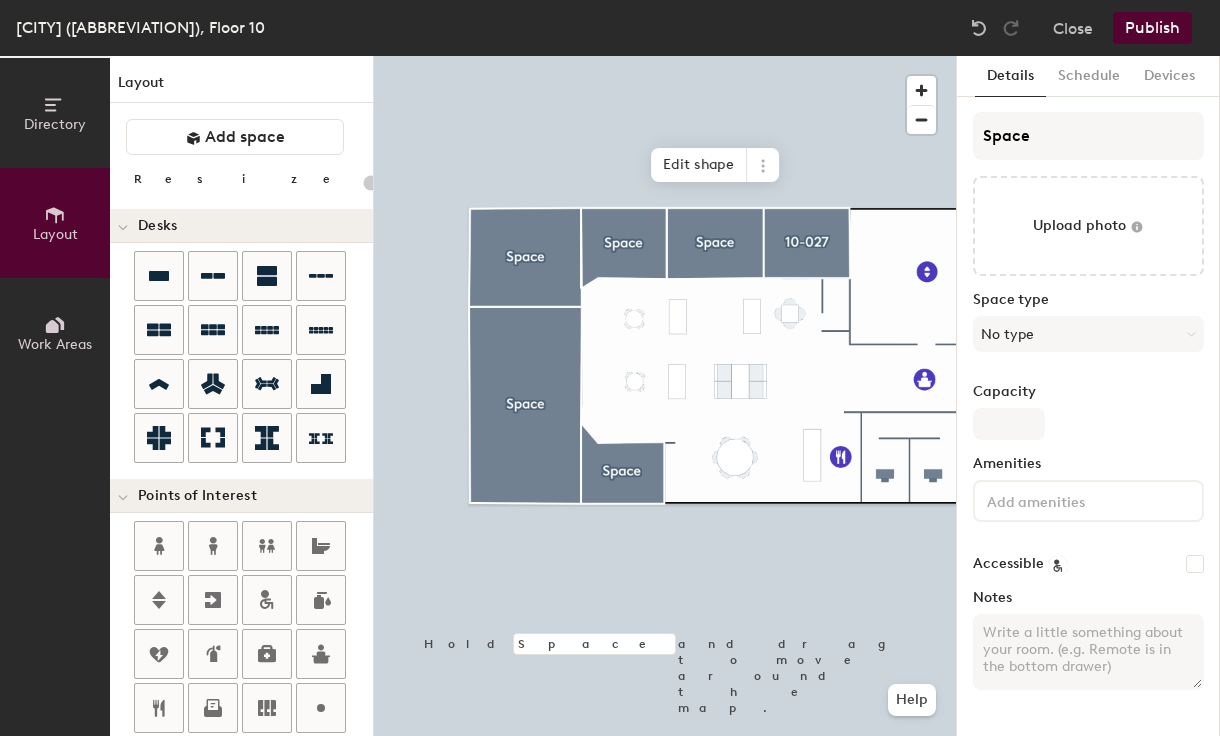 scroll, scrollTop: 0, scrollLeft: 0, axis: both 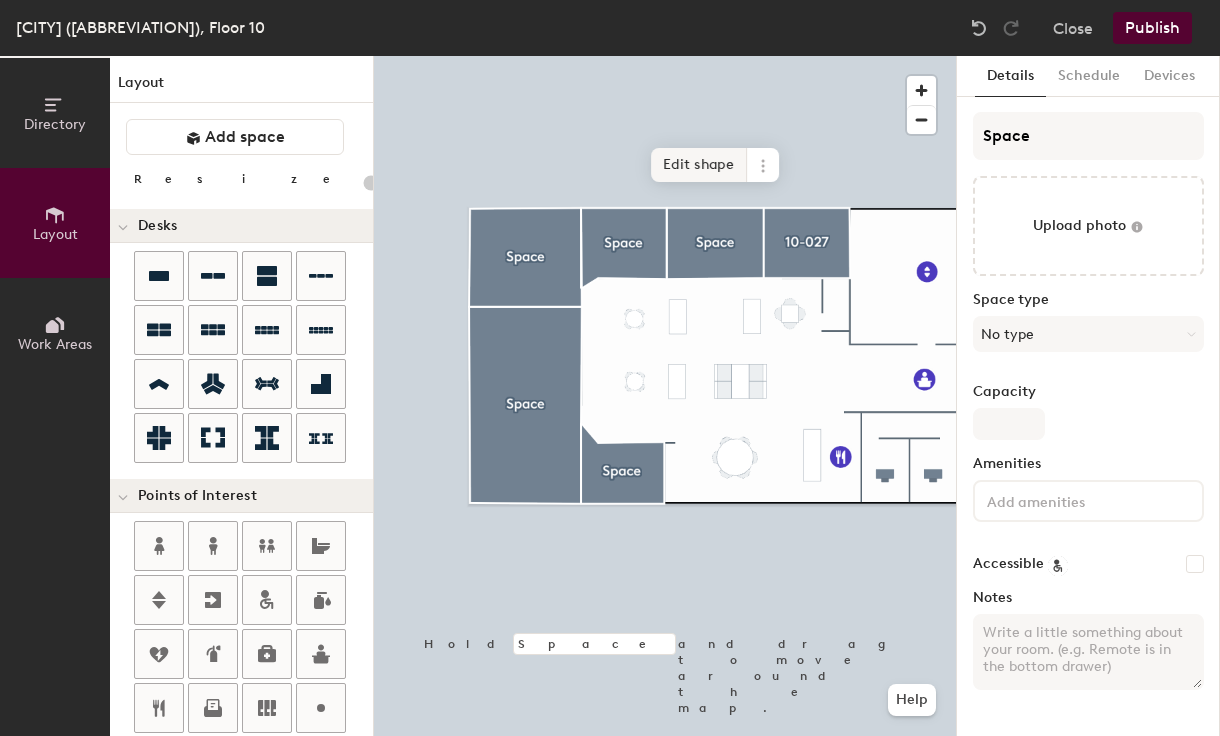 click on "Edit shape" 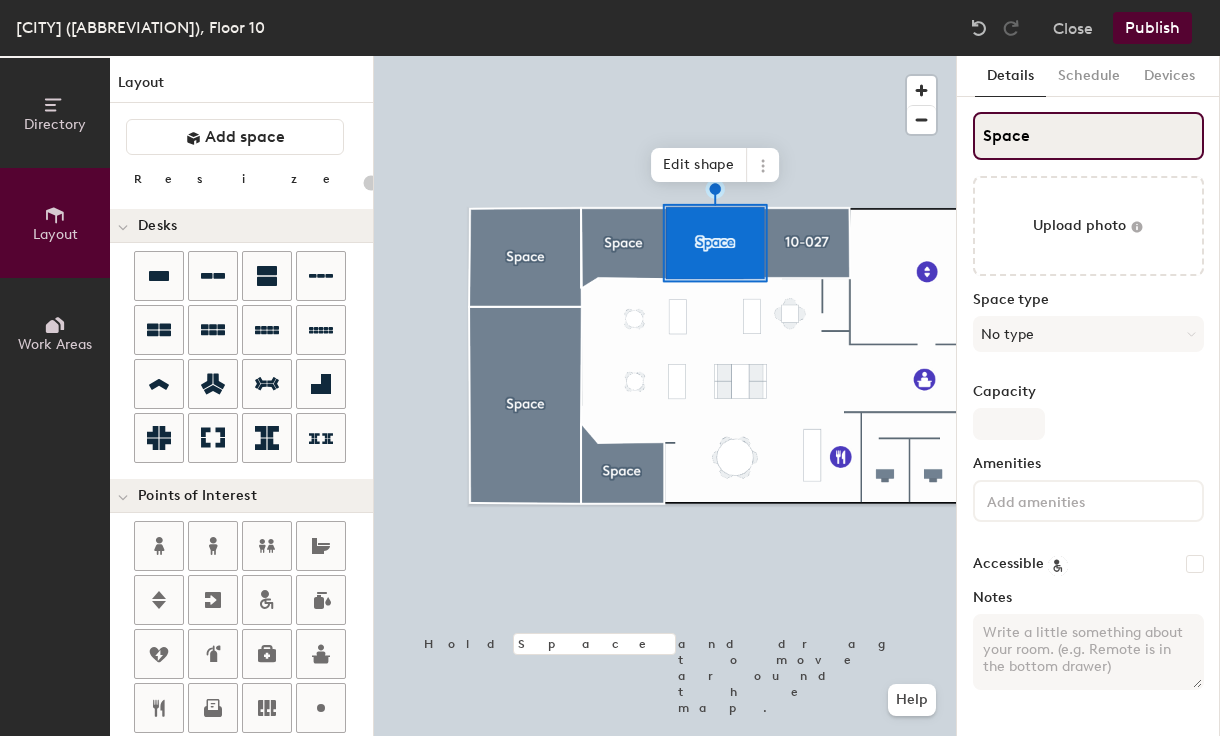 type on "20" 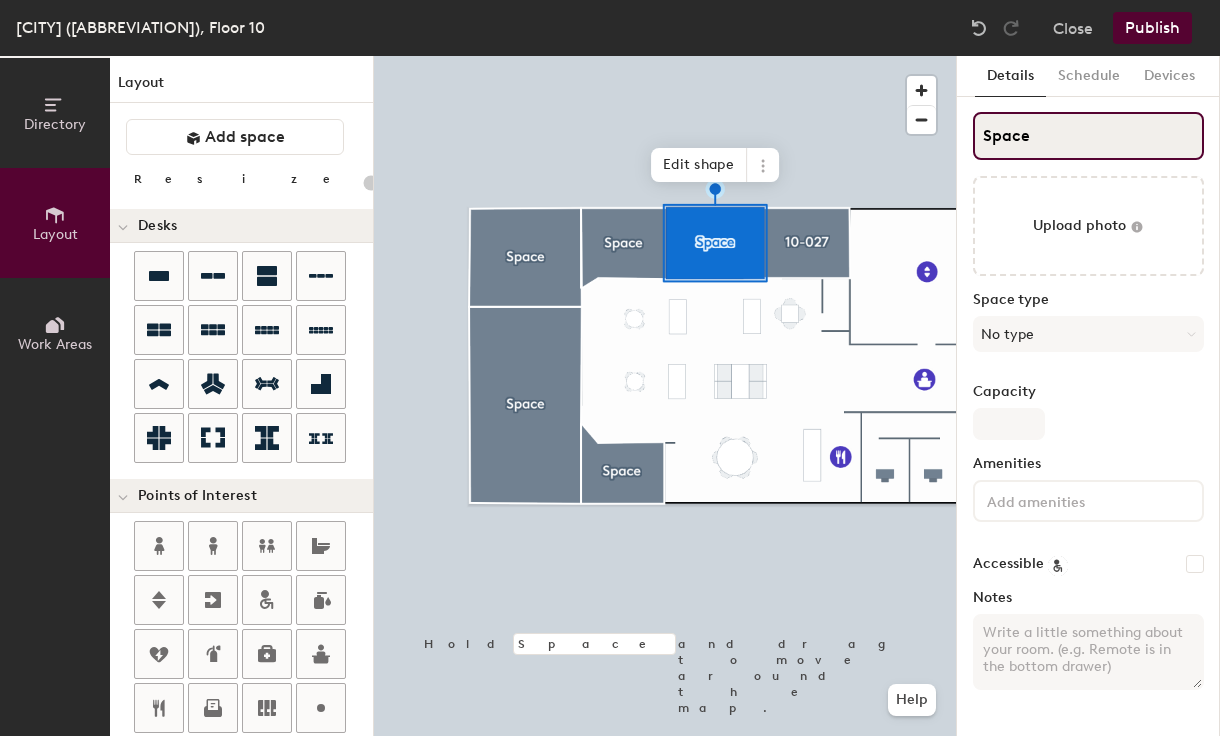 click on "Directory Layout Work Areas Layout   Add space Resize Desks Points of Interest Furnishings Seating Tables Booths Hold Space and drag to move around the map. Help Edit shape Scheduling policies Booking Window Max reservation length Recurring events Restrict booking to working hours Prevent booking from kiosks Restrict booking to administrators Configure room display Background Upload photo General Auto contrast High visibility Hide the logo Custom logo Edit Display hours Screen Brightness 0% 100% Privacy Mask meeting titles Hide meeting attendees Keep meeting organizer visible Scheduling Meeting check-ins Start meetings early End meetings early Extend meetings Impromptu meetings Abandoned meeting protection Admin access Restrict display management Details Schedule Devices Space Upload photo Space type No type Capacity Amenities Accessible Notes" 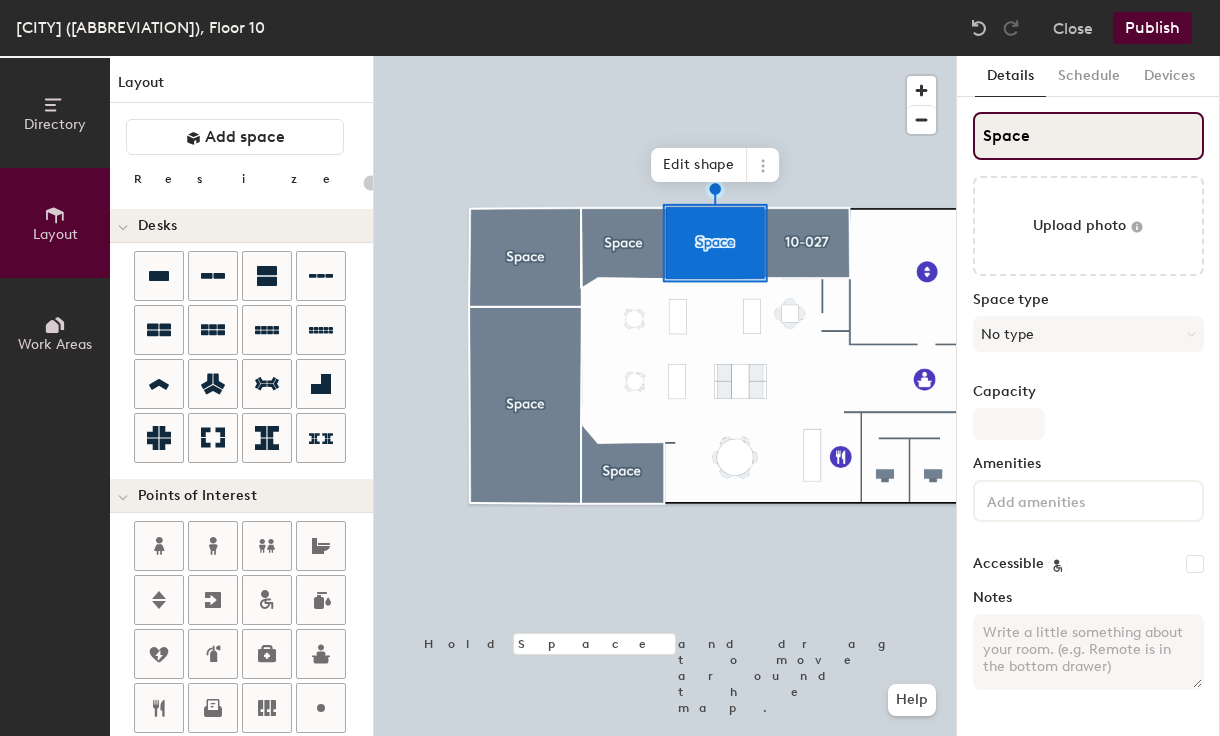 type on "1" 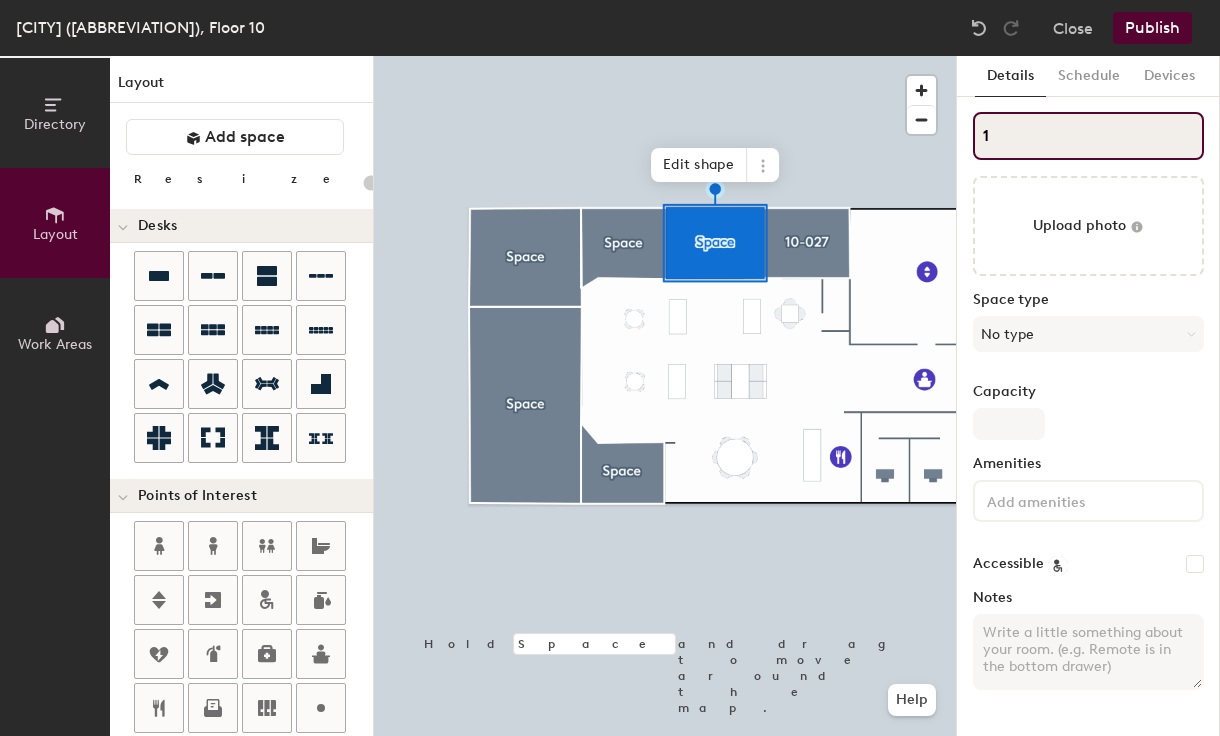 type on "20" 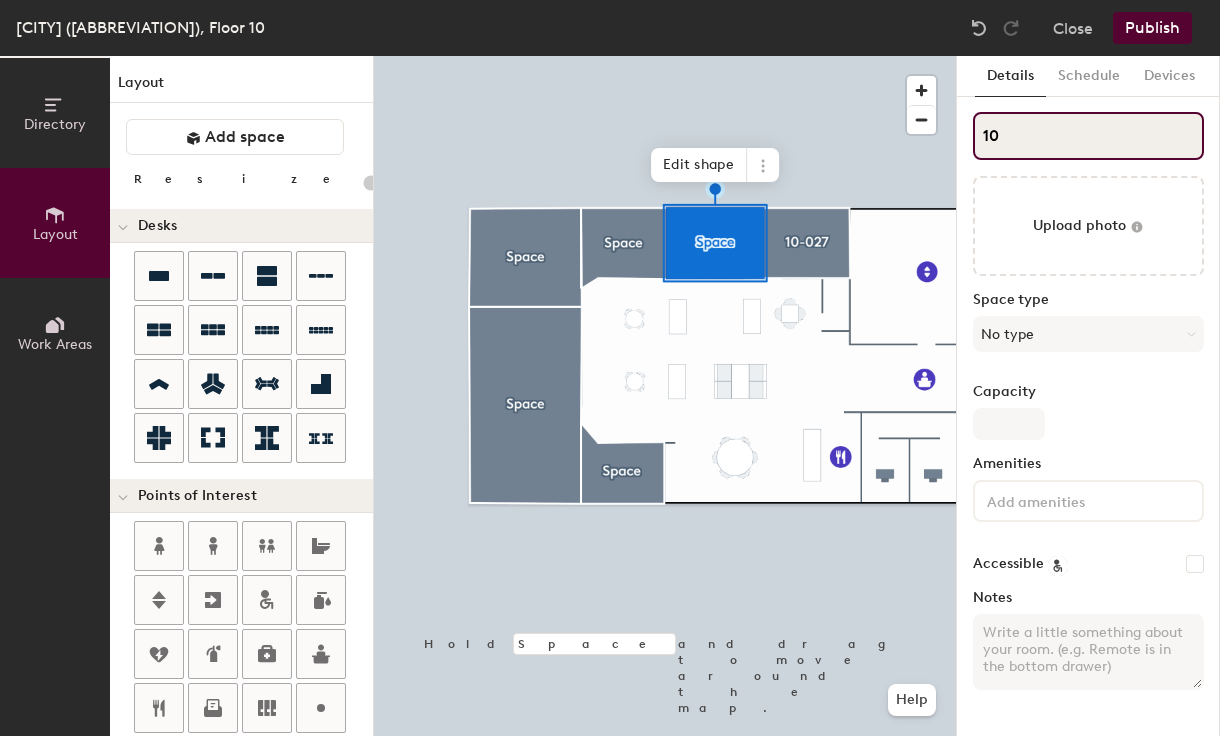 type on "20" 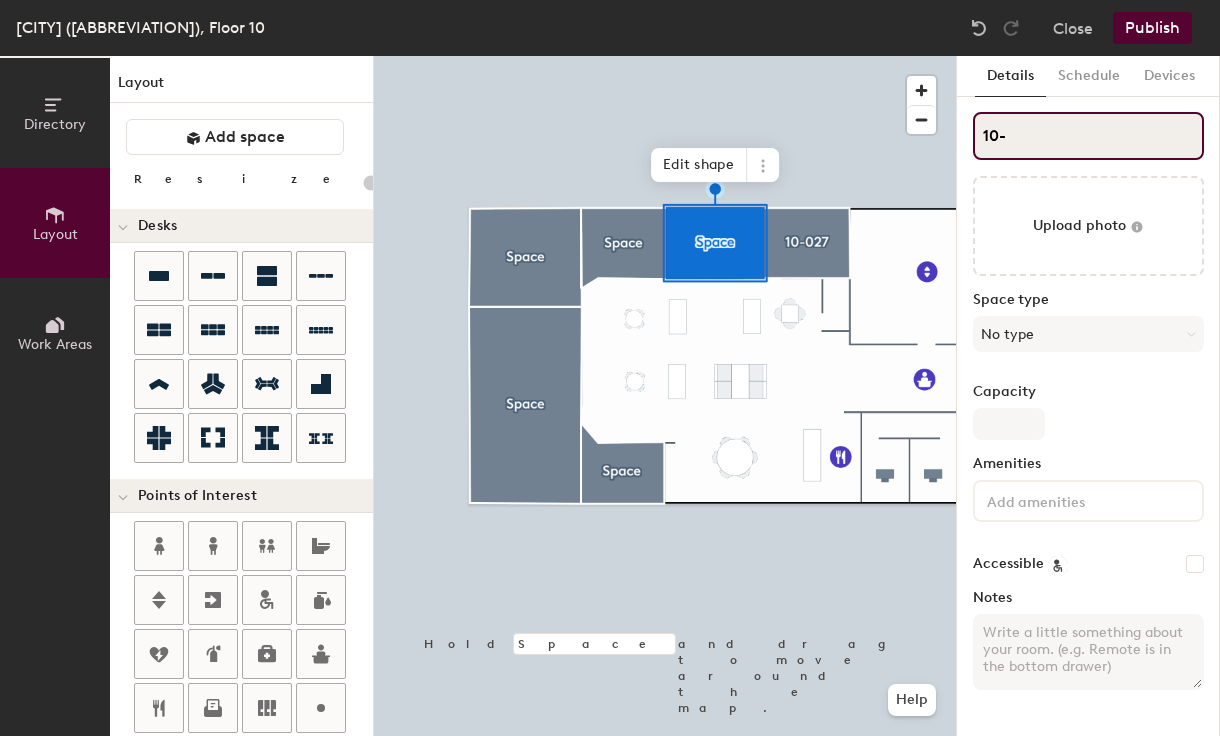 type on "20" 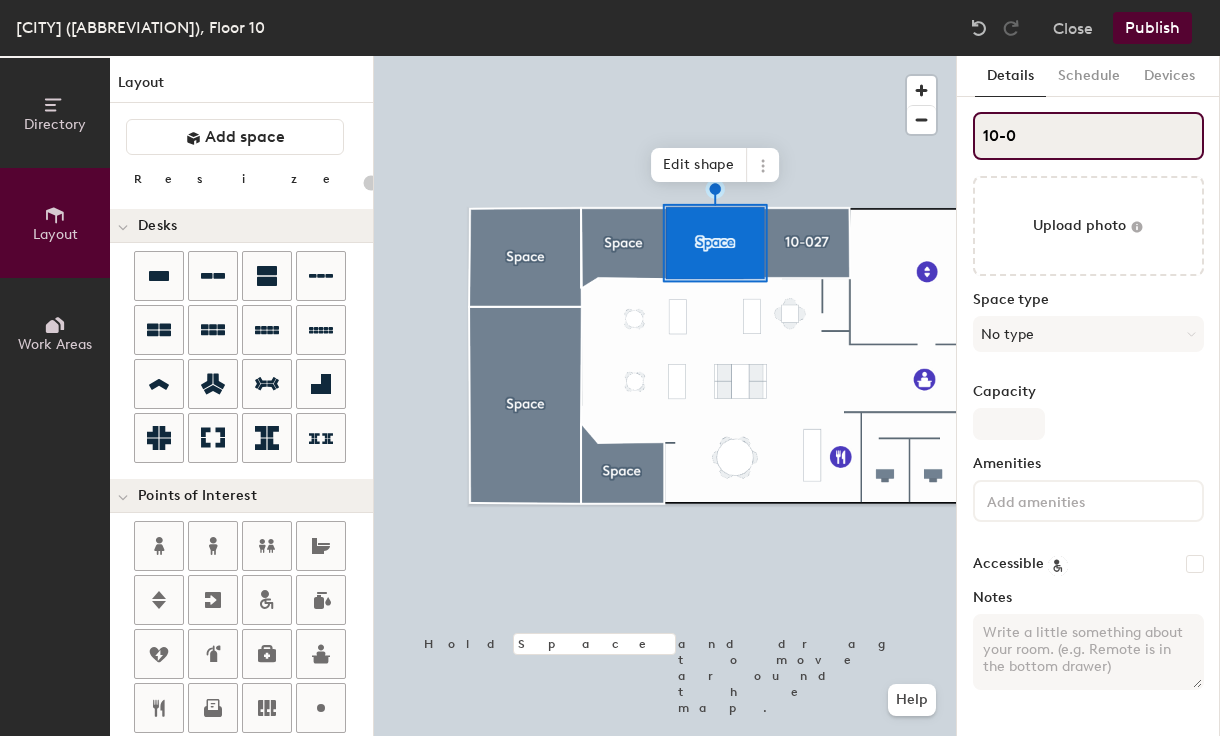 type on "20" 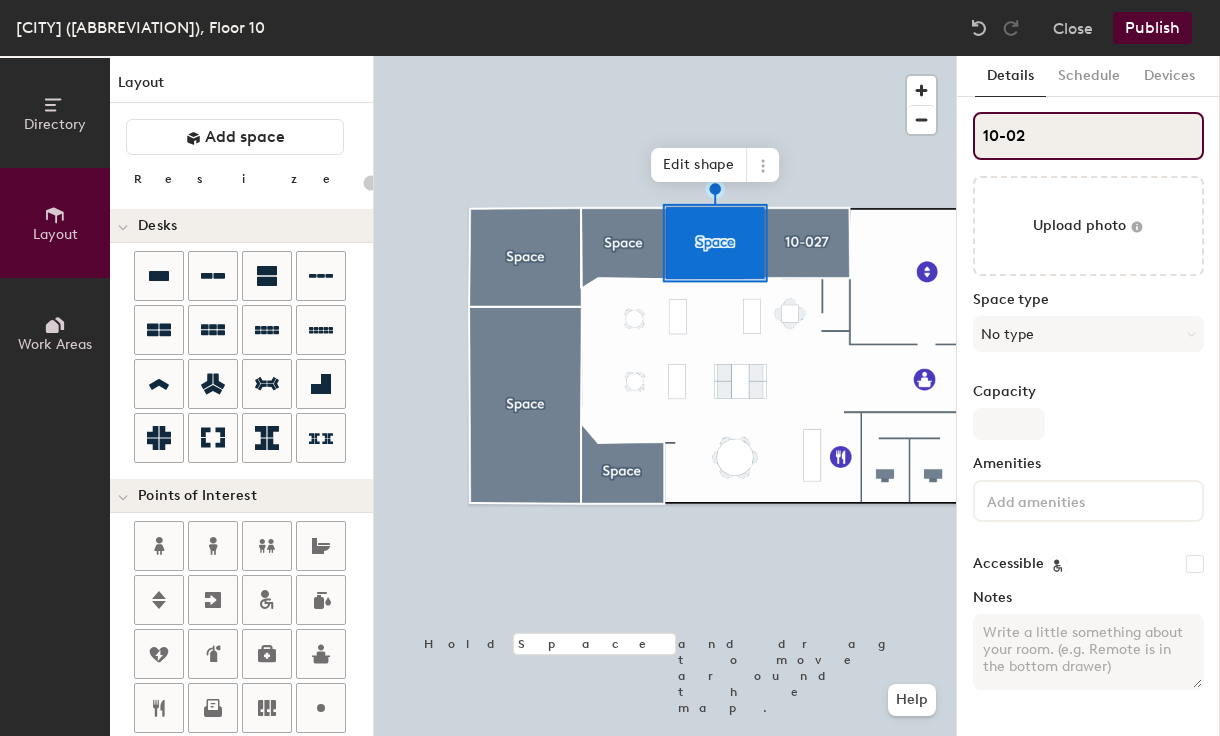 type on "20" 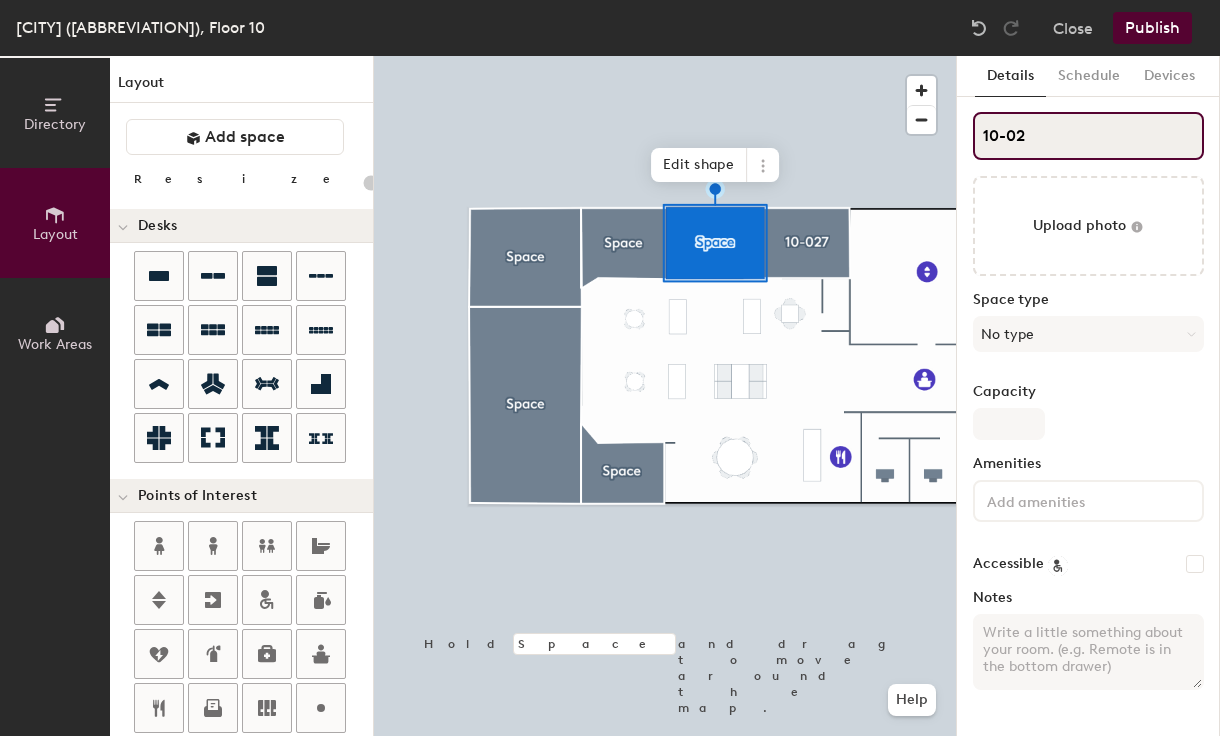 type on "10-026" 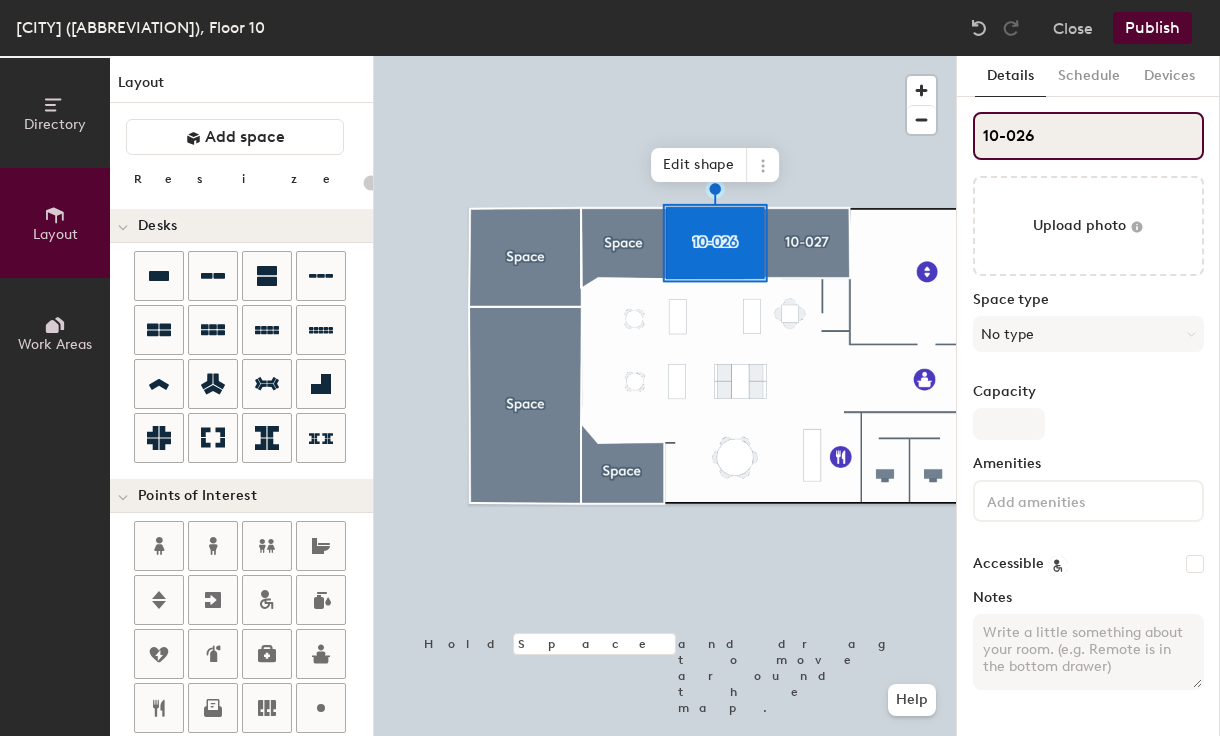 type on "20" 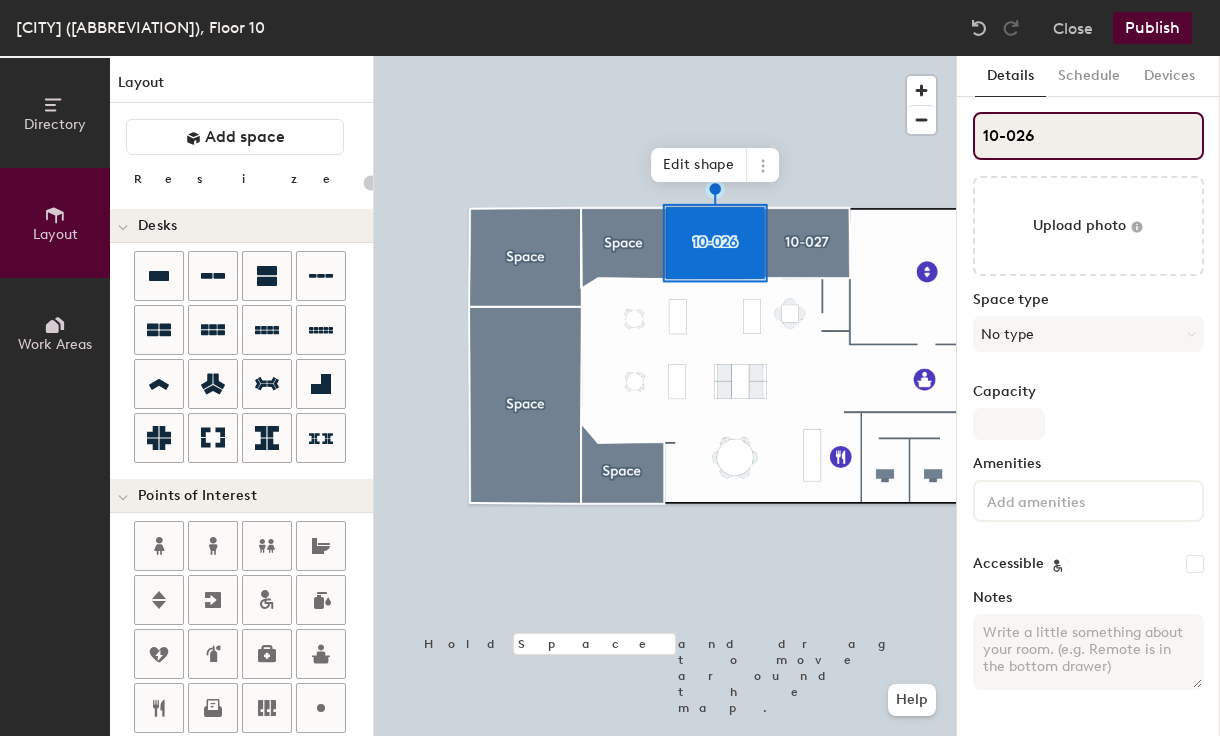 type on "10-026" 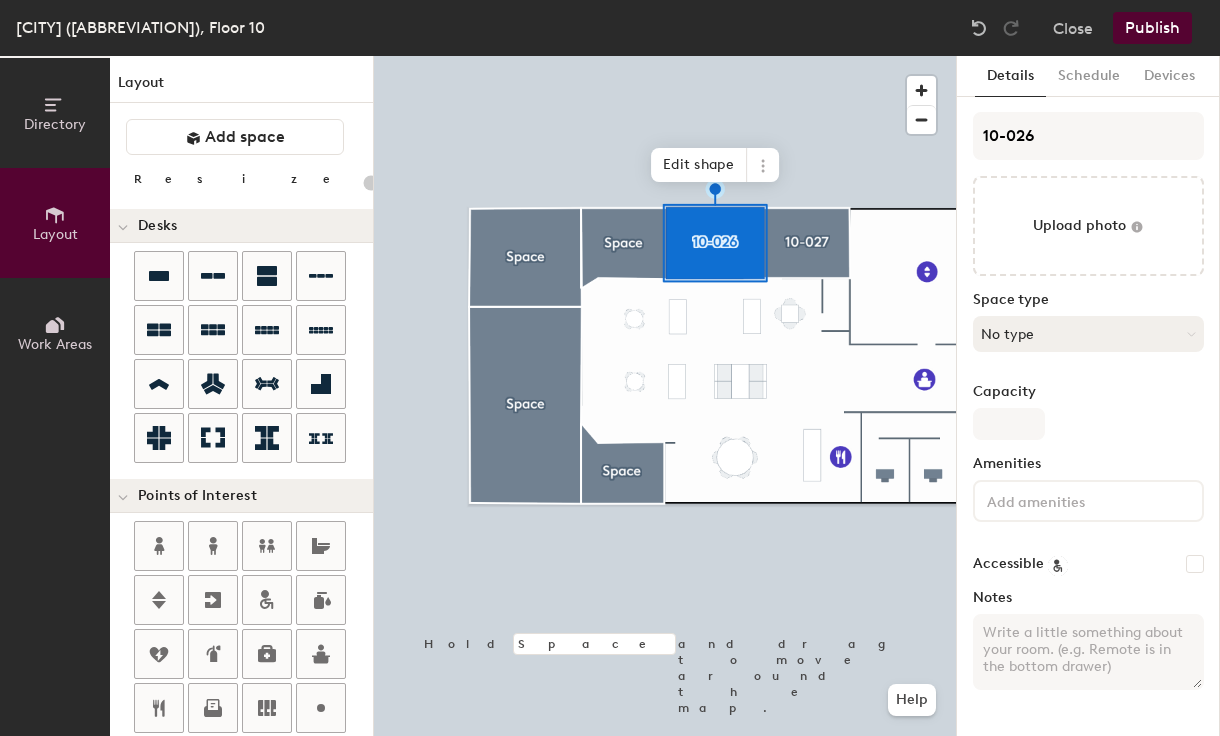 drag, startPoint x: 1036, startPoint y: 352, endPoint x: 1033, endPoint y: 340, distance: 12.369317 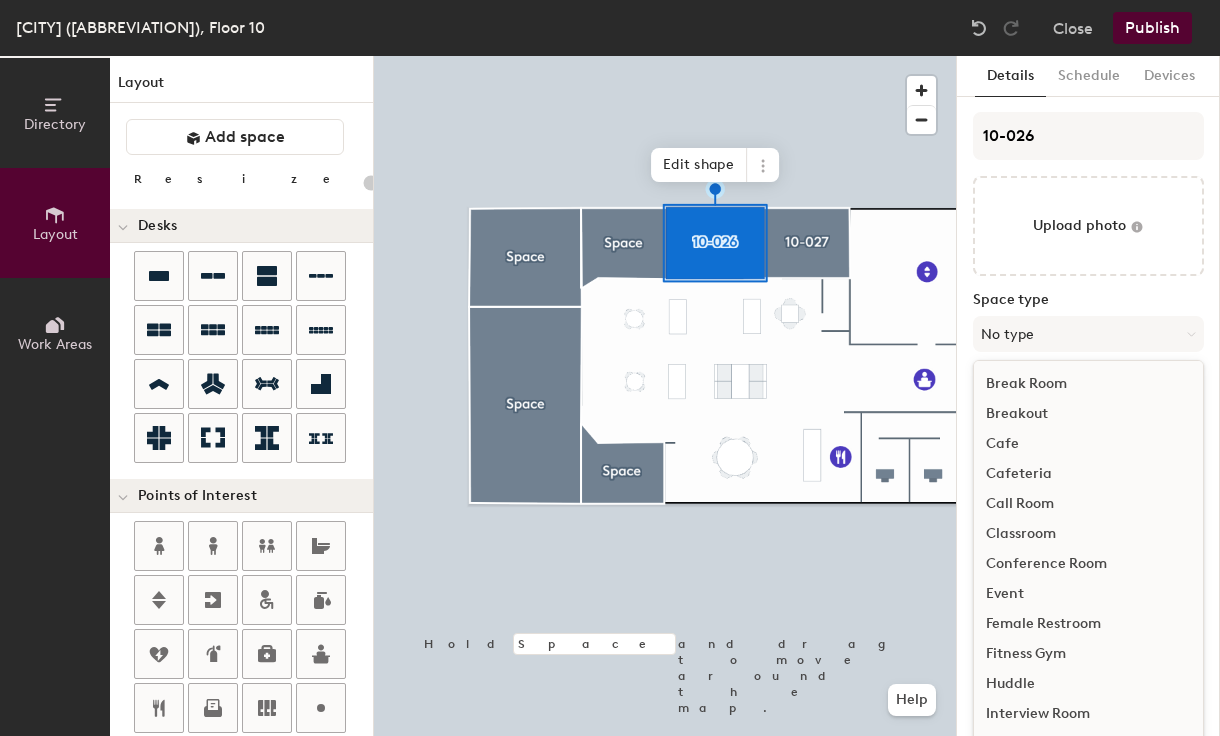 click on "Conference Room" at bounding box center [1088, 564] 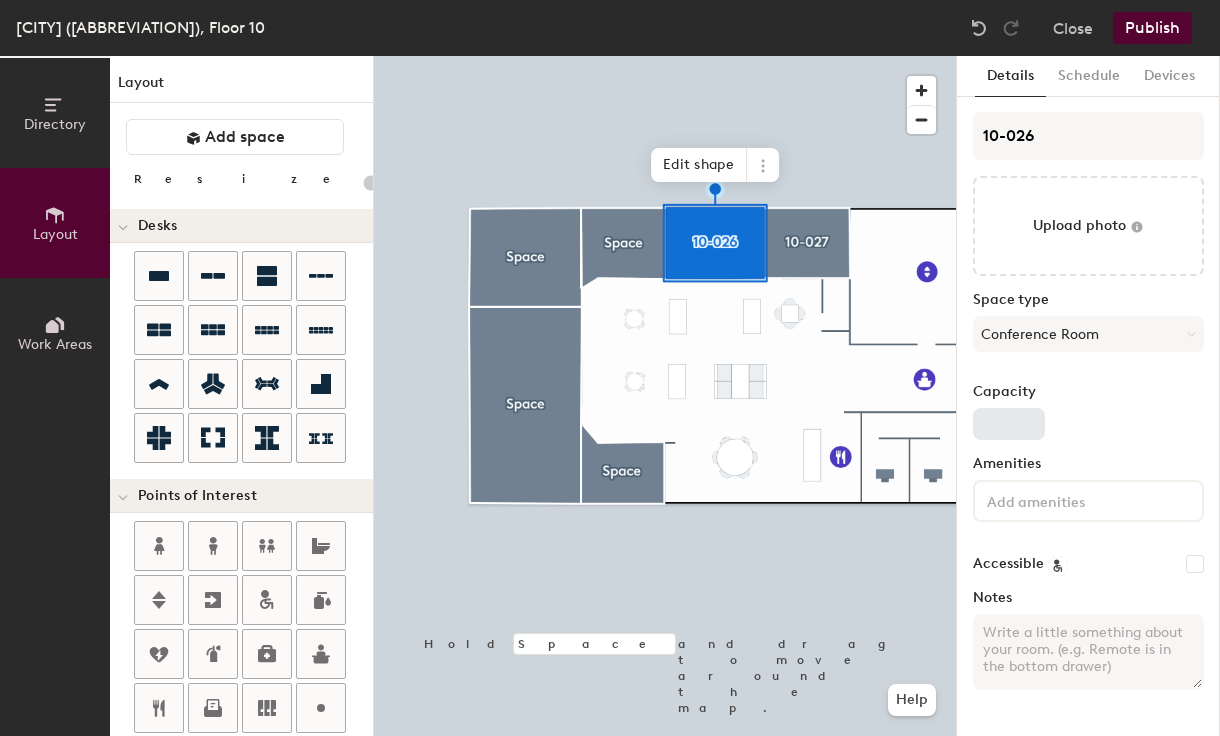type on "20" 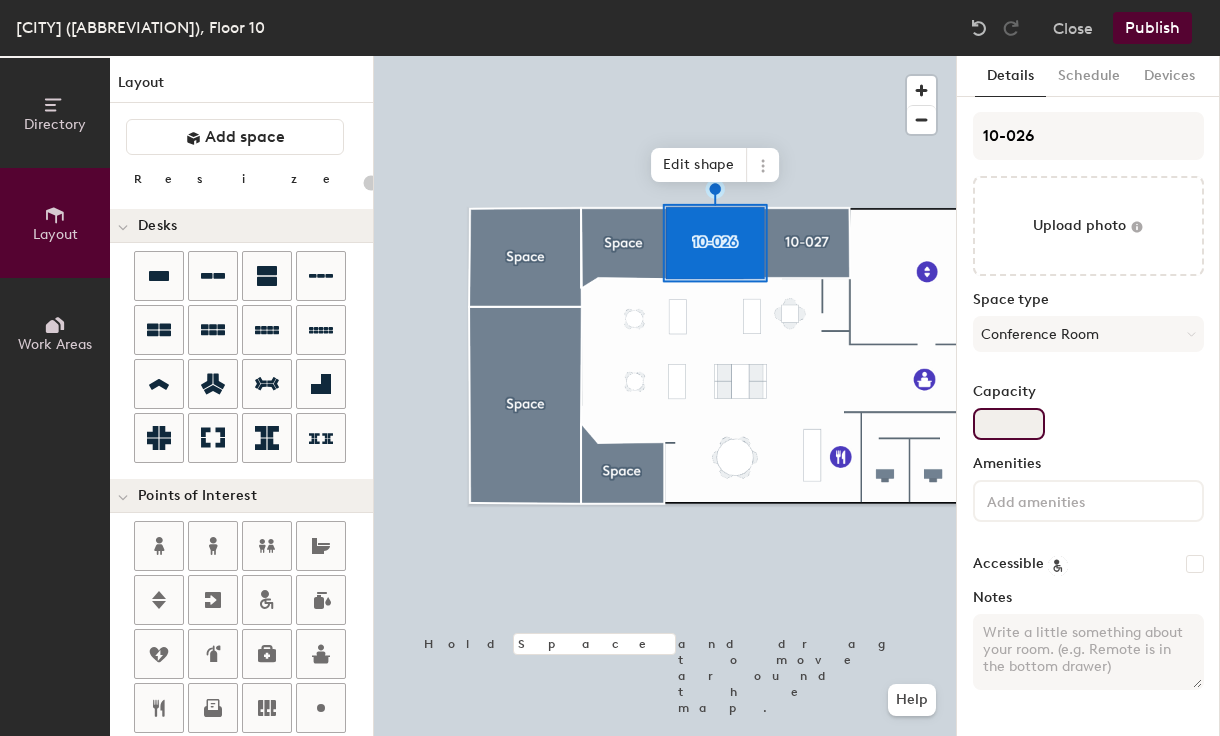 click on "Capacity" at bounding box center (1009, 424) 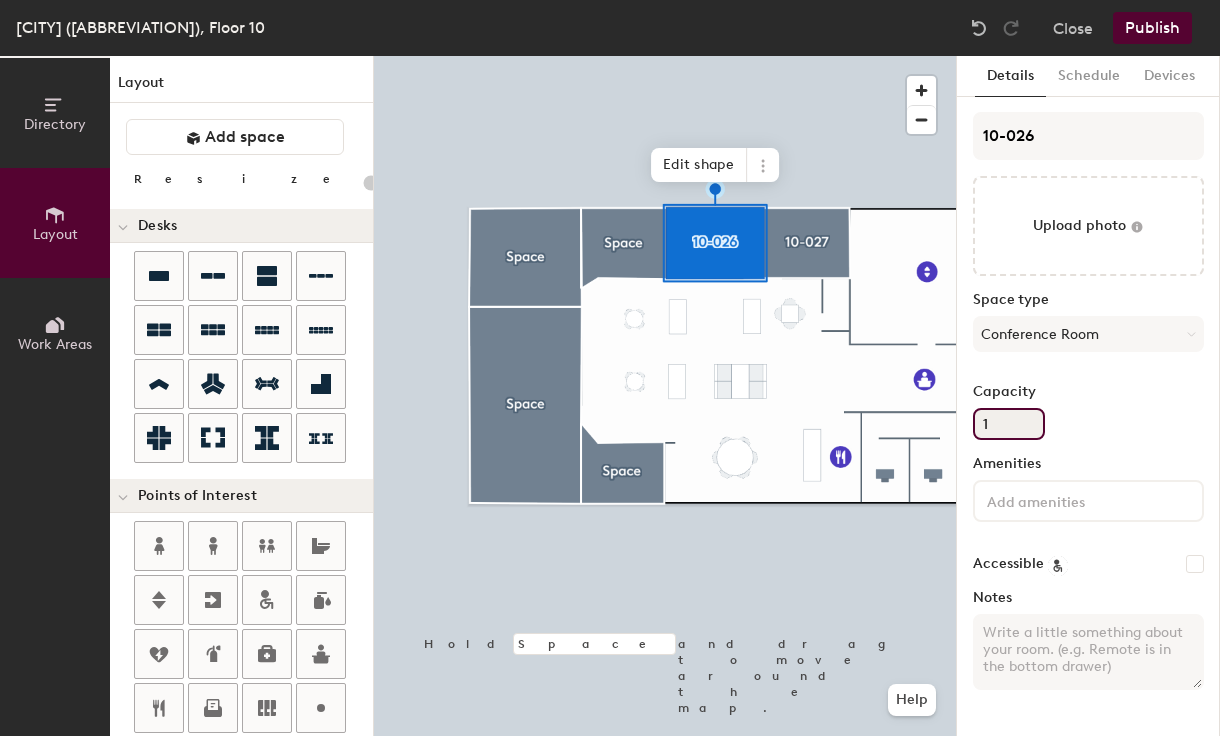 type on "20" 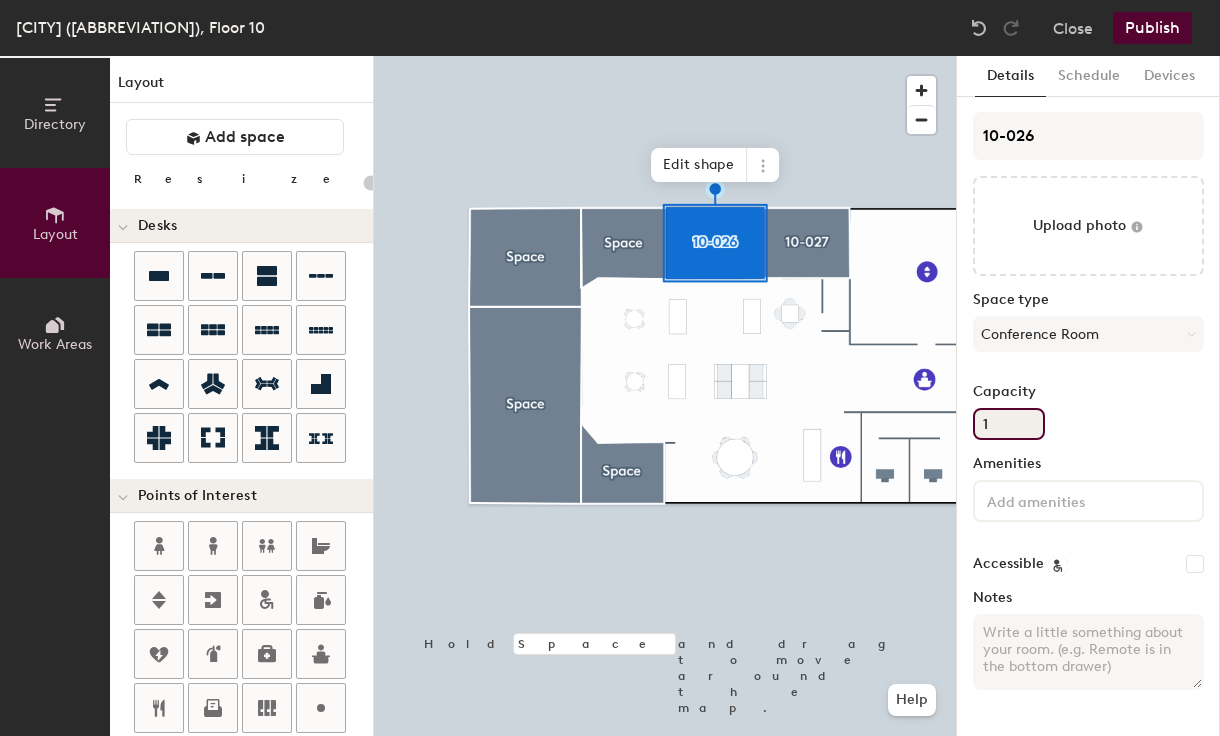 type on "10" 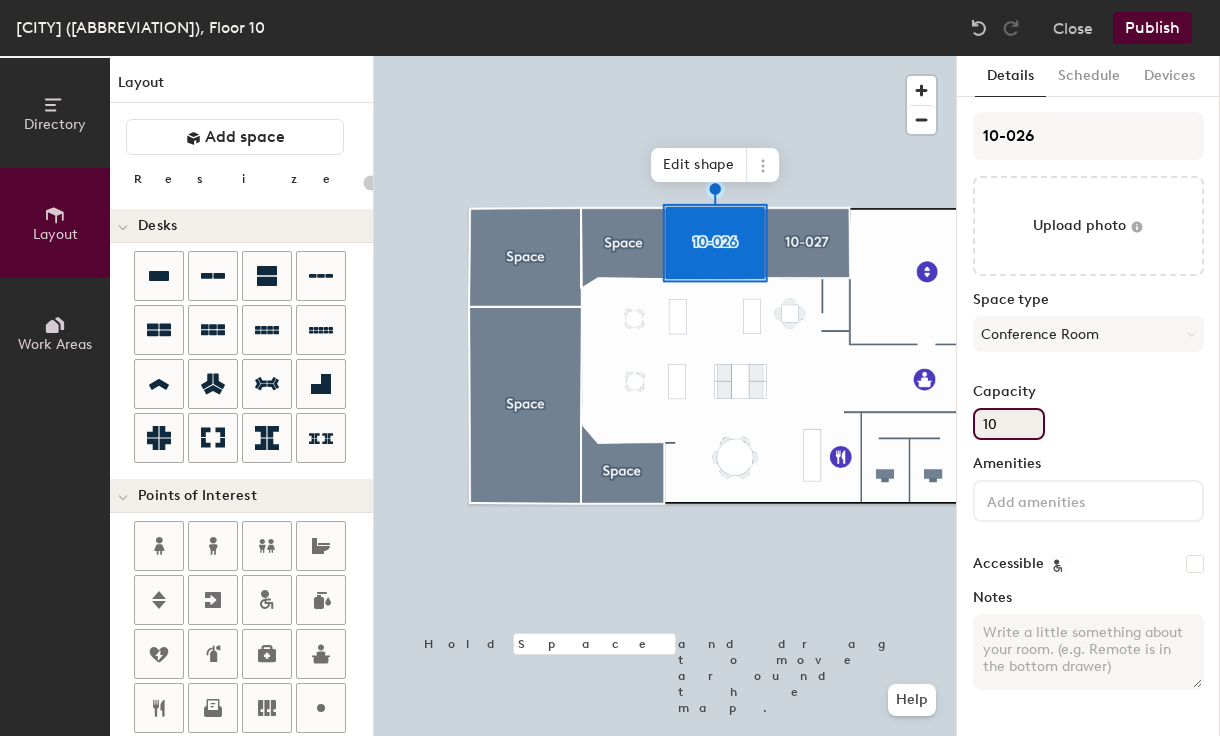 type on "20" 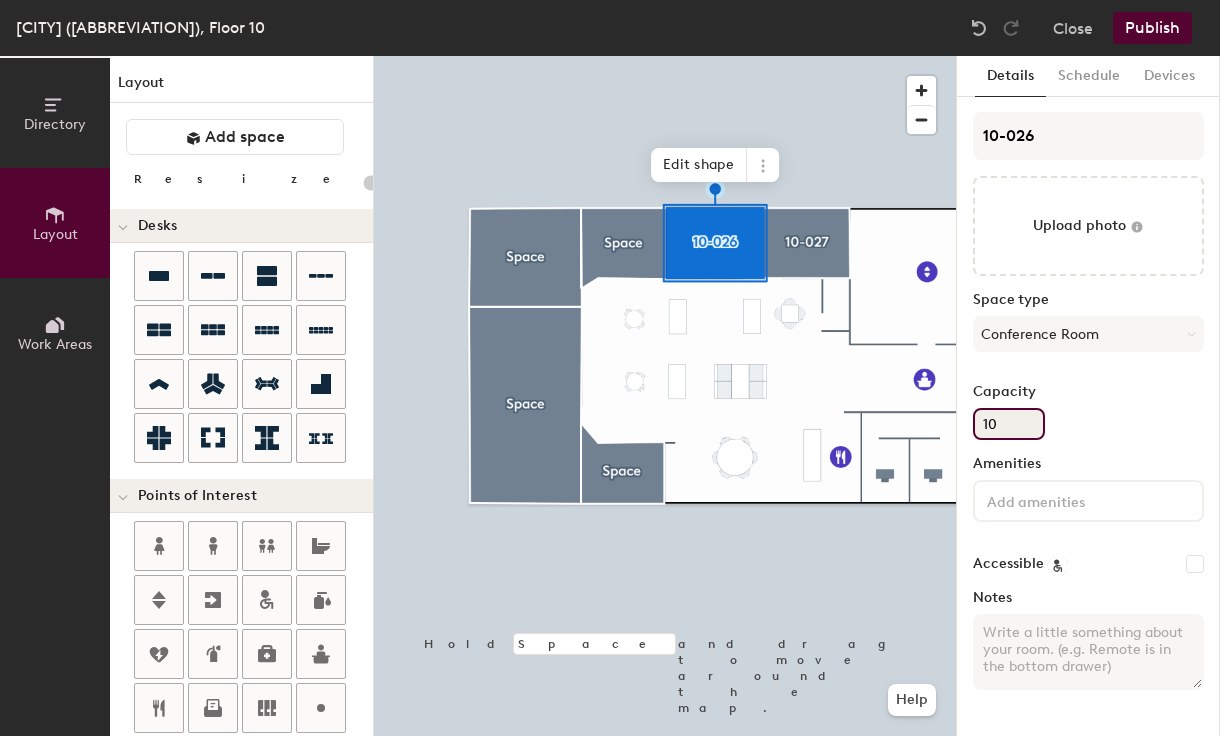 type on "10" 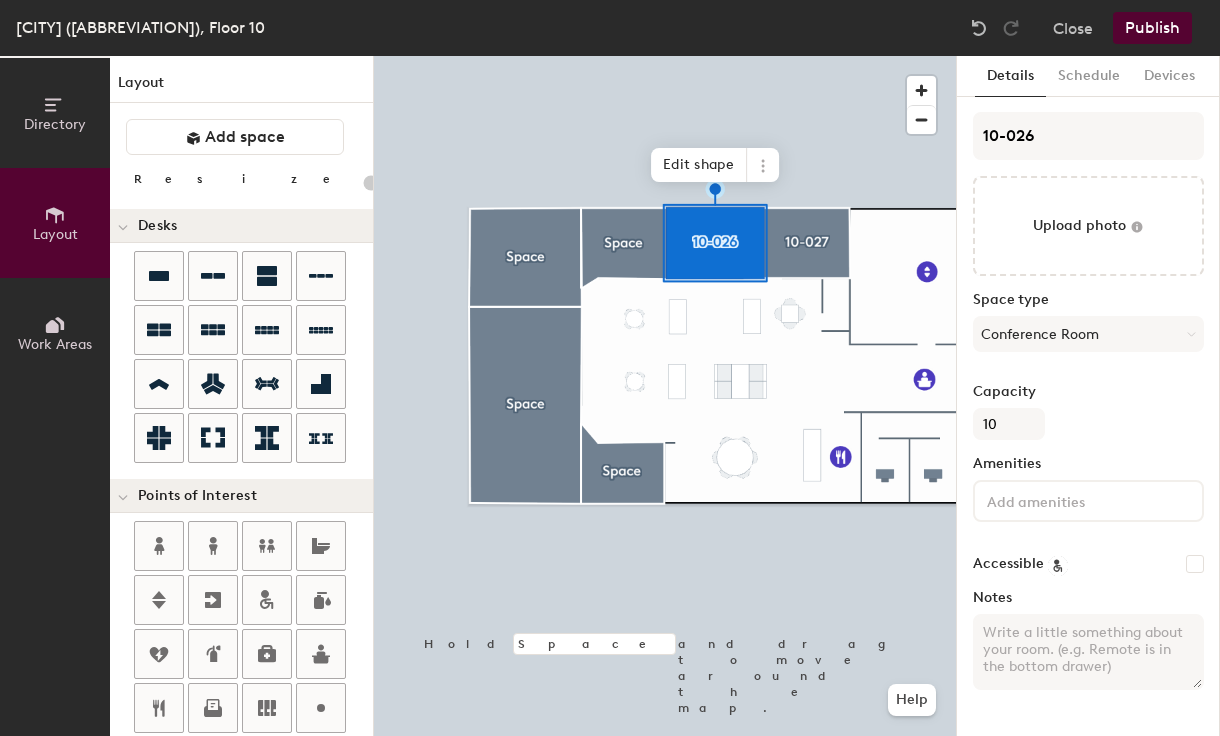 click 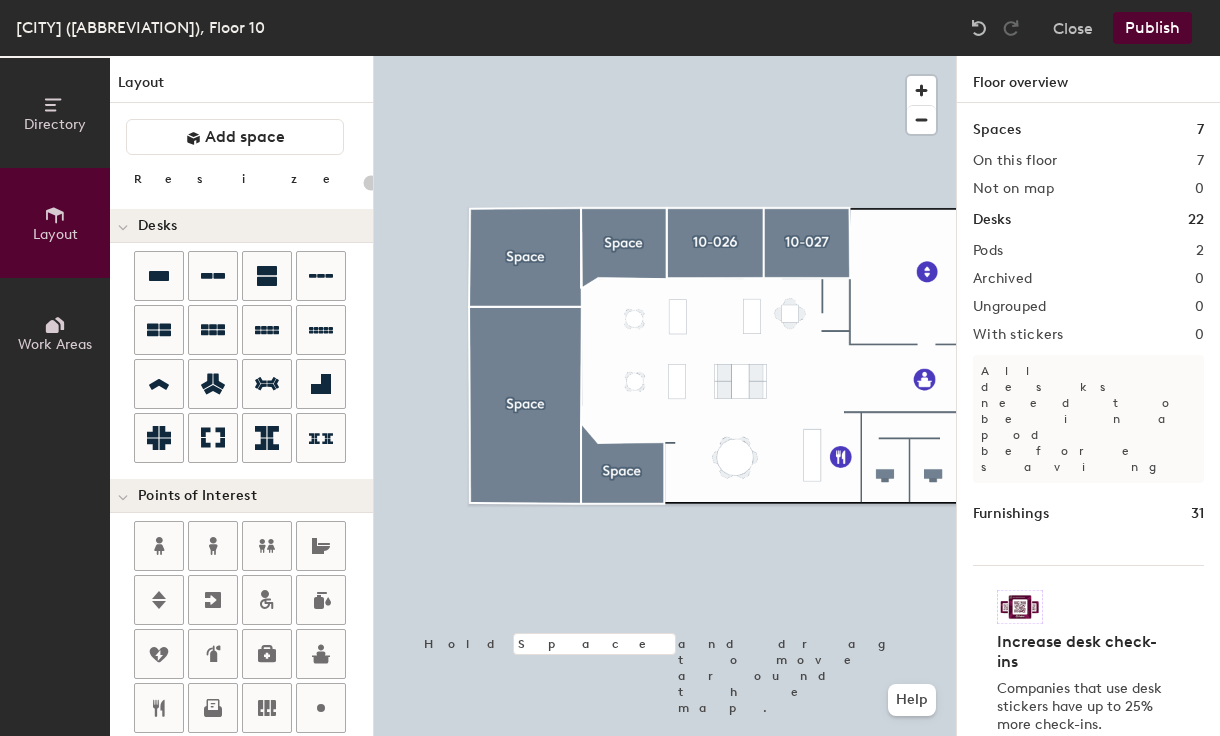 click 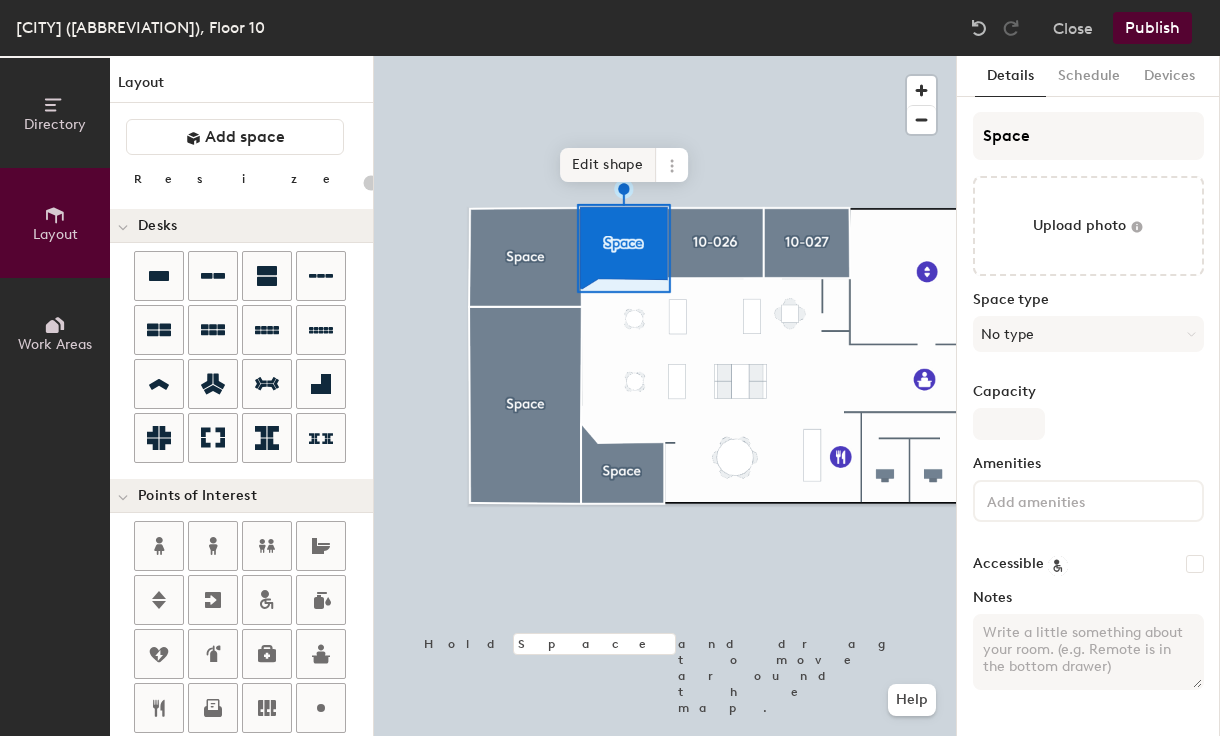 click on "Edit shape" 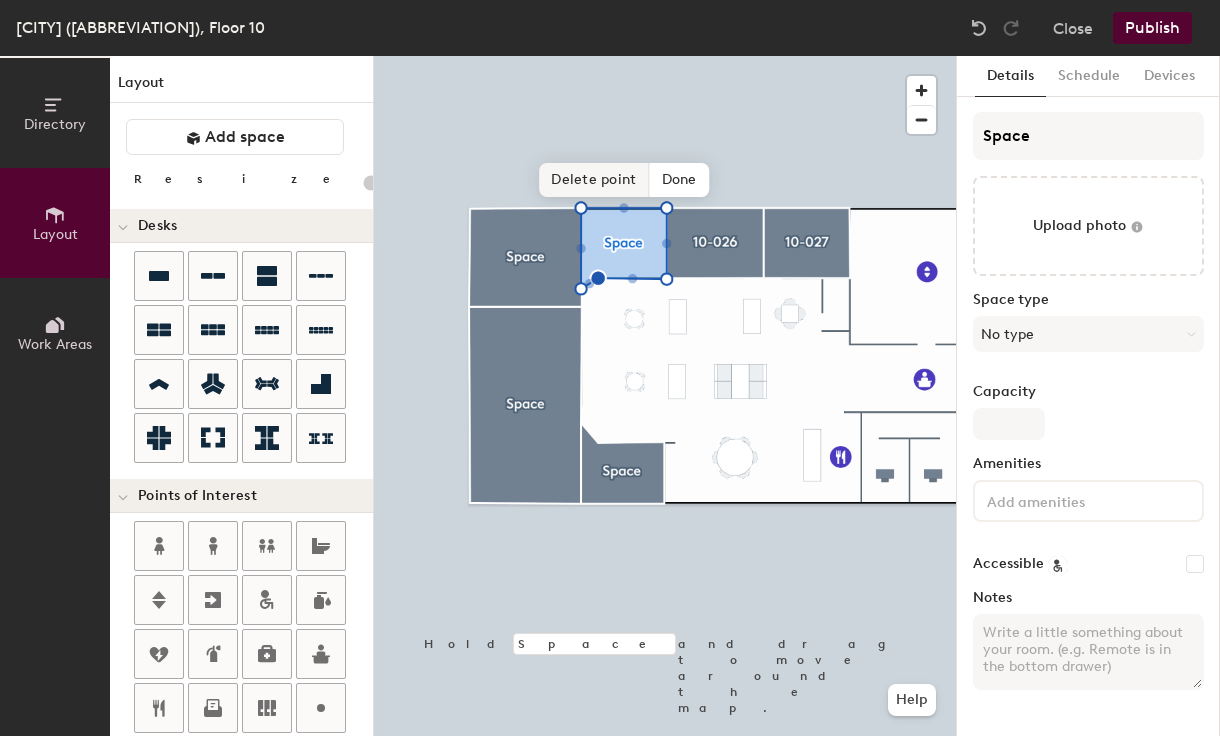 drag, startPoint x: 594, startPoint y: 180, endPoint x: 595, endPoint y: 191, distance: 11.045361 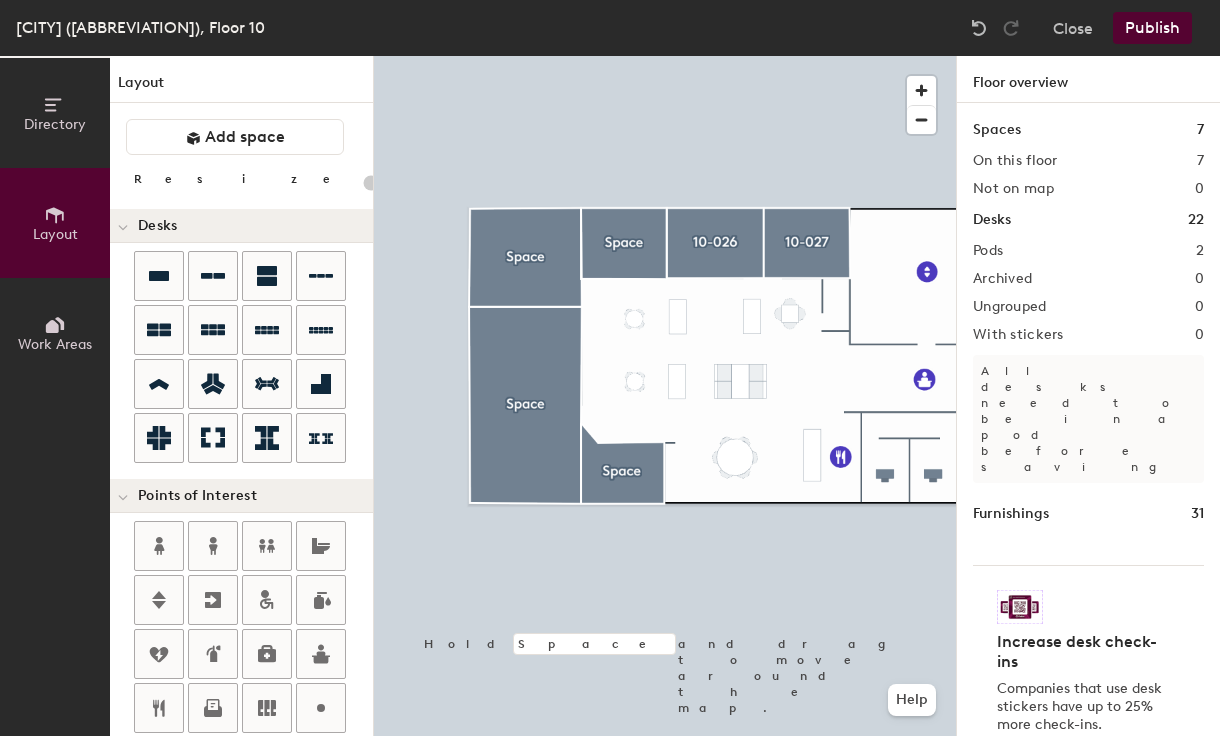 click 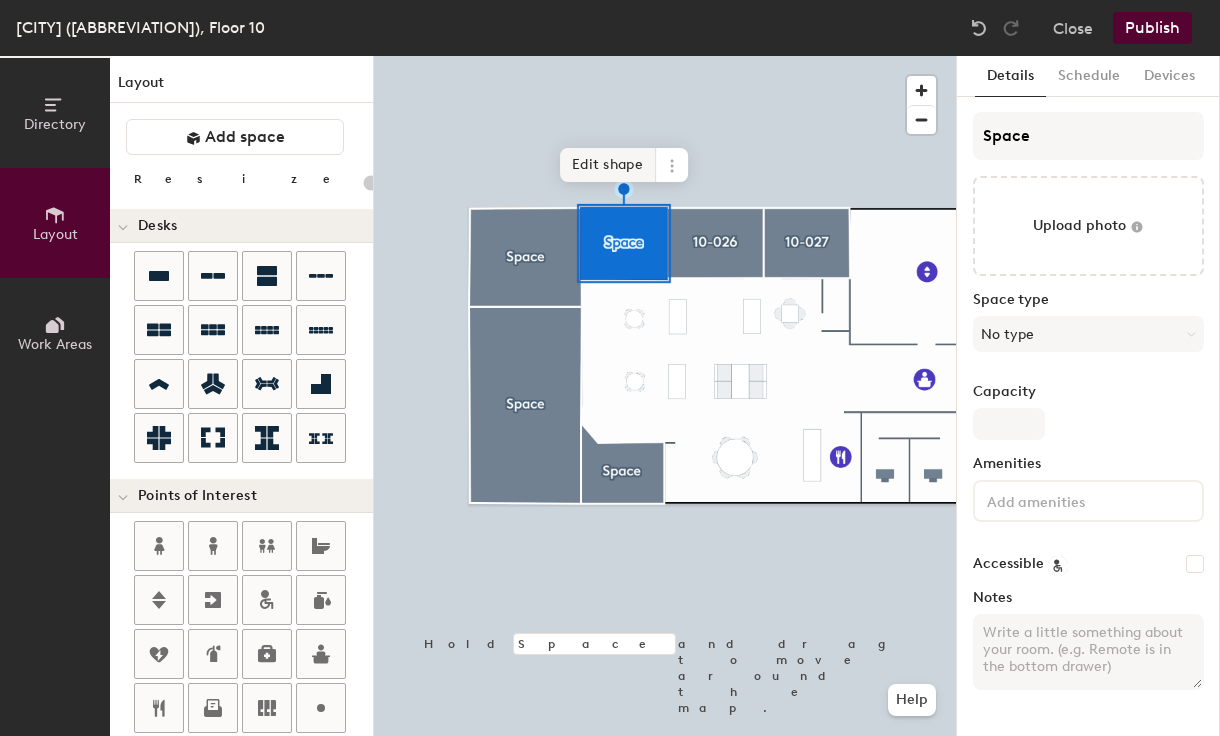 click on "Edit shape" 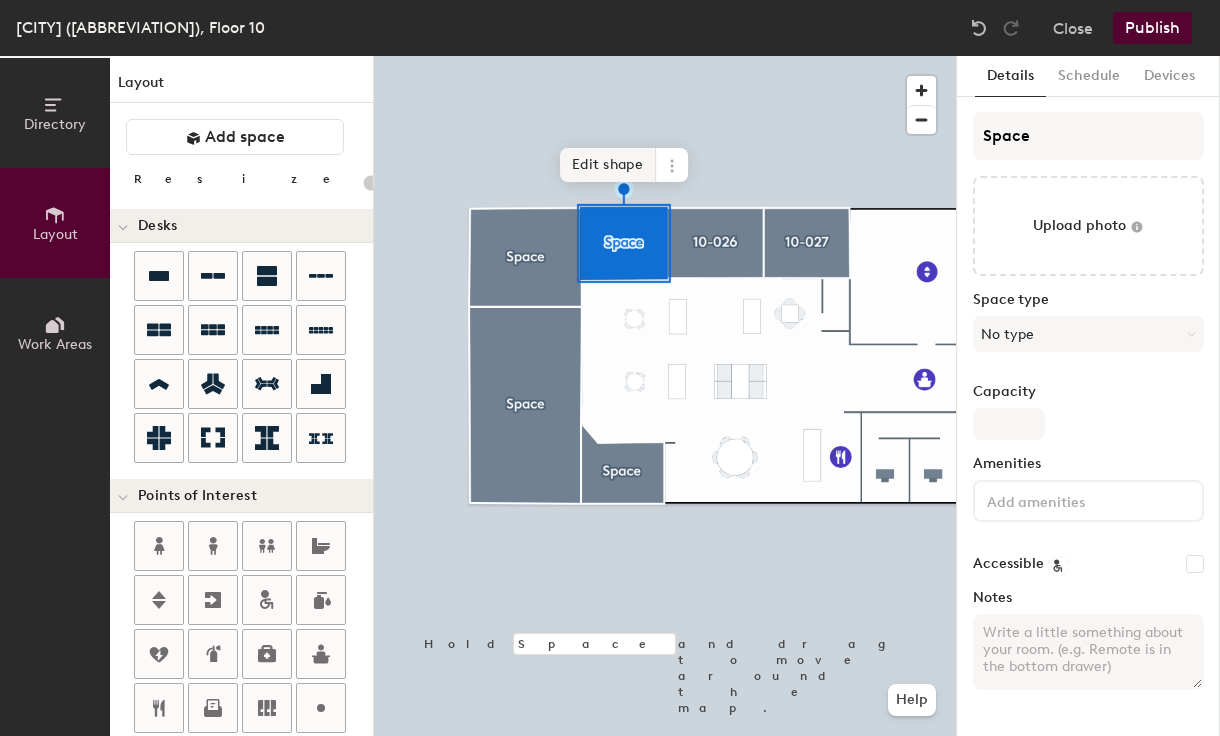 click on "Edit shape" 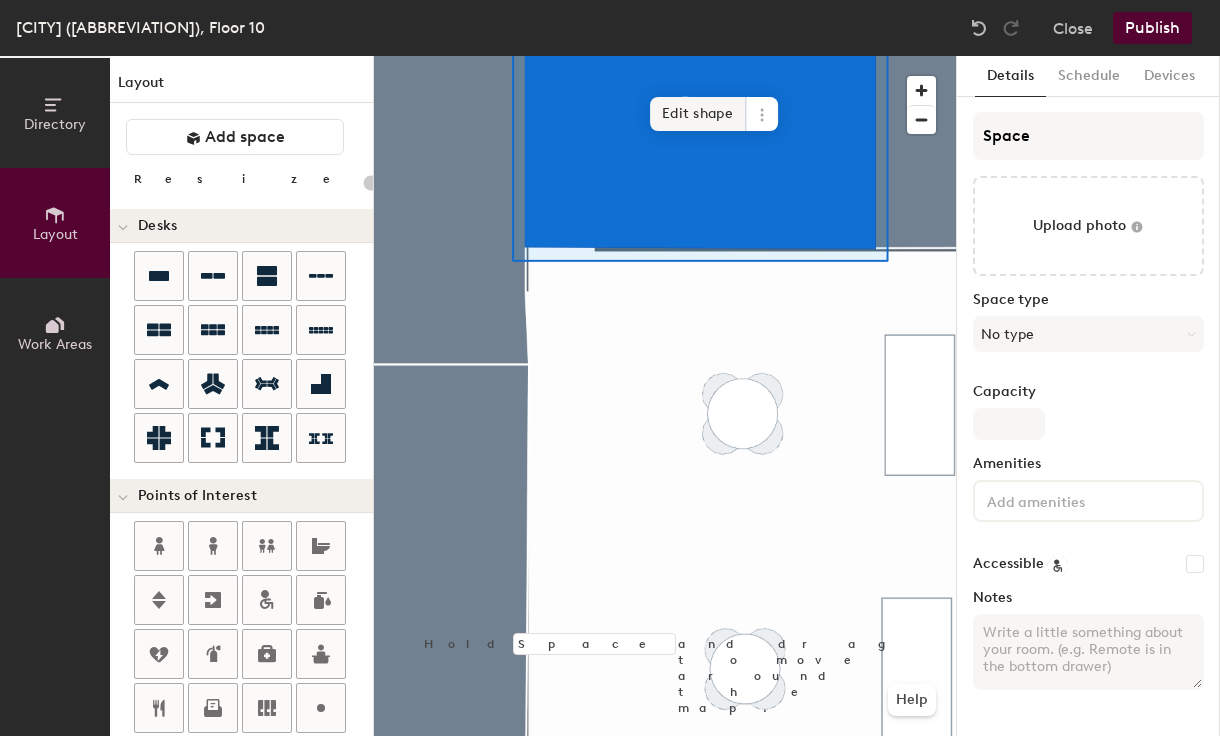 click 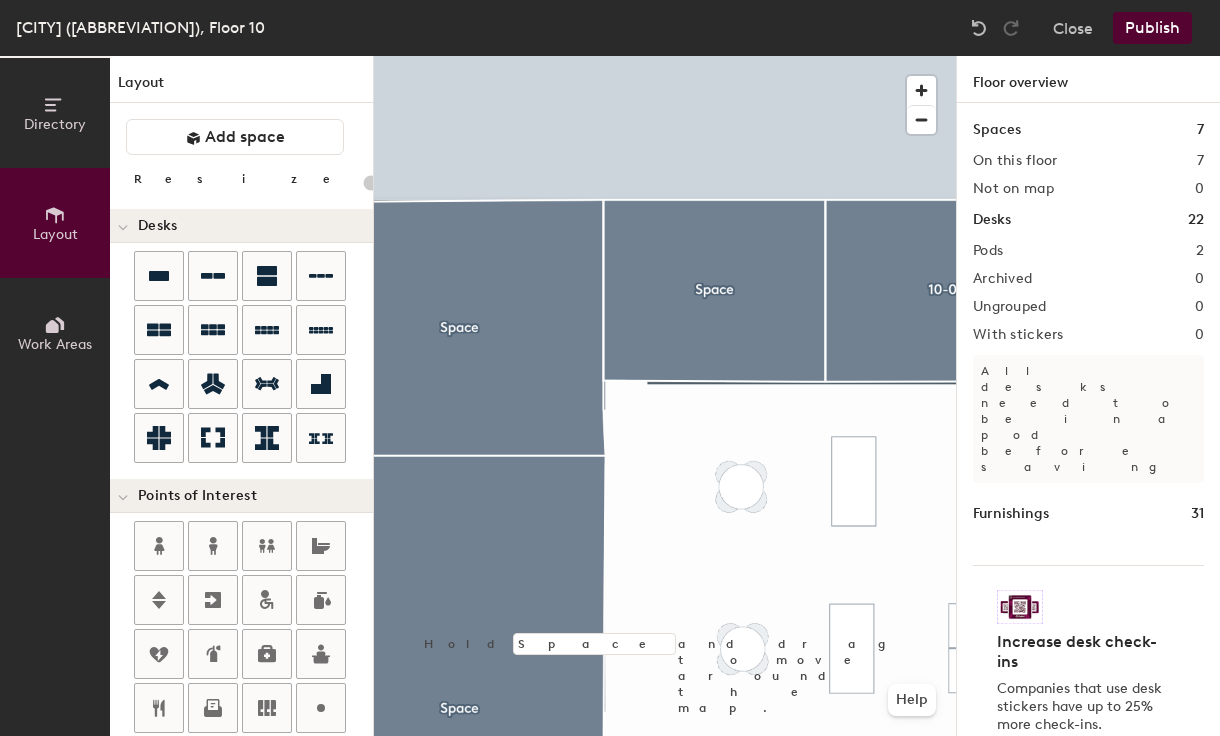 click 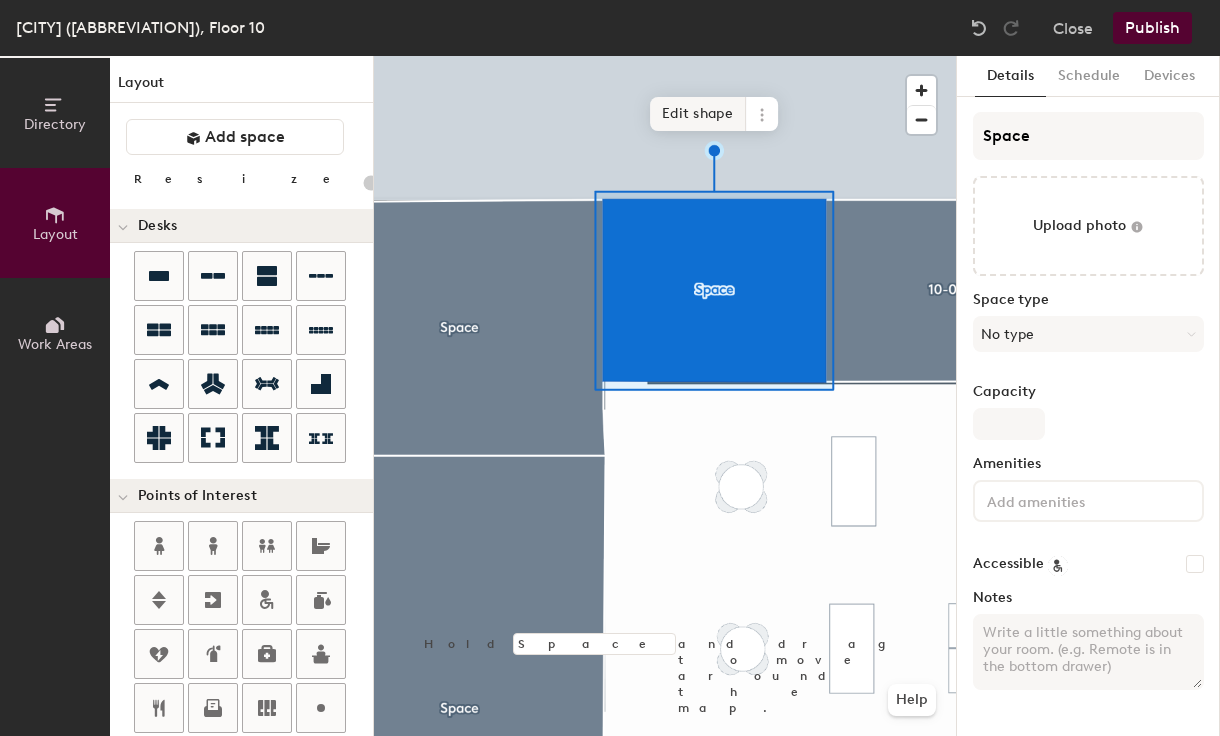 click 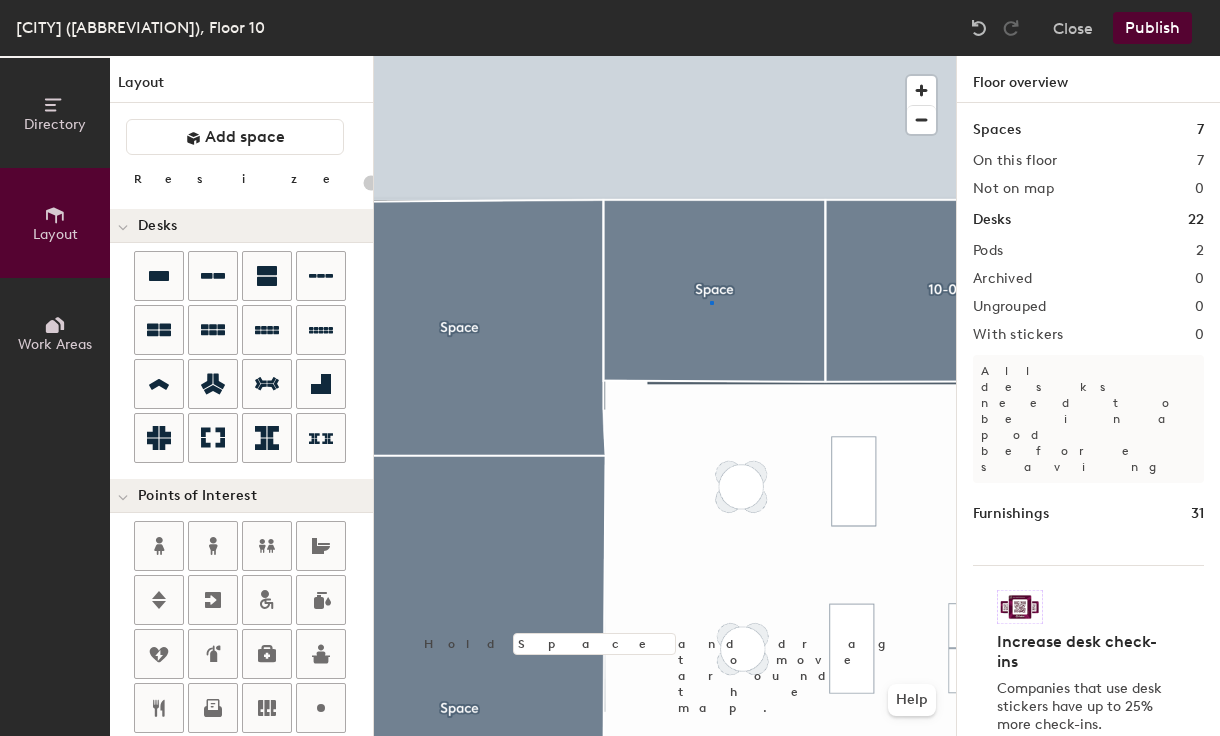 click 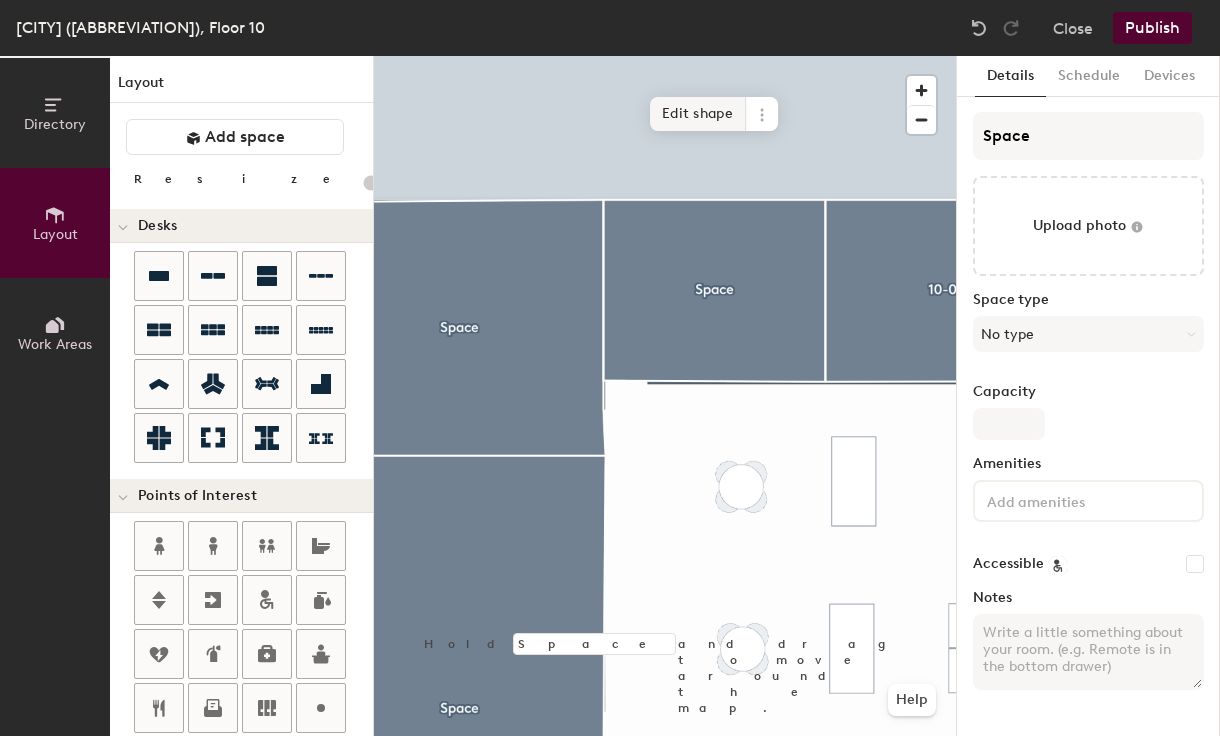 click on "Edit shape" 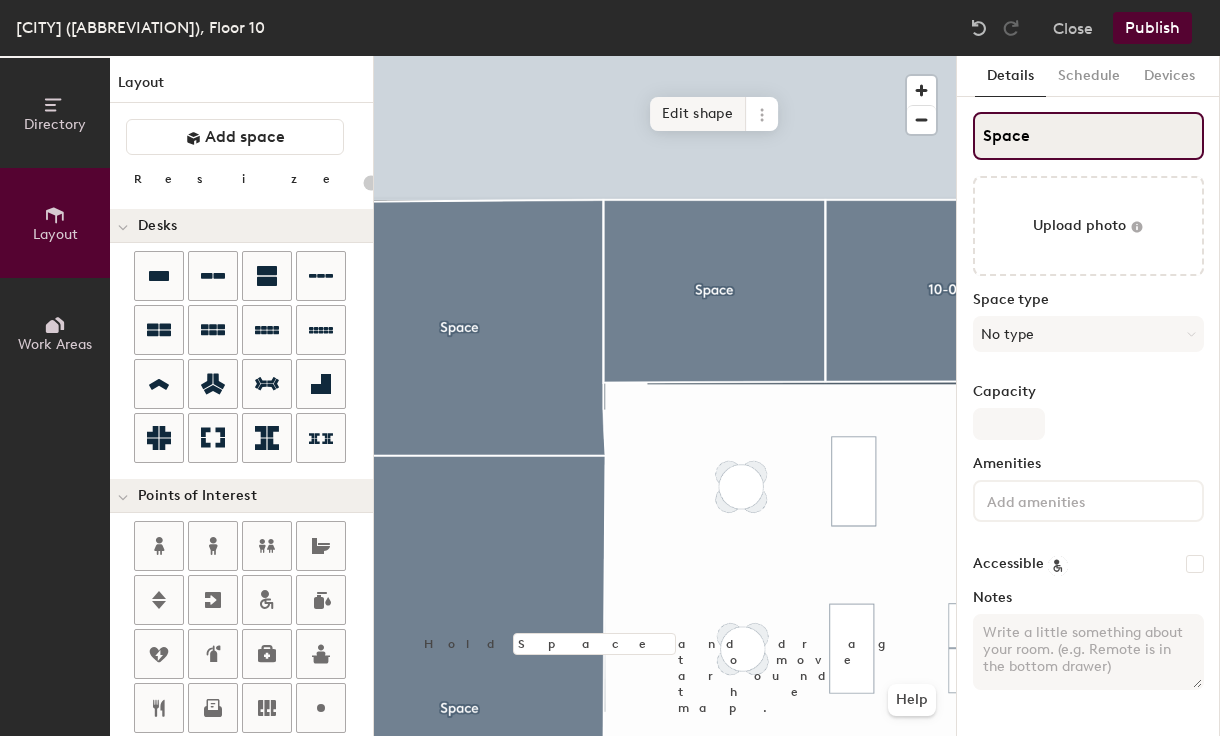 drag, startPoint x: 1087, startPoint y: 137, endPoint x: 740, endPoint y: 121, distance: 347.36868 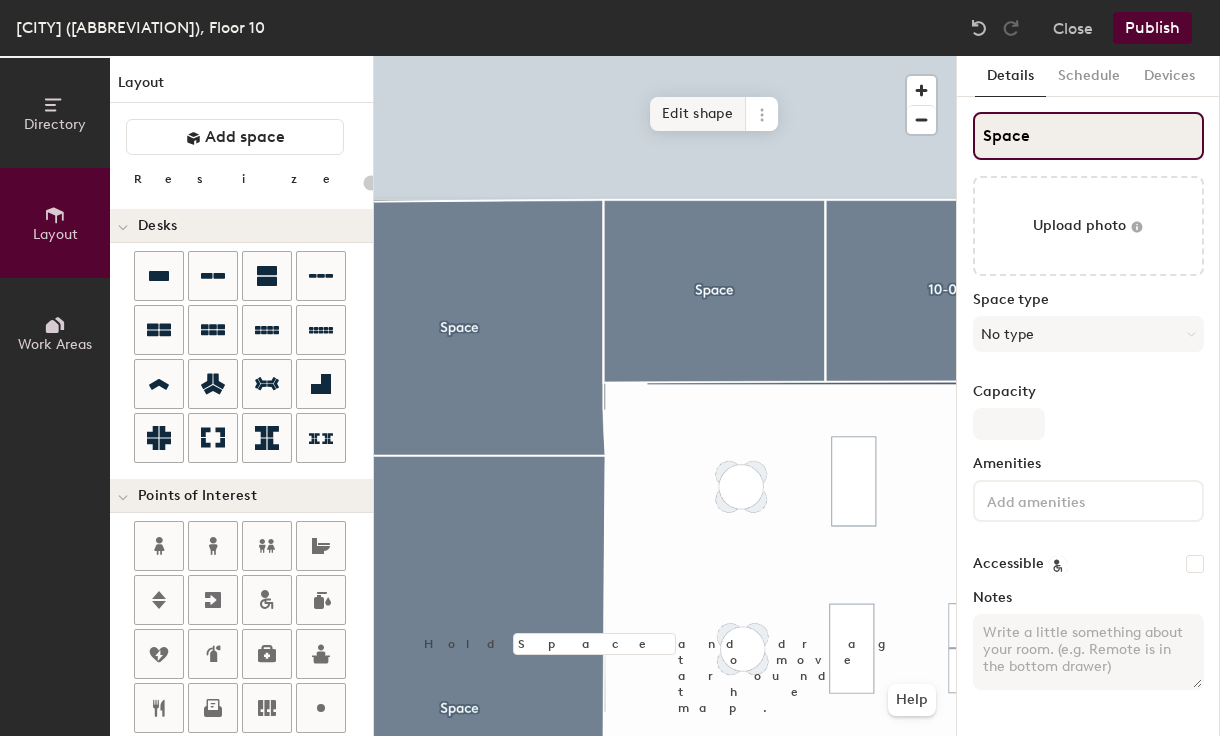 click on "Directory Layout Work Areas Layout   Add space Resize Desks Points of Interest Furnishings Seating Tables Booths Hold Space and drag to move around the map. Help Edit shape Scheduling policies Booking Window Max reservation length Recurring events Restrict booking to working hours Prevent booking from kiosks Restrict booking to administrators Configure room display Background Upload photo General Auto contrast High visibility Hide the logo Custom logo Edit Display hours Screen Brightness 0% 100% Privacy Mask meeting titles Hide meeting attendees Keep meeting organizer visible Scheduling Meeting check-ins Start meetings early End meetings early Extend meetings Impromptu meetings Abandoned meeting protection Admin access Restrict display management Details Schedule Devices Space Upload photo Space type No type Capacity Amenities Accessible Notes" 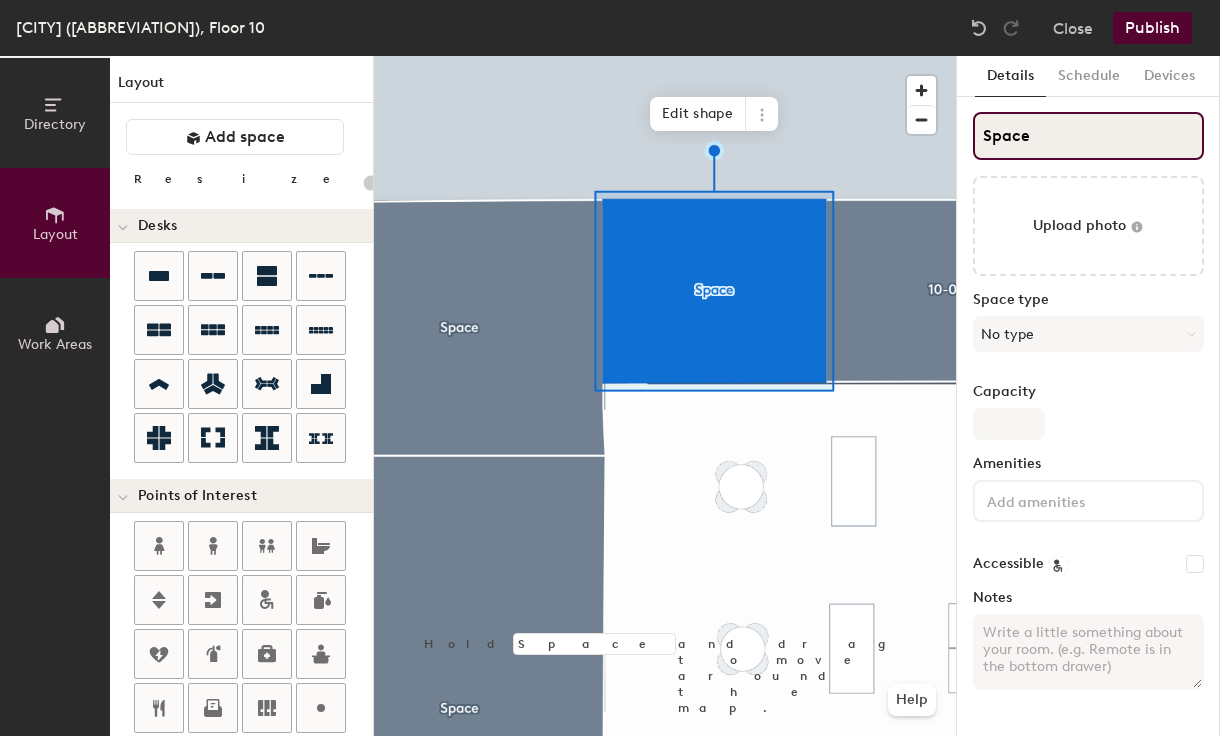 type on "20" 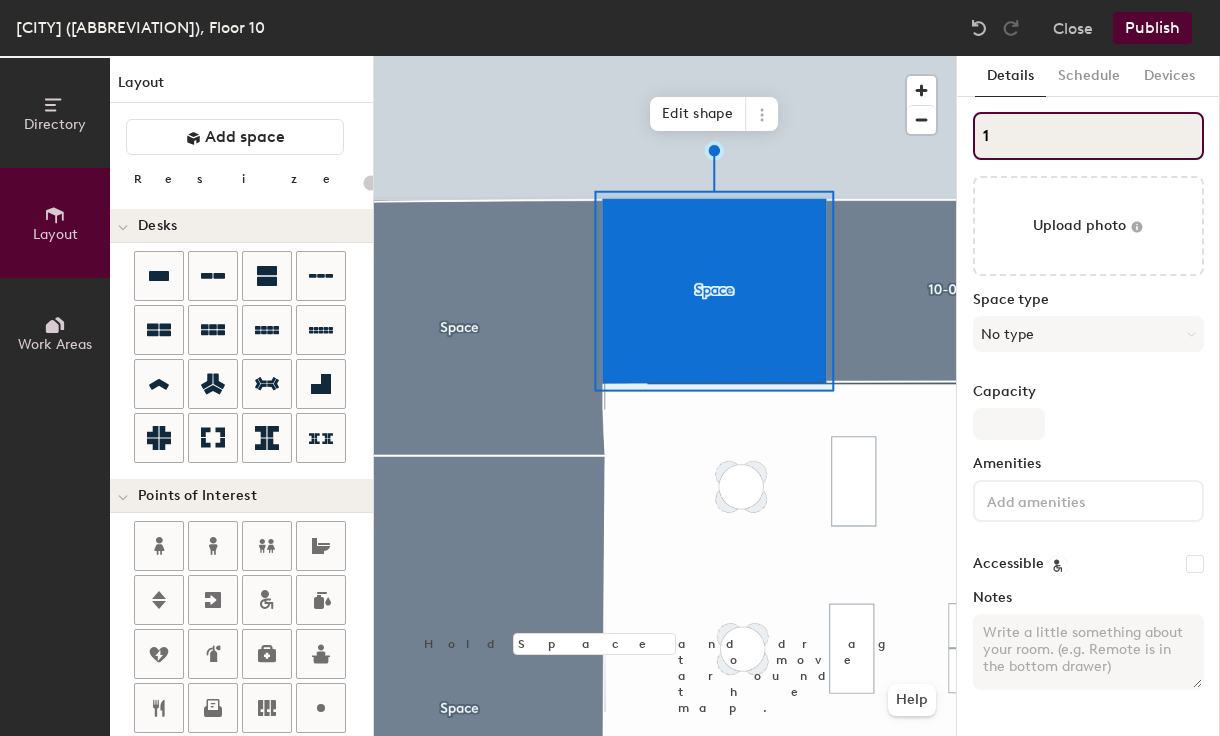 type on "12" 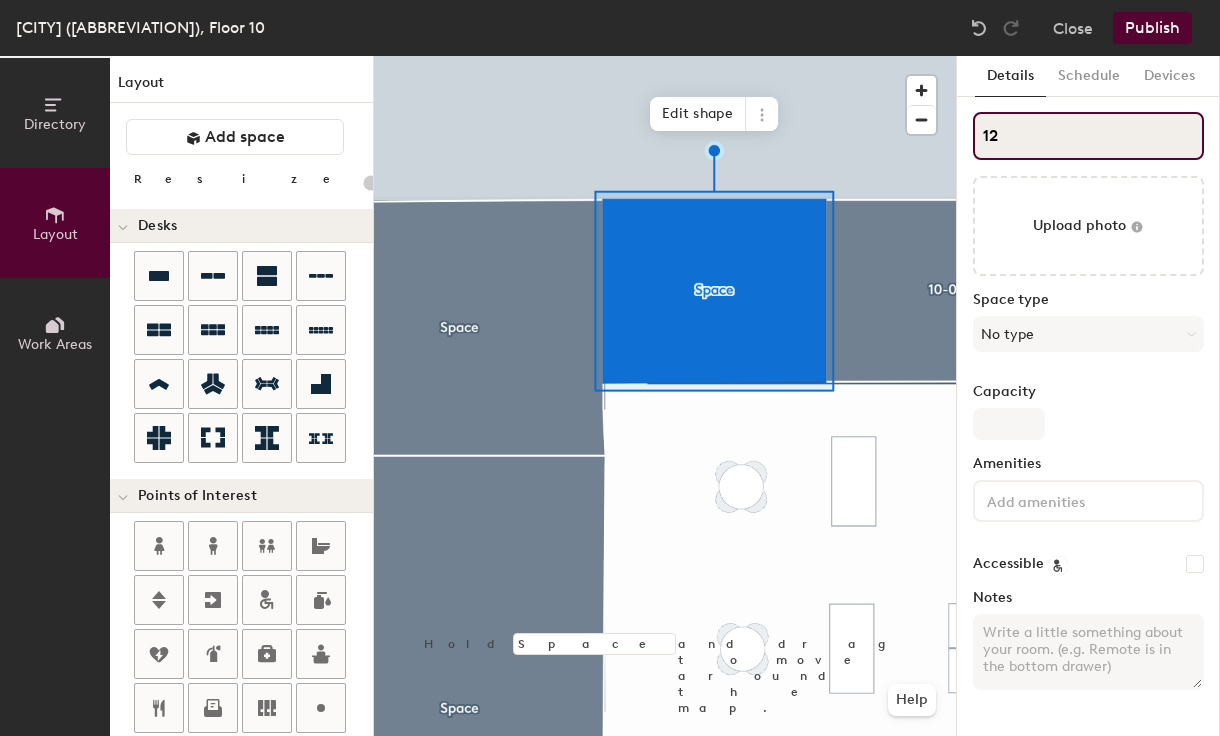type on "20" 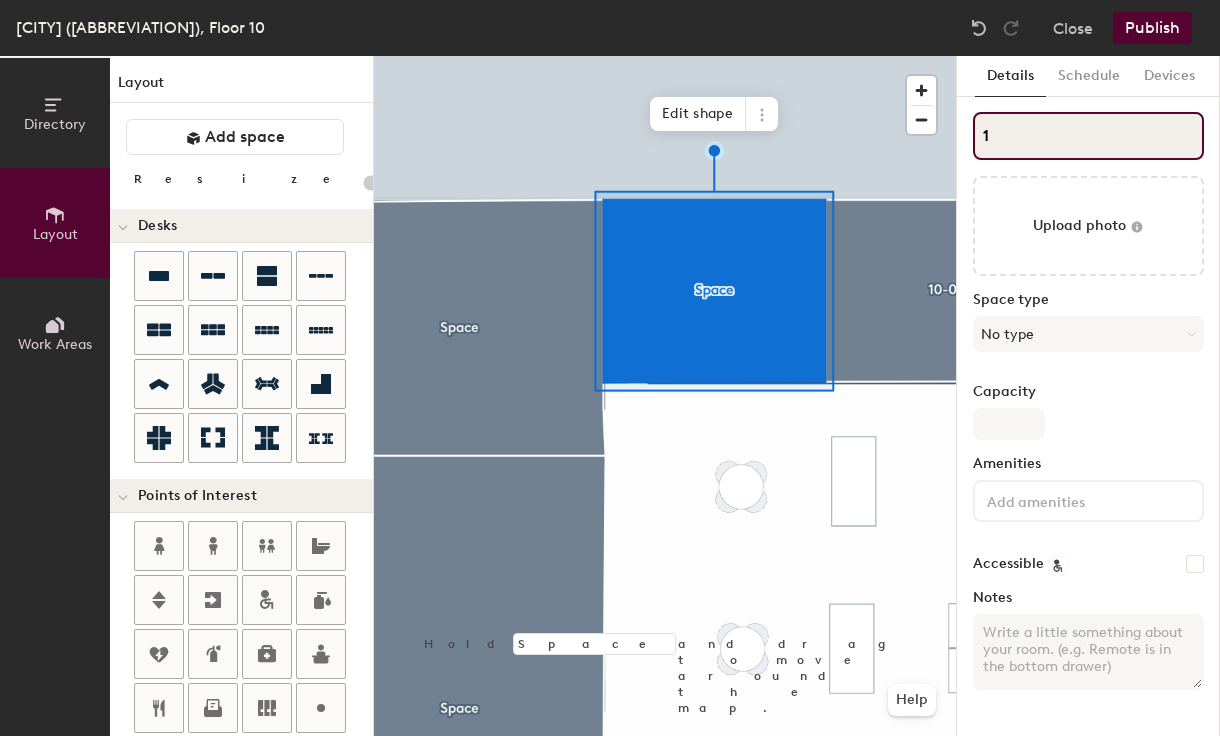 type on "20" 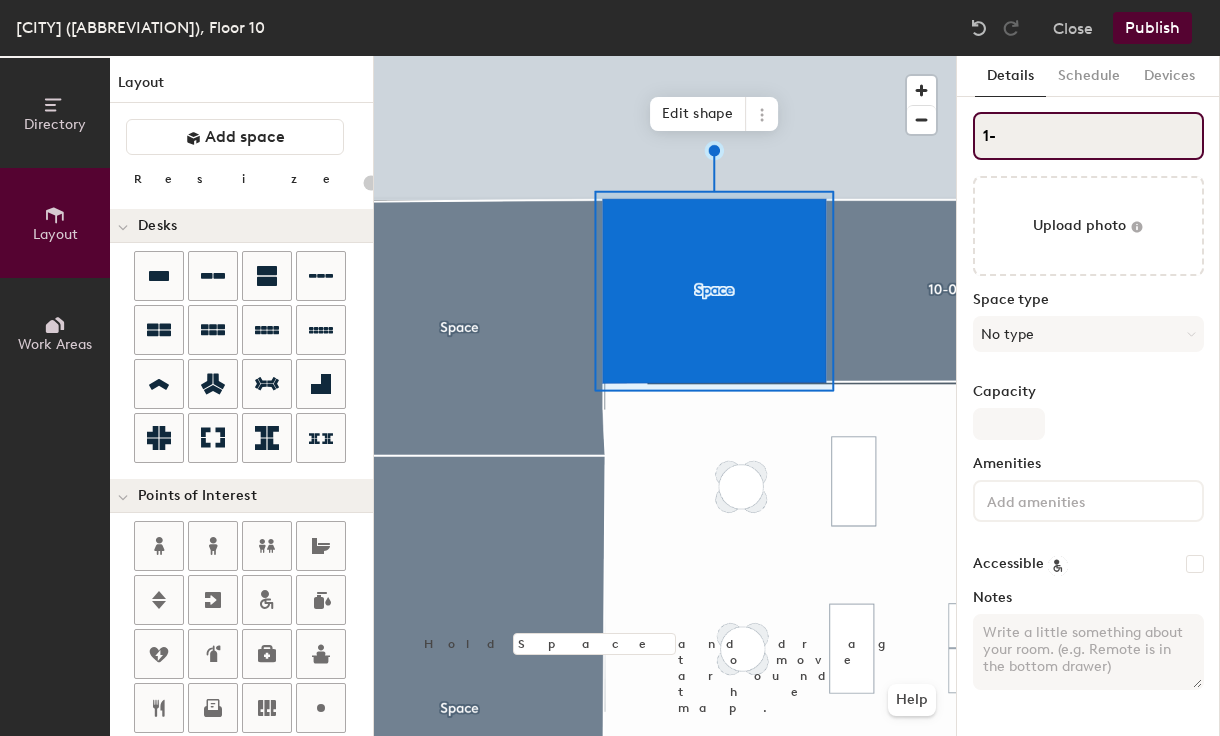 type on "20" 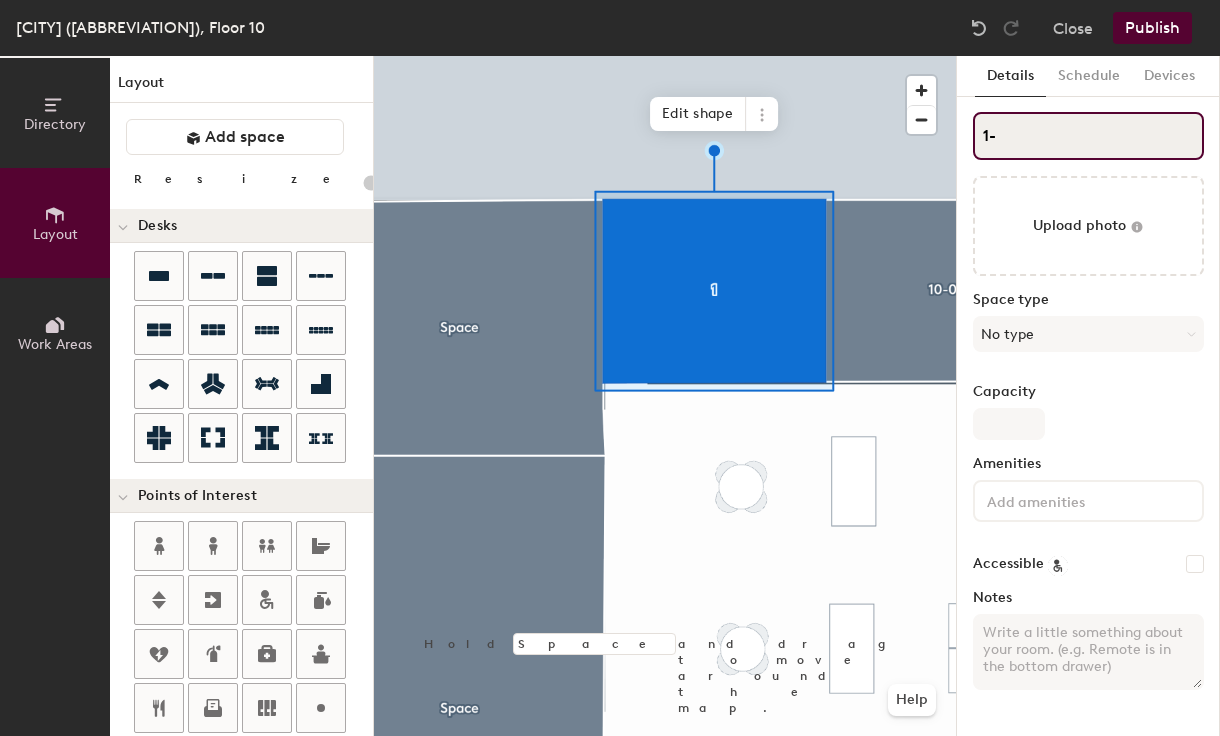 type on "1" 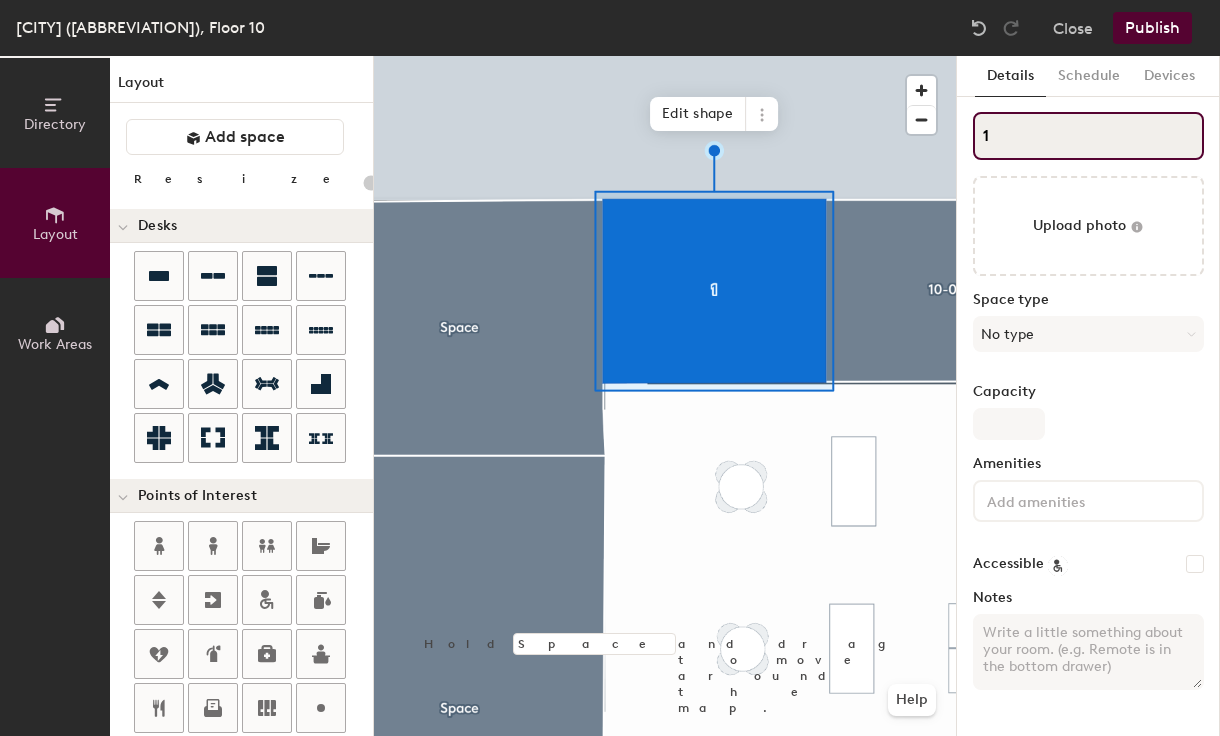 type on "20" 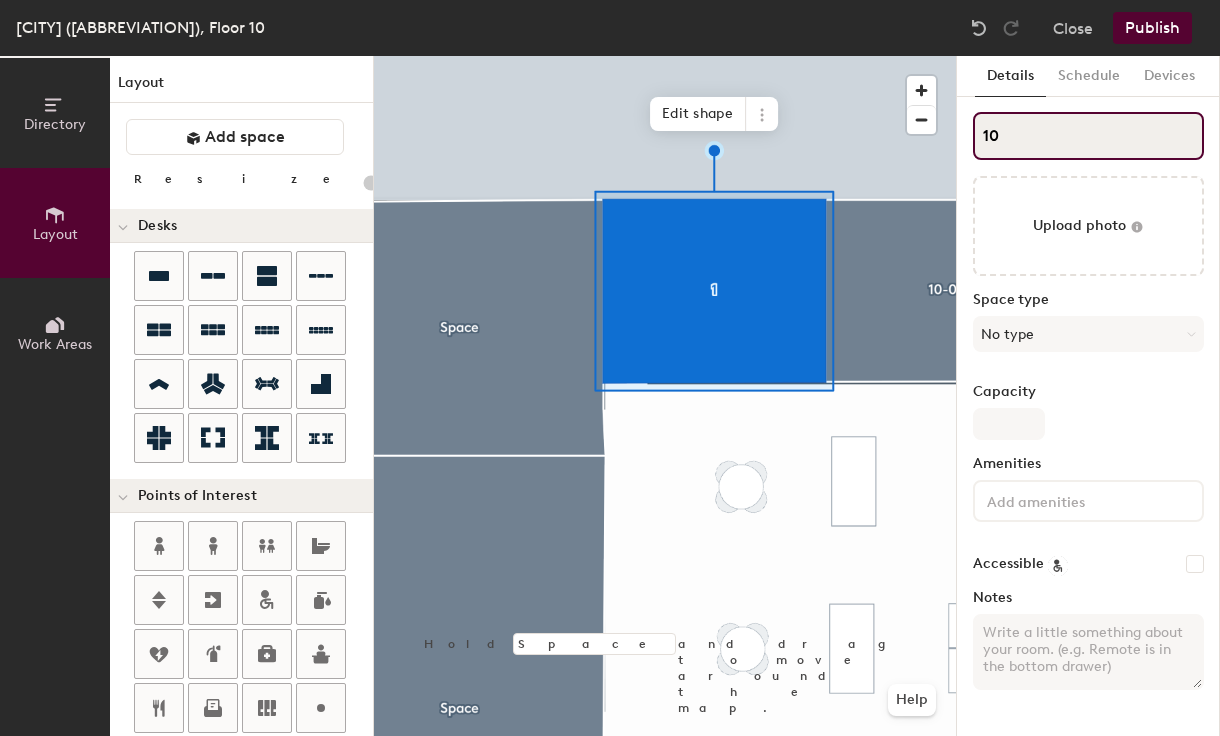 type on "20" 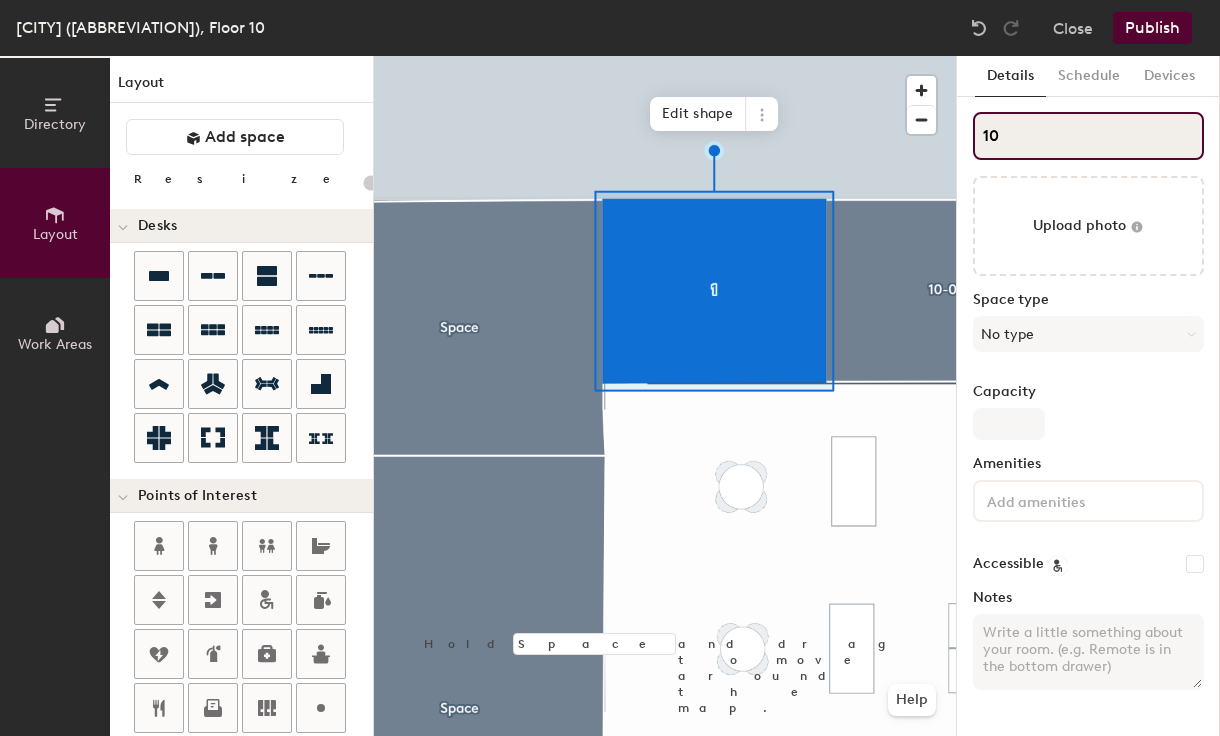type on "10-" 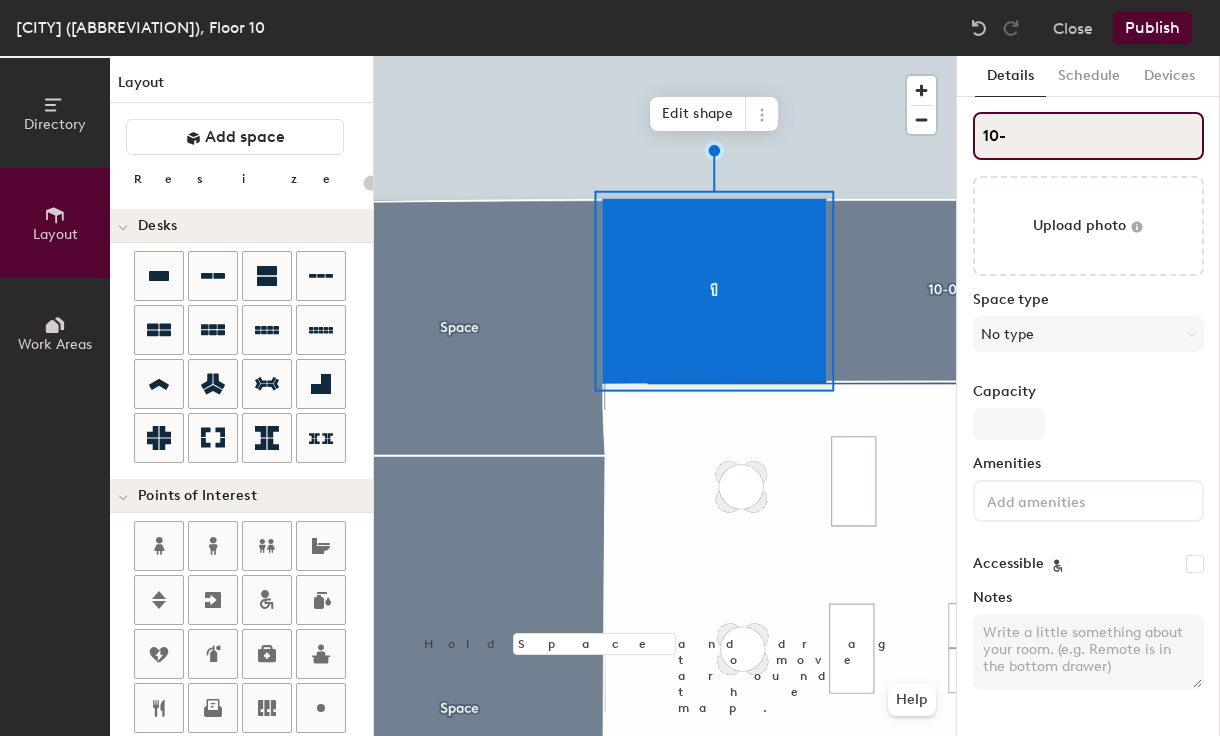 type on "20" 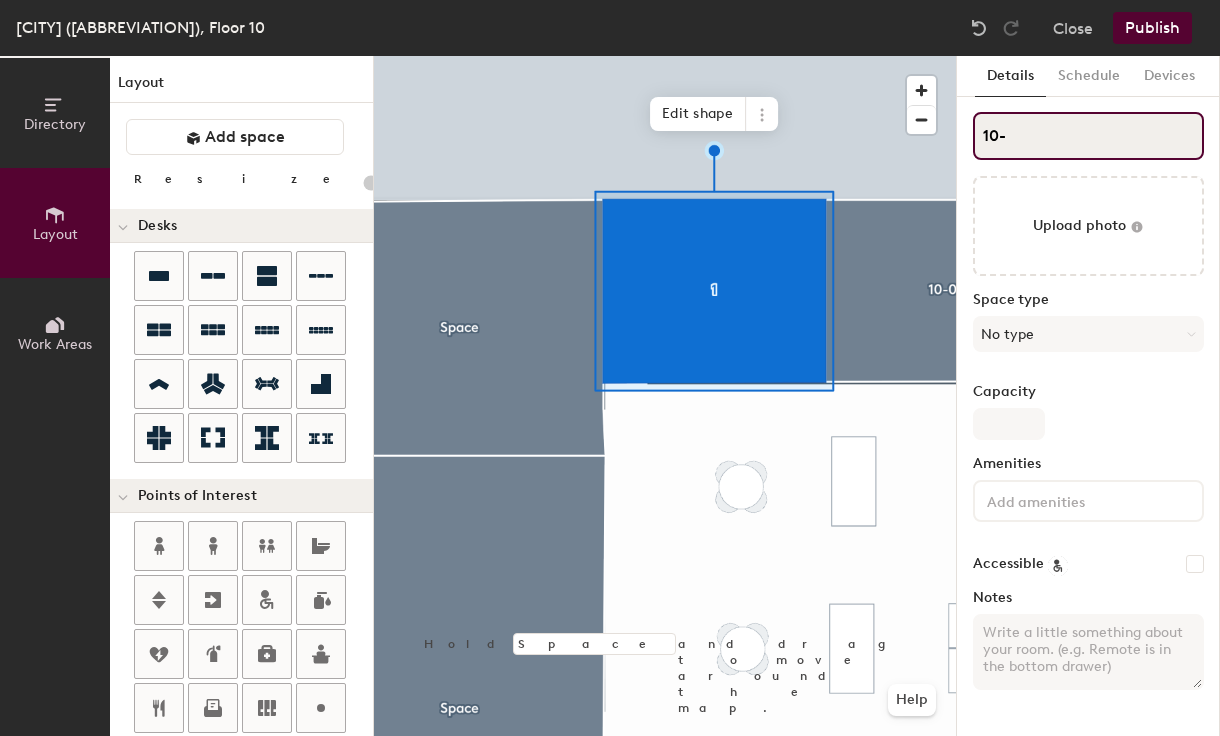 type on "10-2" 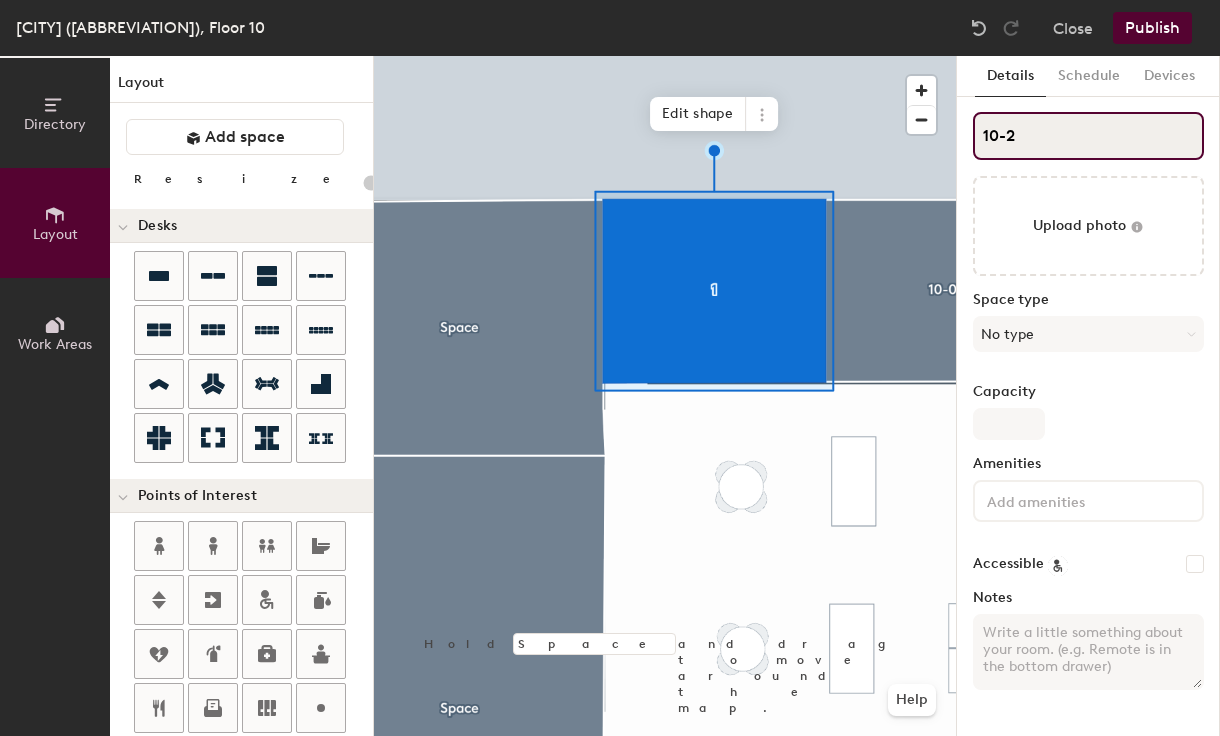 type on "20" 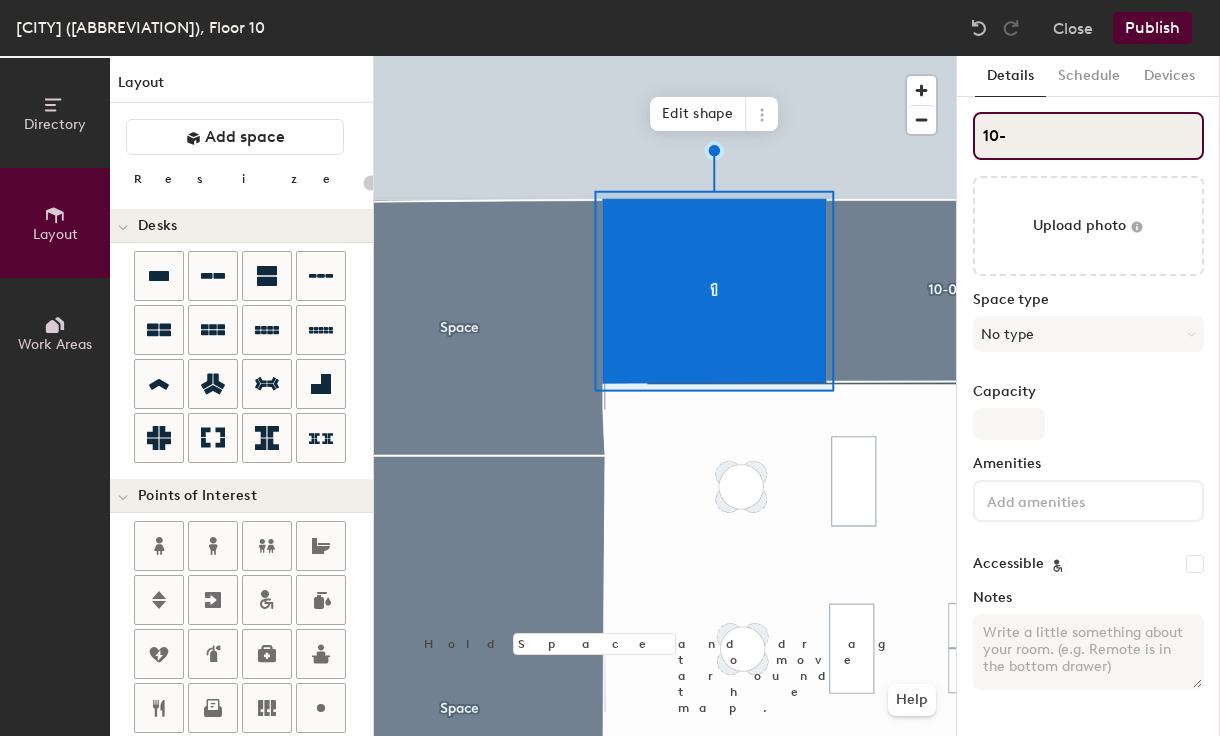 type on "20" 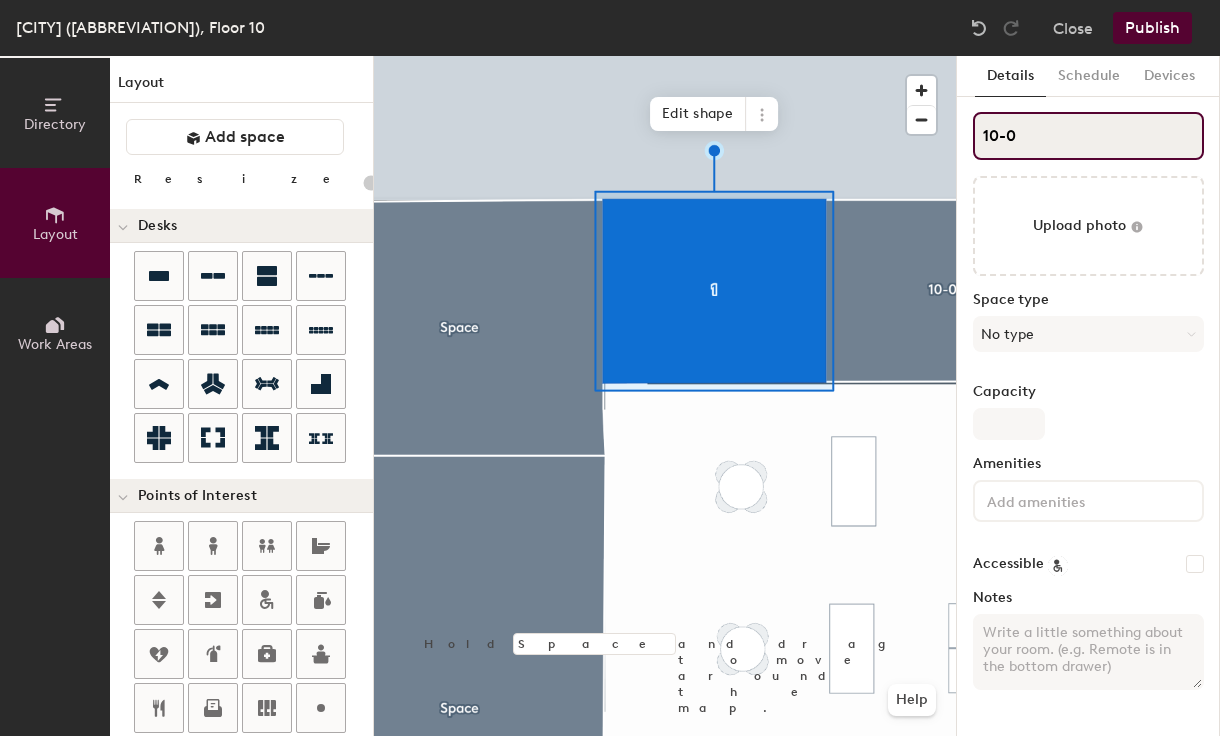 type on "10-02" 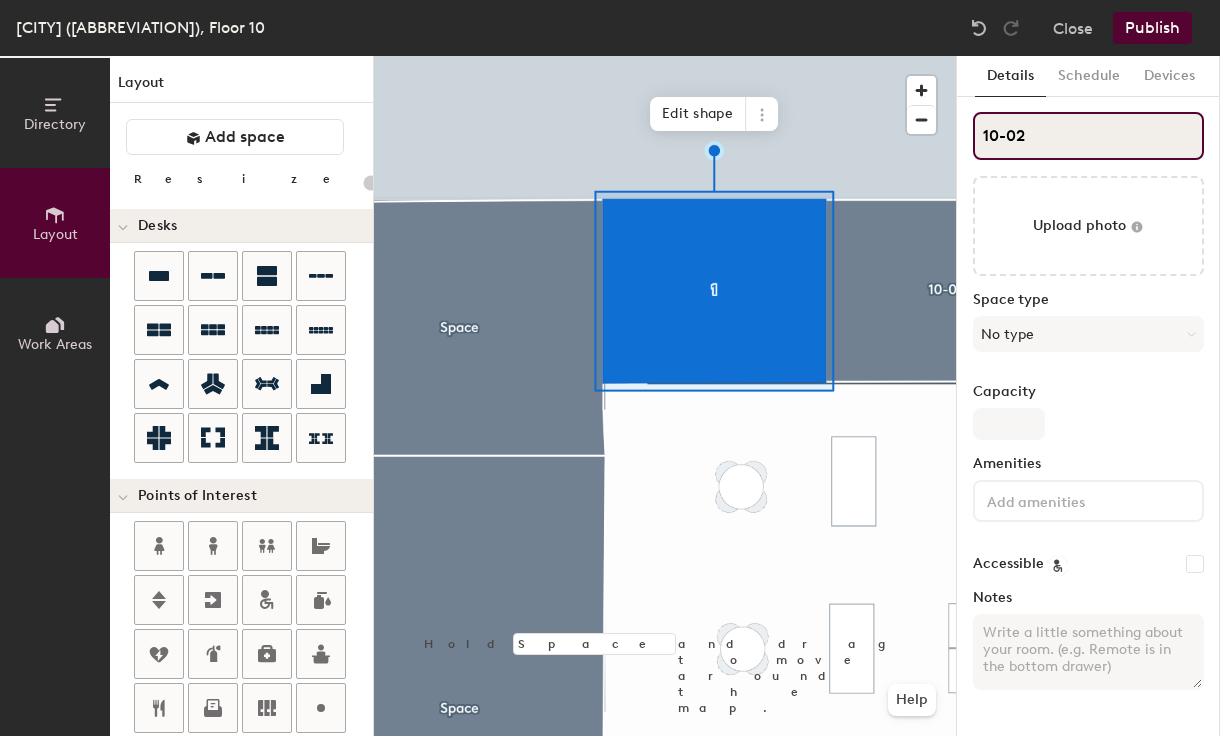 type on "20" 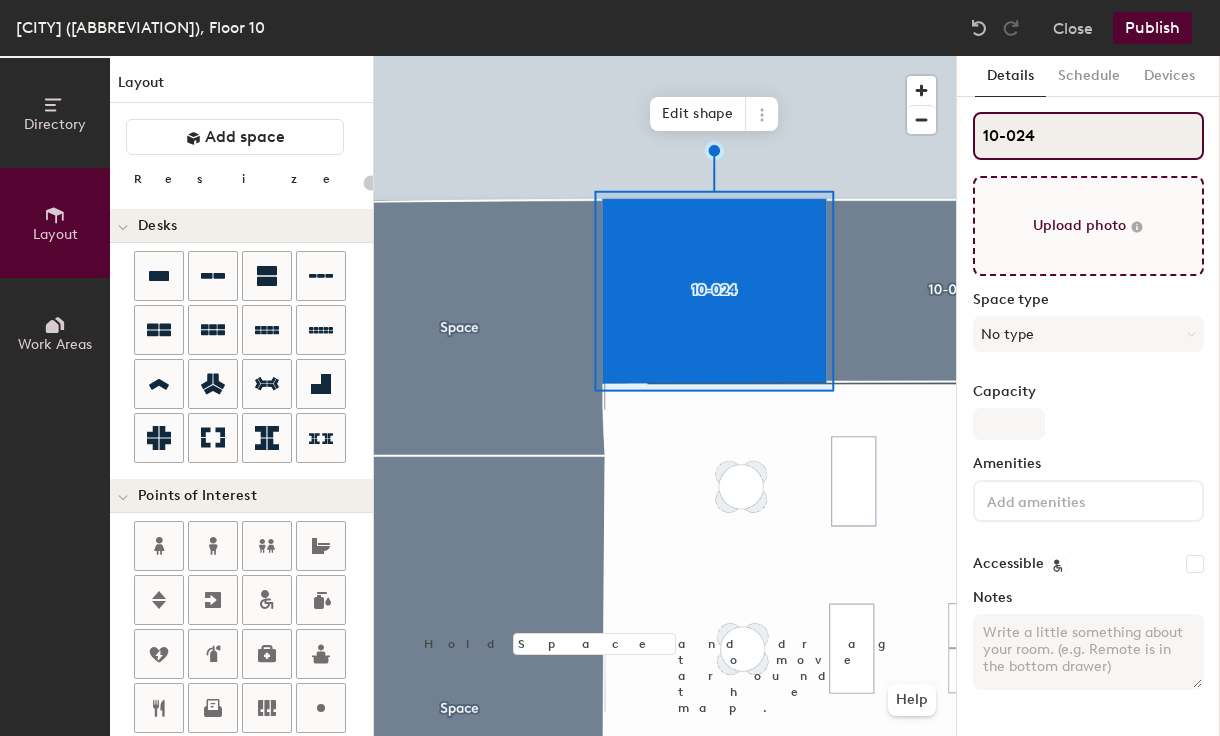 type on "20" 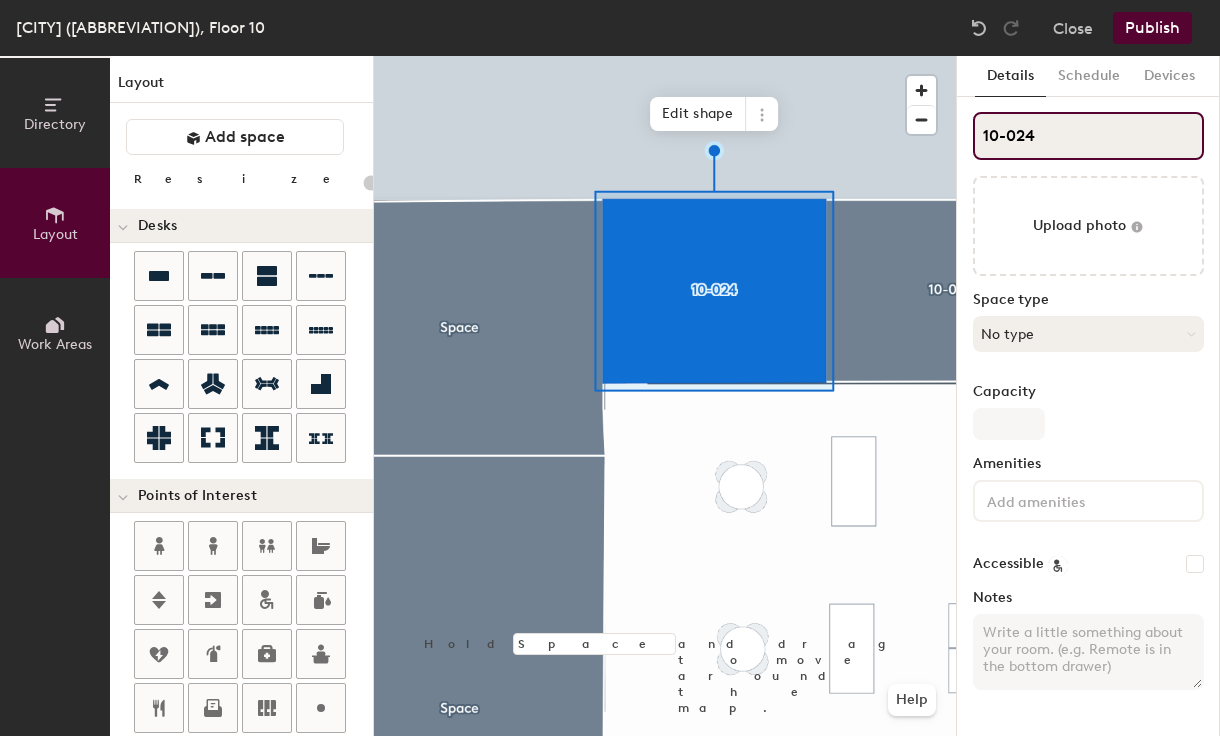 type on "10-024" 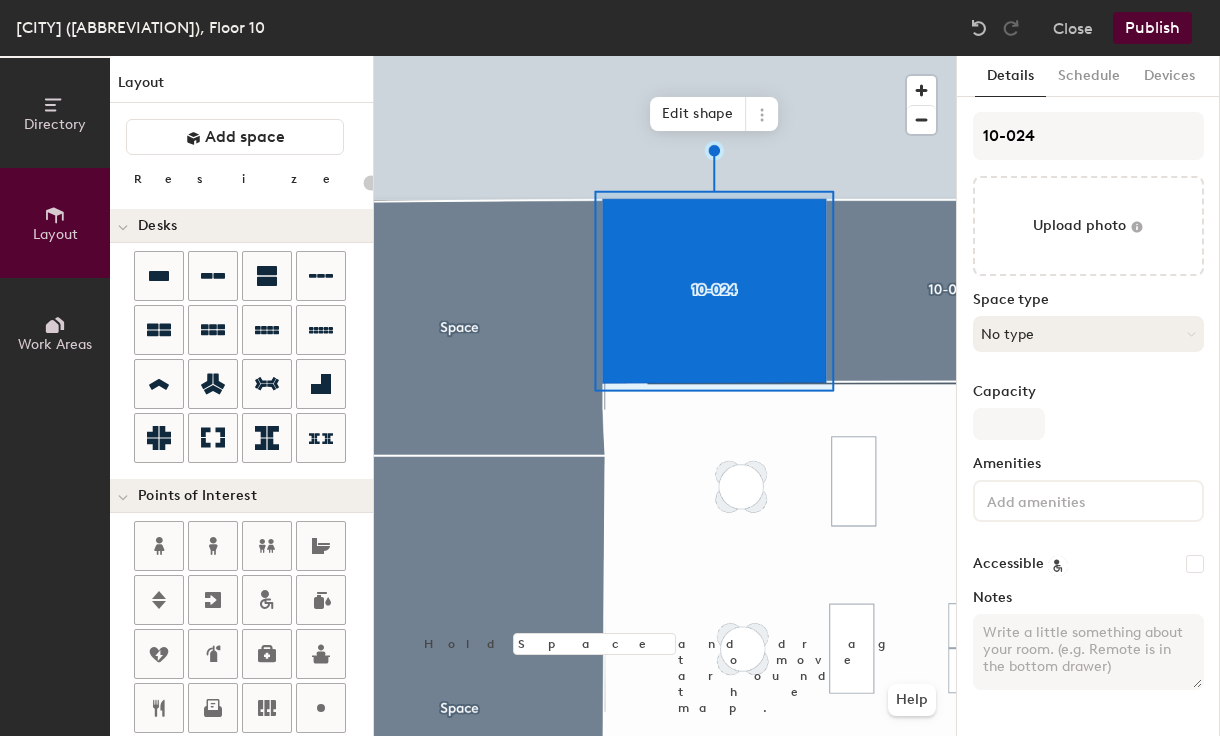 click on "No type" at bounding box center (1088, 334) 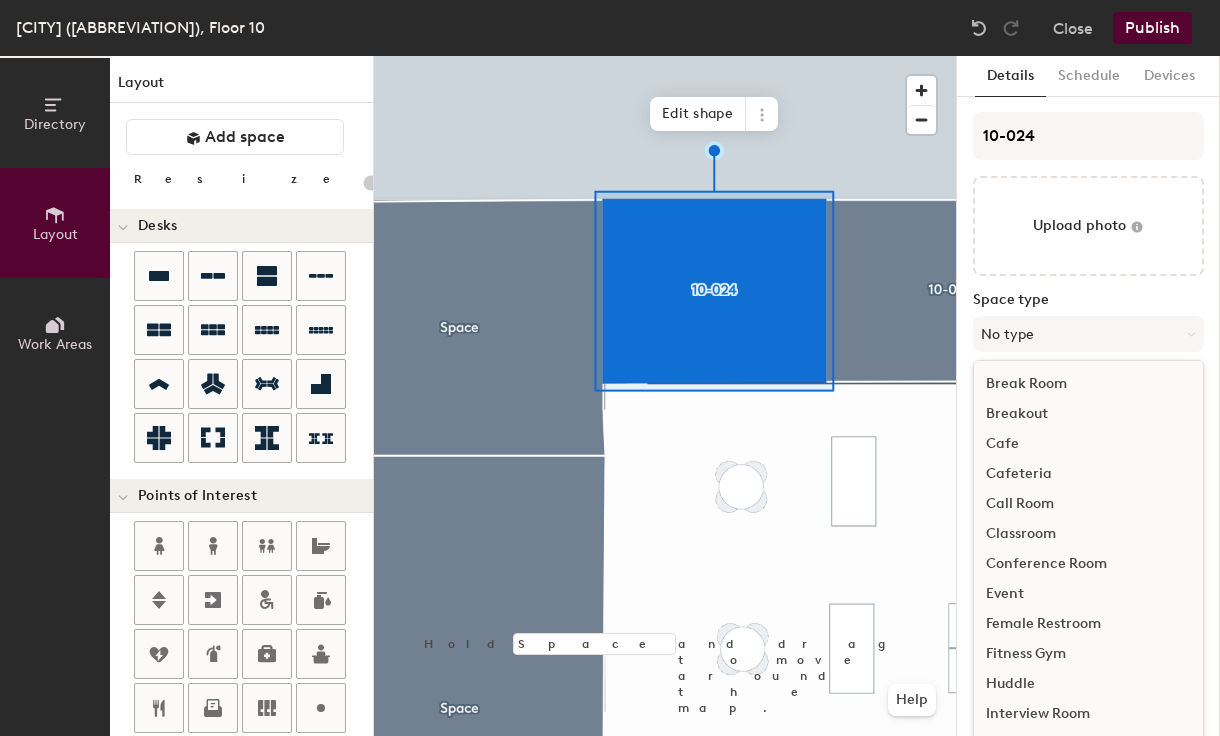 click on "Conference Room" at bounding box center [1088, 564] 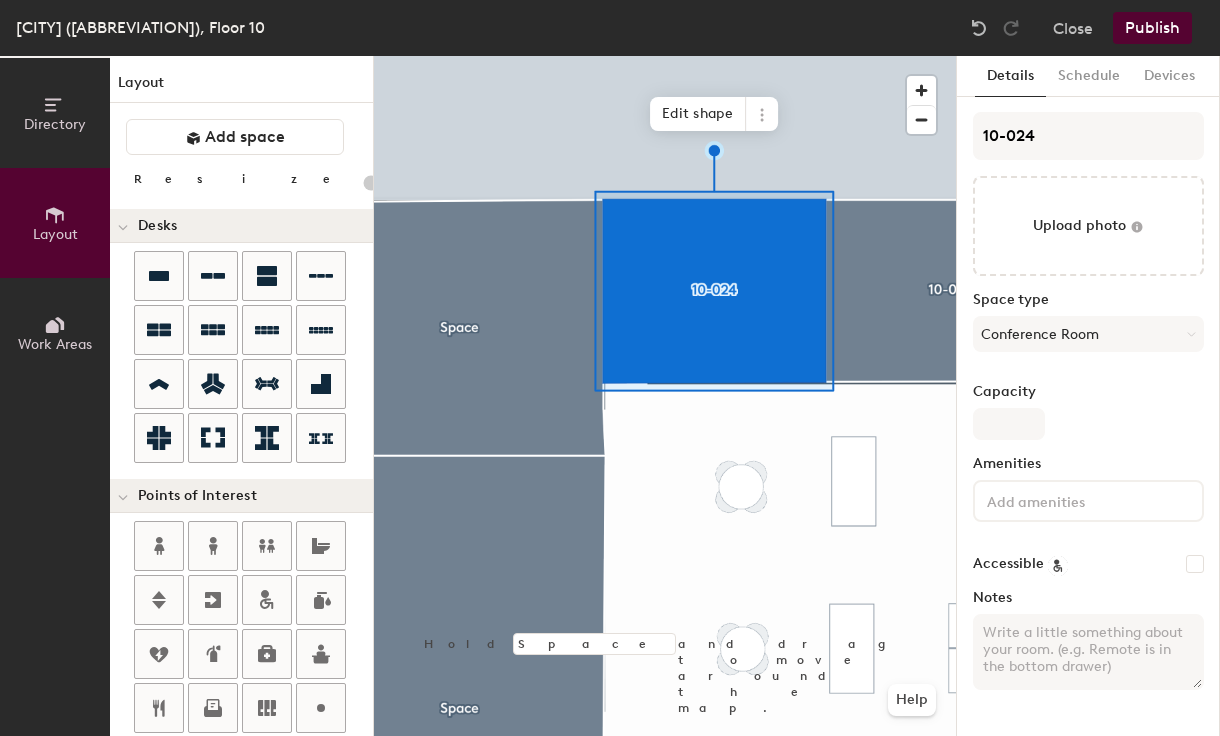 type on "20" 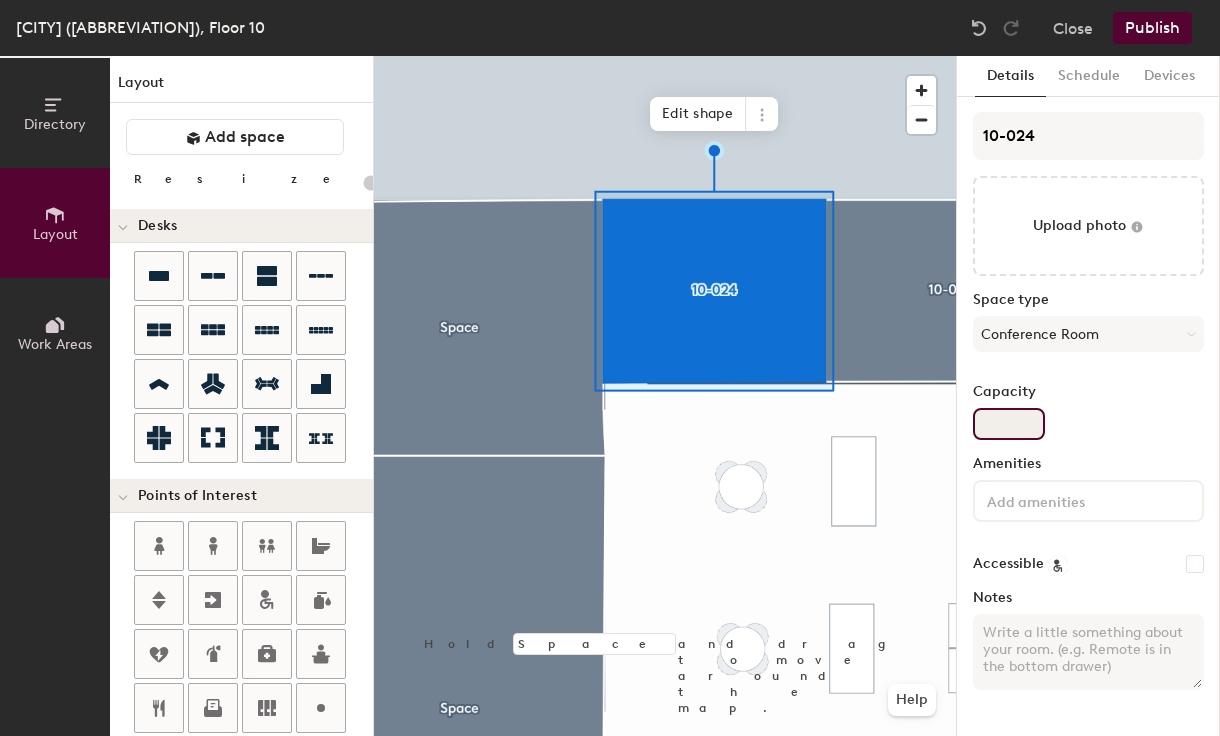 click on "Capacity" at bounding box center (1009, 424) 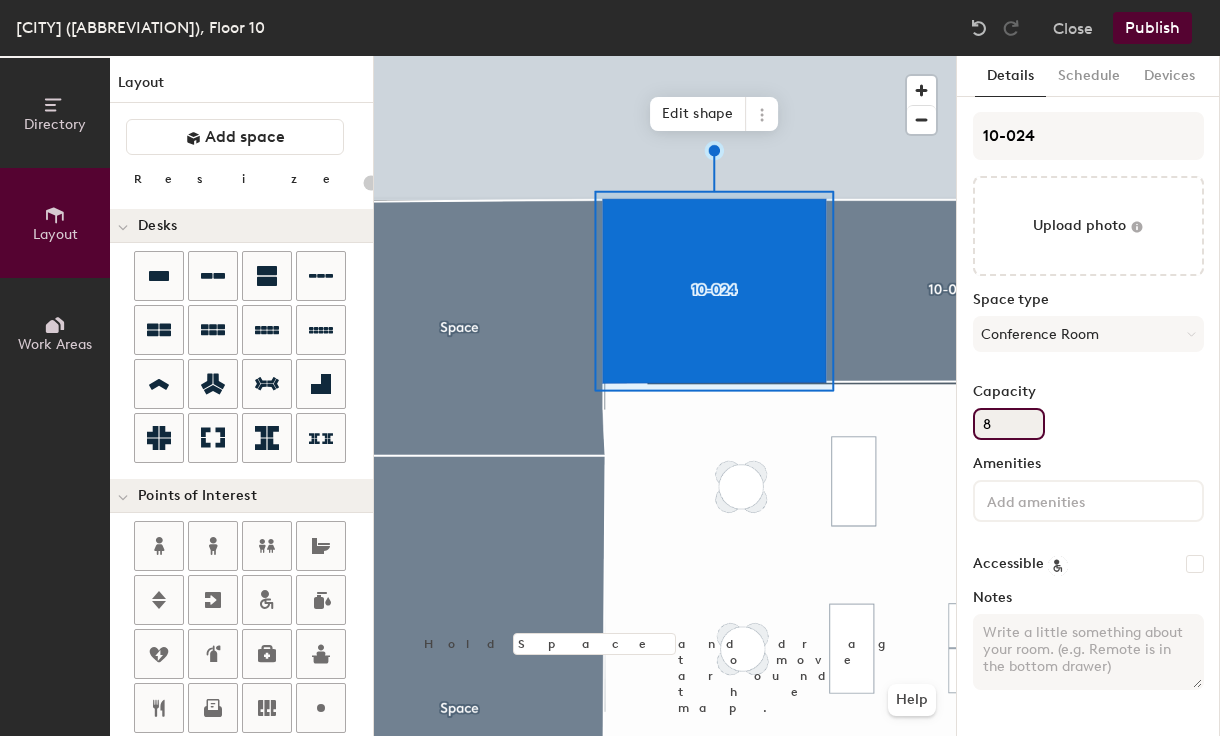 type on "20" 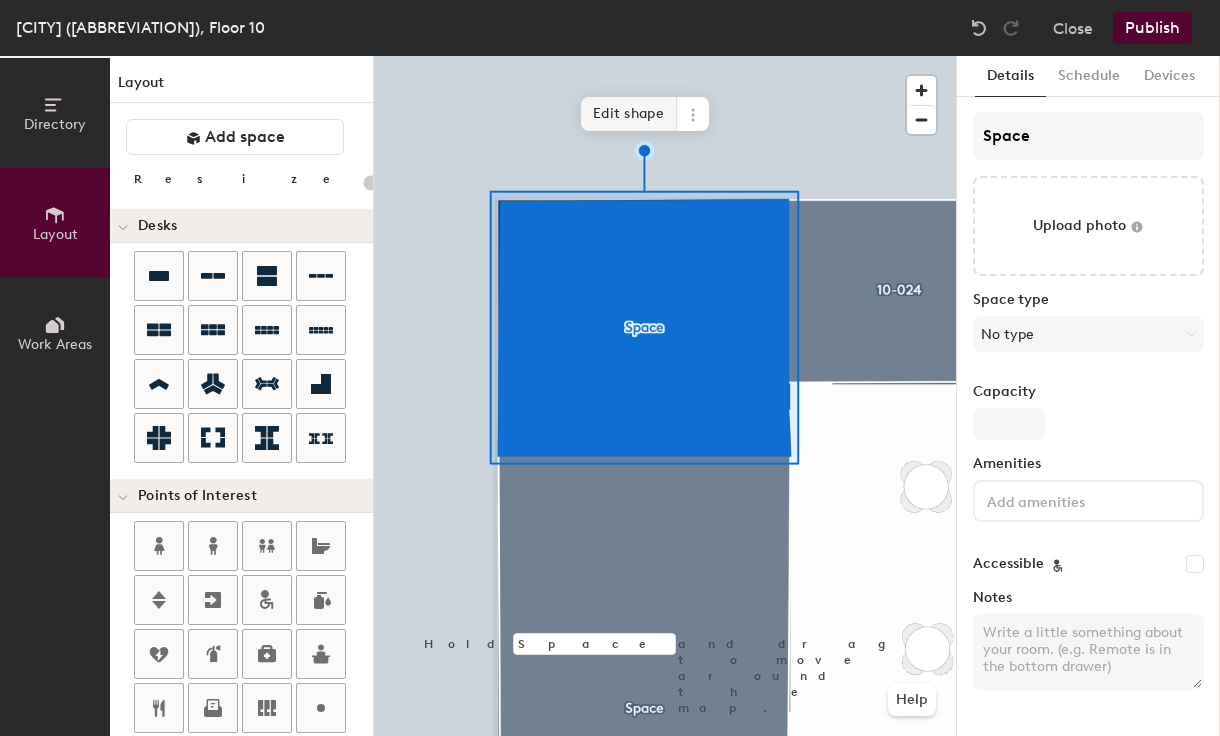 click 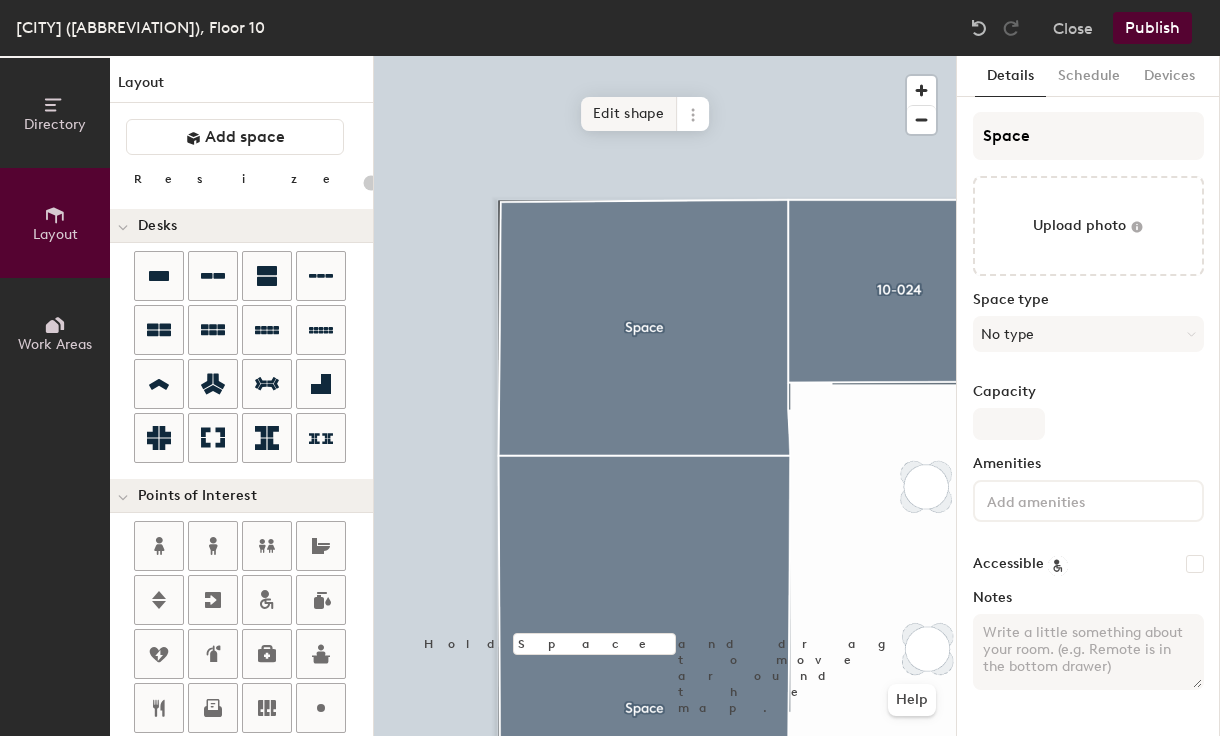 click on "Edit shape" 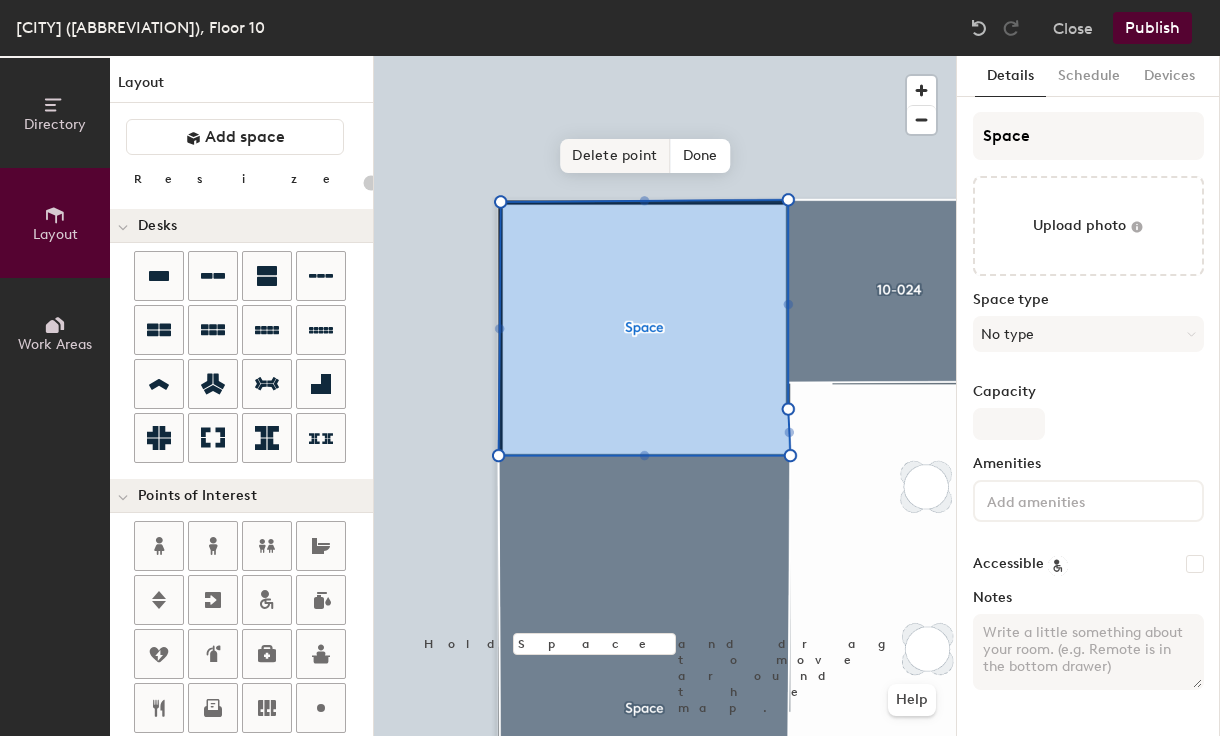 click on "Delete point" 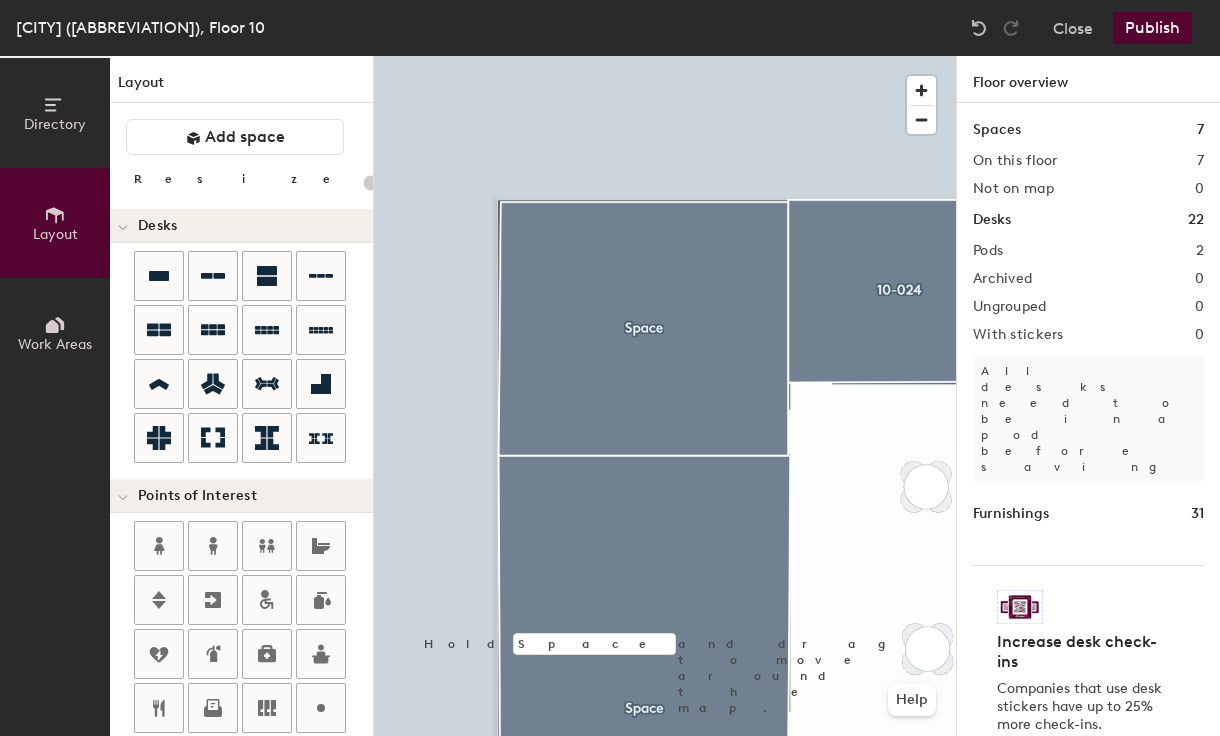 click 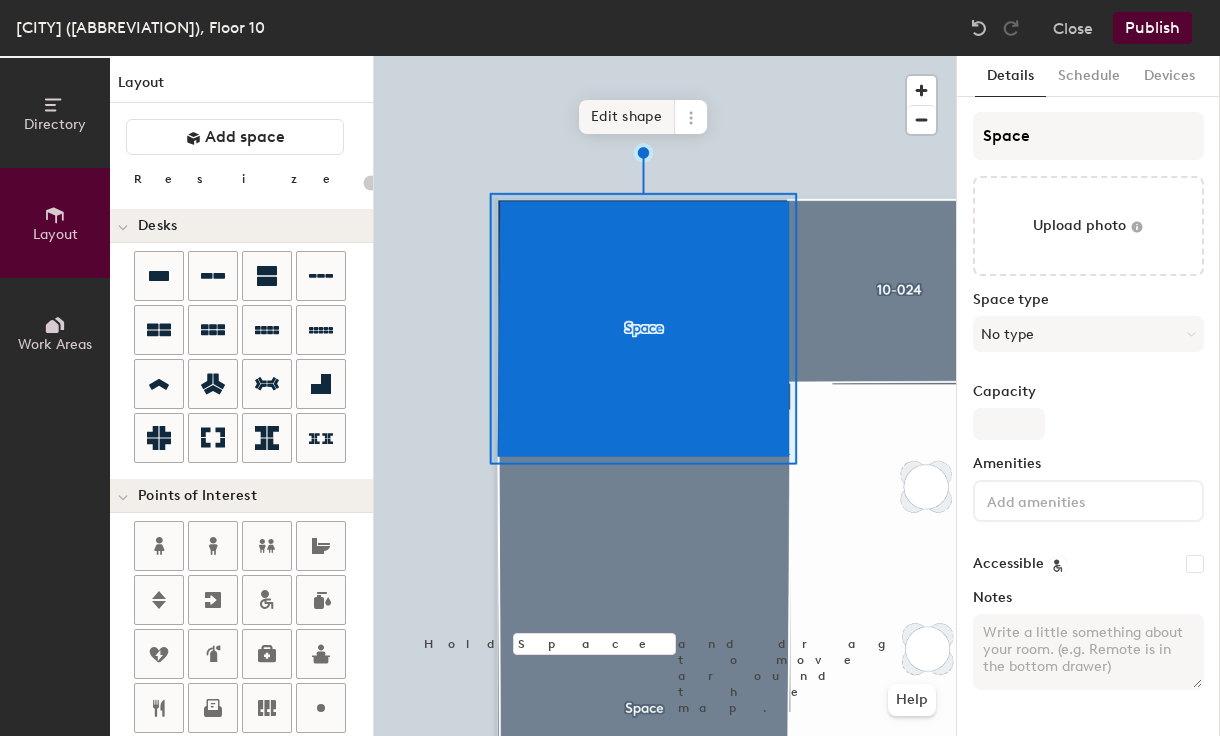 click on "Edit shape" 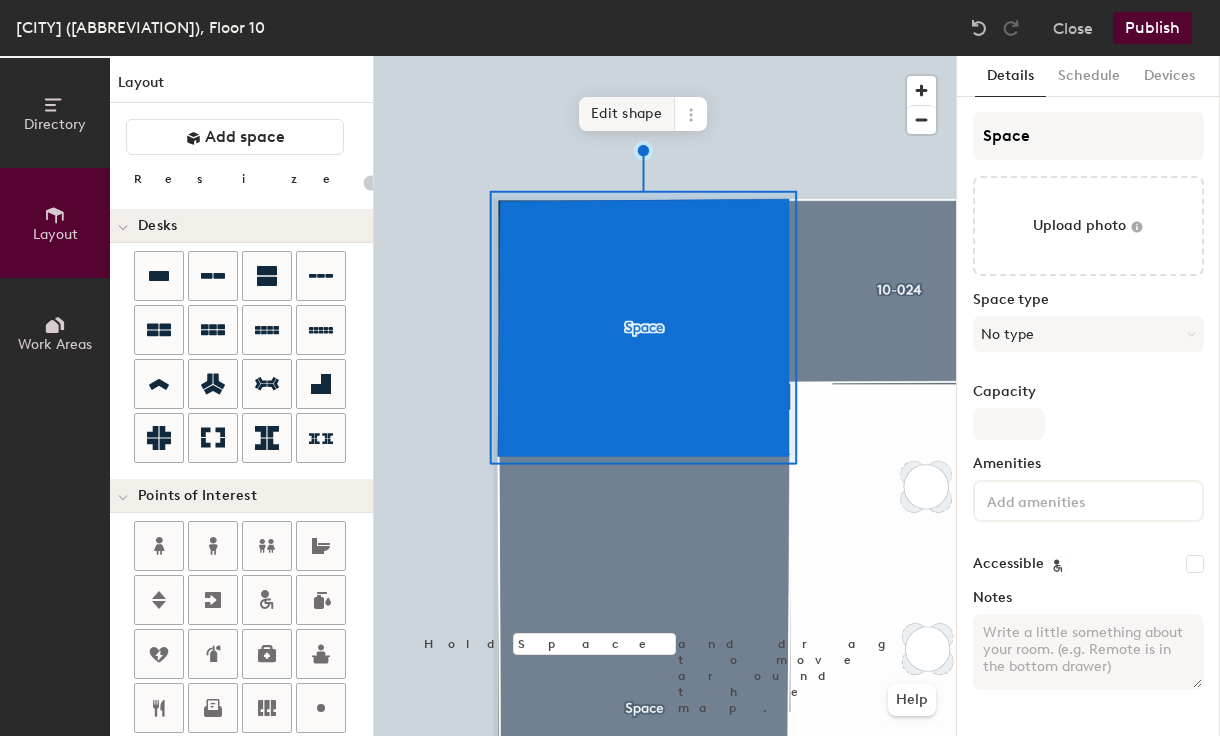 click on "Edit shape" 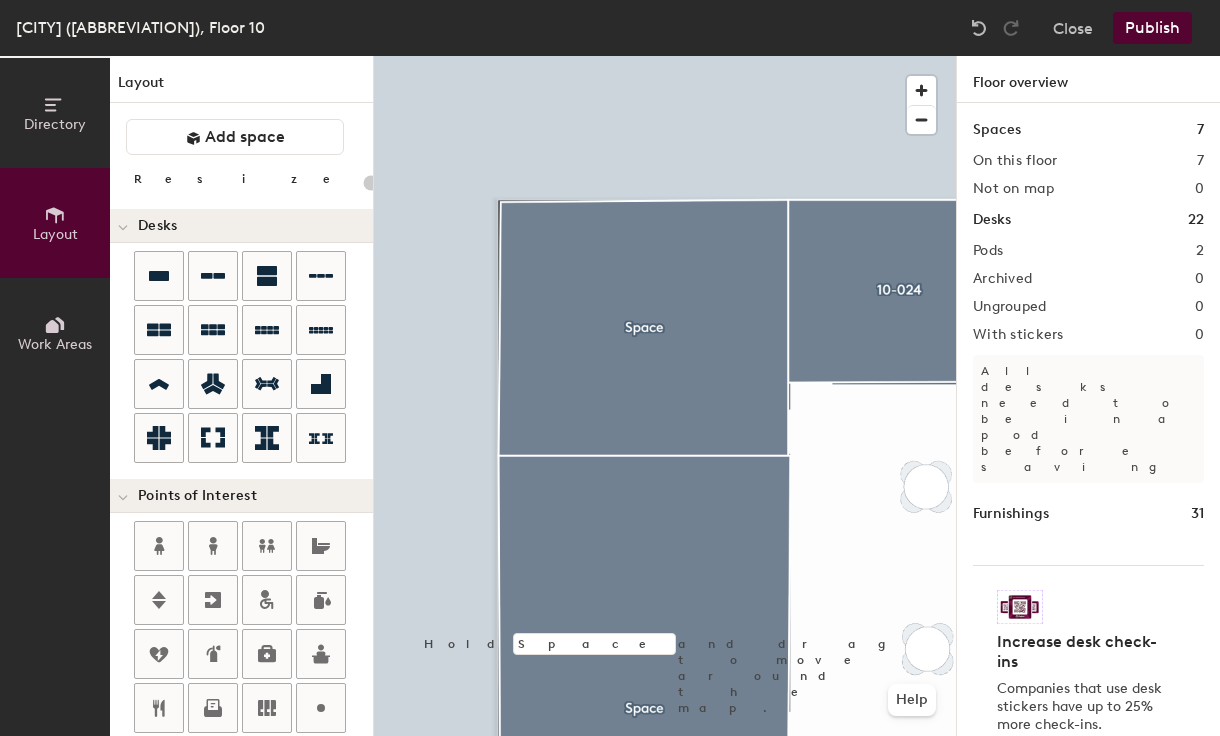 click 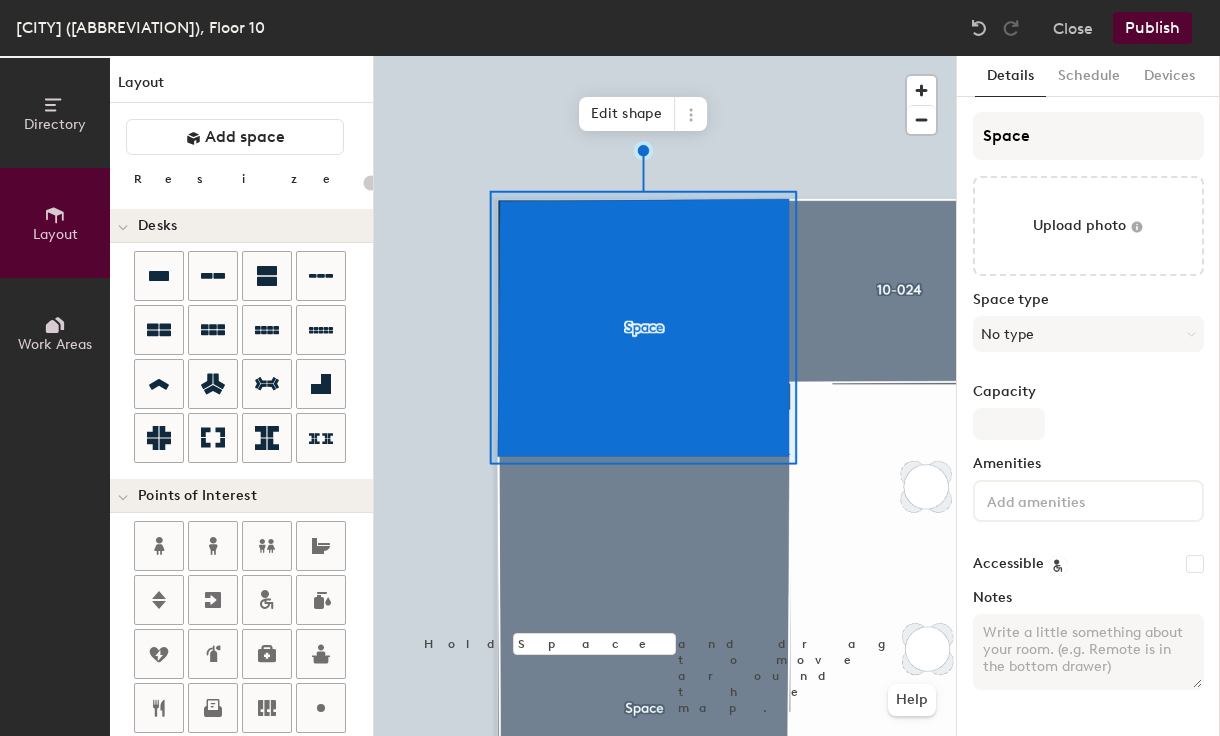 type on "20" 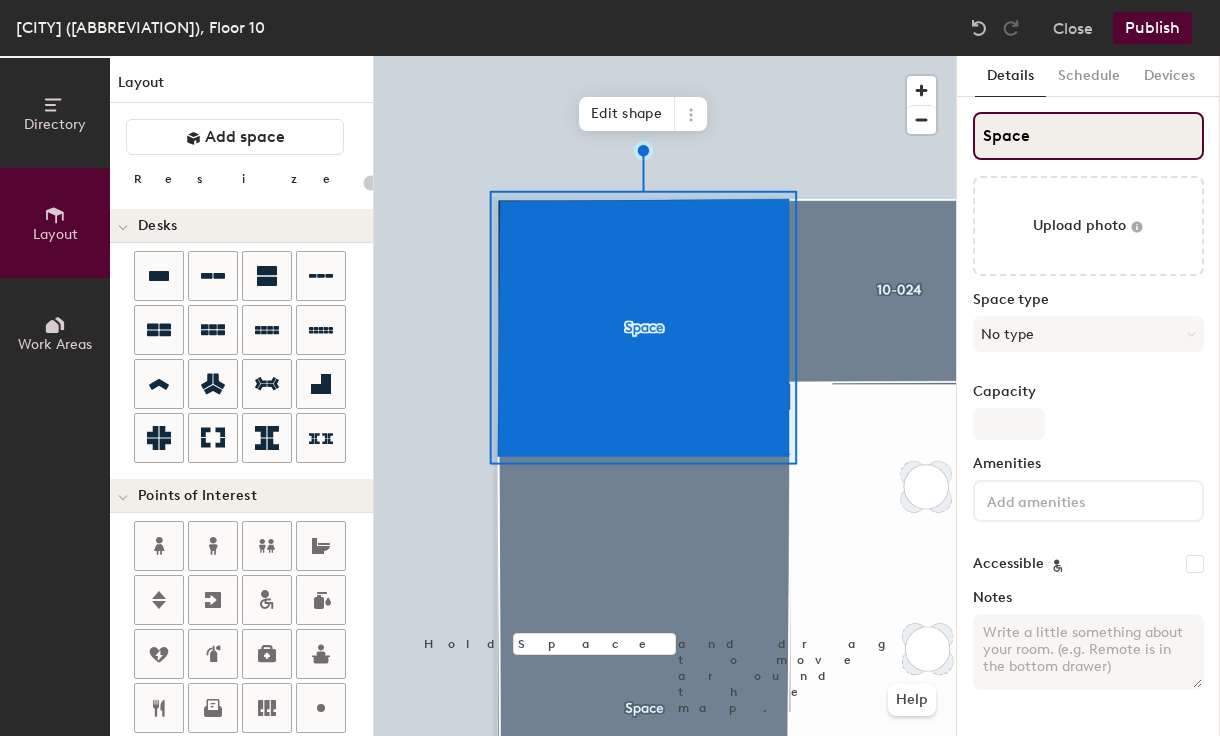 click on "Directory Layout Work Areas Layout   Add space Resize Desks Points of Interest Furnishings Seating Tables Booths Hold Space and drag to move around the map. Help Edit shape Scheduling policies Booking Window Max reservation length Recurring events Restrict booking to working hours Prevent booking from kiosks Restrict booking to administrators Configure room display Background Upload photo General Auto contrast High visibility Hide the logo Custom logo Edit Display hours Screen Brightness 0% 100% Privacy Mask meeting titles Hide meeting attendees Keep meeting organizer visible Scheduling Meeting check-ins Start meetings early End meetings early Extend meetings Impromptu meetings Abandoned meeting protection Admin access Restrict display management Details Schedule Devices Space Upload photo Space type No type Capacity Amenities Accessible Notes" 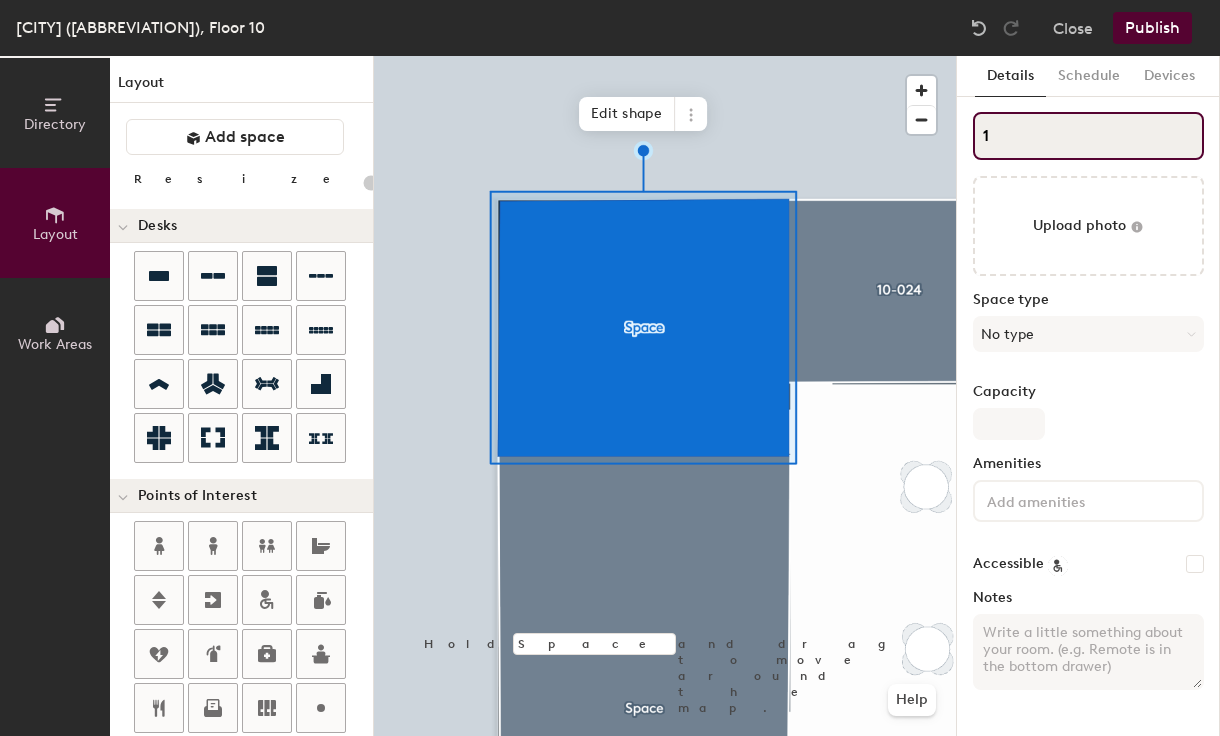 type on "10" 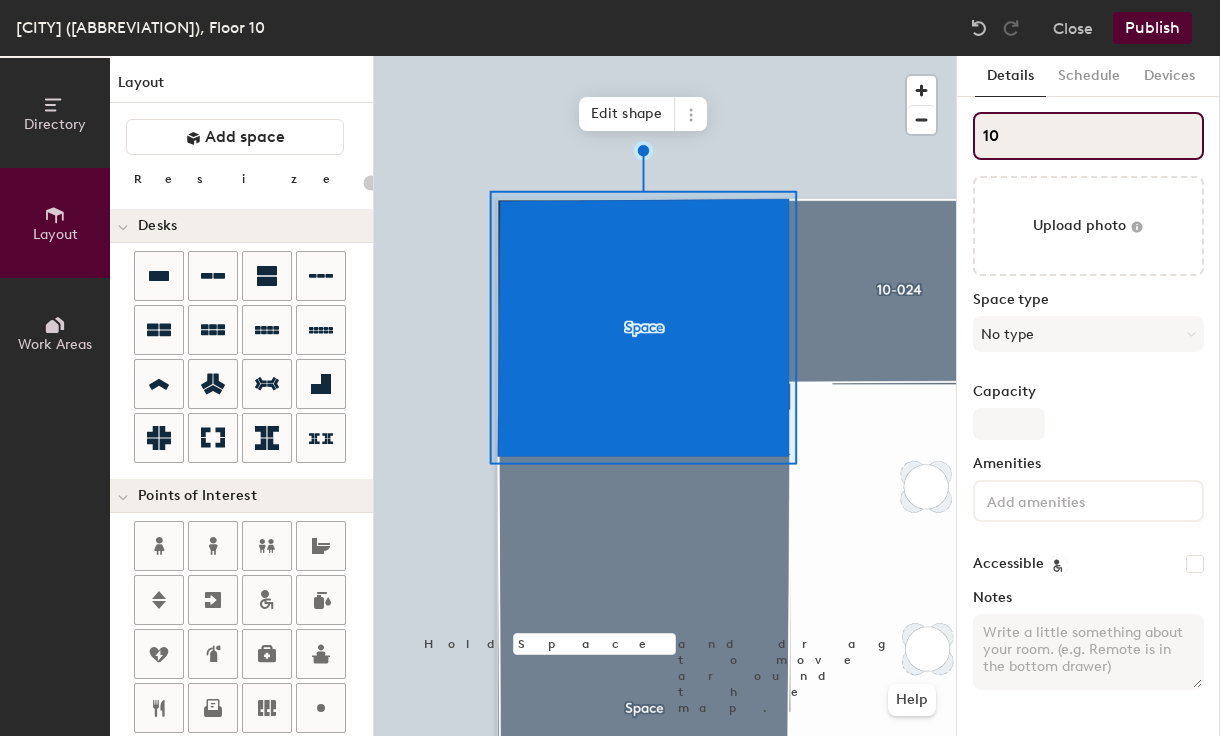 type on "20" 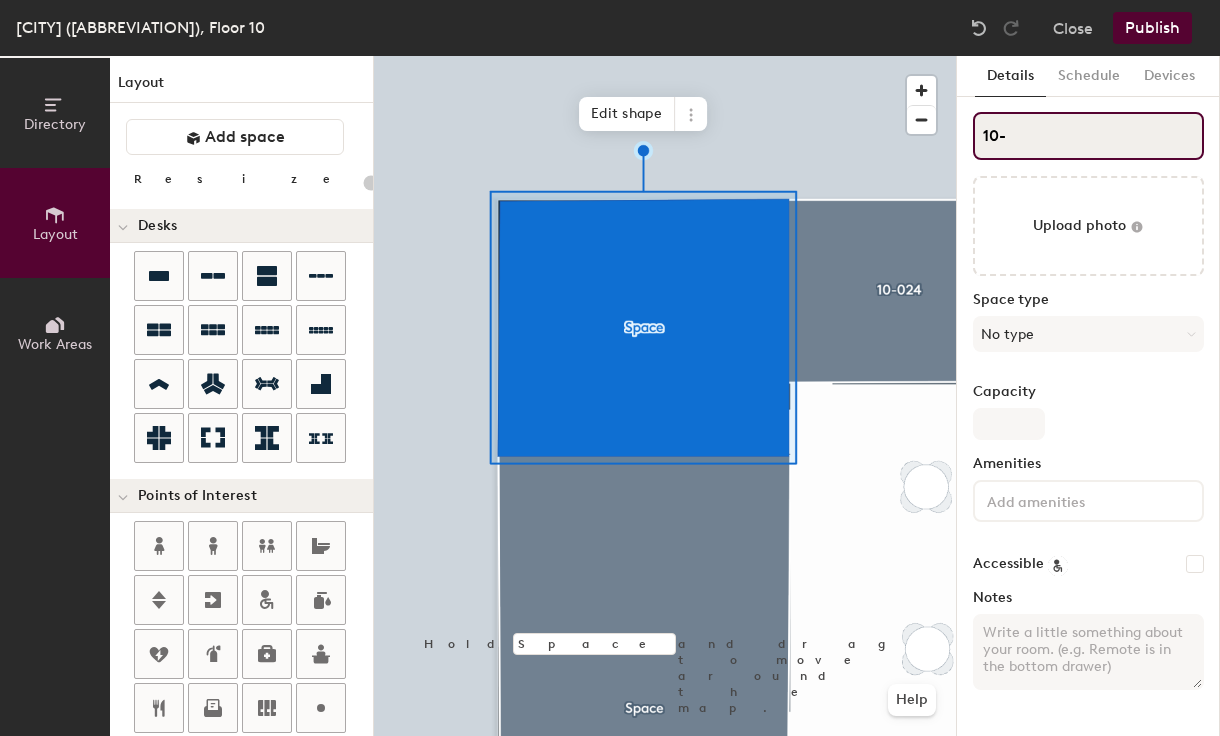 type on "20" 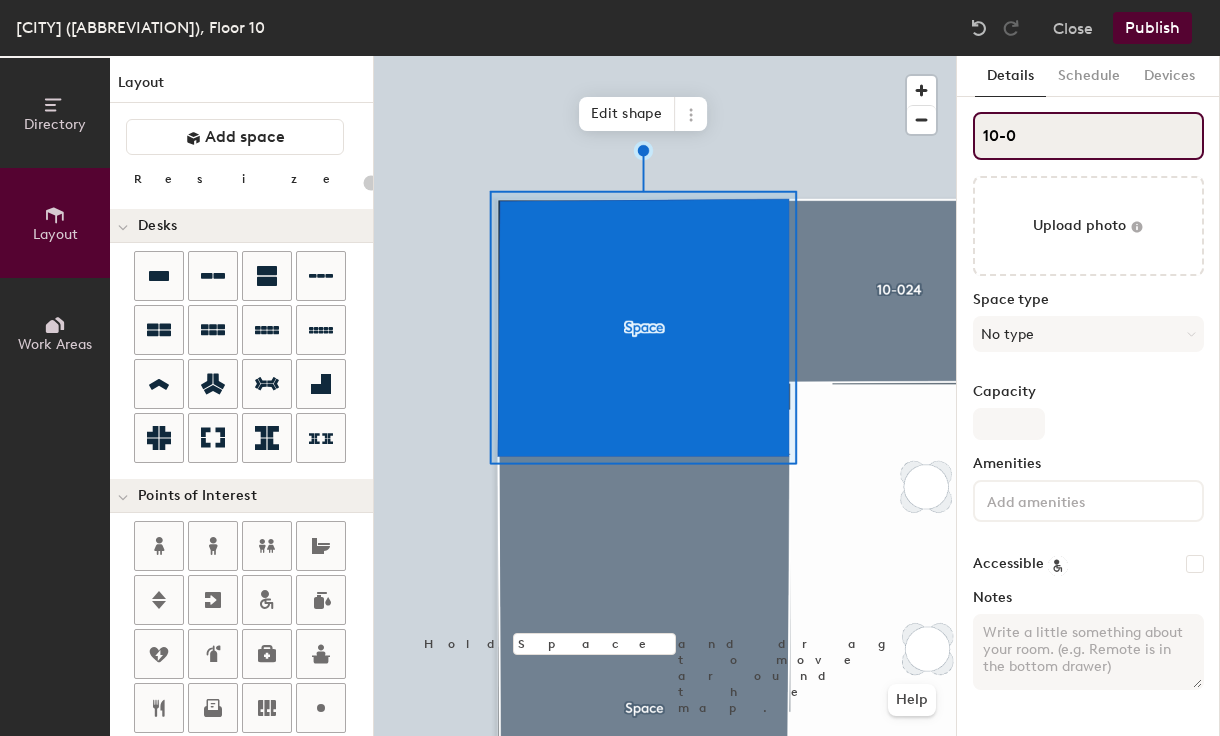 type on "20" 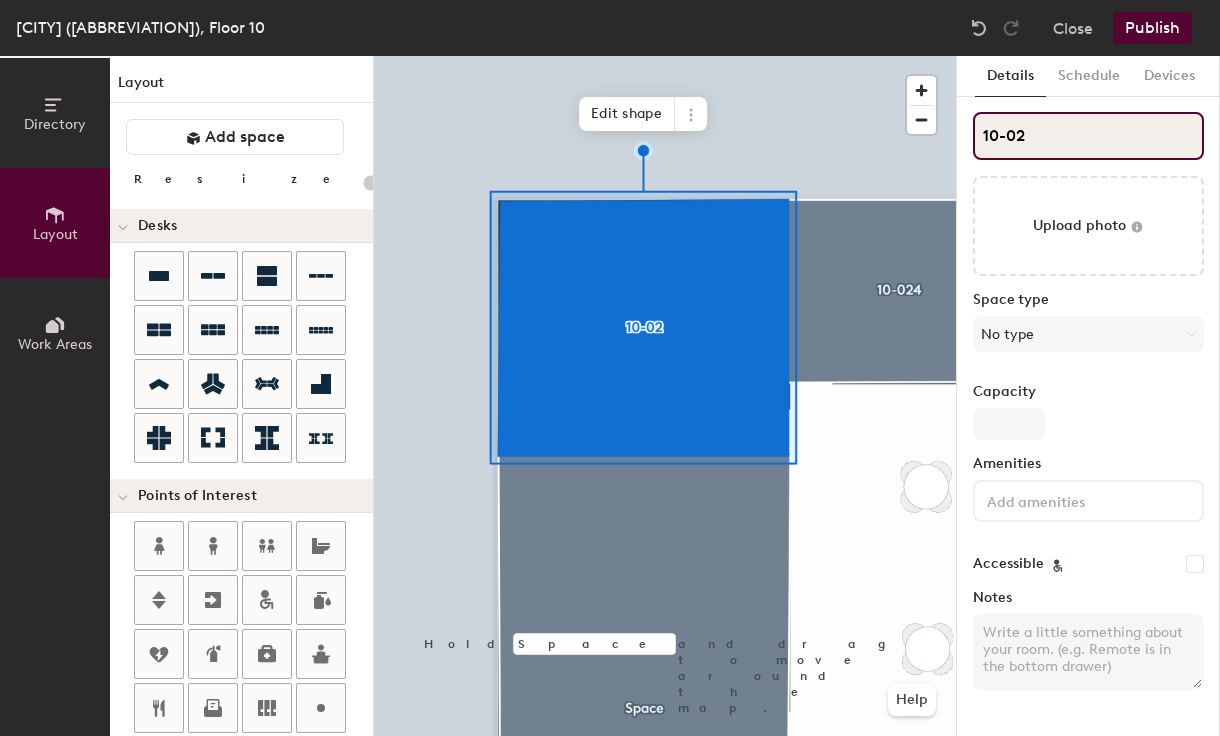 type on "20" 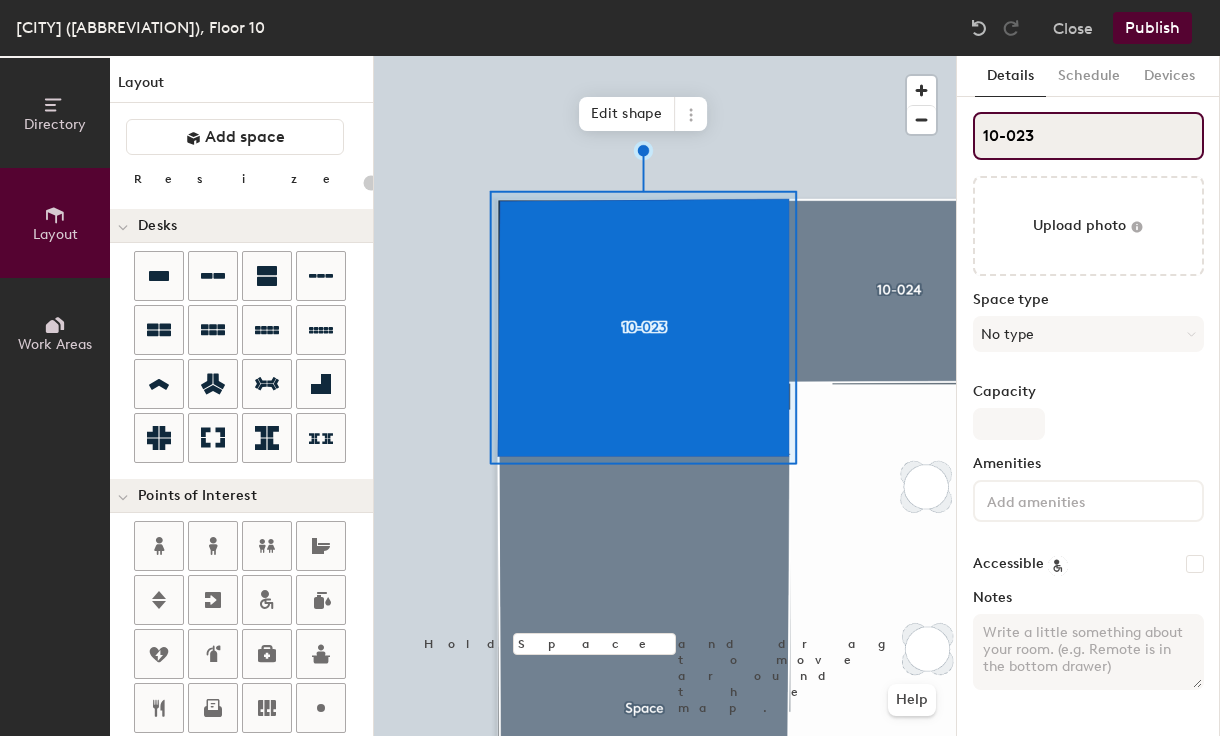 type on "20" 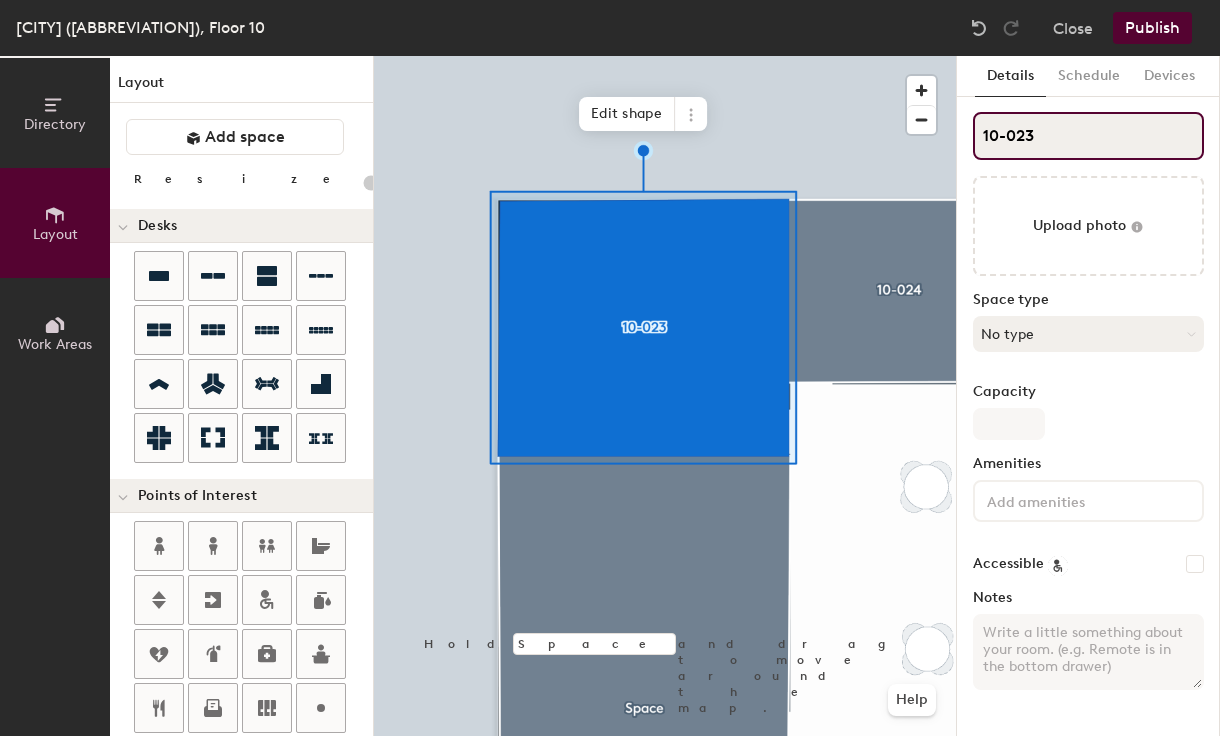 type on "10-023" 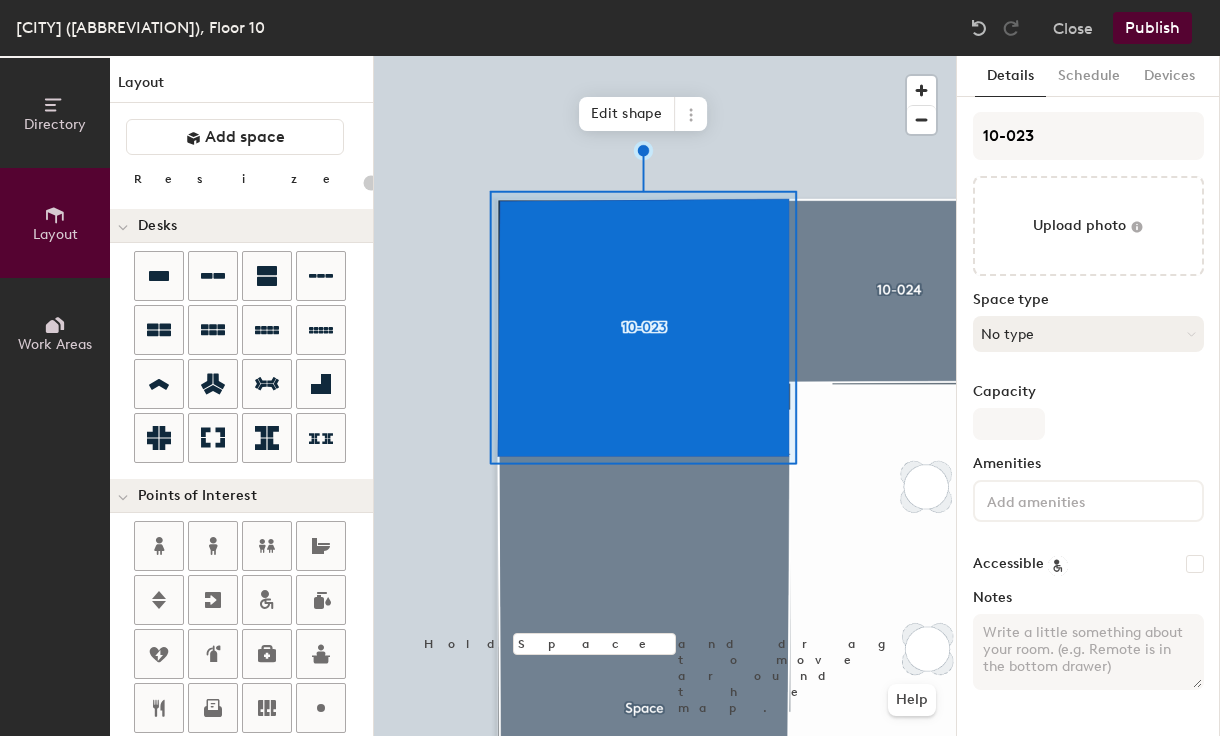 click on "No type" at bounding box center [1088, 334] 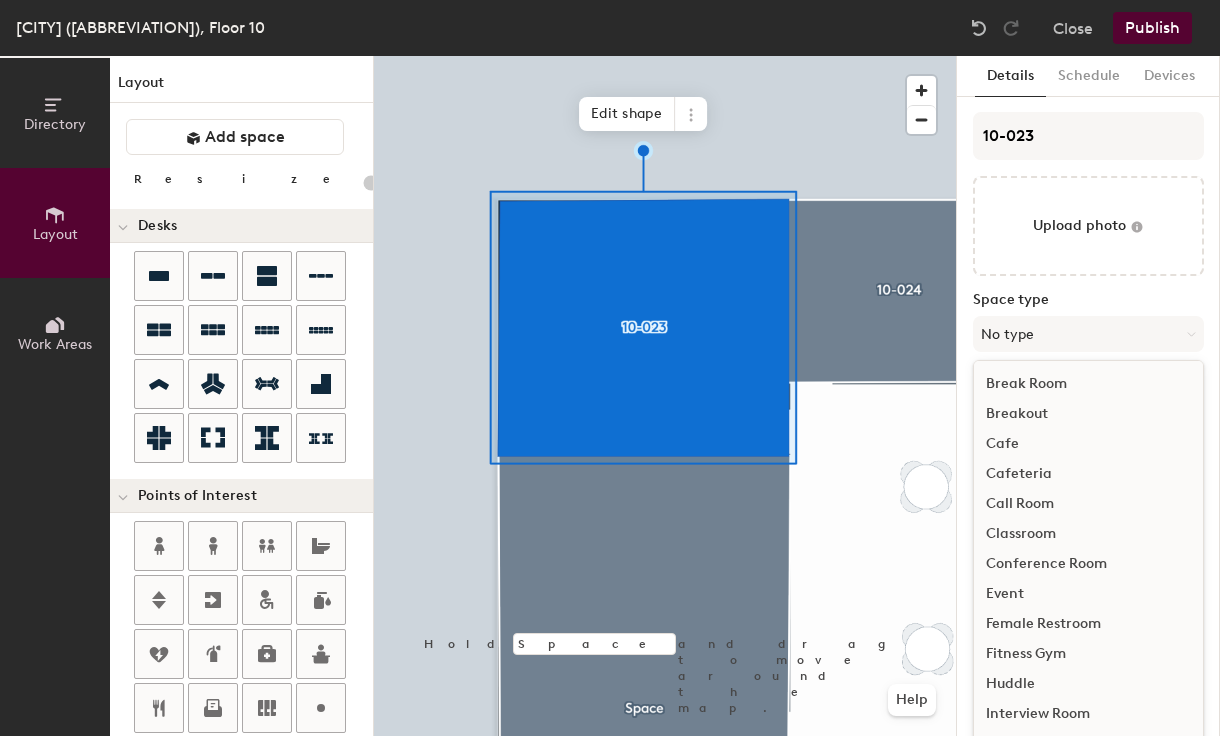click on "Conference Room" at bounding box center (1088, 564) 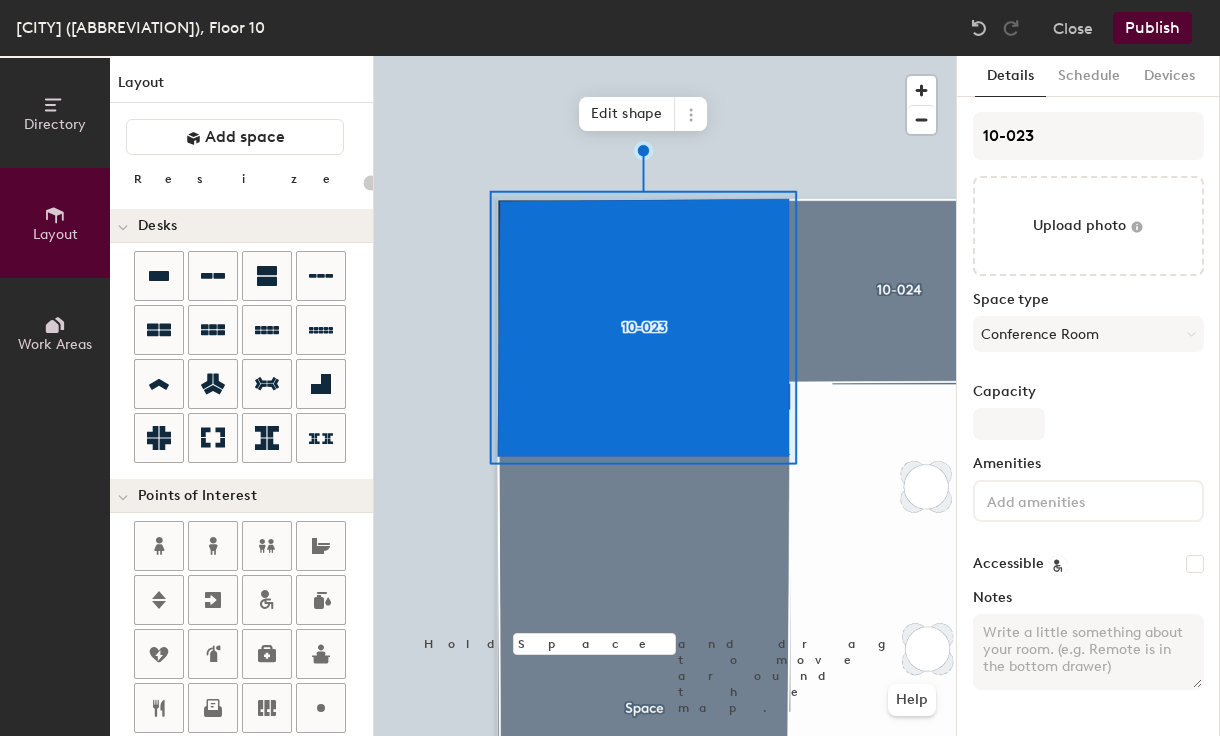 type on "20" 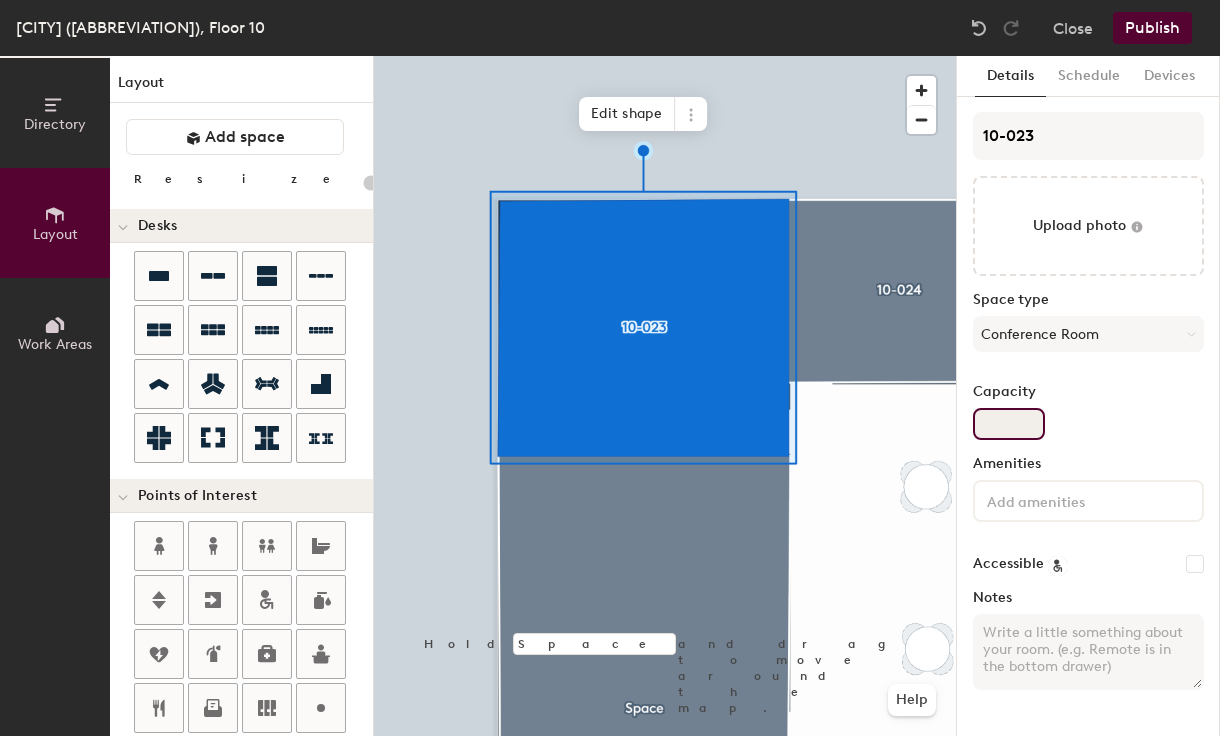 click on "Capacity" at bounding box center (1009, 424) 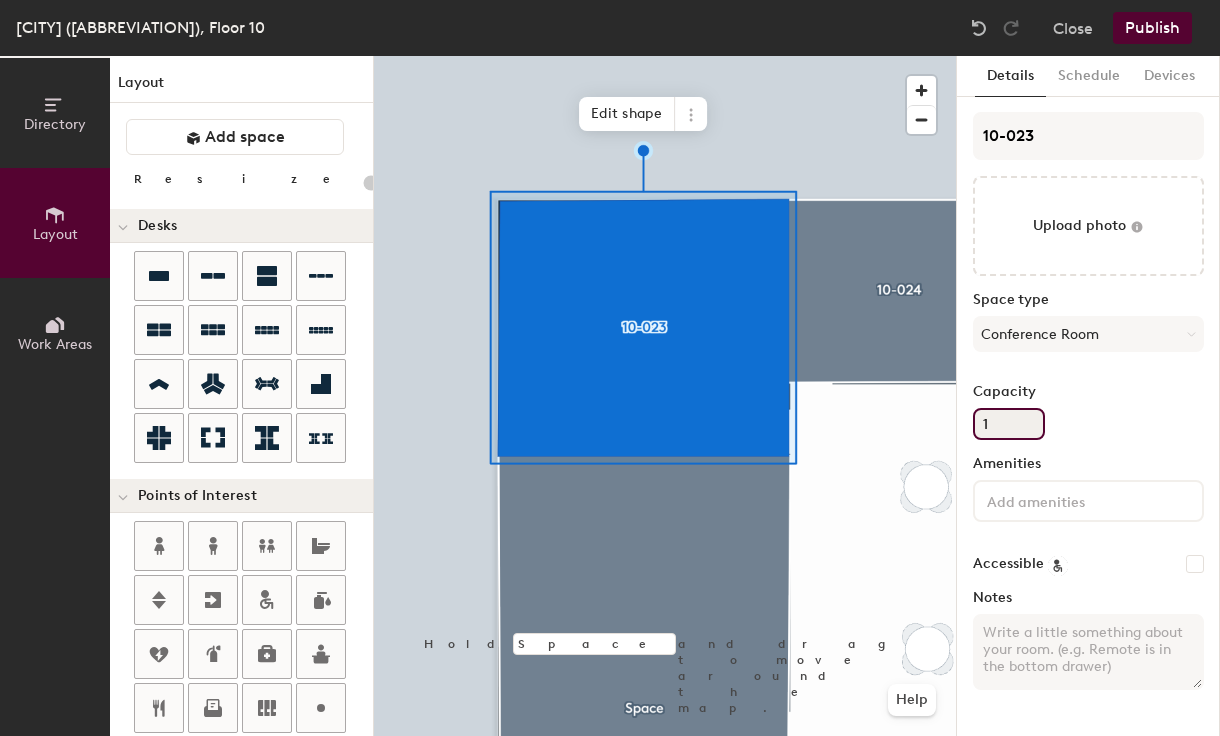 type on "20" 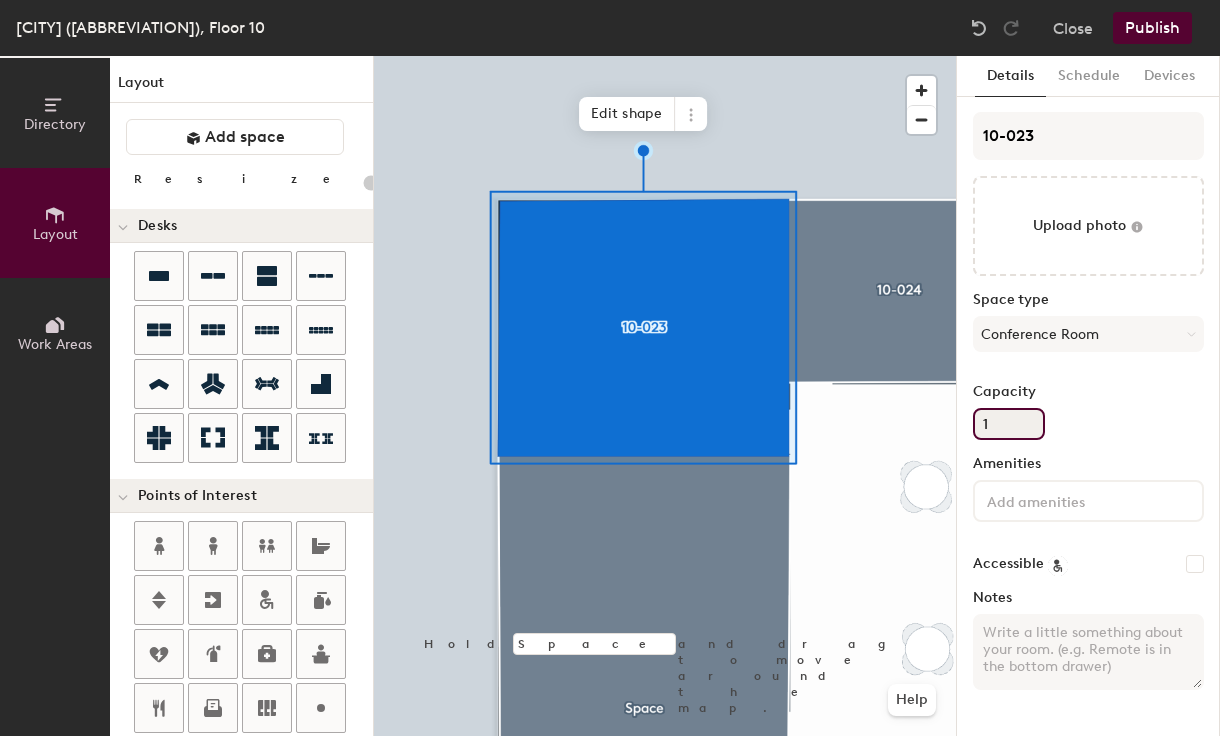 type on "10" 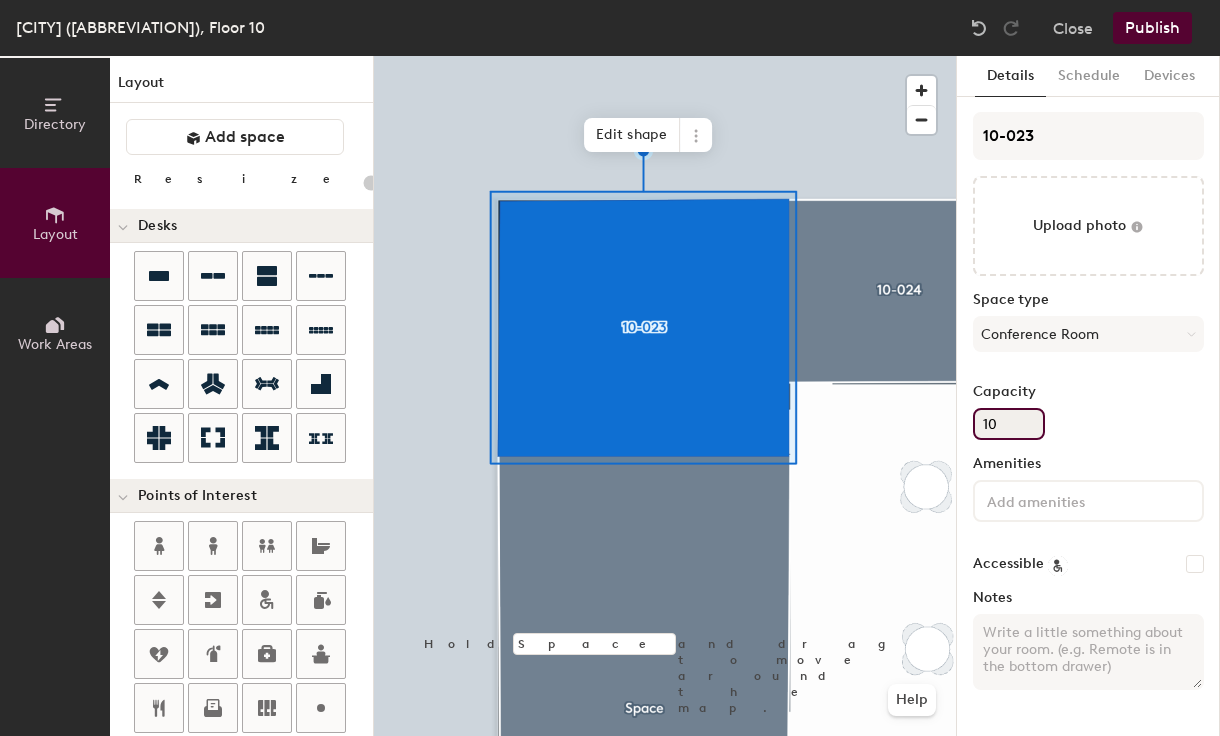 type on "20" 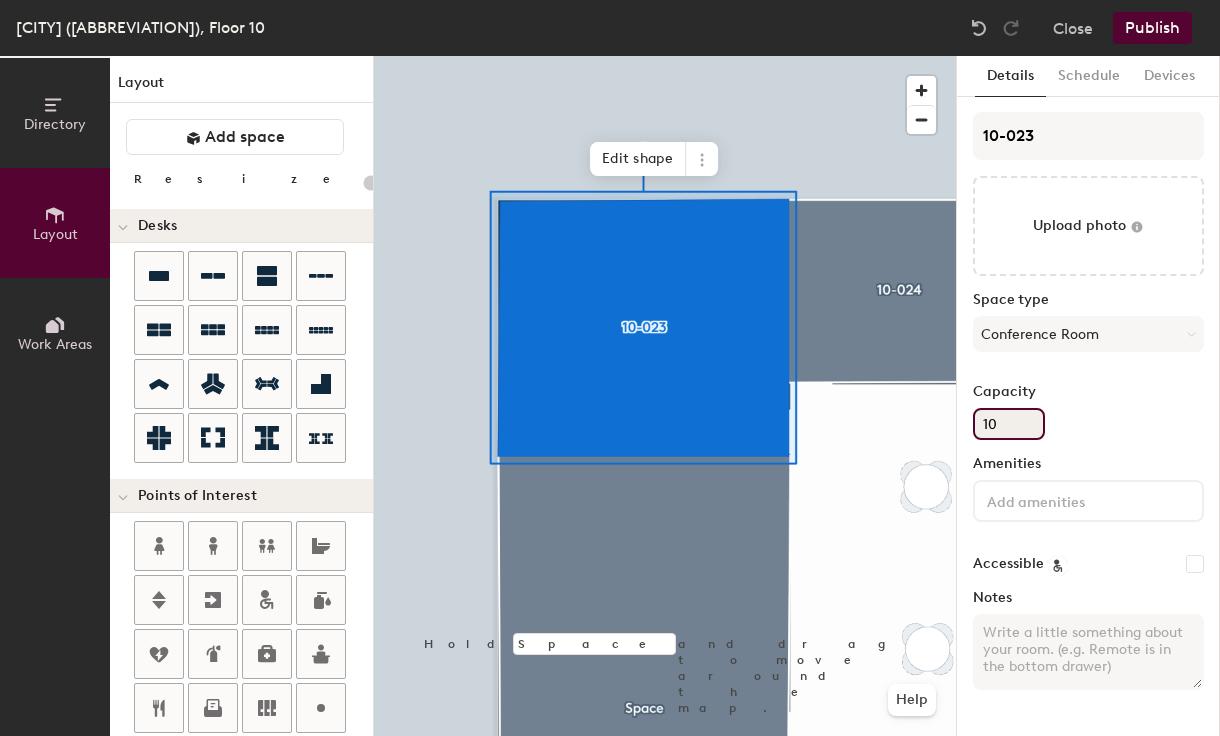 type on "10" 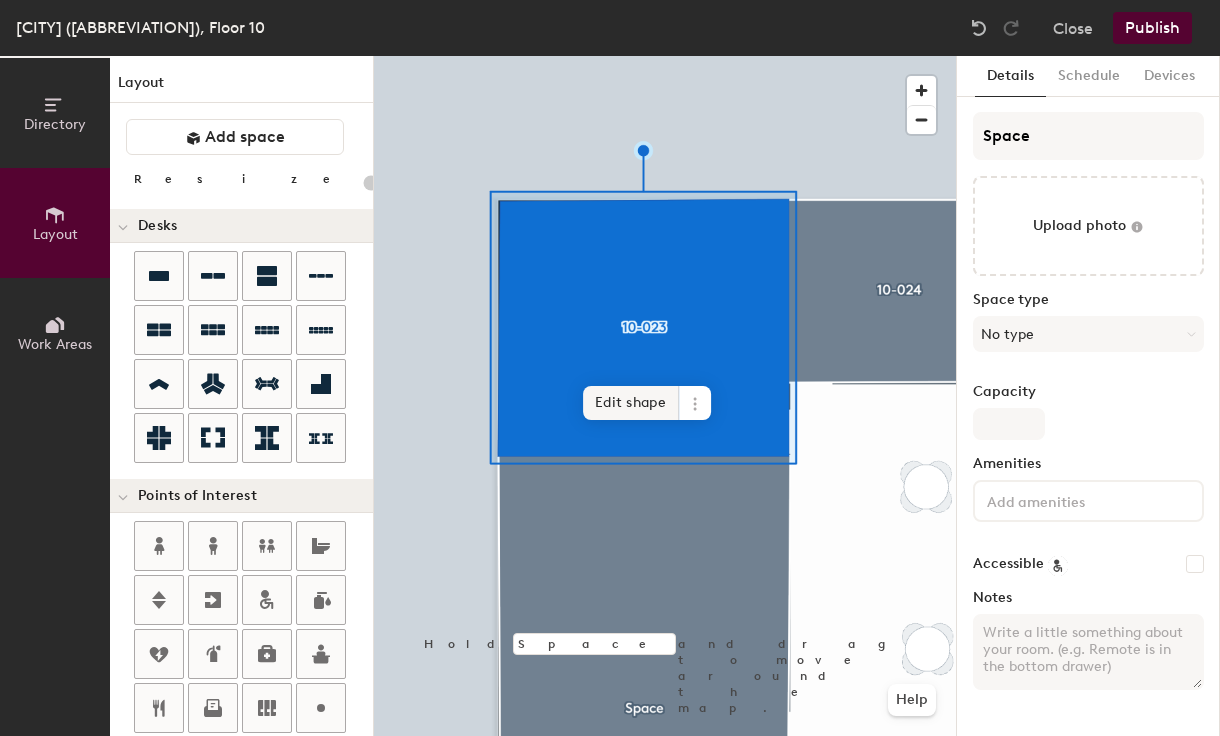 type on "20" 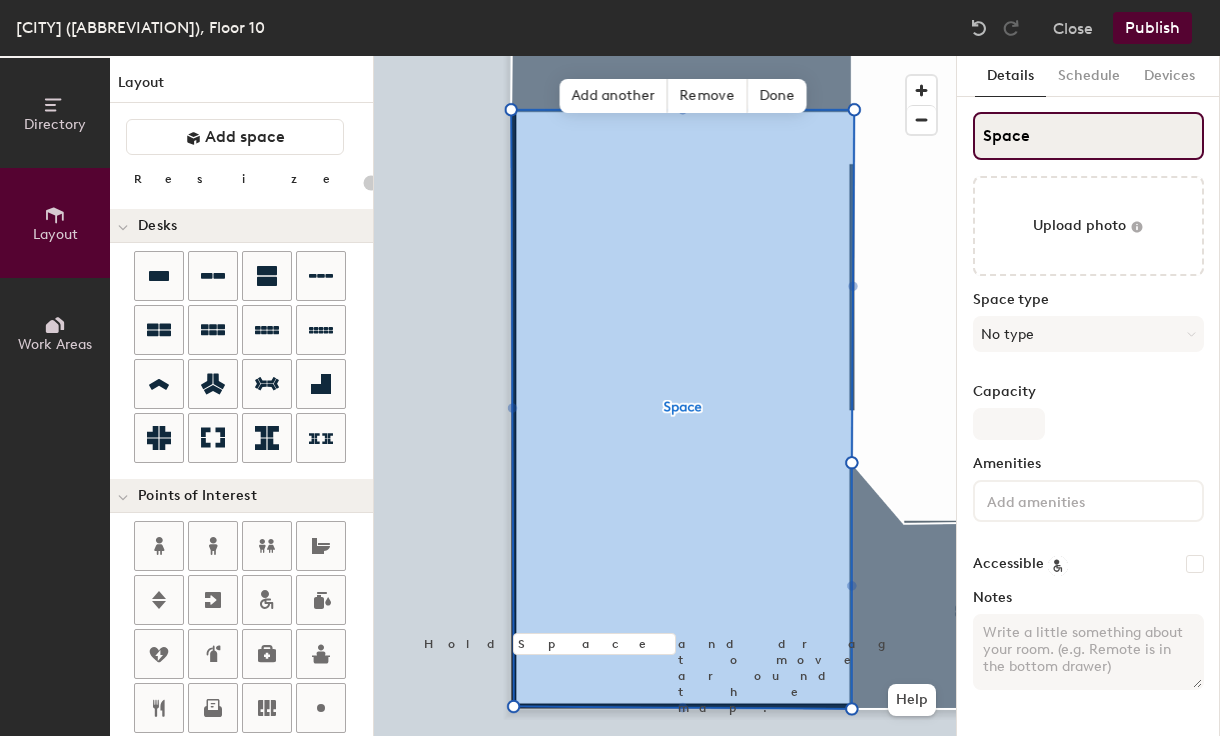 click on "Directory Layout Work Areas Layout   Add space Resize Desks Points of Interest Furnishings Seating Tables Booths Hold Space and drag to move around the map. Help Add another Remove Done Scheduling policies Booking Window Max reservation length Recurring events Restrict booking to working hours Prevent booking from kiosks Restrict booking to administrators Configure room display Background Upload photo General Auto contrast High visibility Hide the logo Custom logo Edit Display hours Screen Brightness 0% 100% Privacy Mask meeting titles Hide meeting attendees Keep meeting organizer visible Scheduling Meeting check-ins Start meetings early End meetings early Extend meetings Impromptu meetings Abandoned meeting protection Admin access Restrict display management Details Schedule Devices Space Upload photo Space type No type Capacity Amenities Accessible Notes" 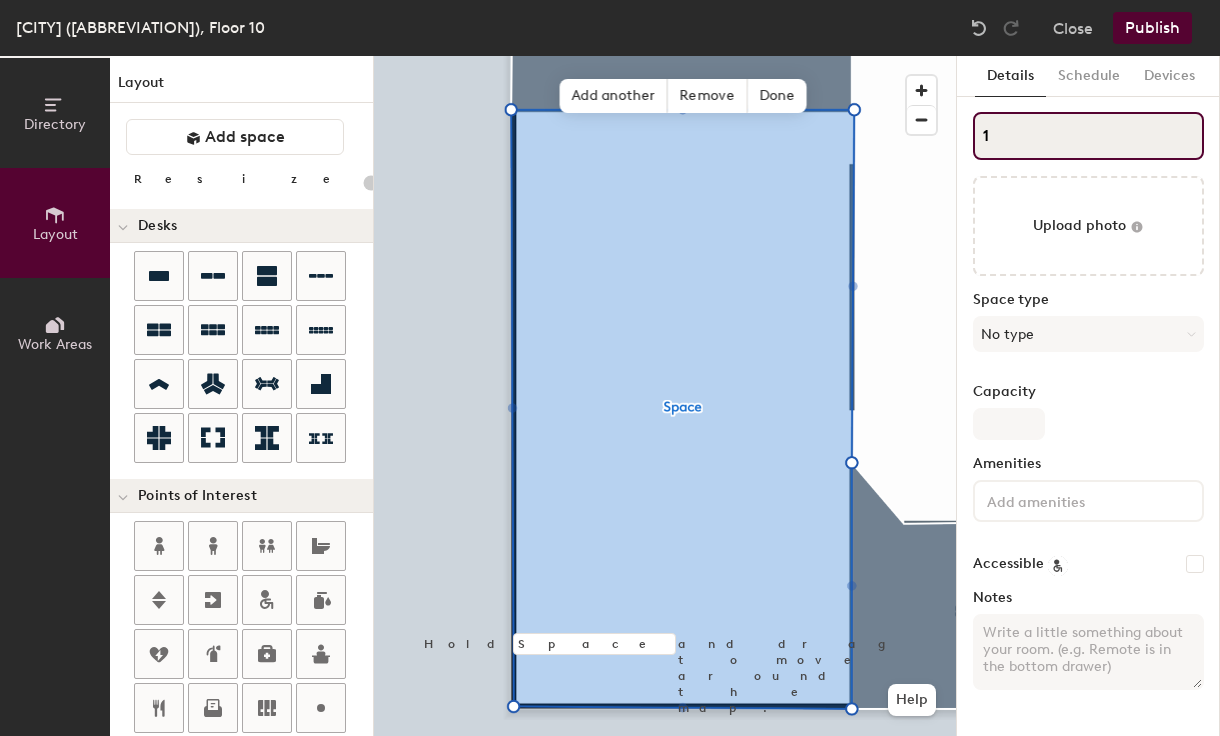type on "20" 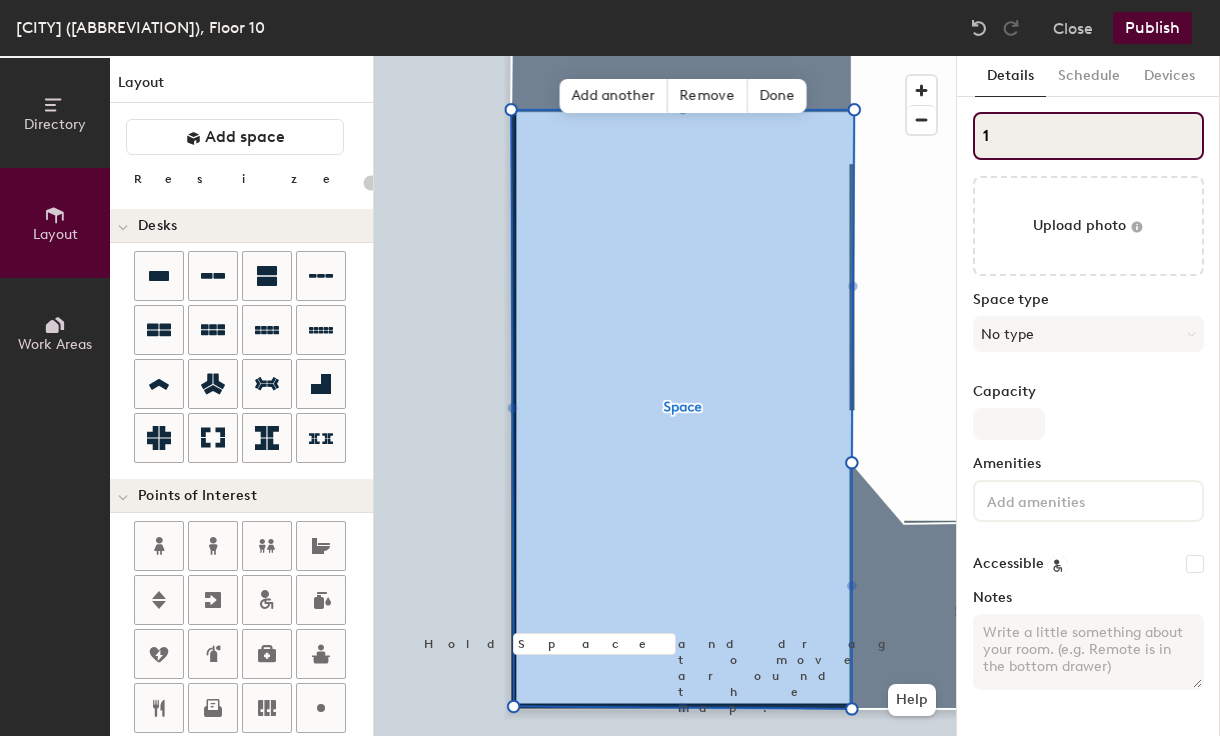 type on "10" 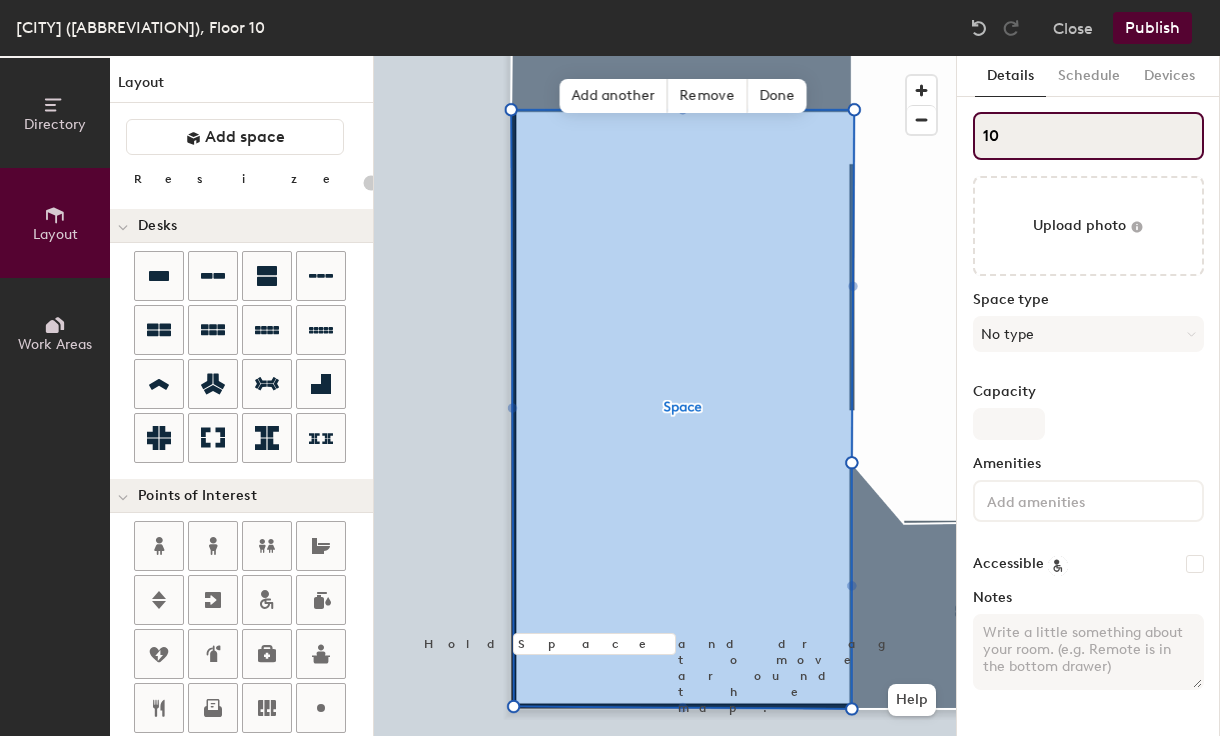 type on "20" 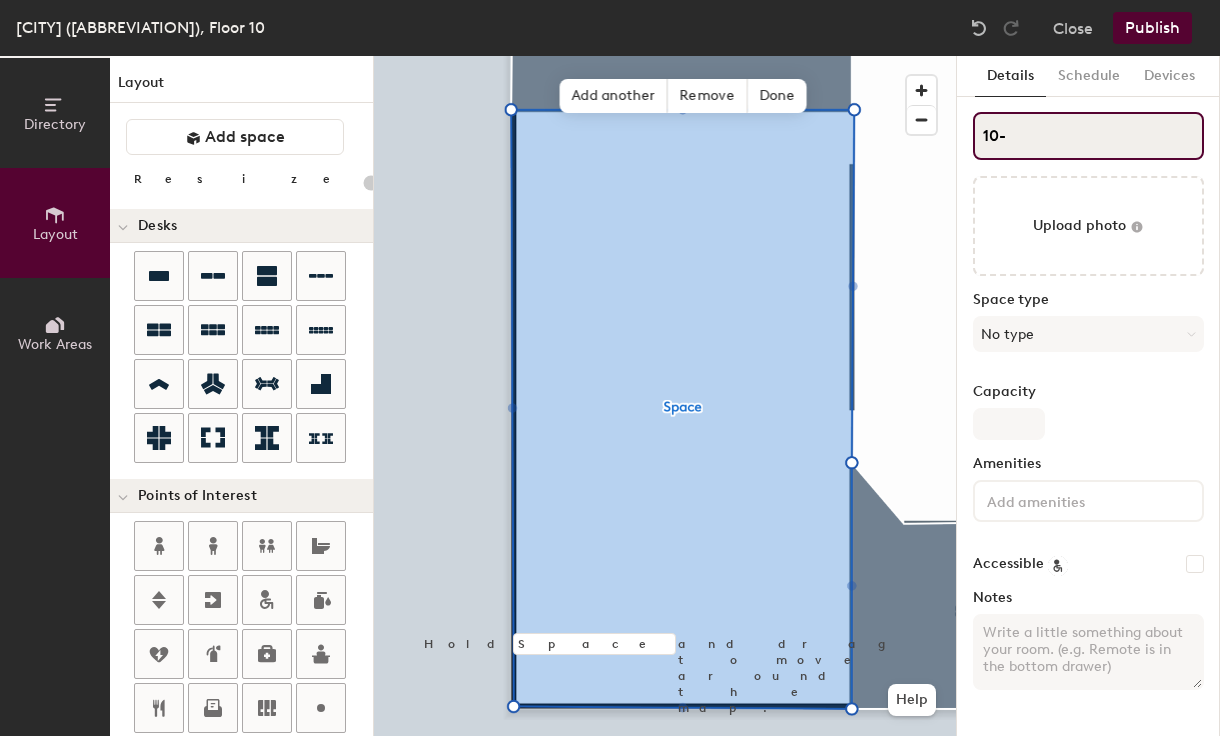 type on "20" 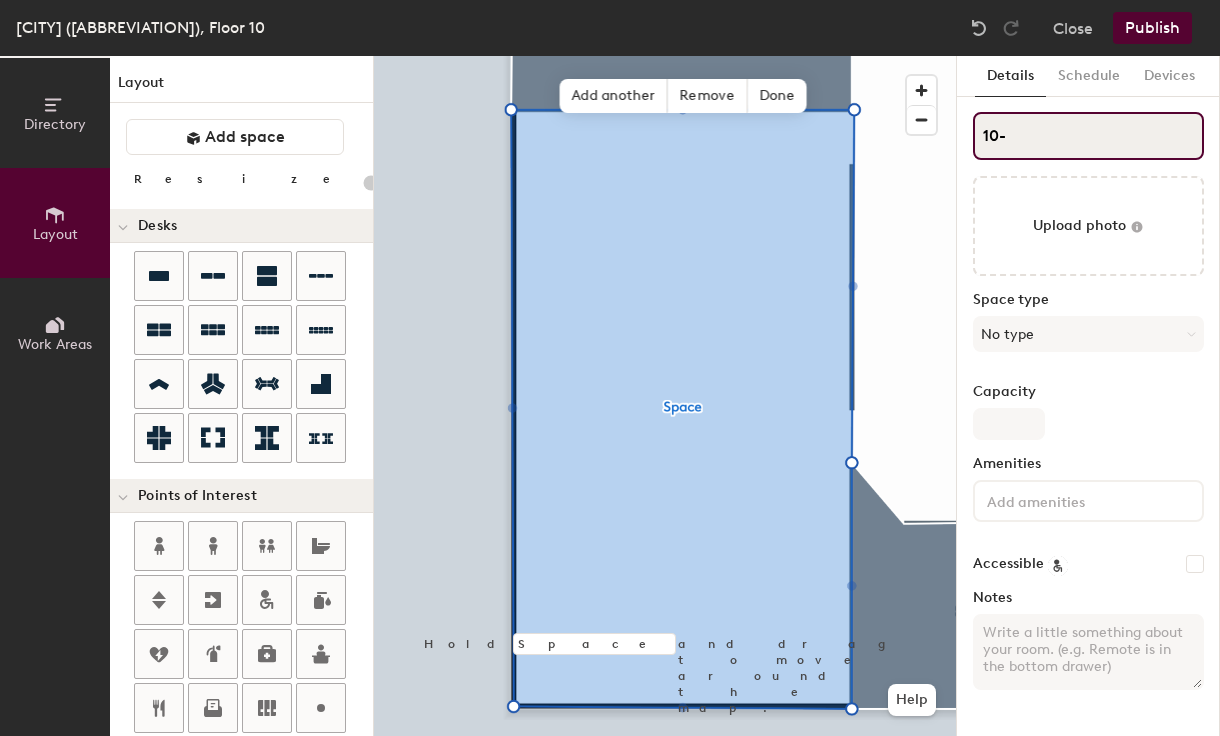 type on "10-0" 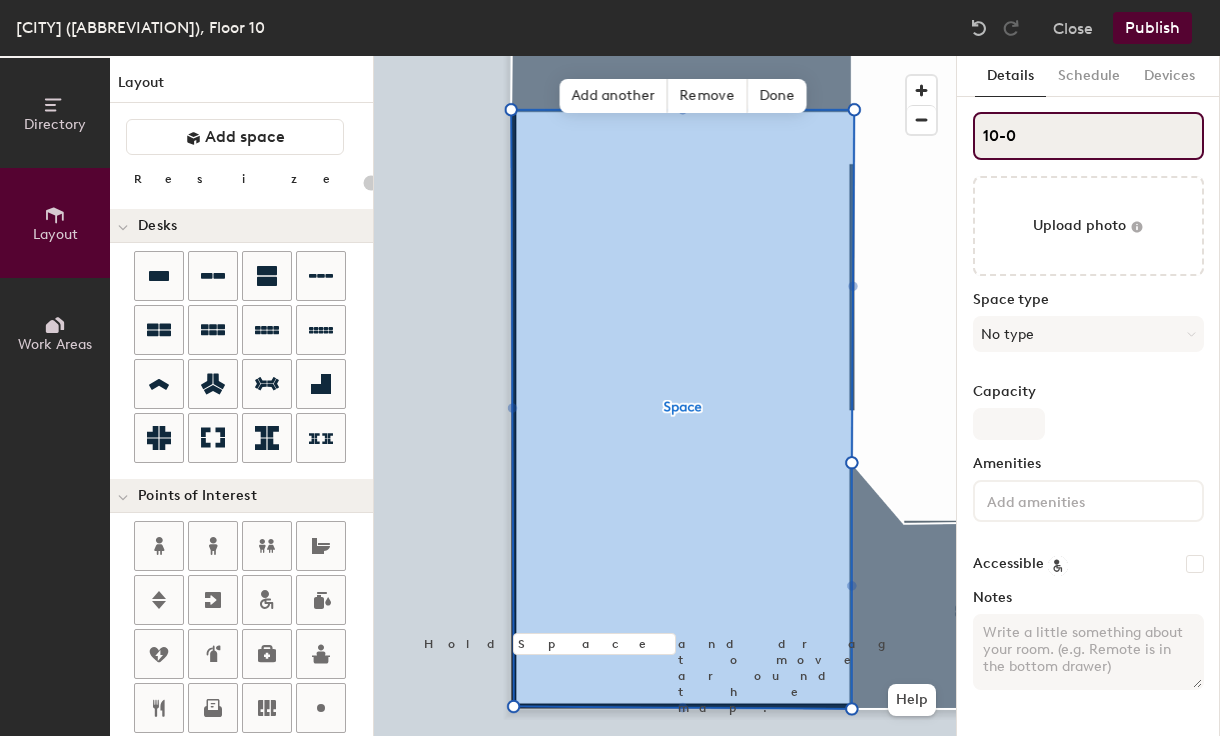 type on "20" 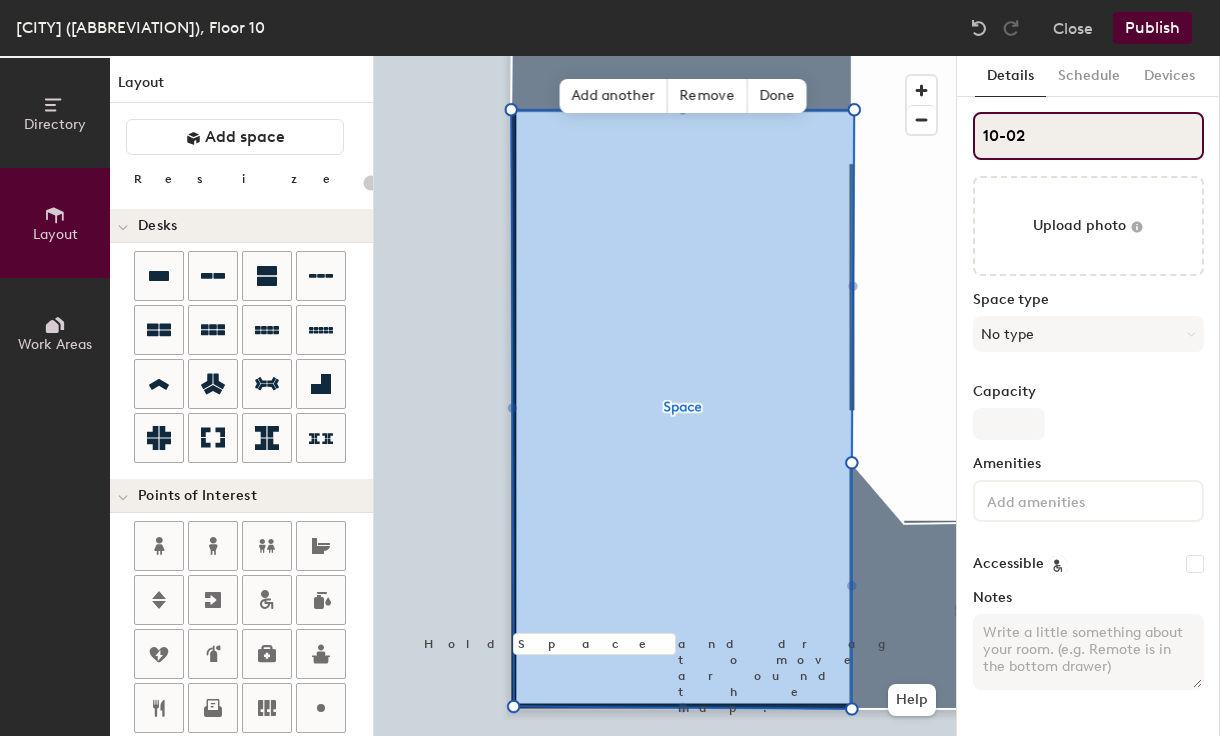 type on "10-022" 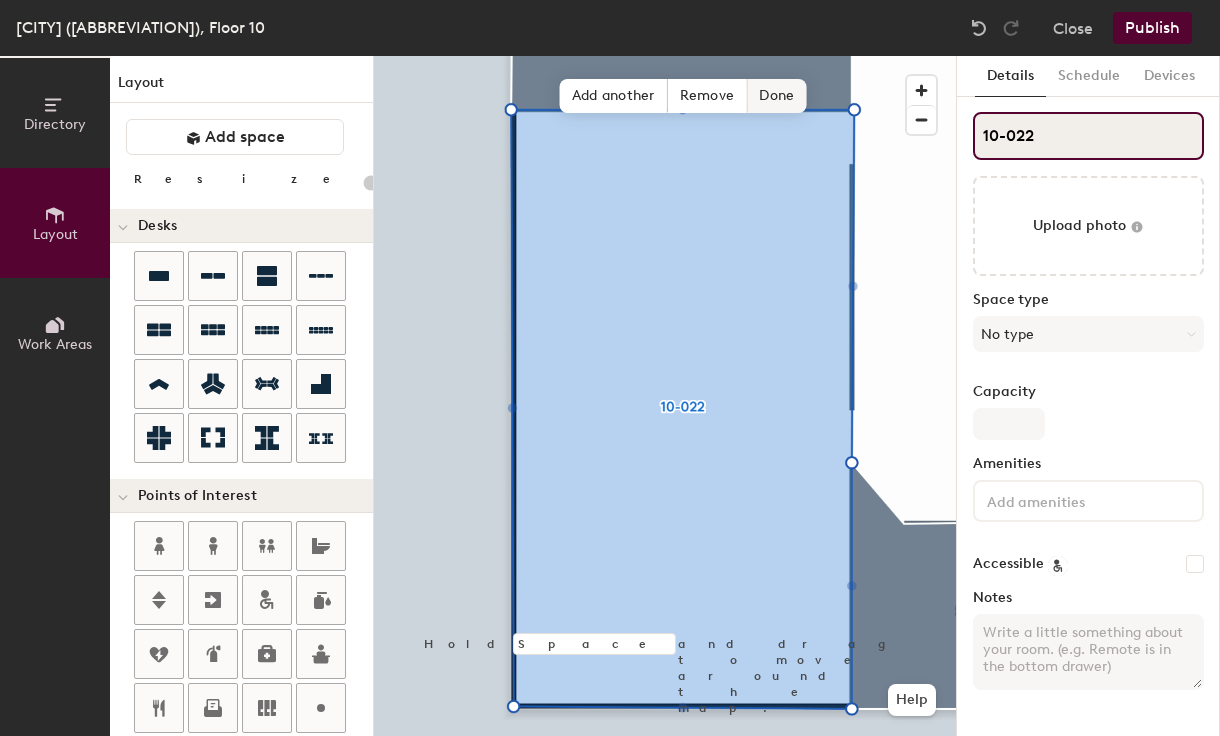 type on "20" 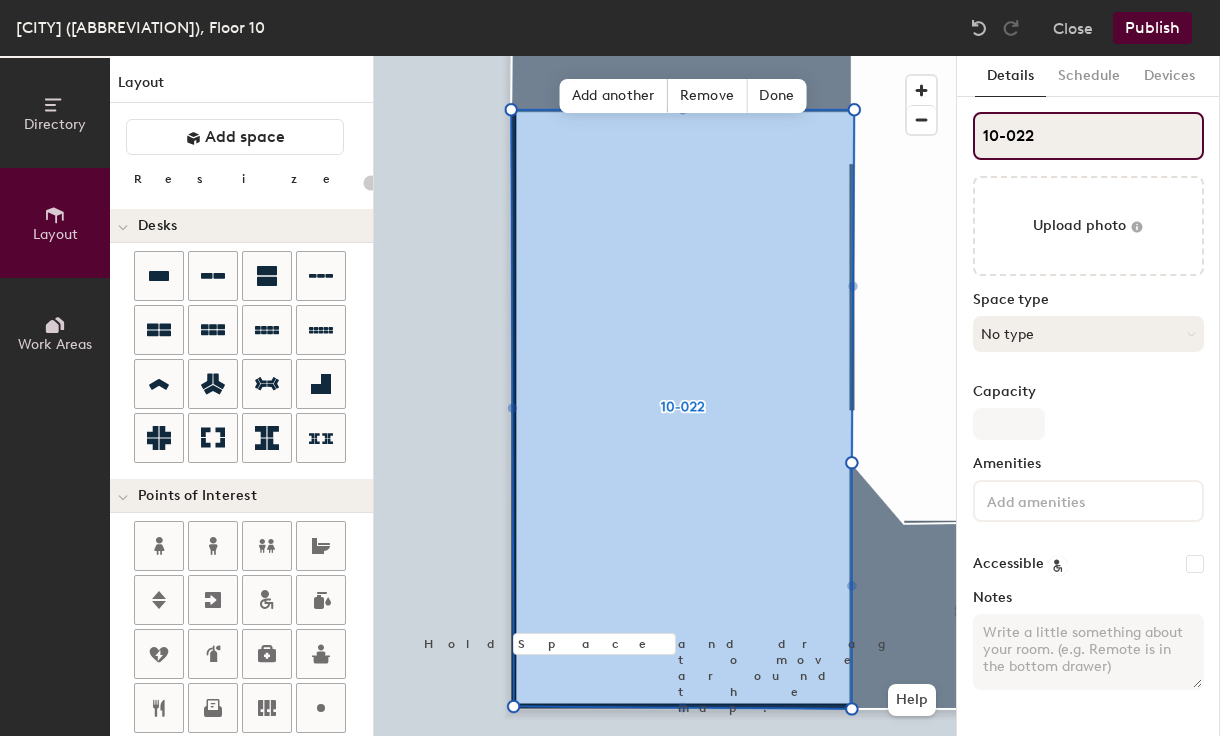 type on "10-022" 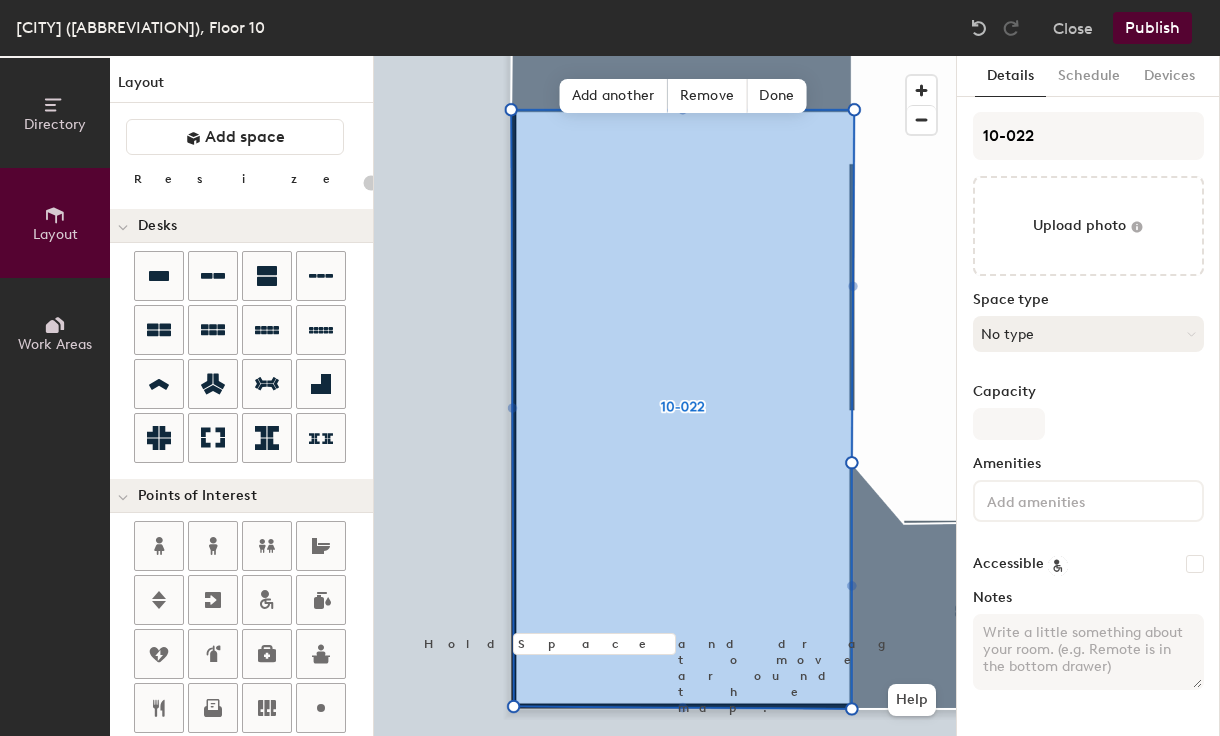 click on "No type" at bounding box center (1088, 334) 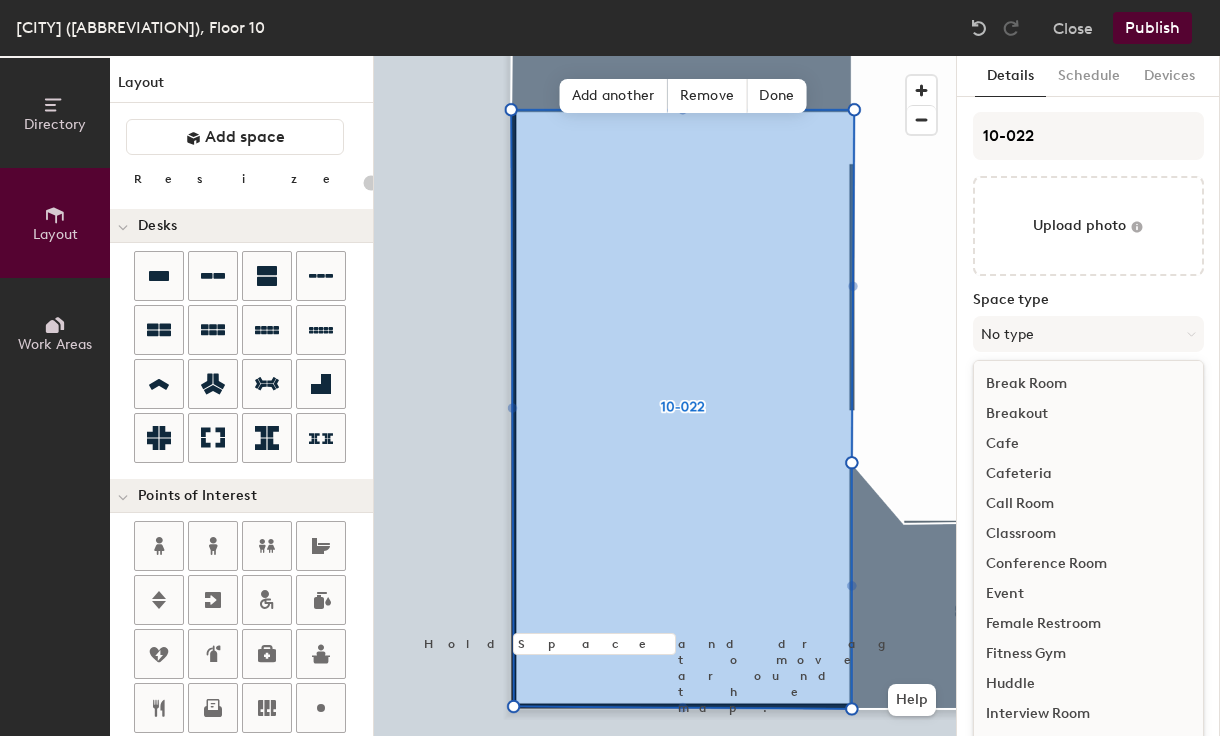 click on "Conference Room" at bounding box center (1088, 564) 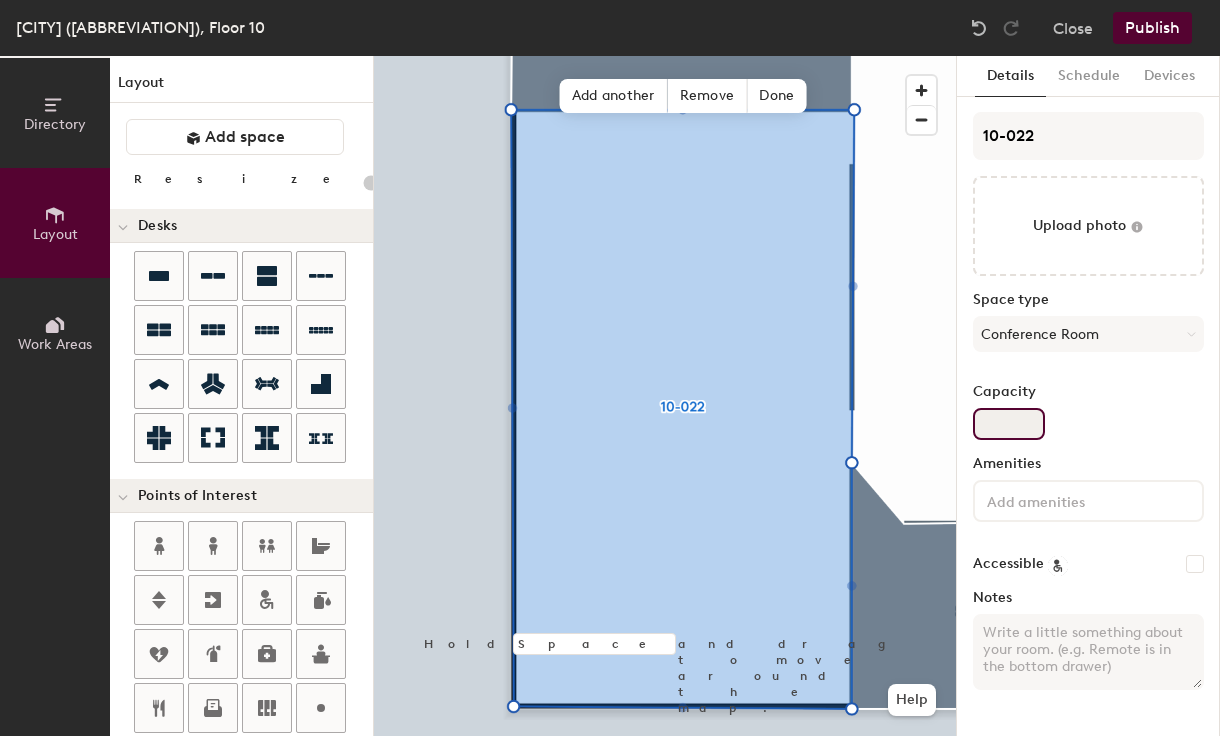click on "Capacity" at bounding box center [1009, 424] 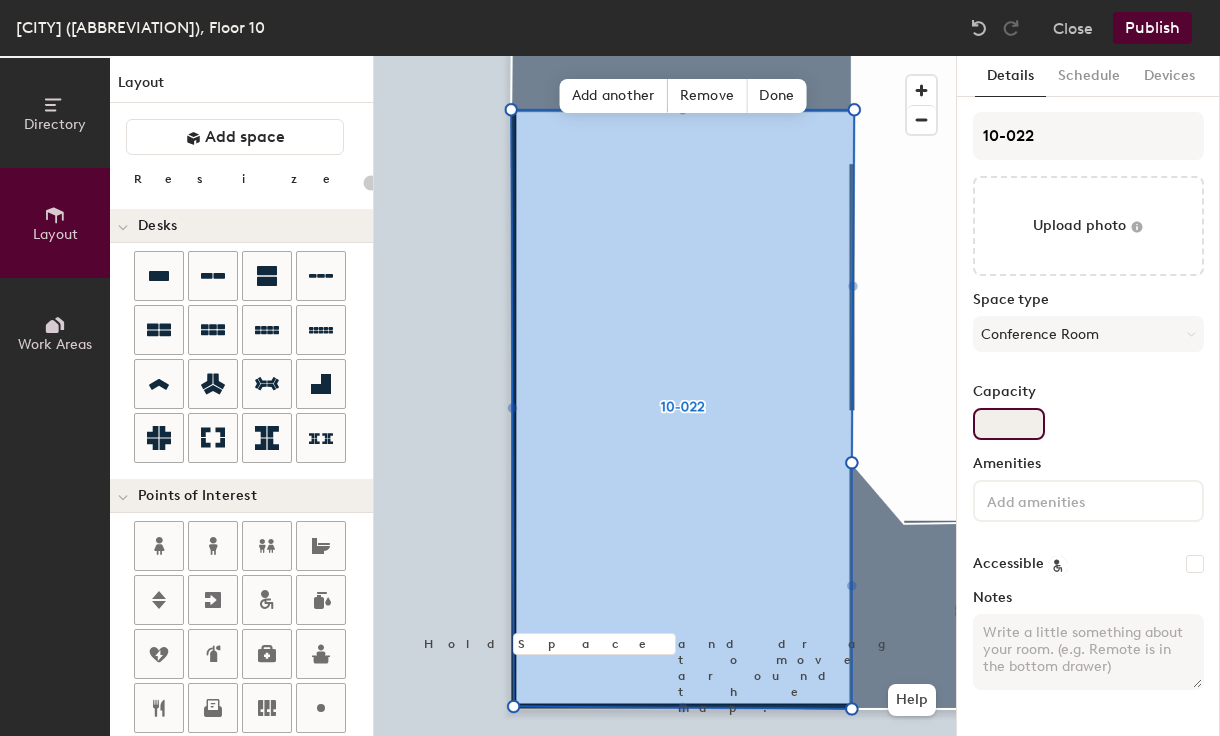 click on "Capacity" at bounding box center [1009, 424] 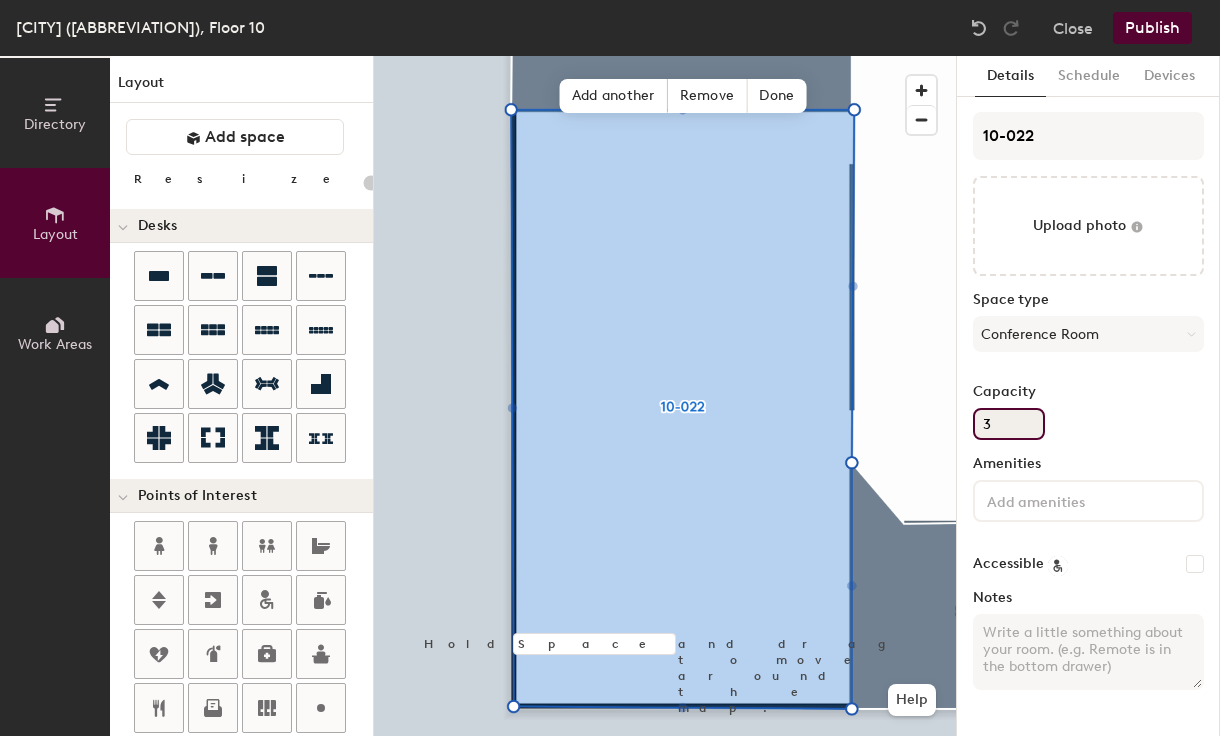 type on "20" 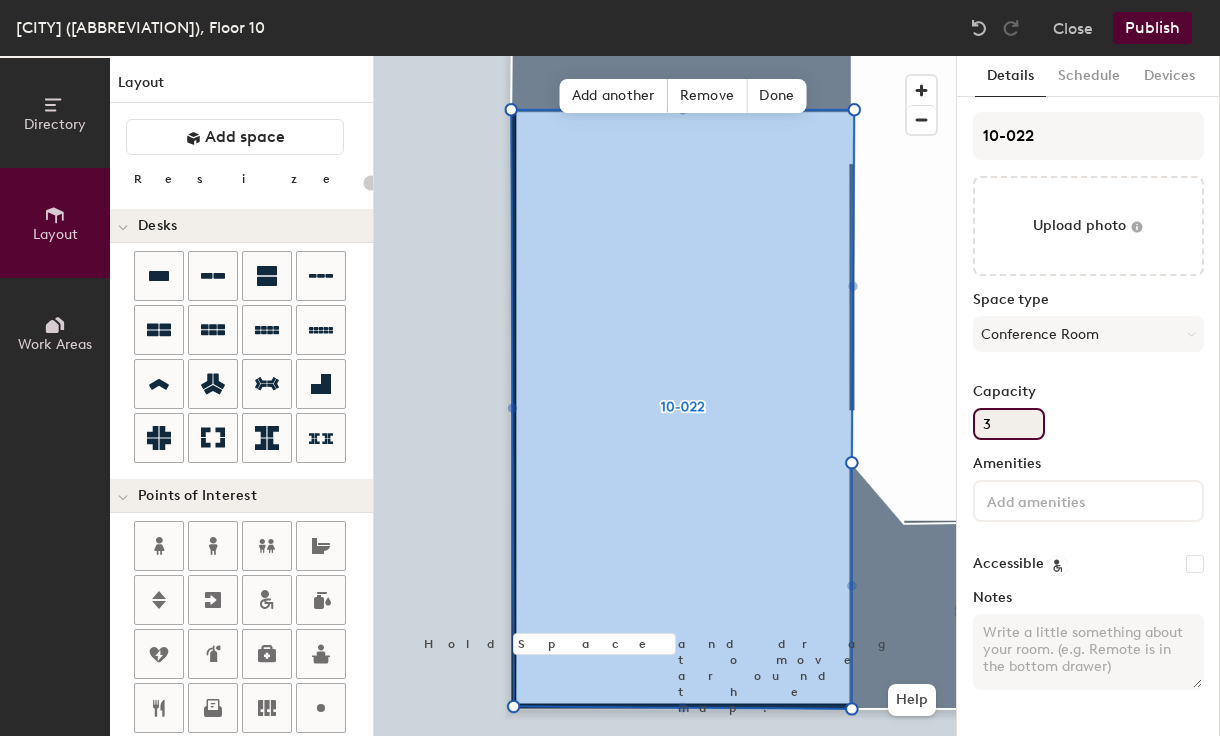 type on "30" 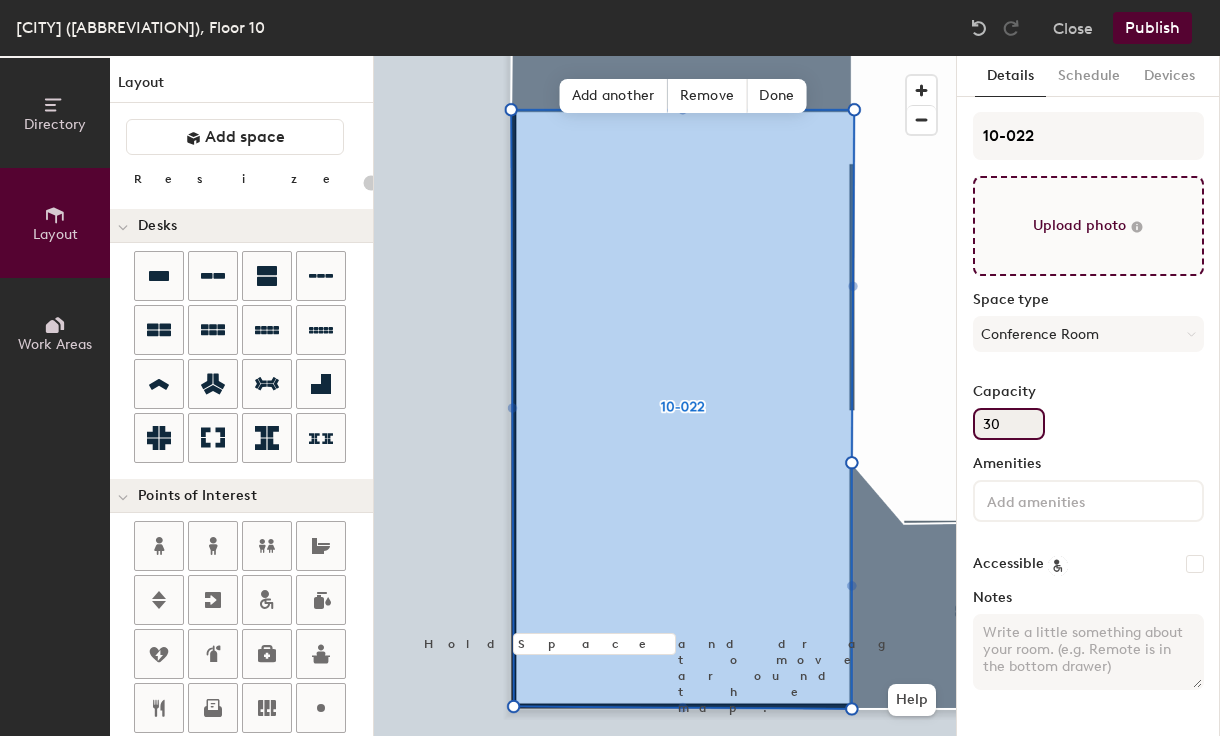 type on "20" 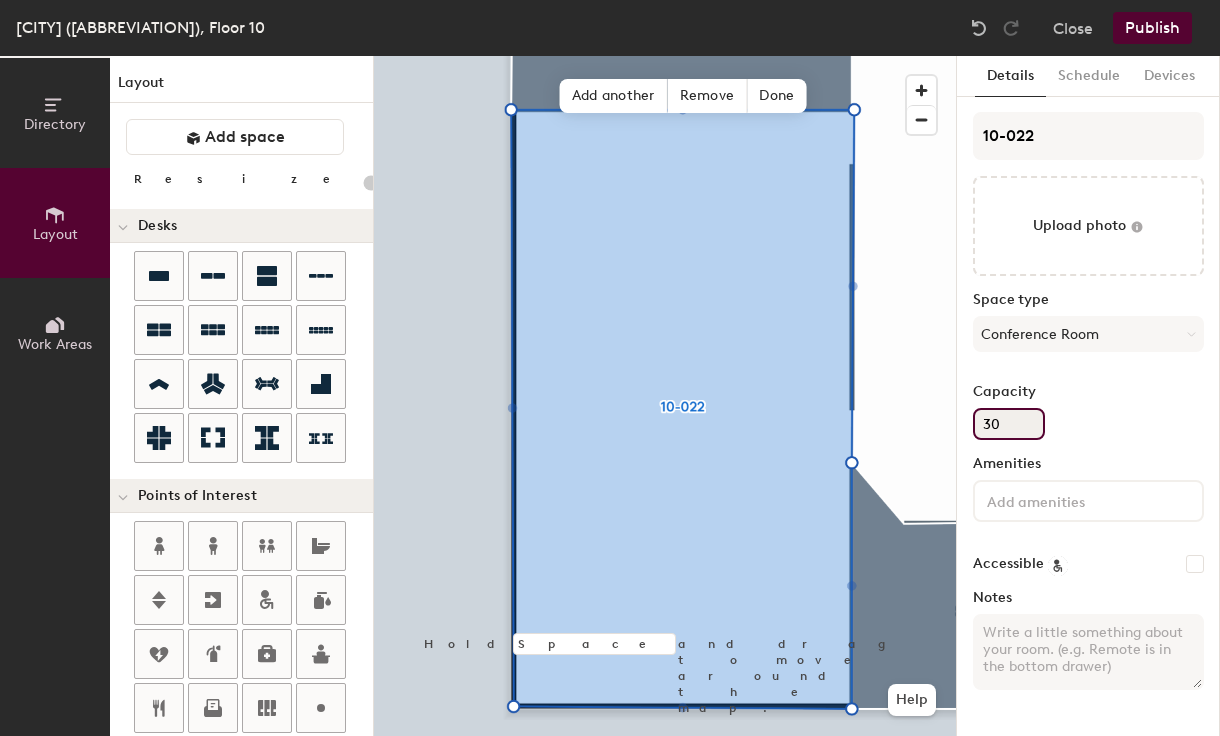 type on "30" 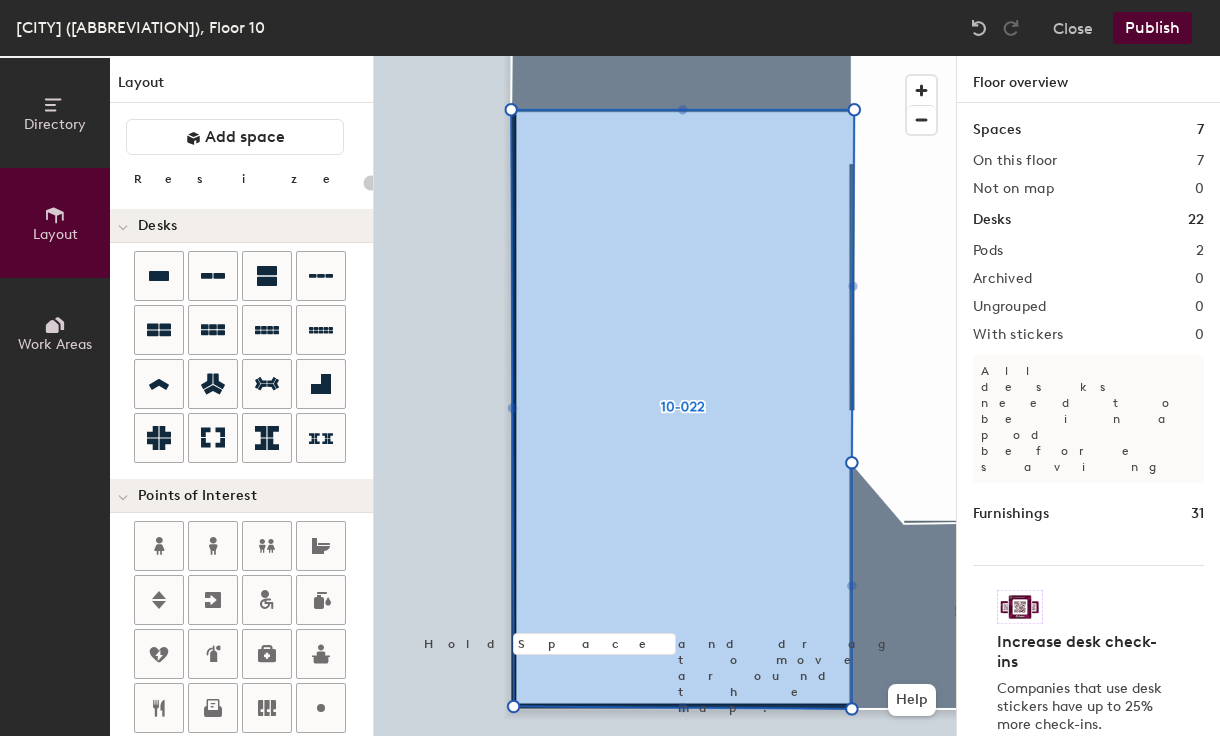 click 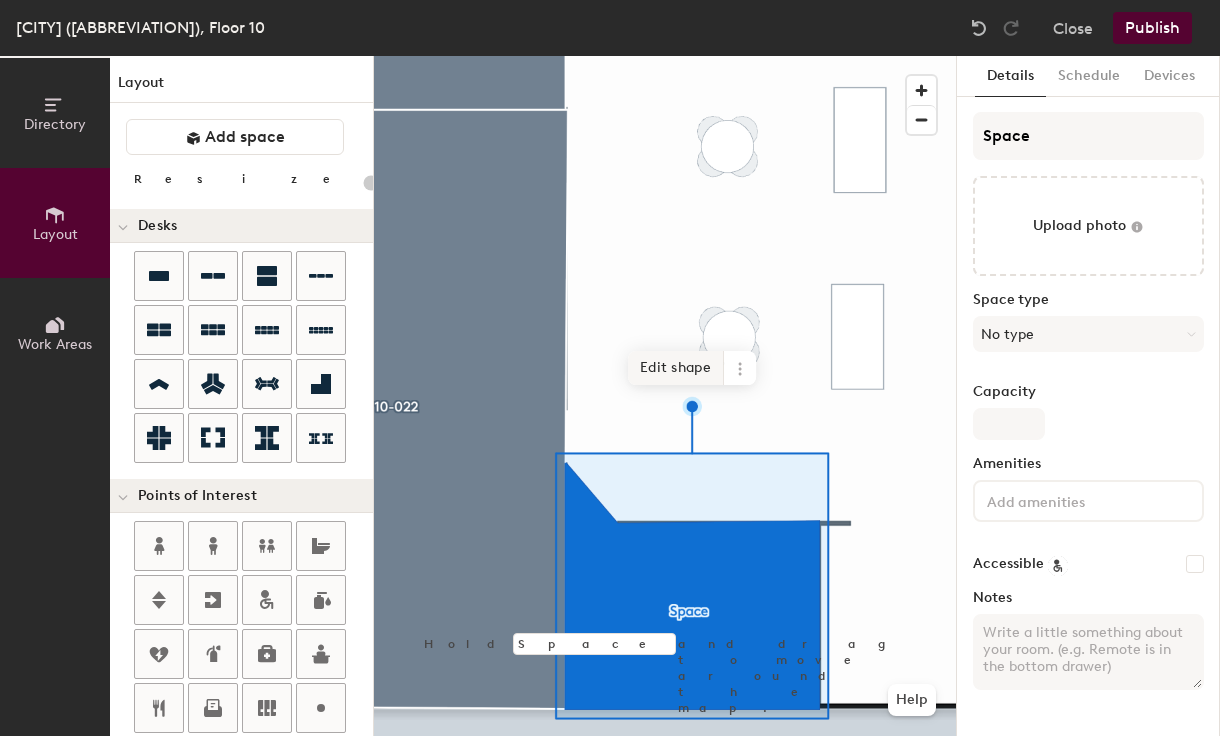 click on "Edit shape" 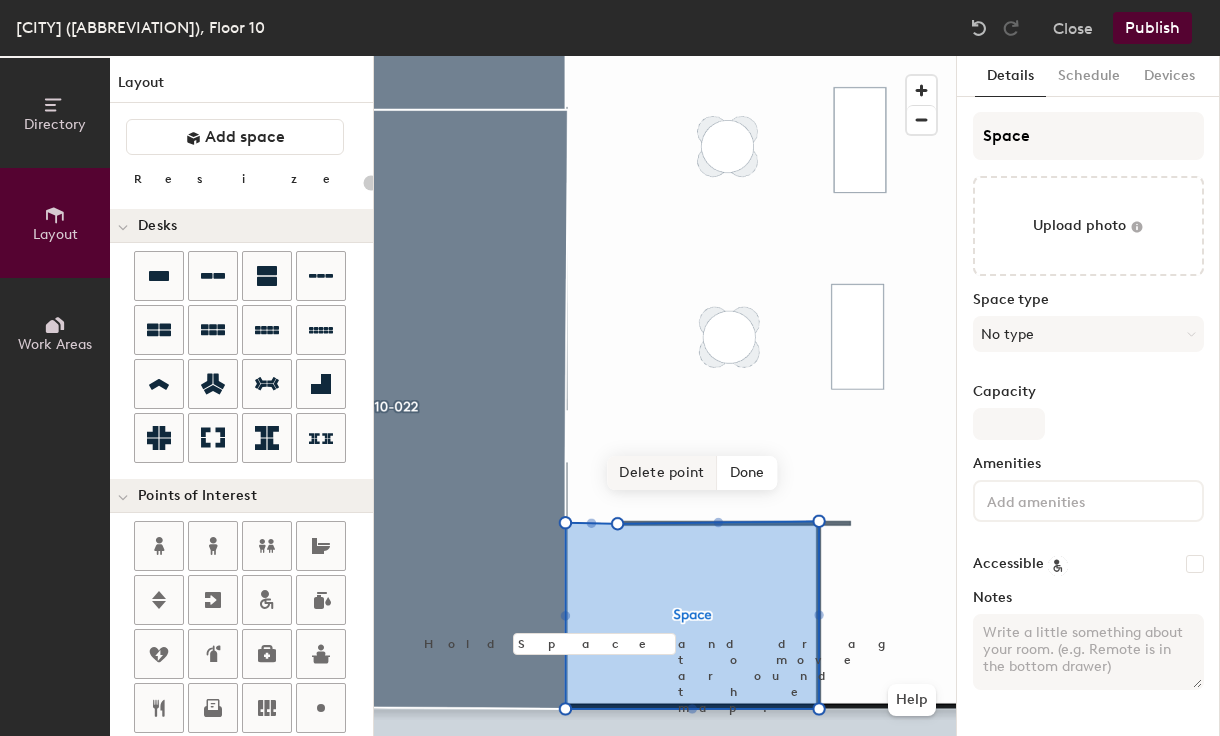 click on "Delete point" 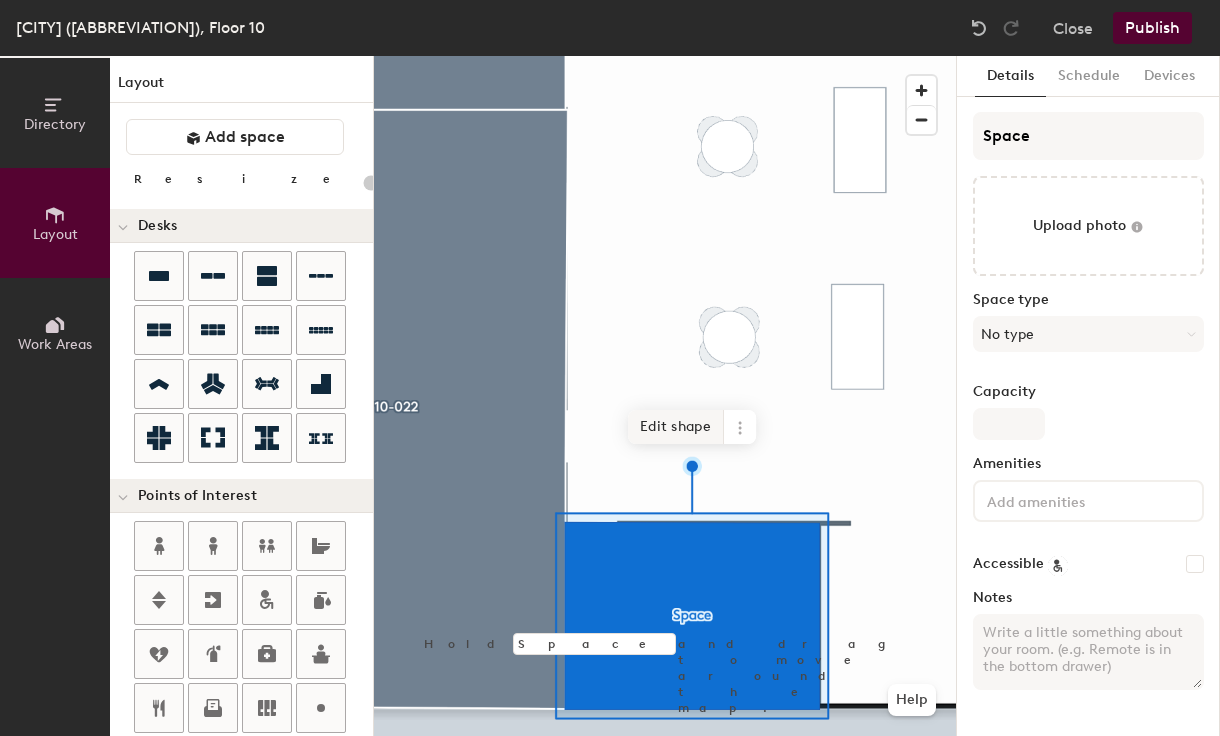click 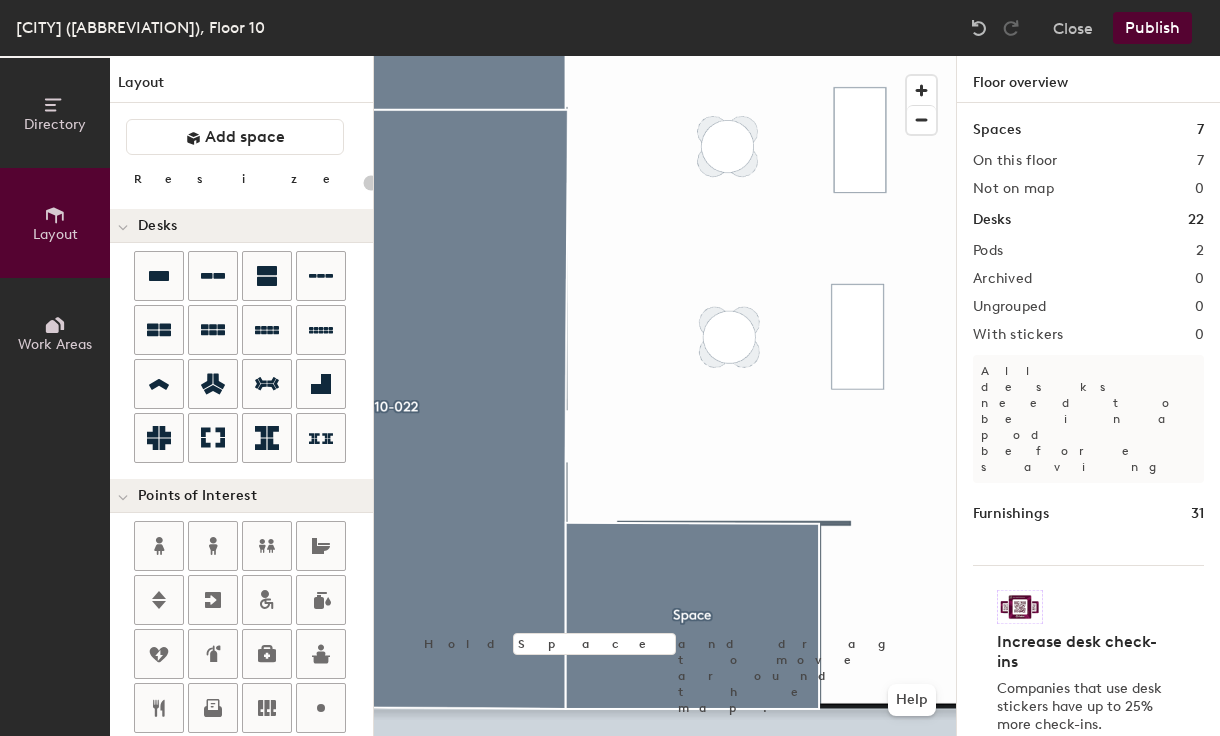 click 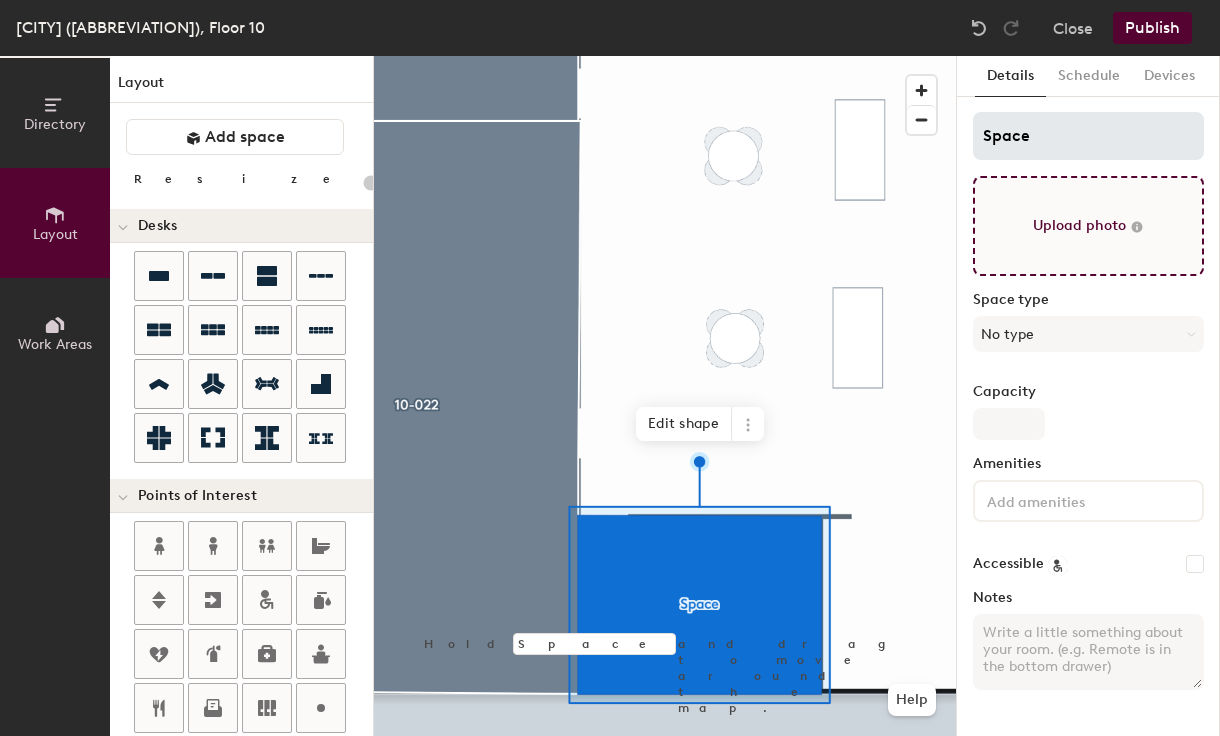 type on "20" 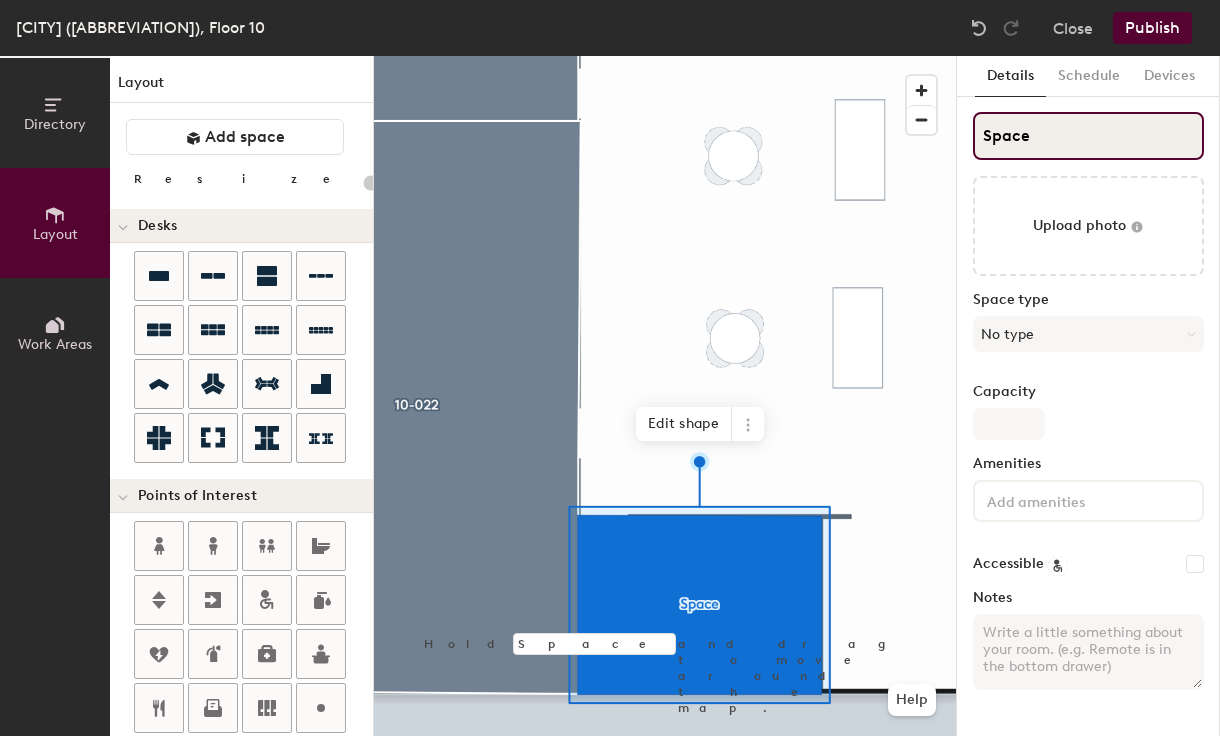click on "Directory Layout Work Areas Layout   Add space Resize Desks Points of Interest Furnishings Seating Tables Booths Hold Space and drag to move around the map. Help Edit shape Scheduling policies Booking Window Max reservation length Recurring events Restrict booking to working hours Prevent booking from kiosks Restrict booking to administrators Configure room display Background Upload photo General Auto contrast High visibility Hide the logo Custom logo Edit Display hours Screen Brightness 0% 100% Privacy Mask meeting titles Hide meeting attendees Keep meeting organizer visible Scheduling Meeting check-ins Start meetings early End meetings early Extend meetings Impromptu meetings Abandoned meeting protection Admin access Restrict display management Details Schedule Devices Space Upload photo Space type No type Capacity Amenities Accessible Notes" 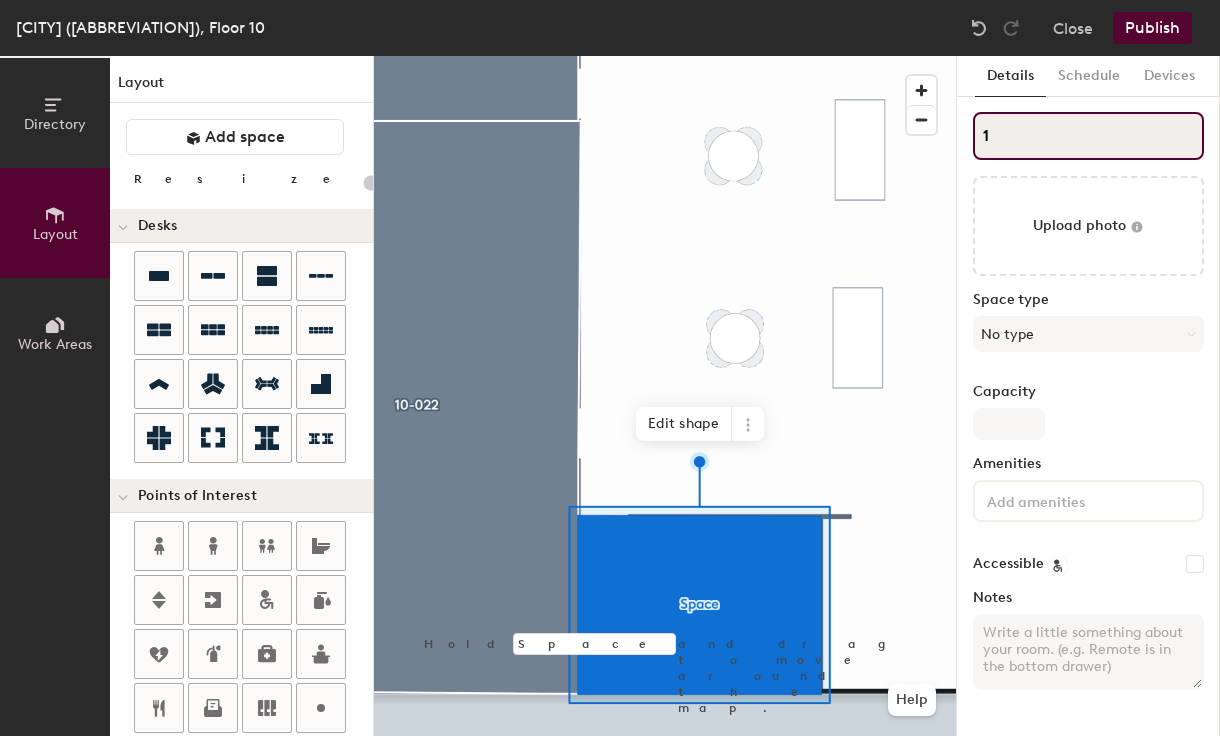 type on "20" 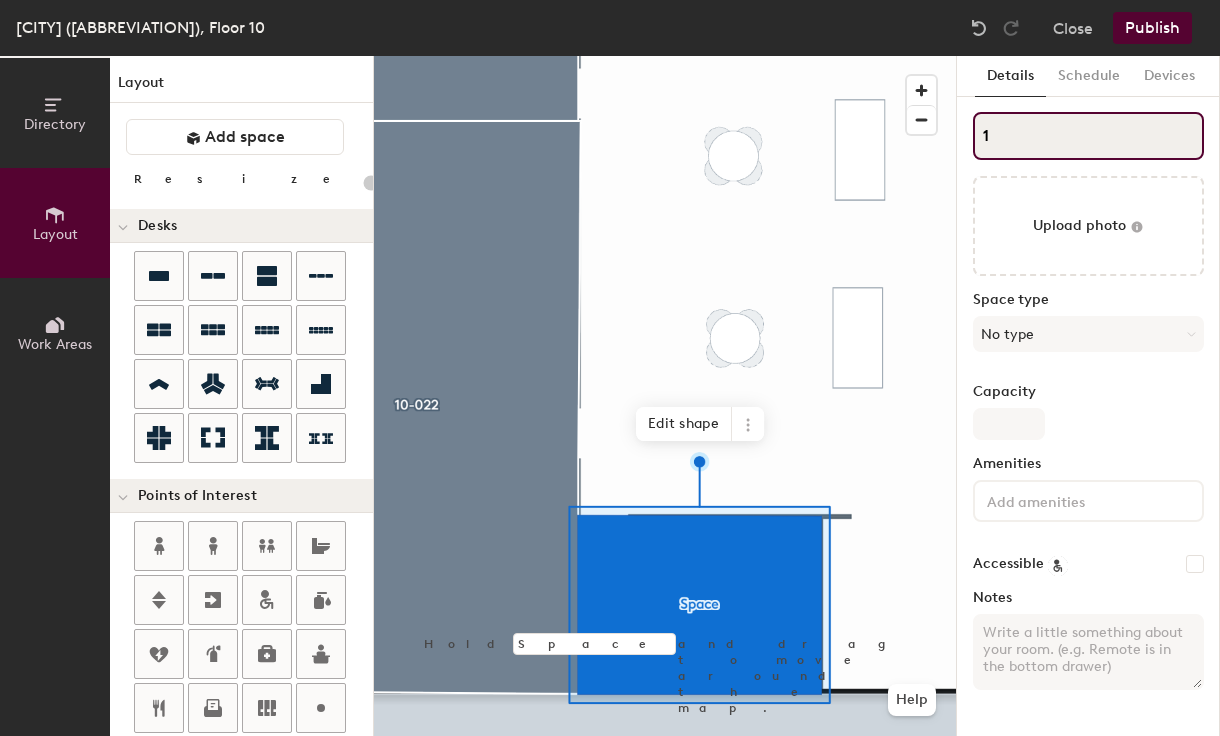 type on "10" 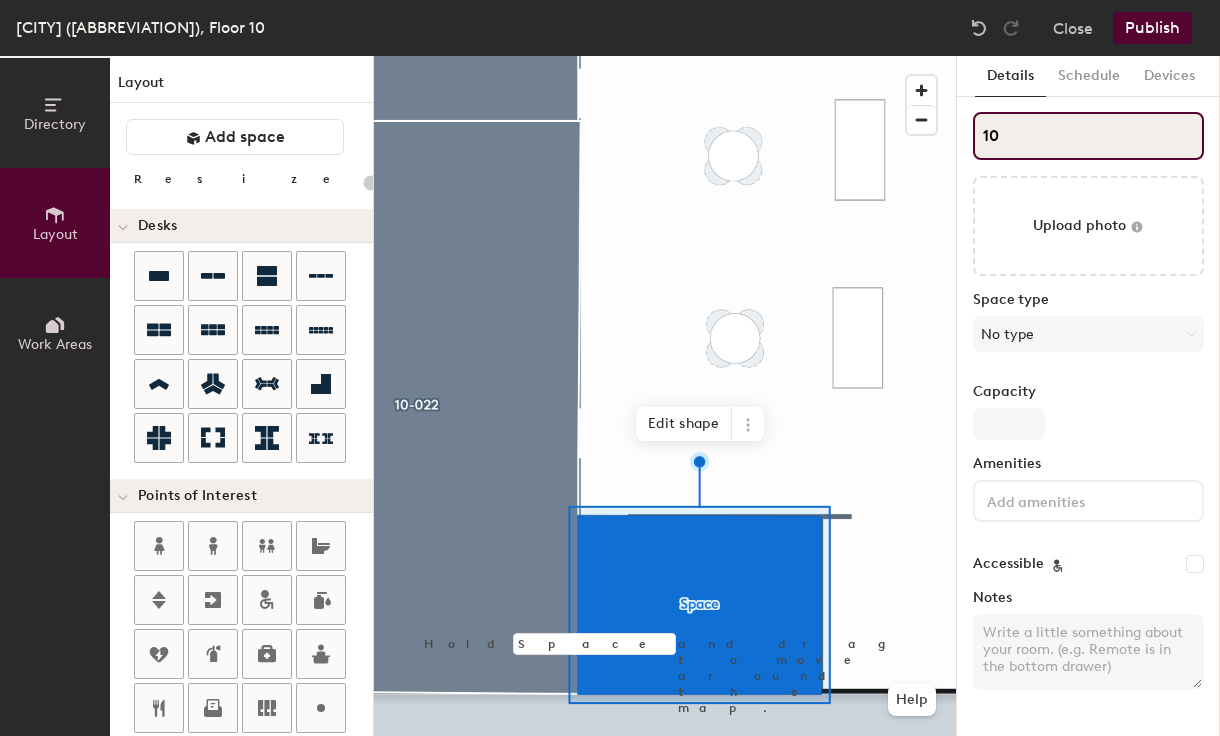 type on "20" 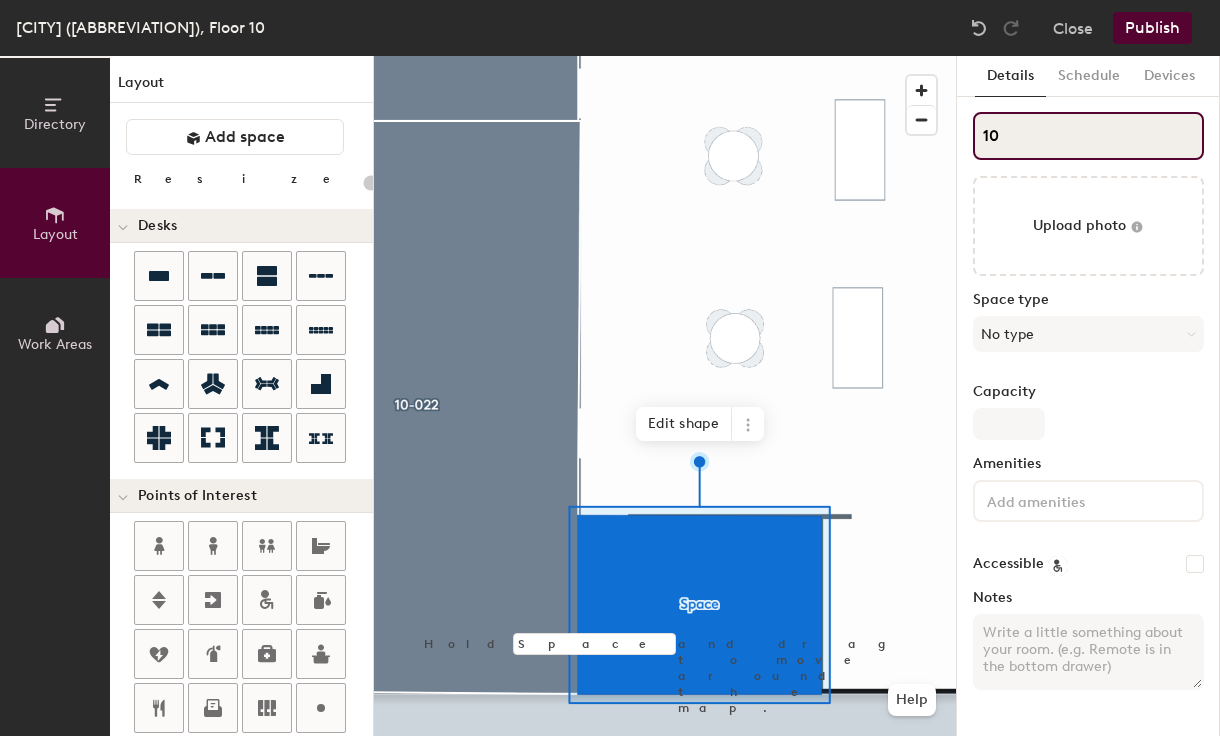 type on "10-" 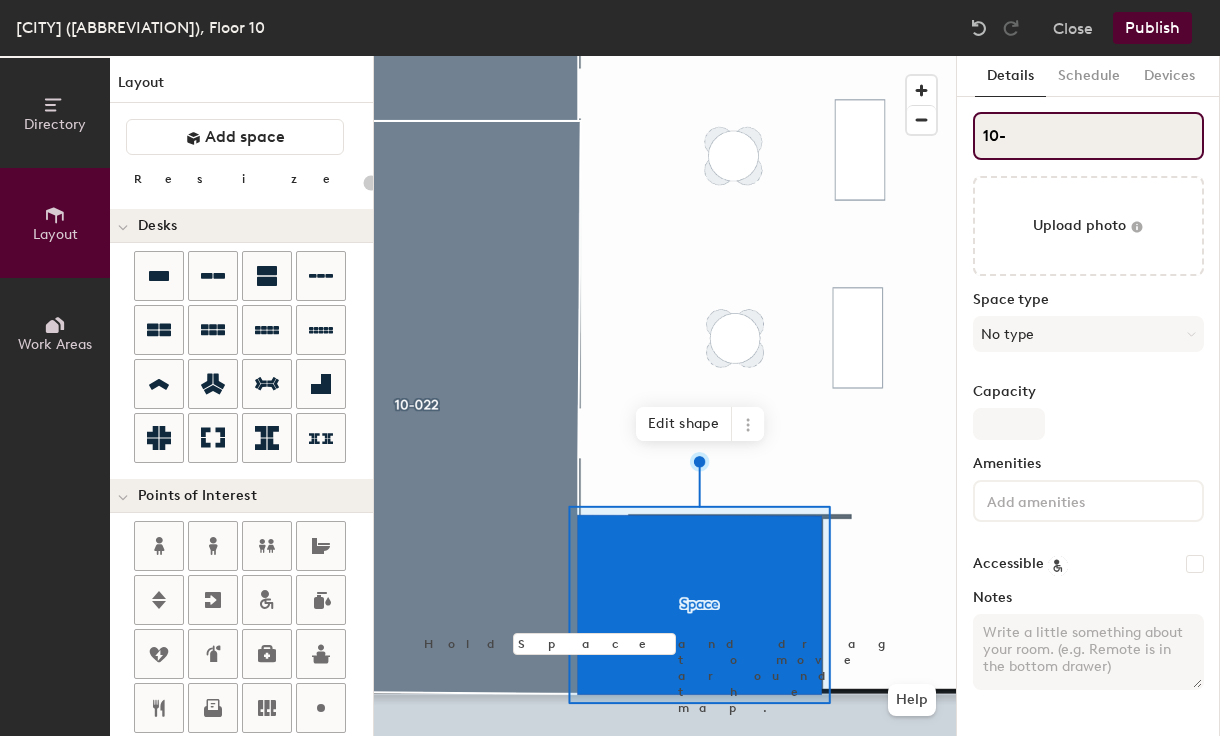 type on "20" 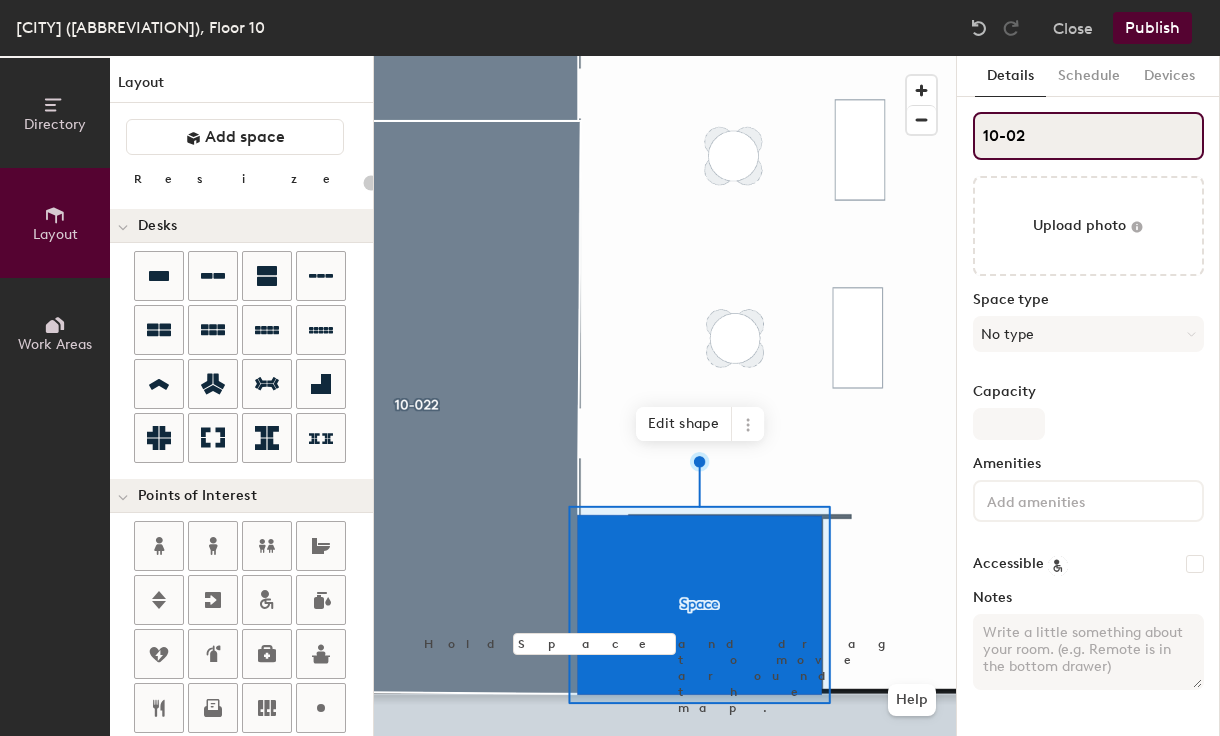 type on "10-021" 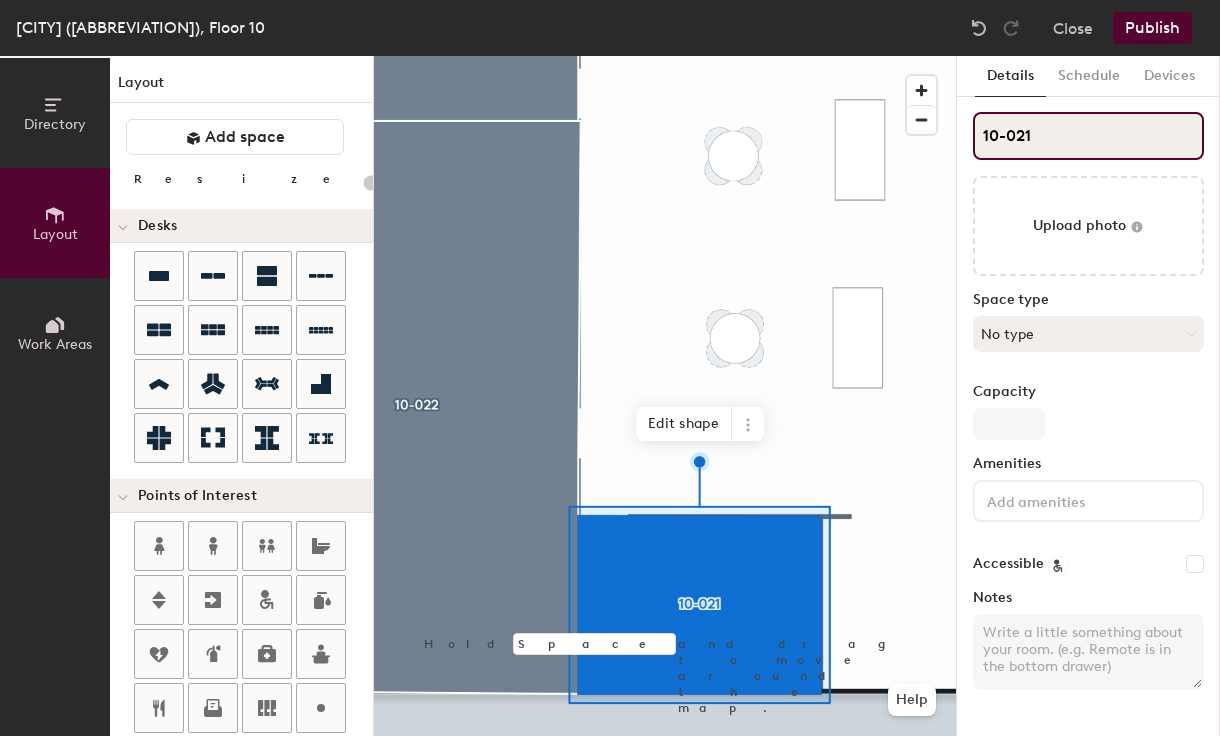 type on "20" 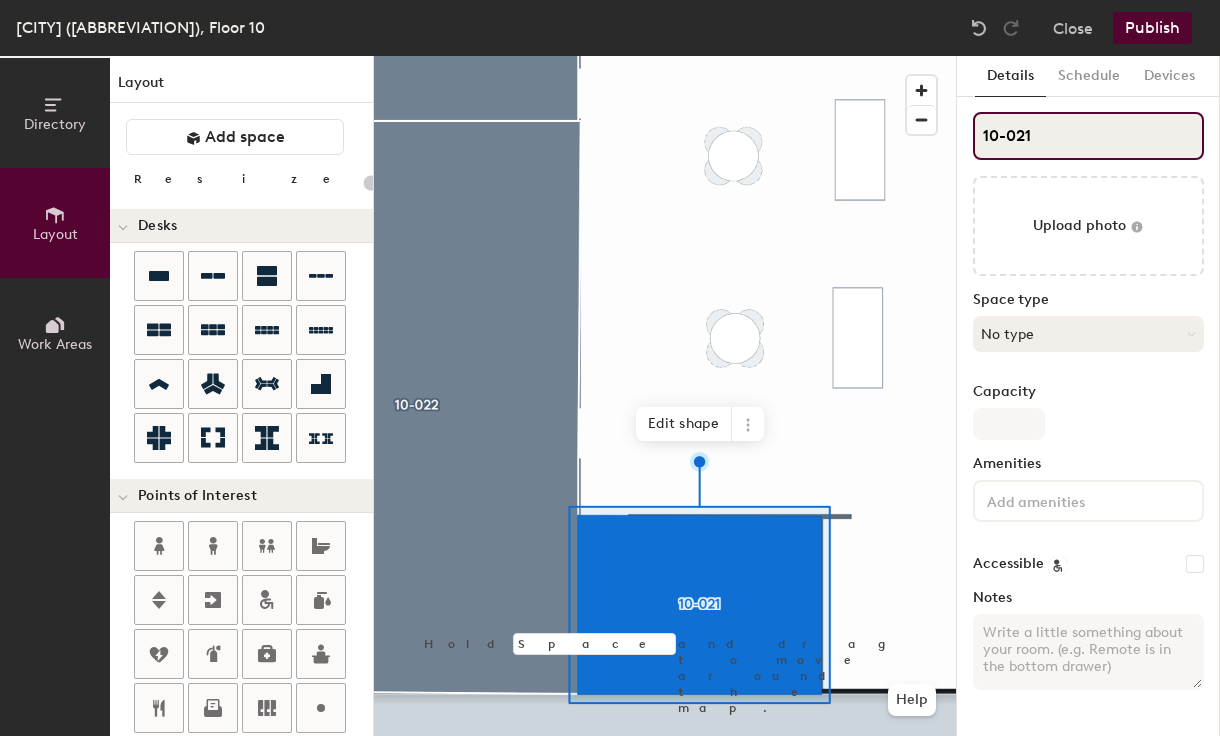 type on "10-021" 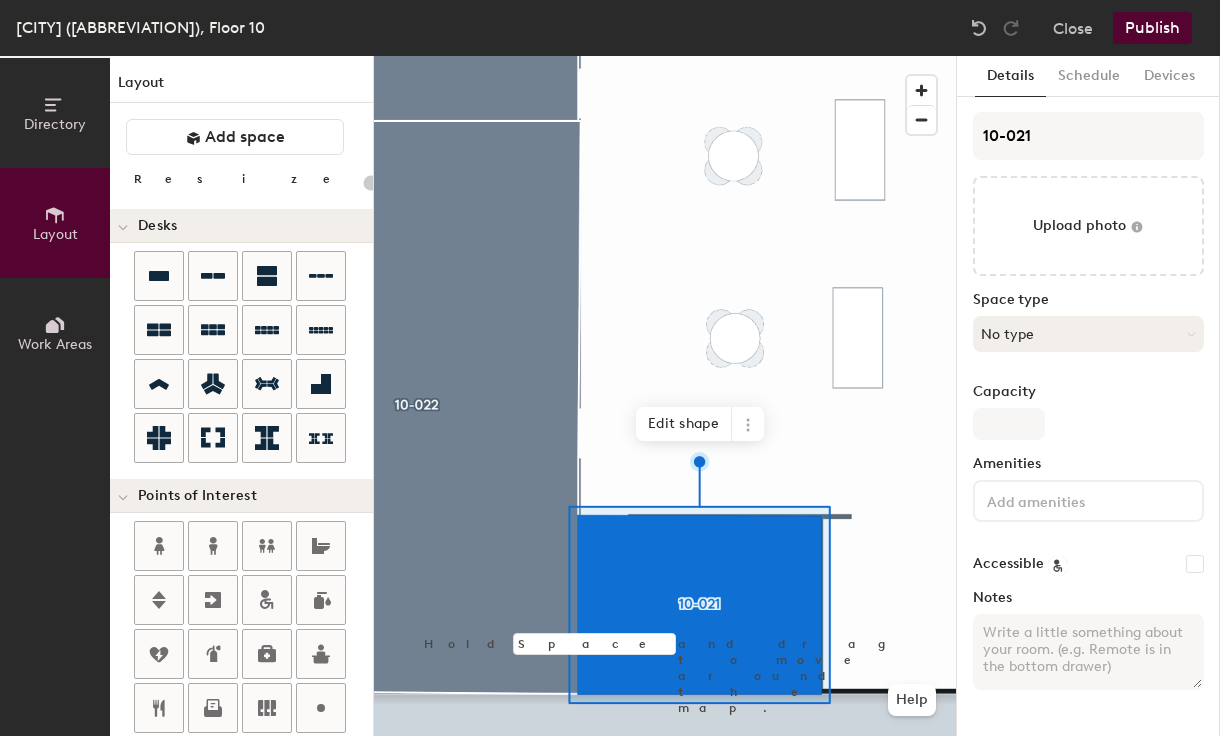 click on "No type" at bounding box center (1088, 334) 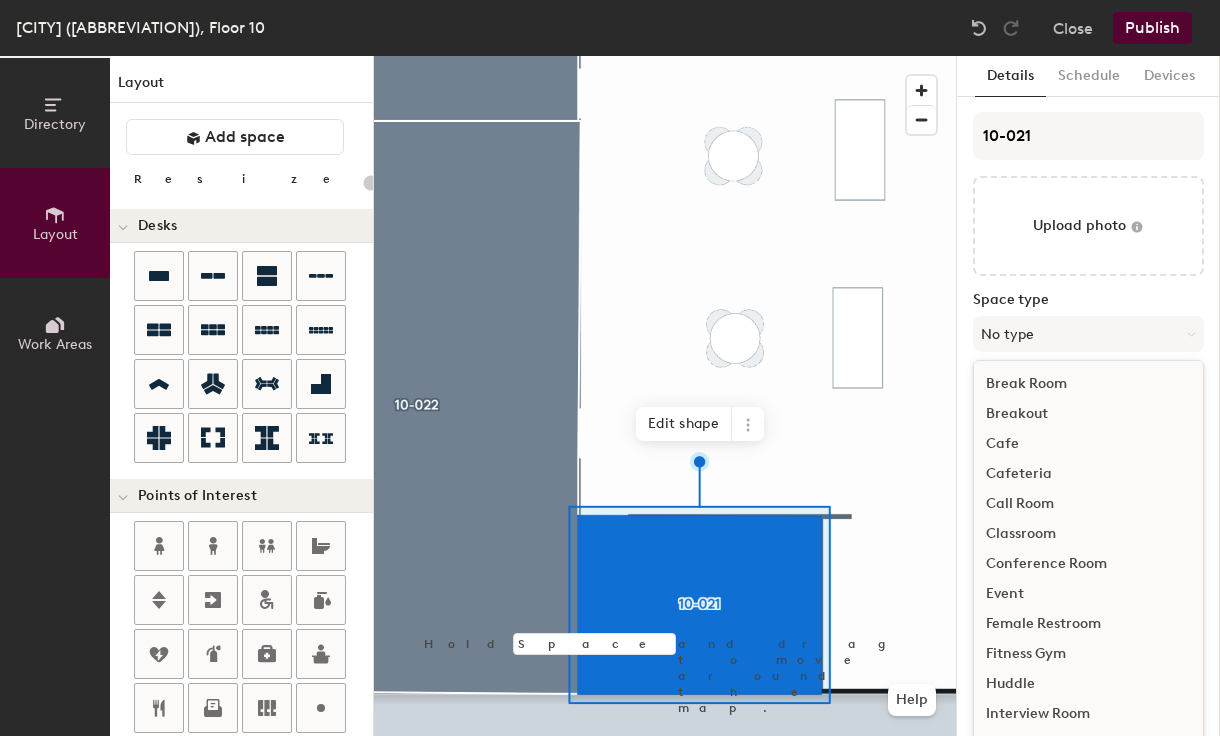 click on "Conference Room" at bounding box center (1088, 564) 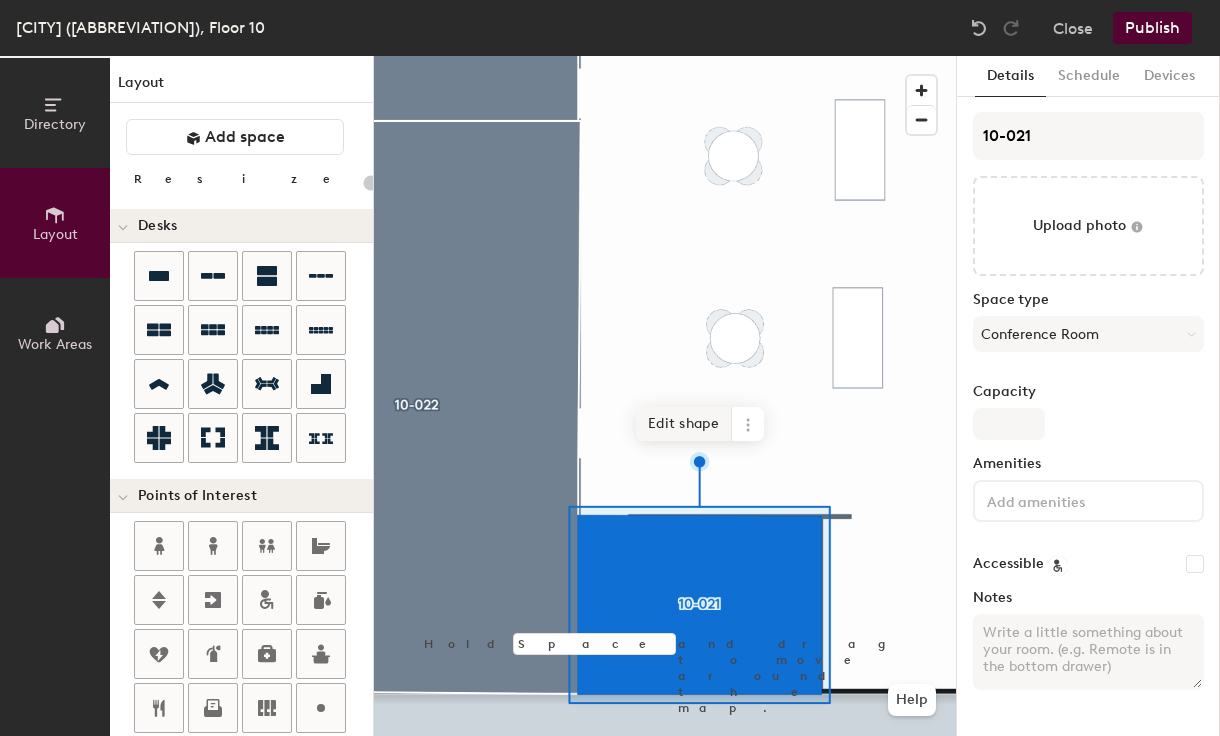 click 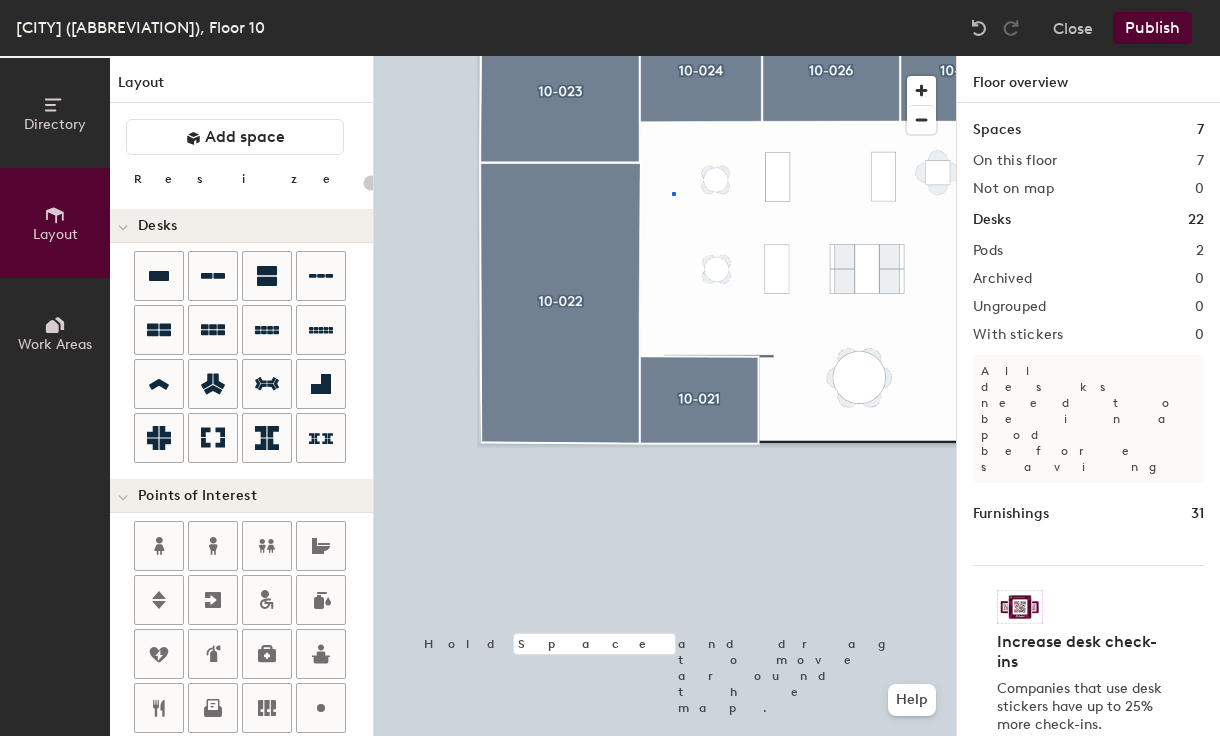 click 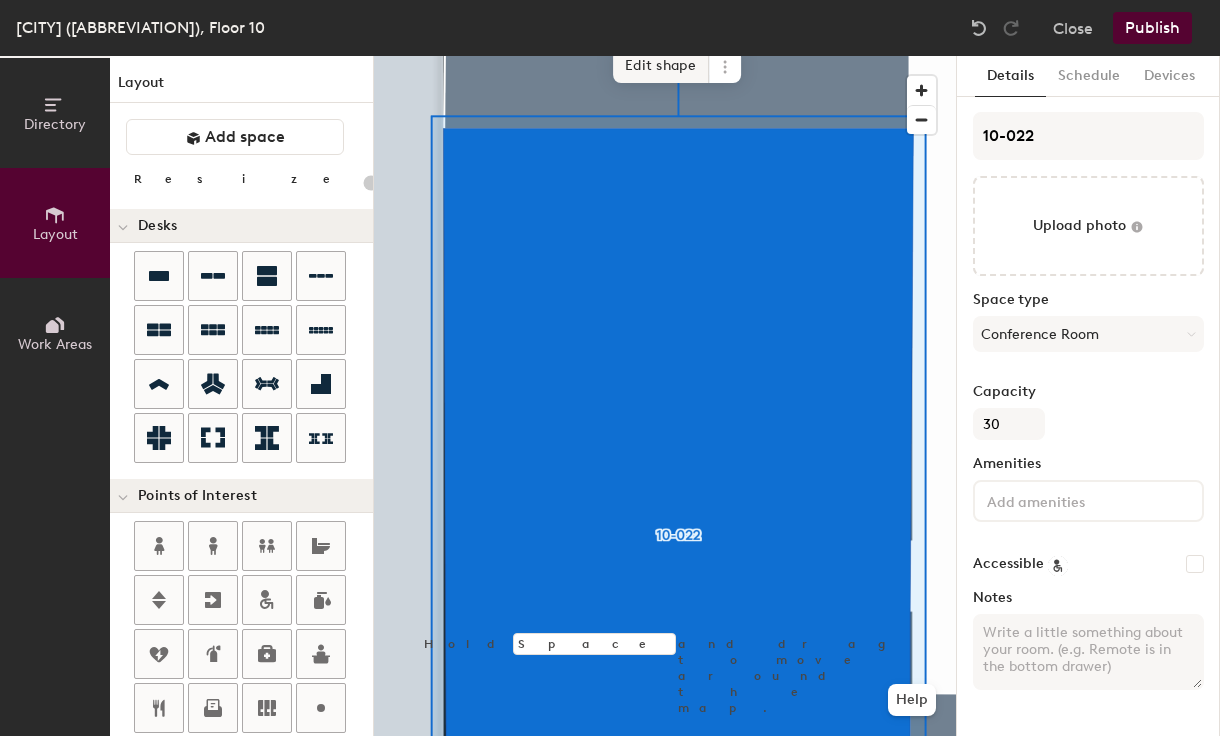 click on "Edit shape" 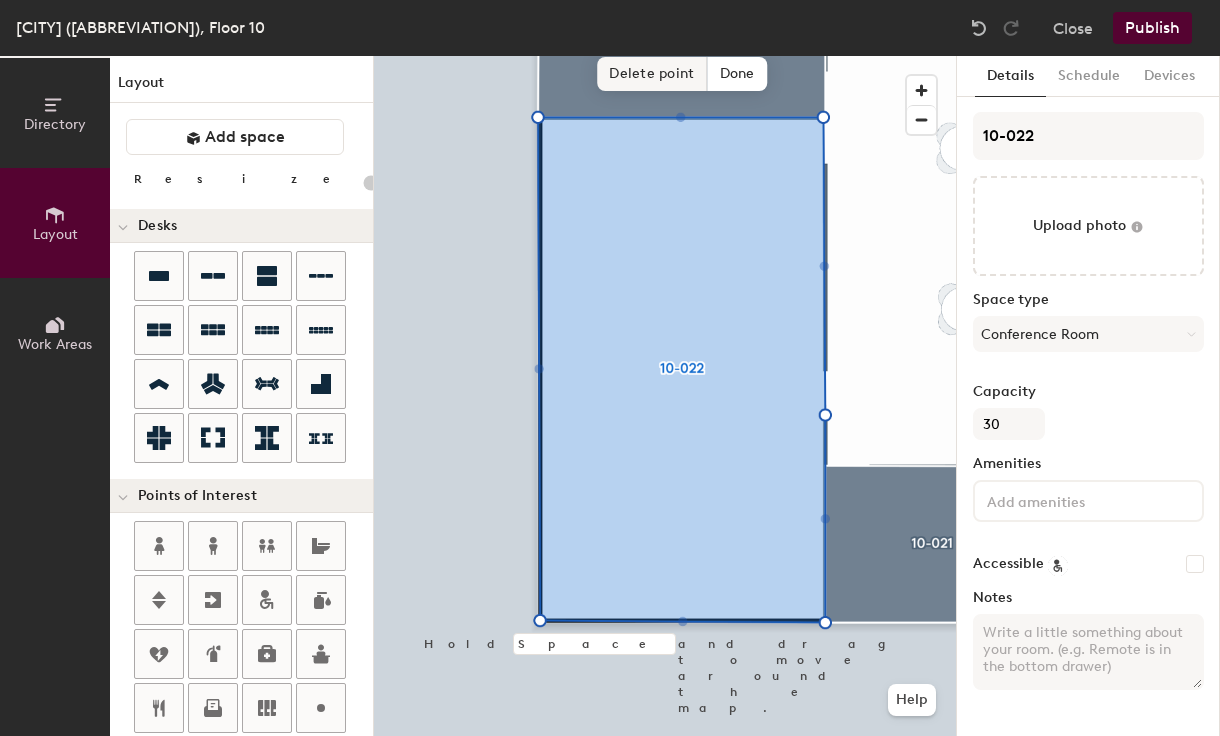click on "Delete point" 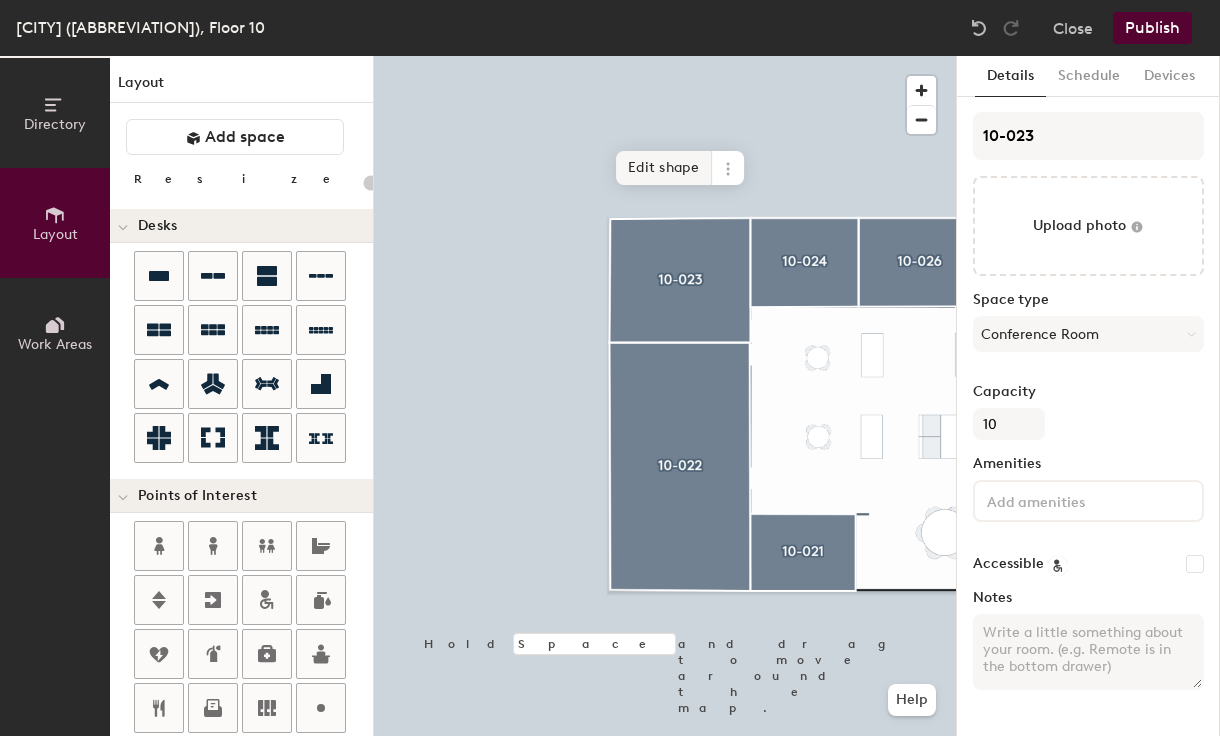 click on "Edit shape" 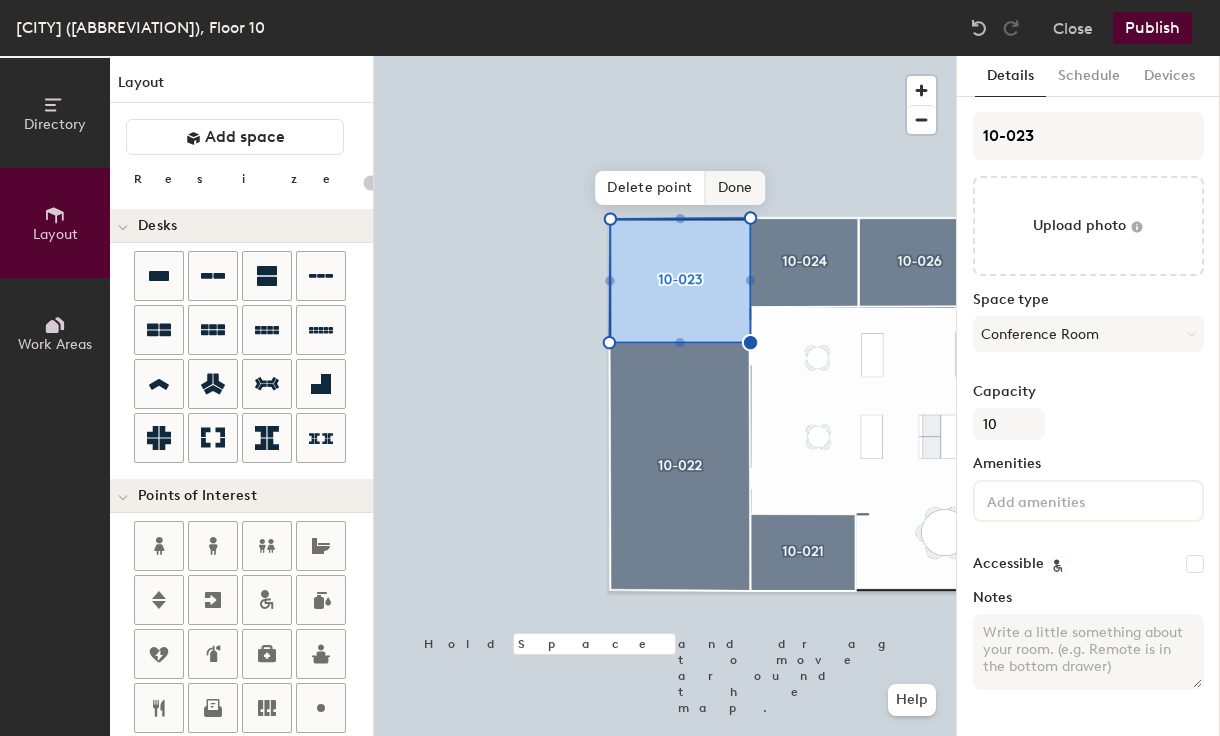 click on "Done" 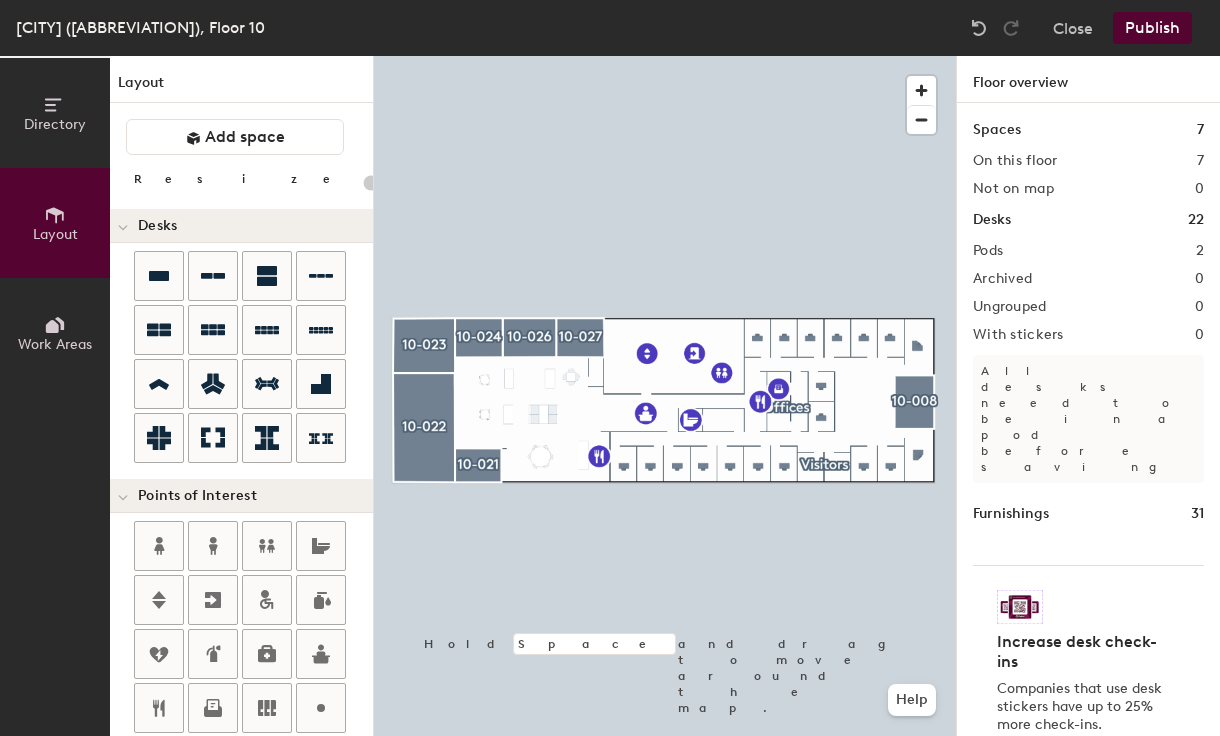 click on "Publish" 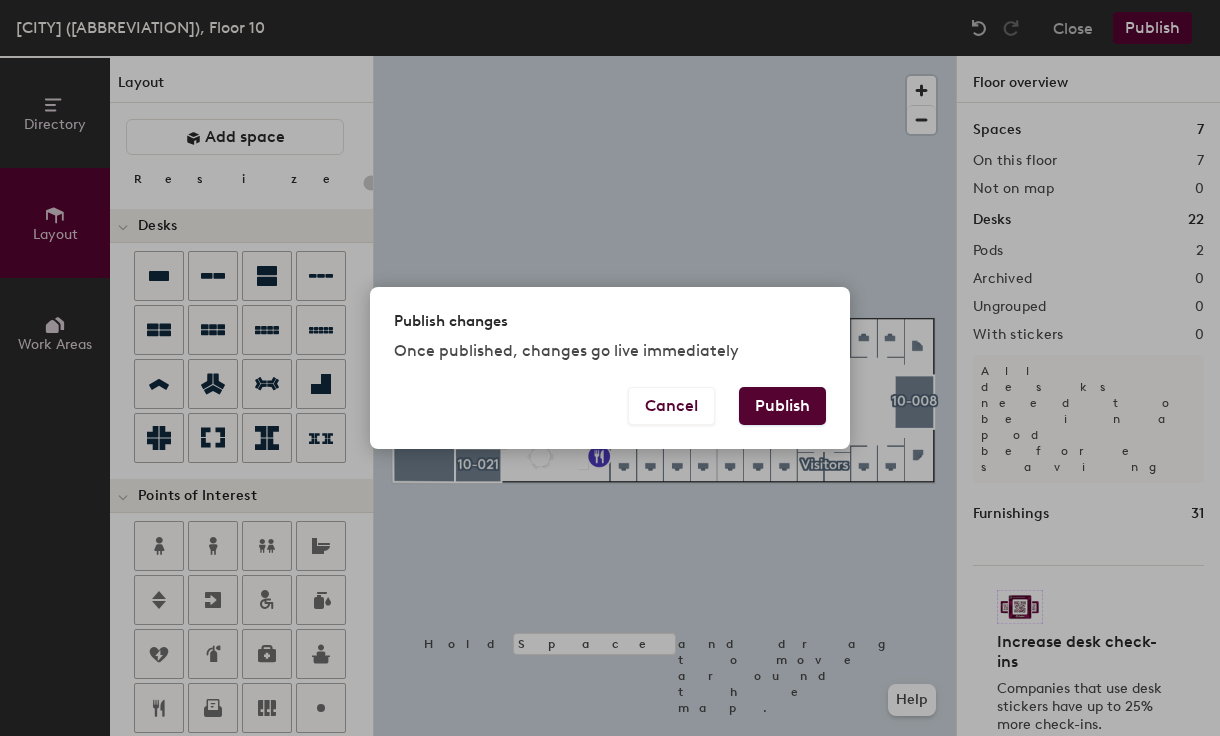 click on "Publish" at bounding box center [782, 406] 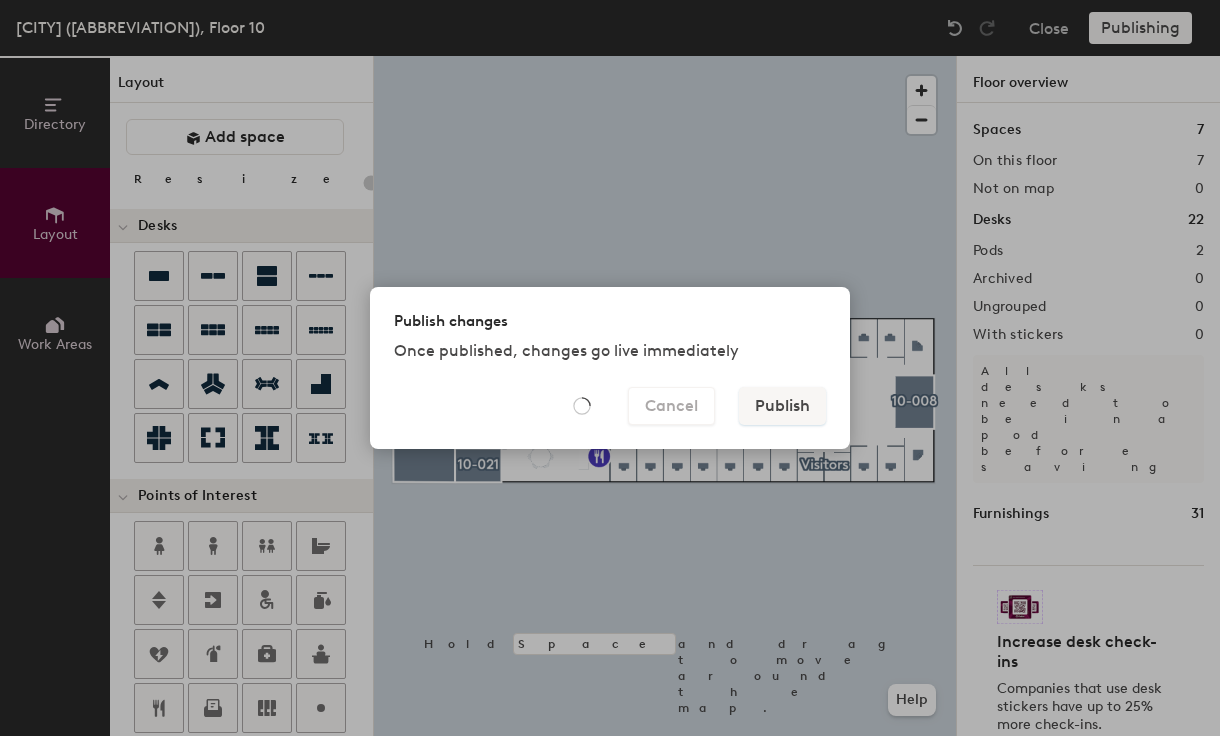 type on "20" 